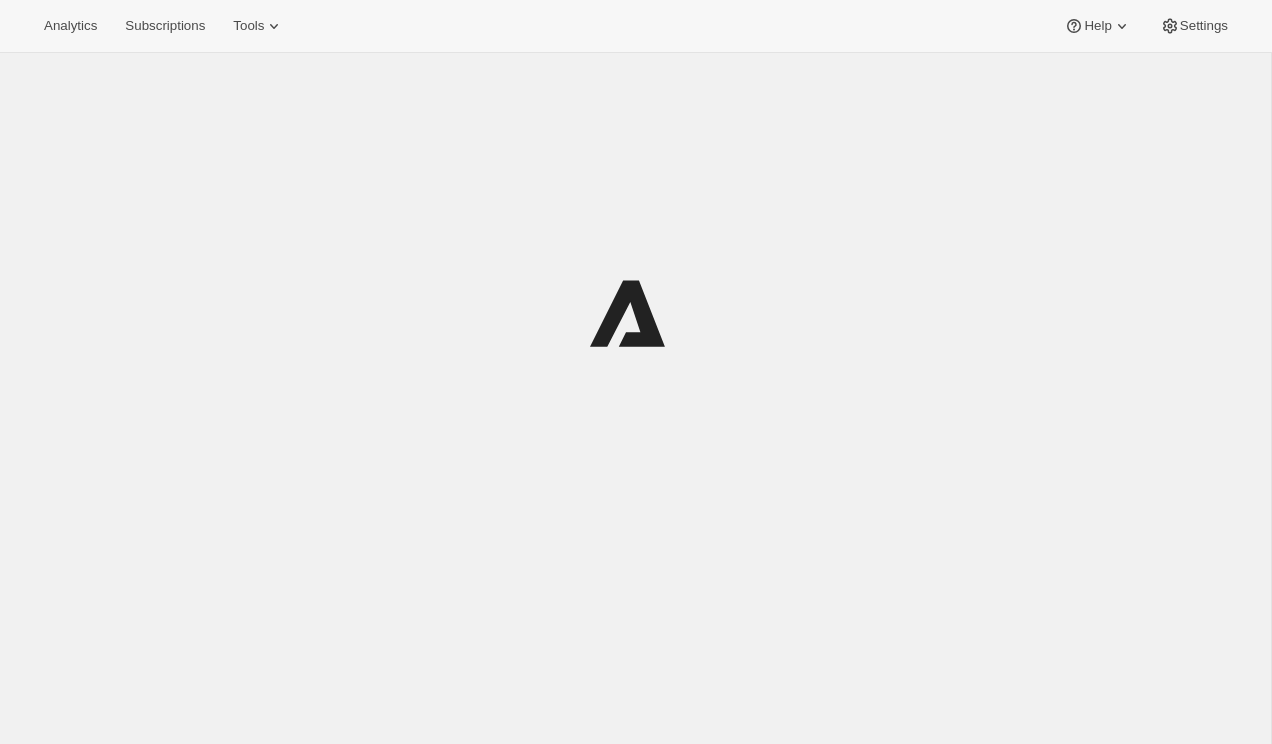 scroll, scrollTop: 0, scrollLeft: 0, axis: both 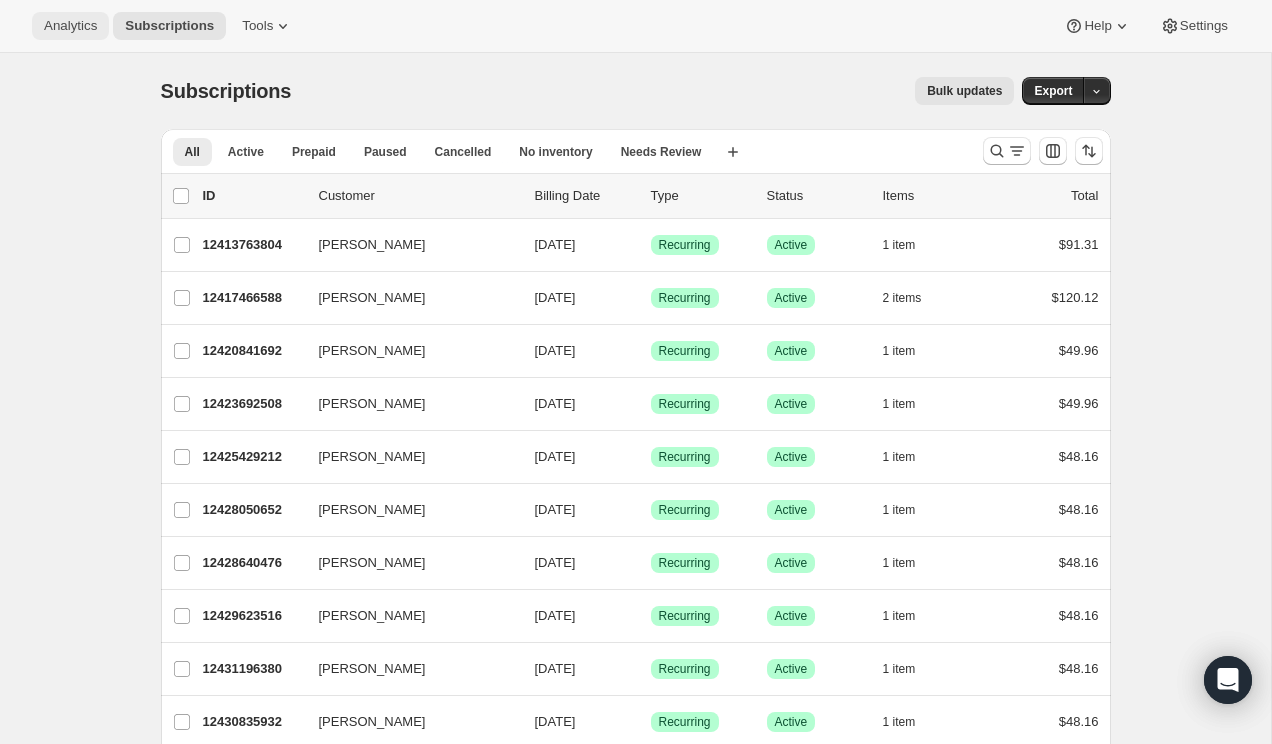 click on "Analytics" at bounding box center [70, 26] 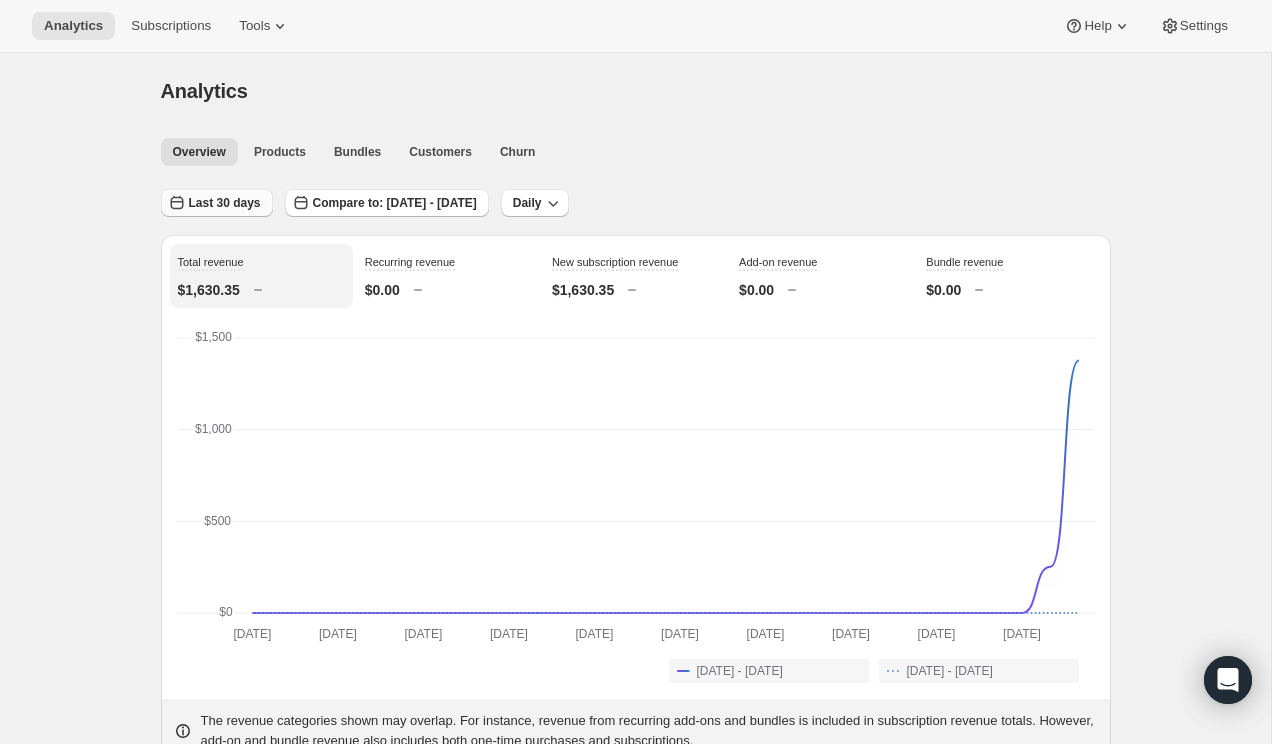 click on "Last 30 days" at bounding box center [225, 203] 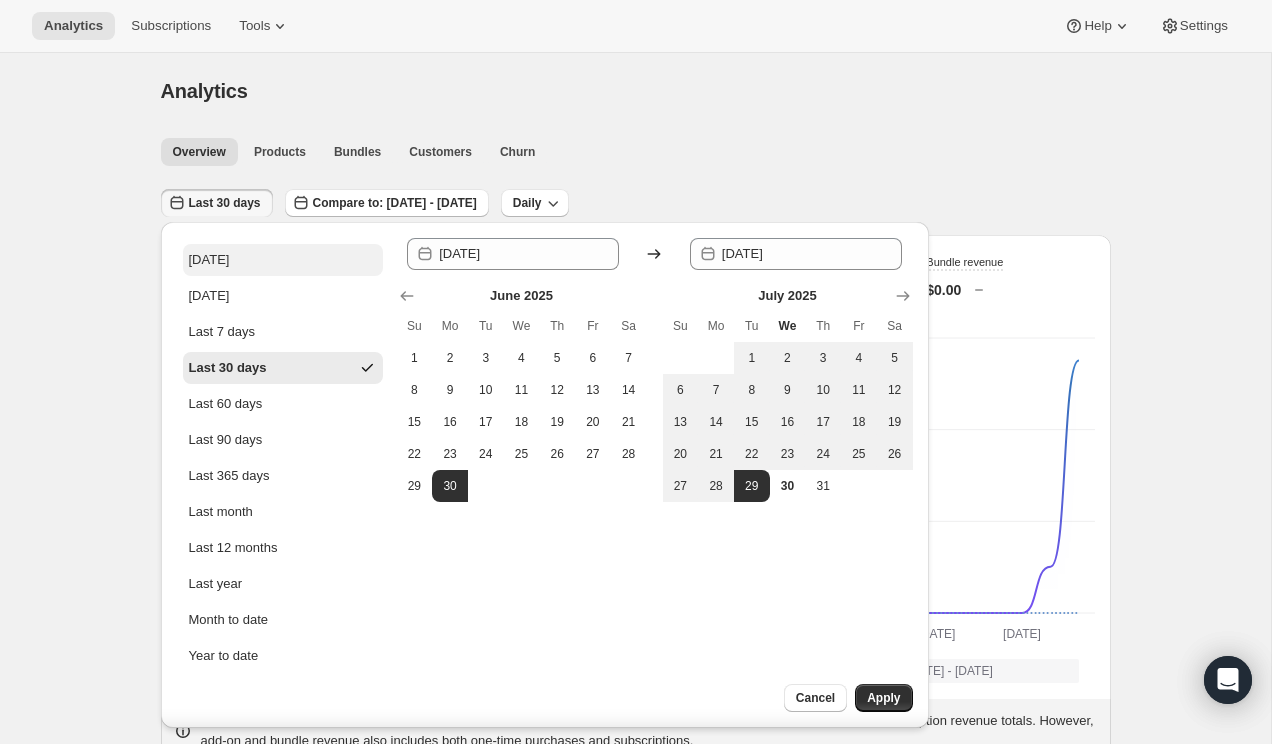 click on "Today" at bounding box center (283, 260) 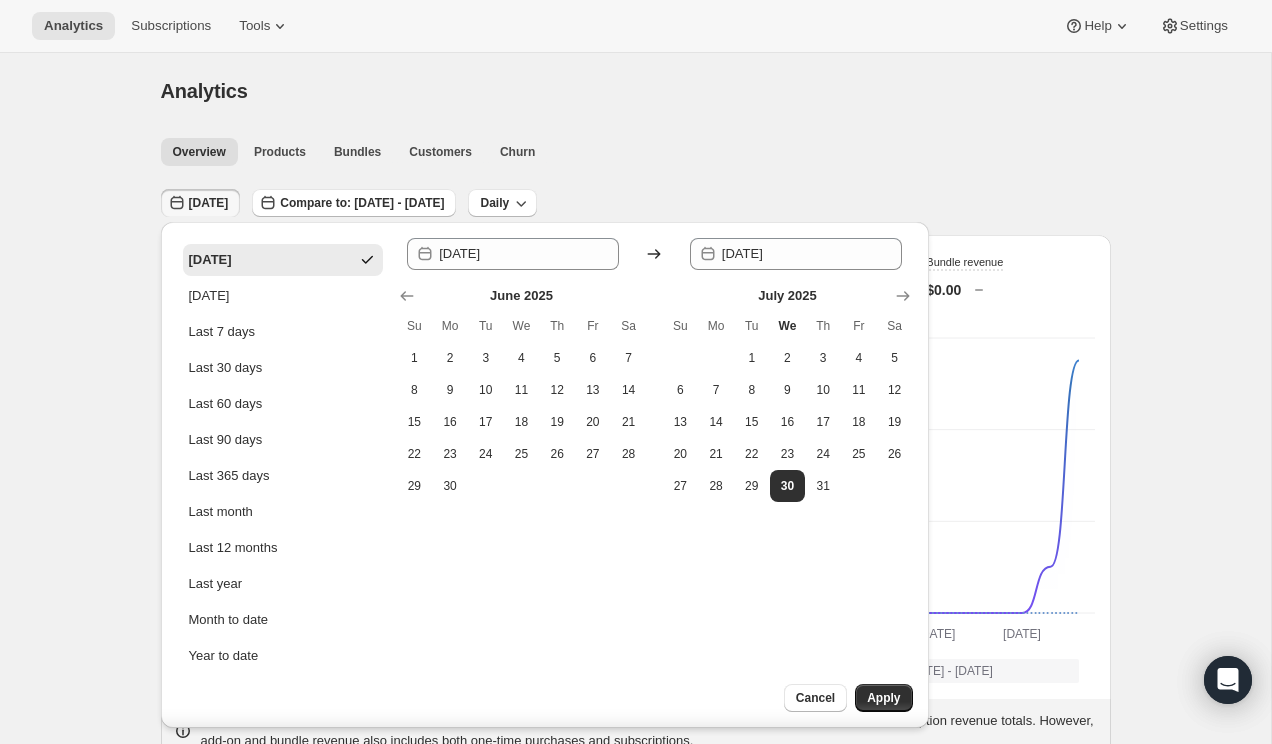 click on "Analytics. This page is ready Analytics Overview Products Bundles Customers Churn More views Overview Products Bundles Customers Churn More views Today Compare to: May 31, 2025 - Jun 29, 2025 Daily Total revenue $1,630.35 Recurring revenue $0.00 New subscription revenue $1,630.35 Add-on revenue $0.00 Bundle revenue $0.00 2025-06-30 2025-06-30 2025-07-03 2025-07-03 2025-07-06 2025-07-06 2025-07-09 2025-07-09 2025-07-12 2025-07-12 2025-07-15 2025-07-15 2025-07-18 2025-07-18 2025-07-21 2025-07-21 2025-07-24 2025-07-24 2025-07-27 2025-07-27 $0 $0 $500 $500 $1,000 $1,000 $1,500 $1,500 2025-06-30 2025-07-01 2025-07-02 2025-07-03 2025-07-04 2025-07-05 2025-07-06 2025-07-07 2025-07-08 2025-07-09 2025-07-10 2025-07-11 2025-07-12 2025-07-13 2025-07-14 2025-07-15 2025-07-16 2025-07-17 2025-07-18 2025-07-19 2025-07-20 2025-07-21 2025-07-22 2025-07-23 2025-07-24 2025-07-25 2025-07-26 2025-07-27 2025-07-28 2025-07-29 Jun 30, 2025 - Jul 29, 2025 $0 $0 $0 $0 $0 $0 $0 $0 $0 $0 $0 $0 $0 $0 $0 $0 $0 $0 $0 $0 $0 $0 $0 $0 $0 $0 0" at bounding box center (635, 1720) 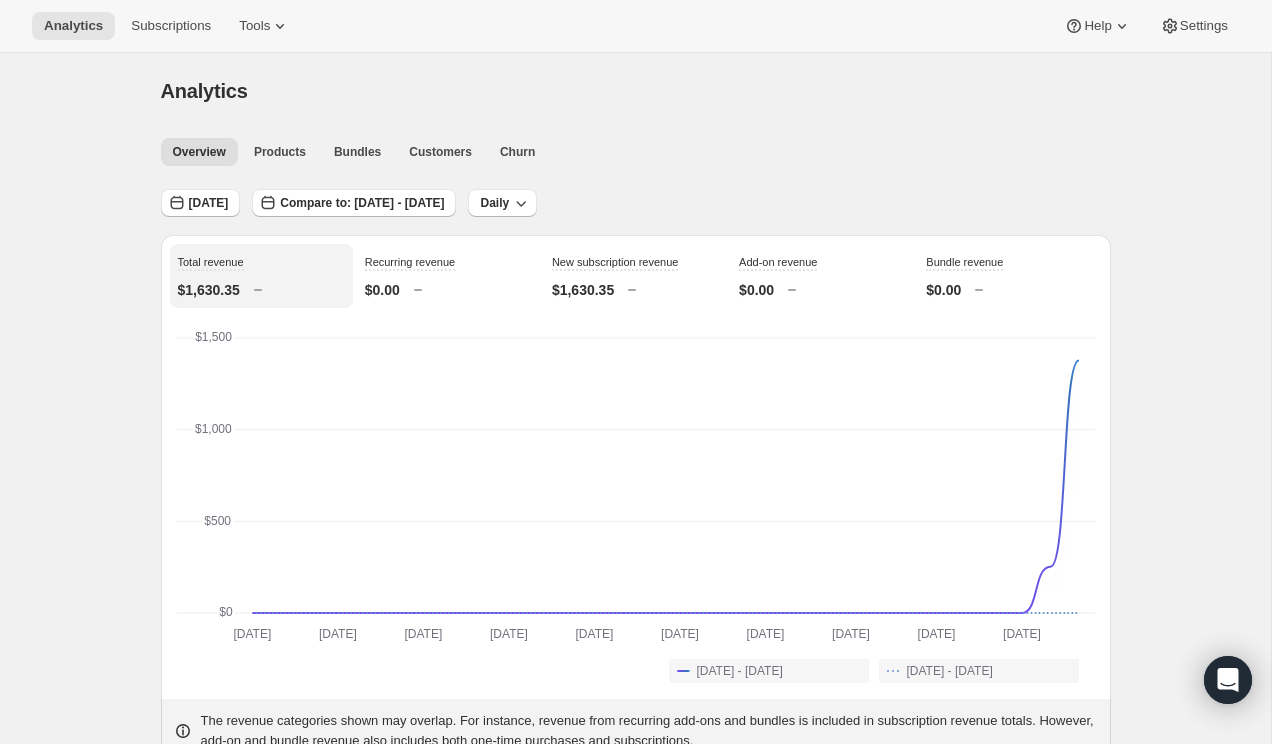 click on "Analytics. This page is ready Analytics Overview Products Bundles Customers Churn More views Overview Products Bundles Customers Churn More views Today Compare to: May 31, 2025 - Jun 29, 2025 Daily Total revenue $1,630.35 Recurring revenue $0.00 New subscription revenue $1,630.35 Add-on revenue $0.00 Bundle revenue $0.00 2025-06-30 2025-06-30 2025-07-03 2025-07-03 2025-07-06 2025-07-06 2025-07-09 2025-07-09 2025-07-12 2025-07-12 2025-07-15 2025-07-15 2025-07-18 2025-07-18 2025-07-21 2025-07-21 2025-07-24 2025-07-24 2025-07-27 2025-07-27 $0 $0 $500 $500 $1,000 $1,000 $1,500 $1,500 2025-06-30 2025-07-01 2025-07-02 2025-07-03 2025-07-04 2025-07-05 2025-07-06 2025-07-07 2025-07-08 2025-07-09 2025-07-10 2025-07-11 2025-07-12 2025-07-13 2025-07-14 2025-07-15 2025-07-16 2025-07-17 2025-07-18 2025-07-19 2025-07-20 2025-07-21 2025-07-22 2025-07-23 2025-07-24 2025-07-25 2025-07-26 2025-07-27 2025-07-28 2025-07-29 Jun 30, 2025 - Jul 29, 2025 $0 $0 $0 $0 $0 $0 $0 $0 $0 $0 $0 $0 $0 $0 $0 $0 $0 $0 $0 $0 $0 $0 $0 $0 $0 $0 0" at bounding box center (635, 1720) 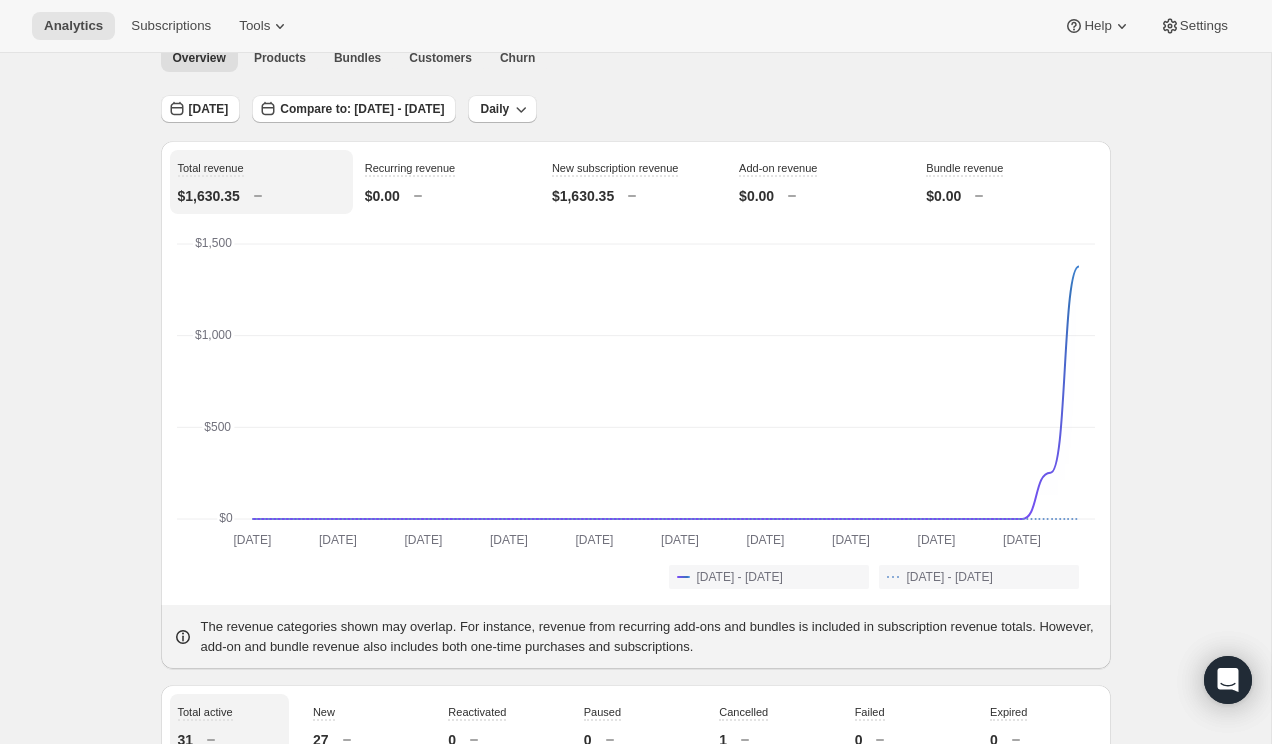 scroll, scrollTop: 0, scrollLeft: 0, axis: both 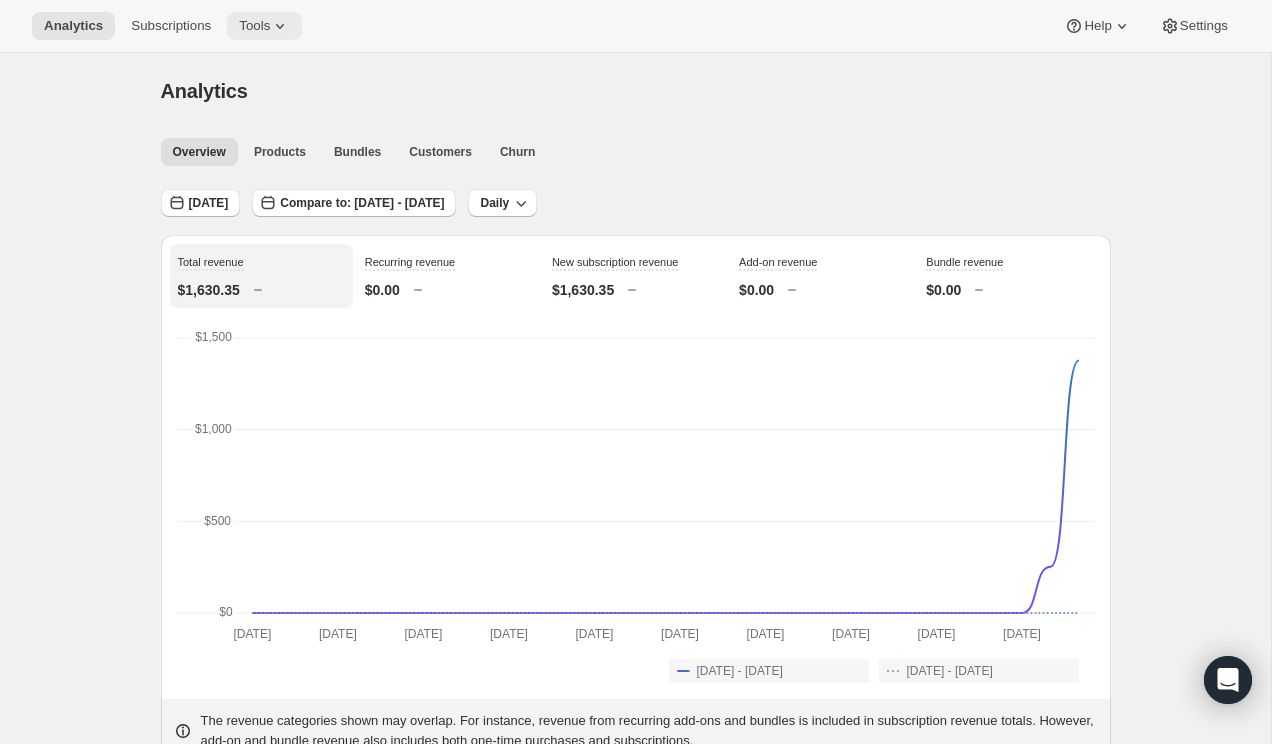 click 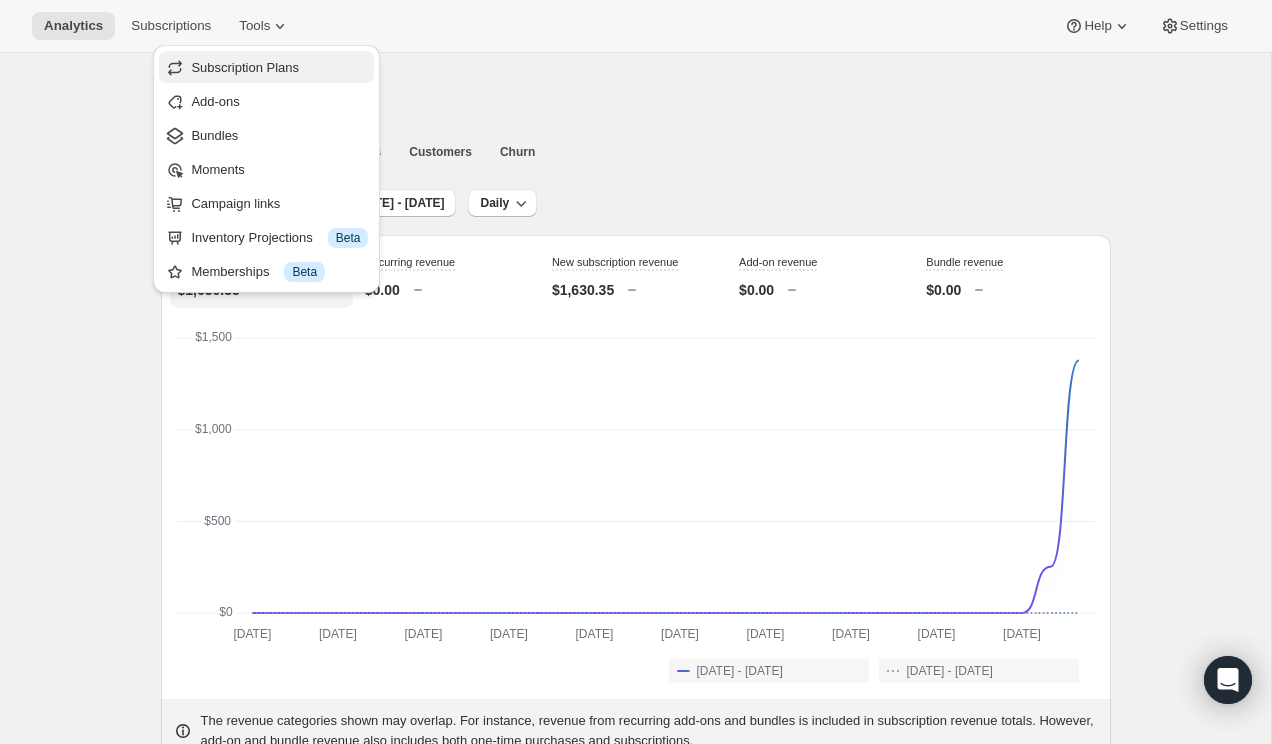 click on "Subscription Plans" at bounding box center (245, 67) 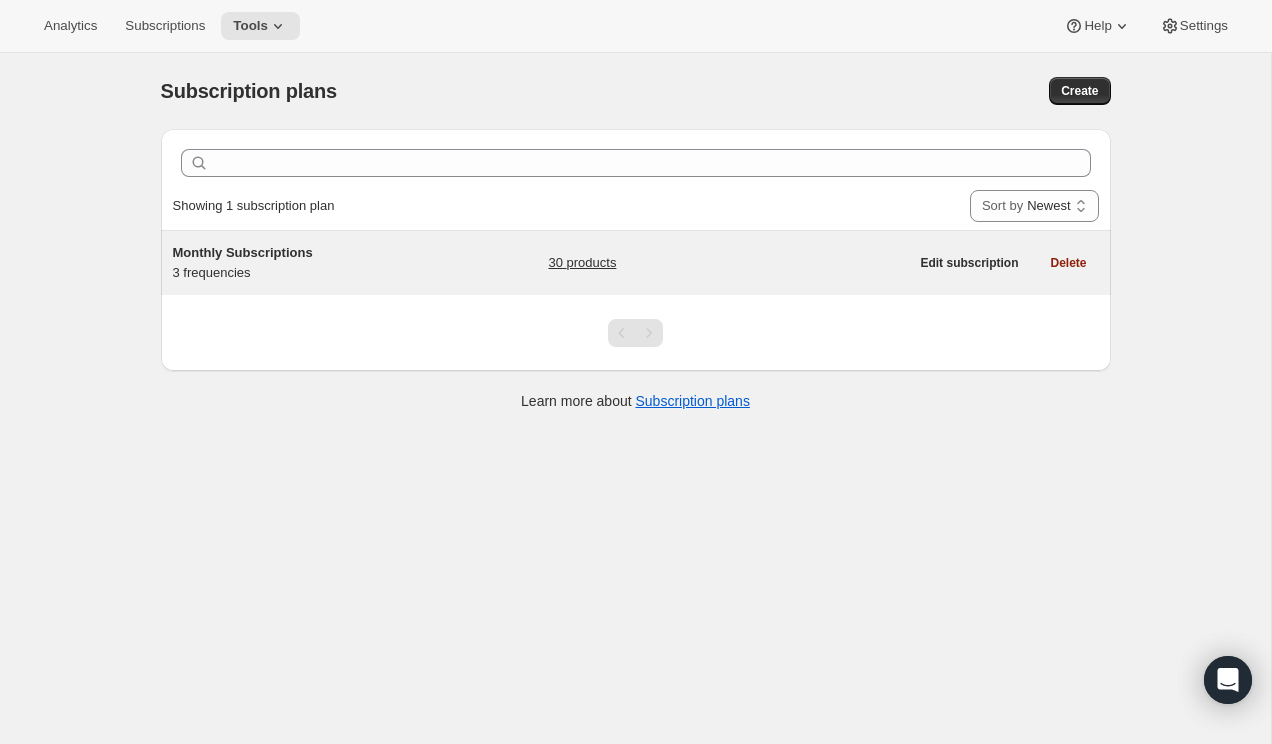 click on "Monthly Subscriptions" at bounding box center [298, 253] 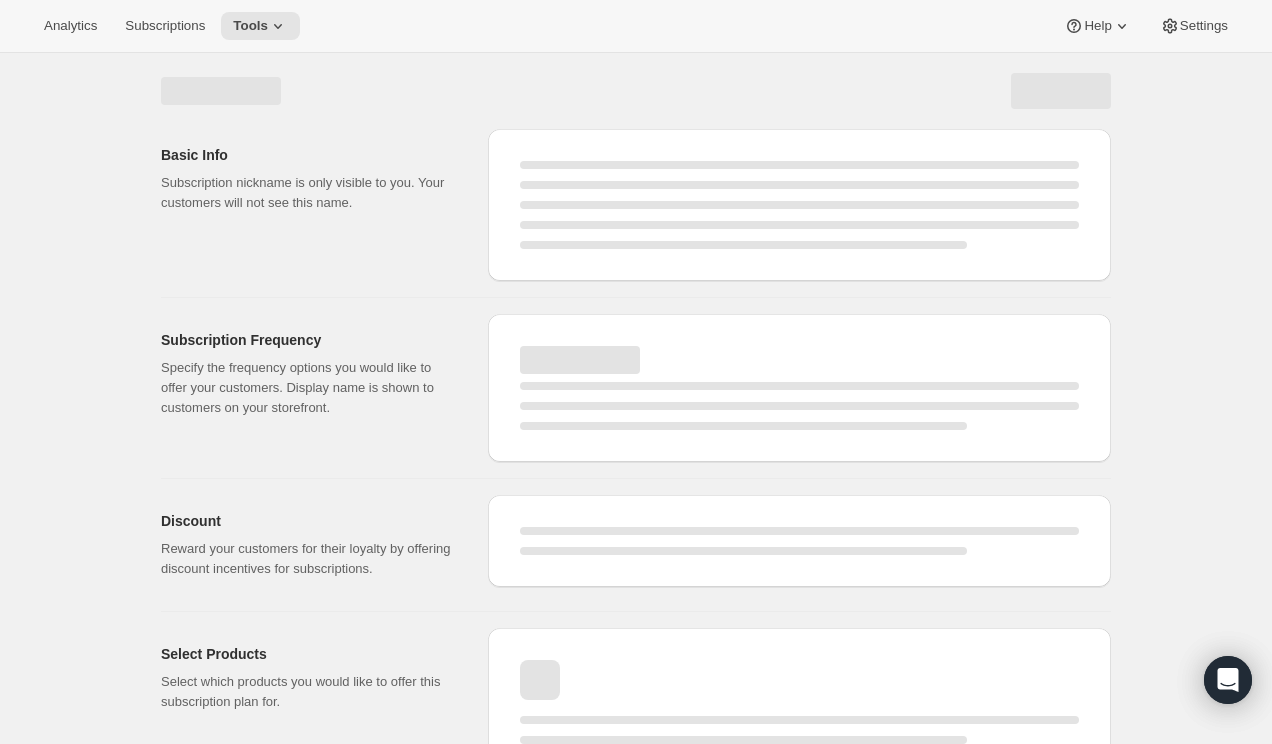 select on "WEEK" 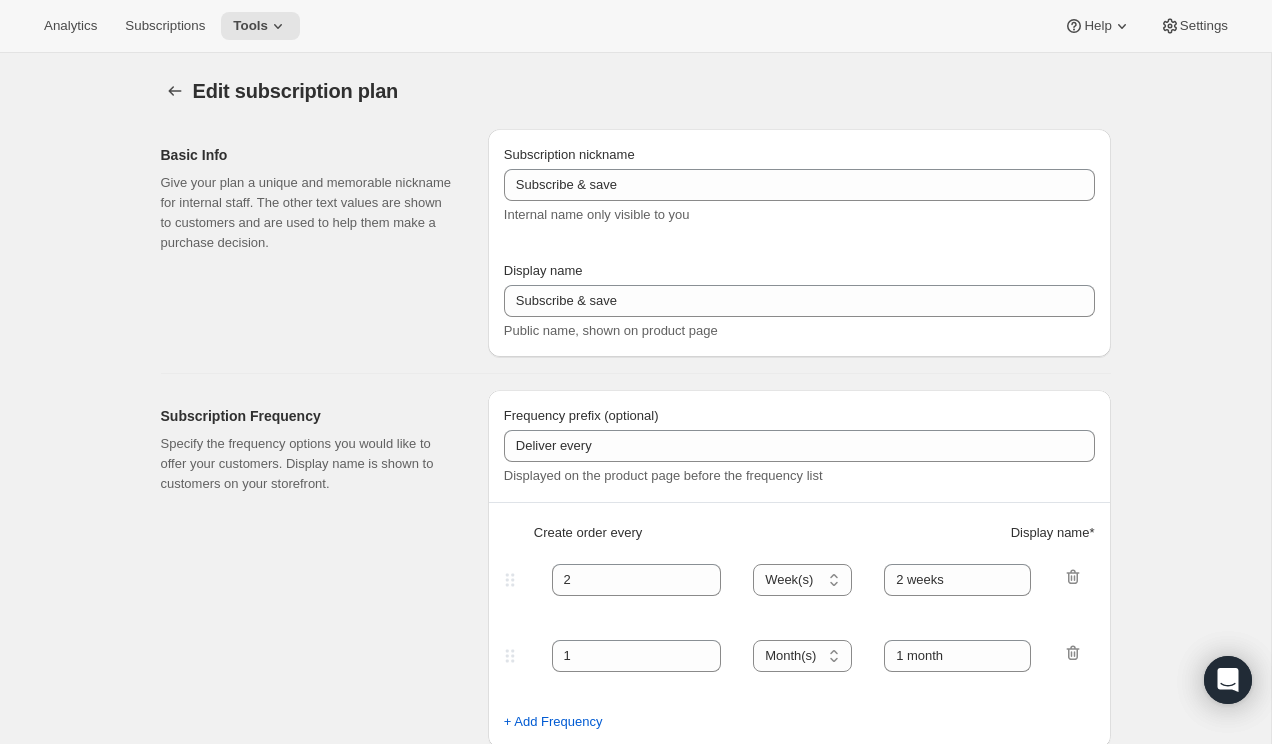 type on "Monthly Subscriptions" 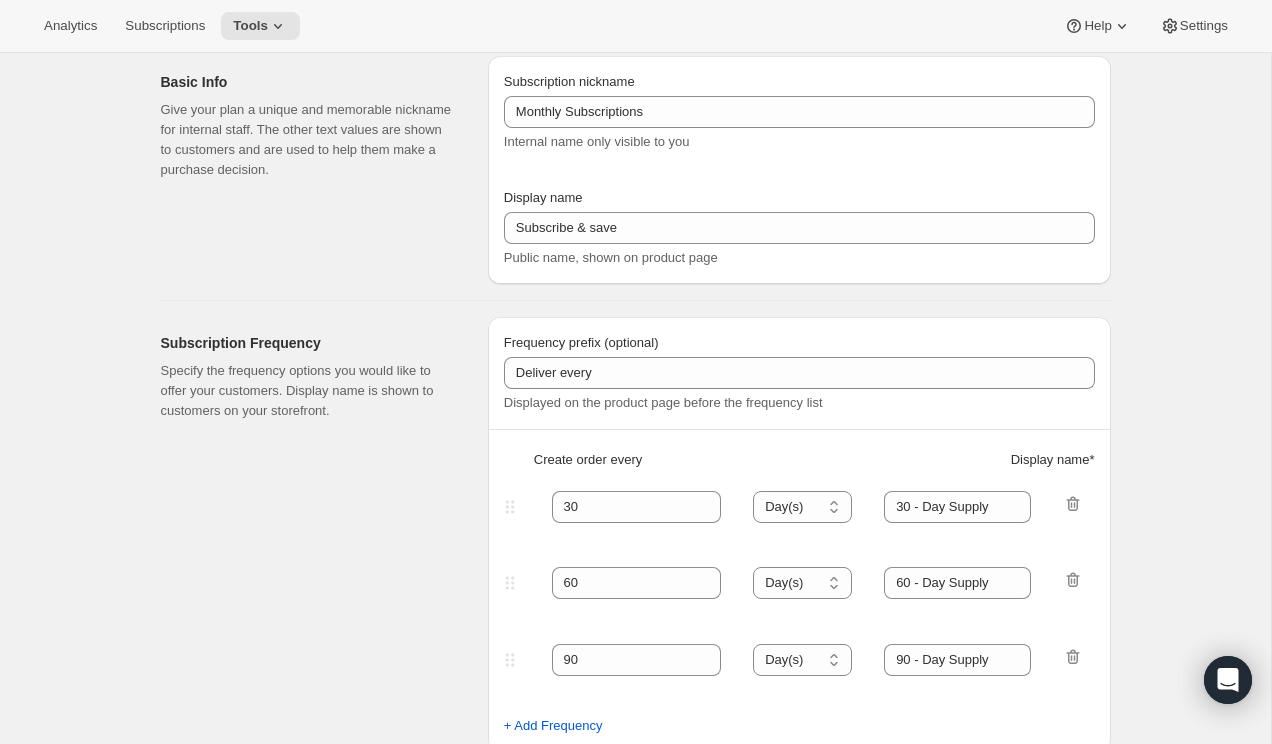 scroll, scrollTop: 0, scrollLeft: 0, axis: both 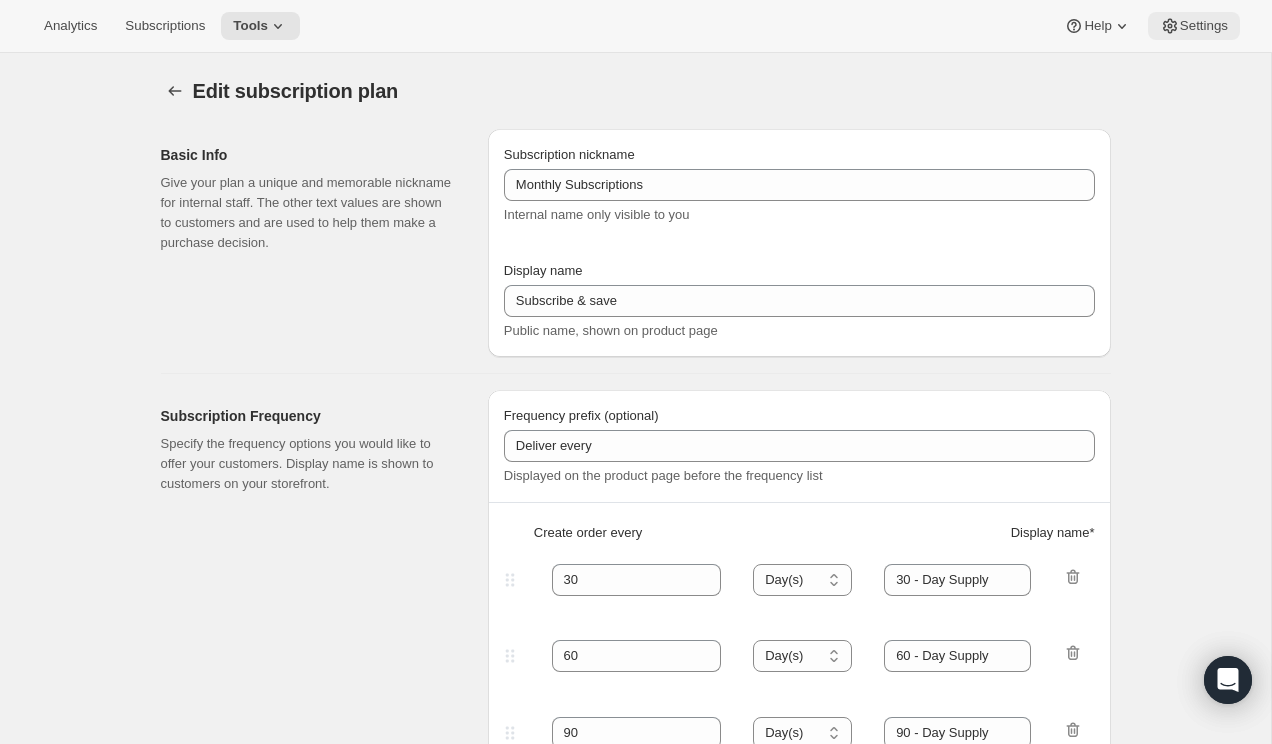 click on "Settings" at bounding box center (1194, 26) 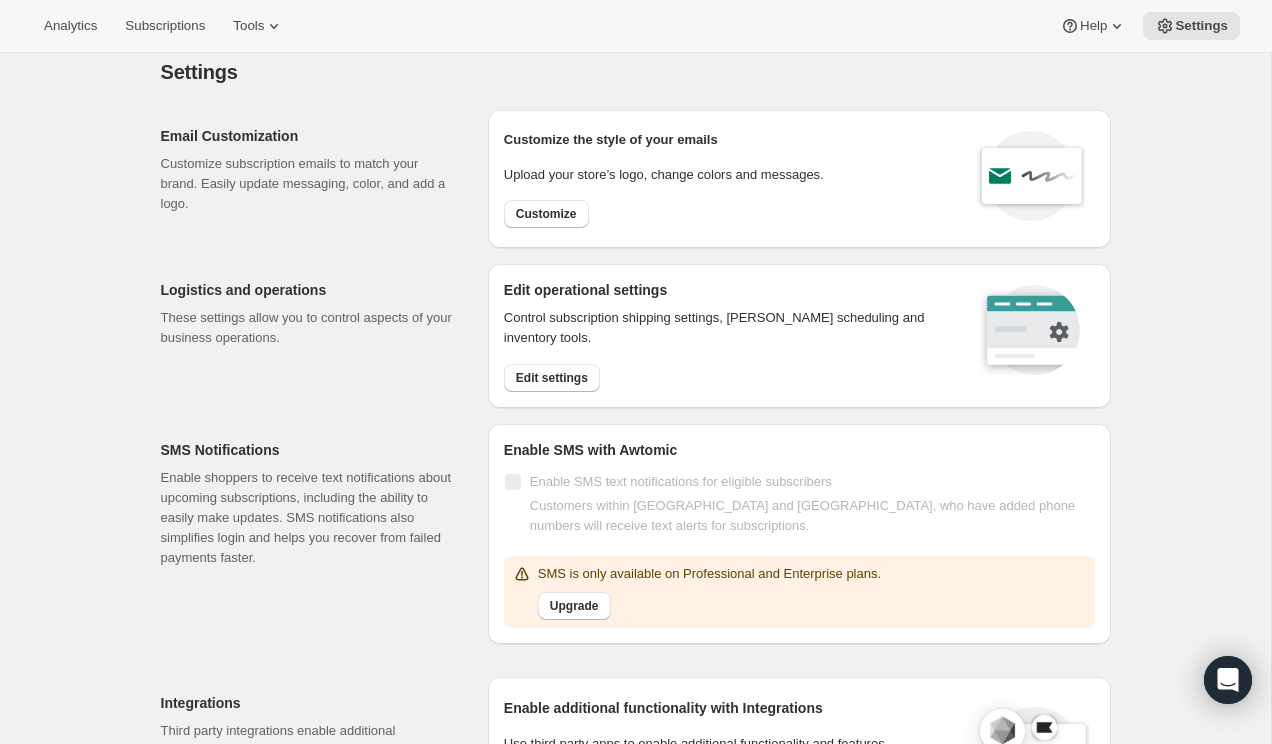 scroll, scrollTop: 0, scrollLeft: 0, axis: both 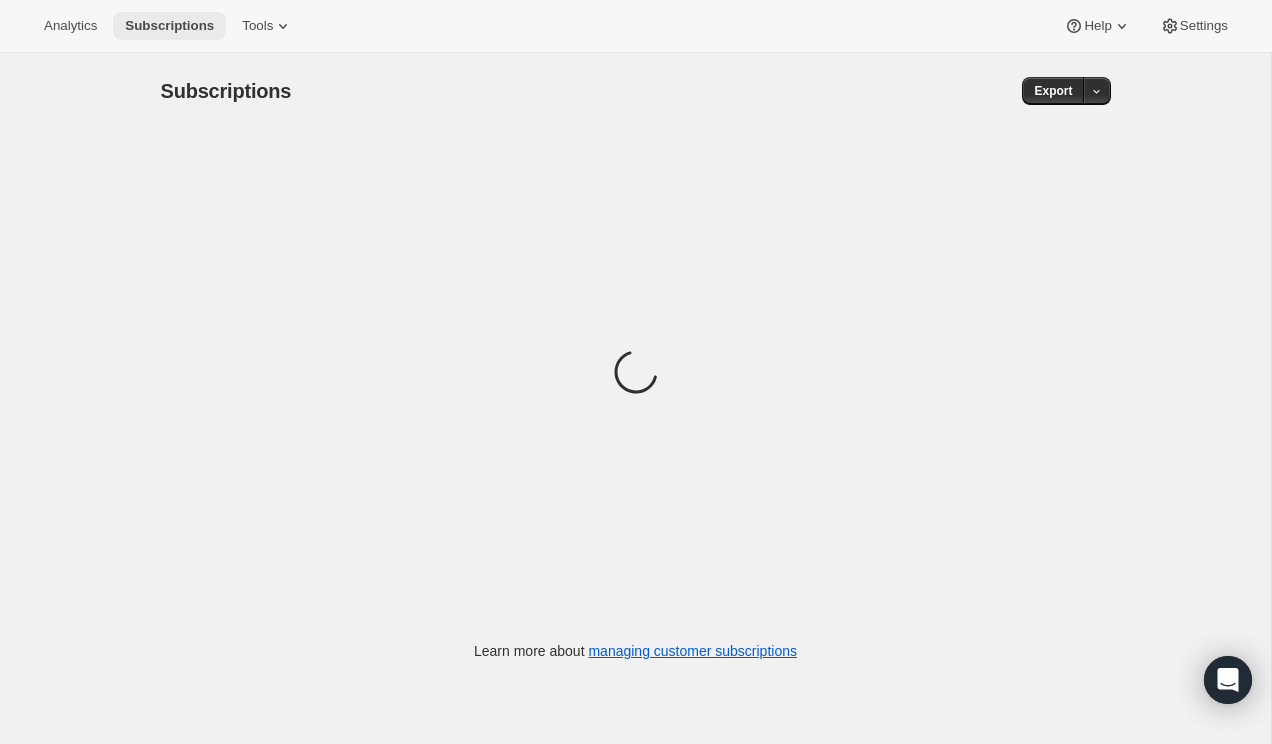 click on "Subscriptions" at bounding box center [169, 26] 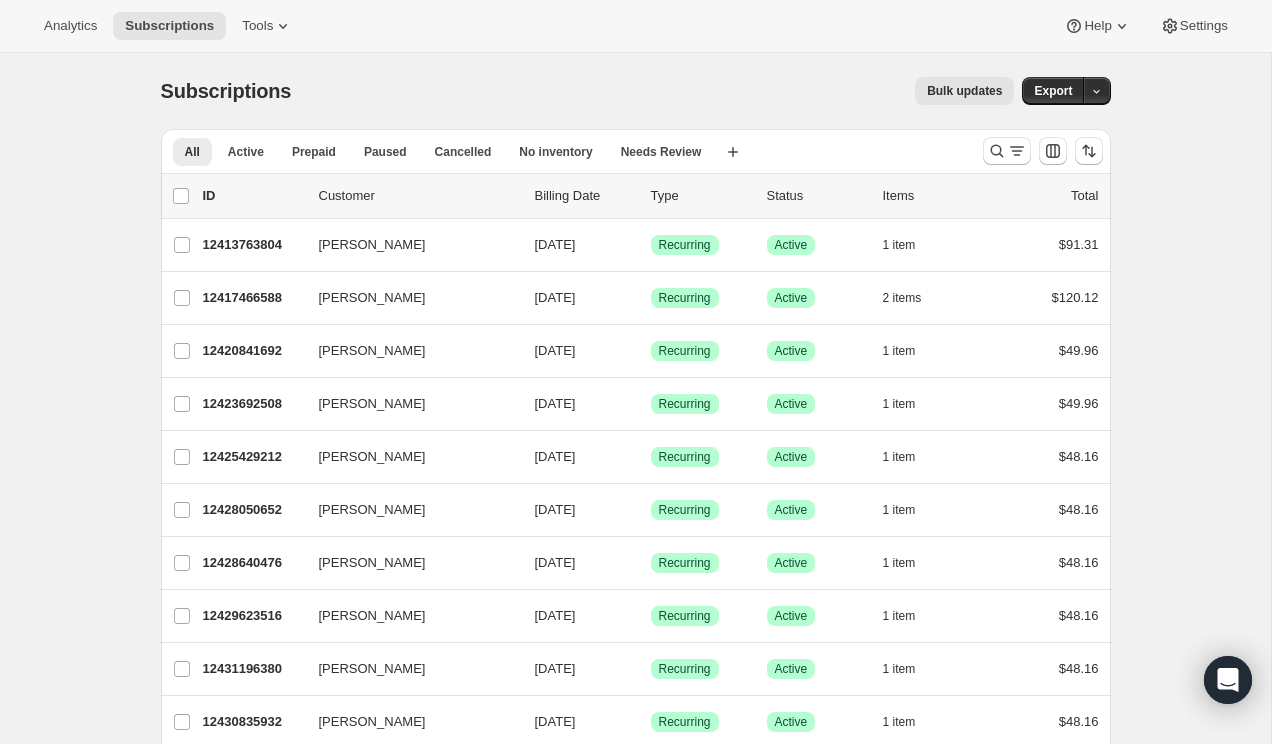 scroll, scrollTop: 1, scrollLeft: 0, axis: vertical 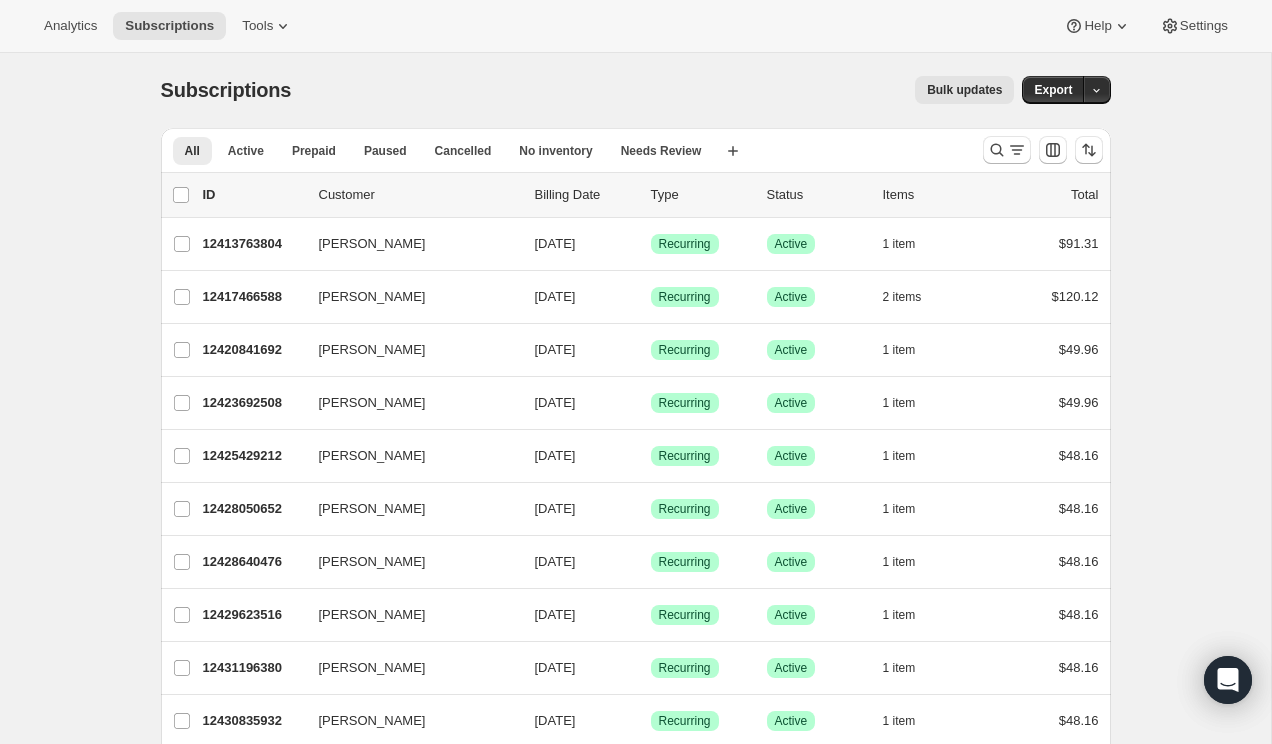 click on "Bulk updates" at bounding box center (664, 90) 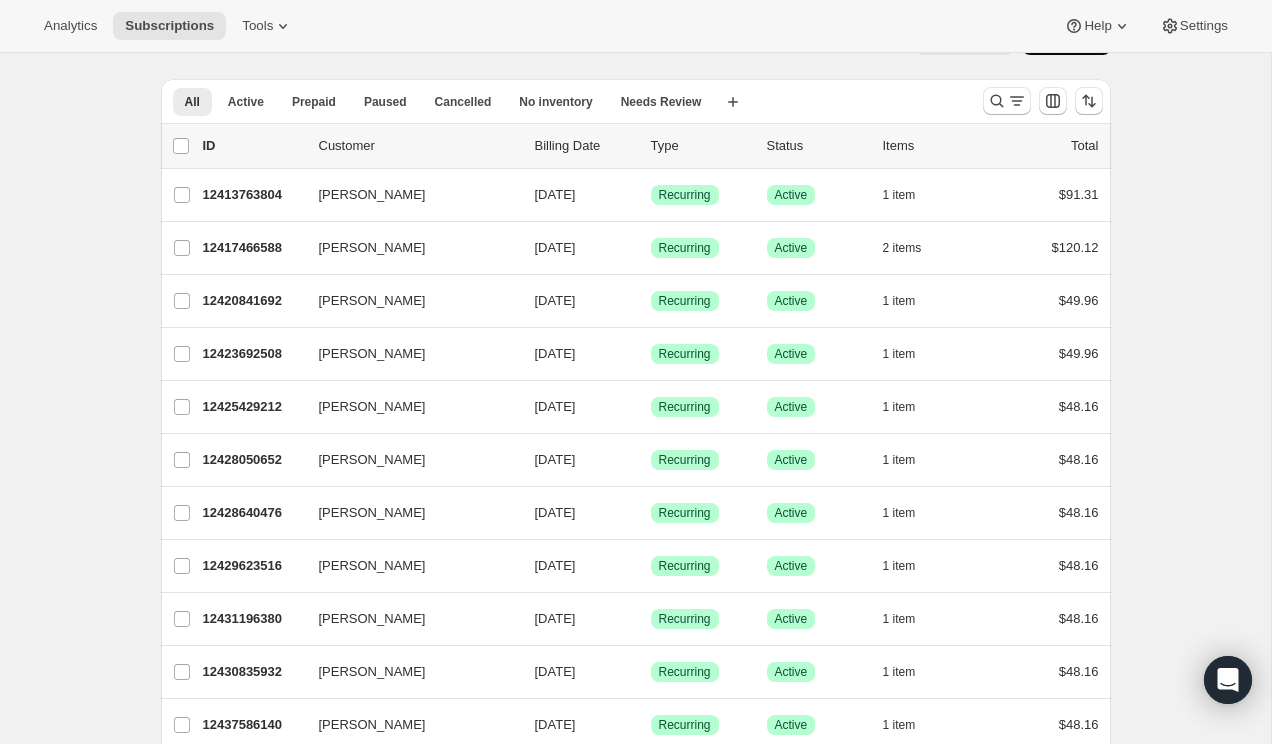 scroll, scrollTop: 56, scrollLeft: 0, axis: vertical 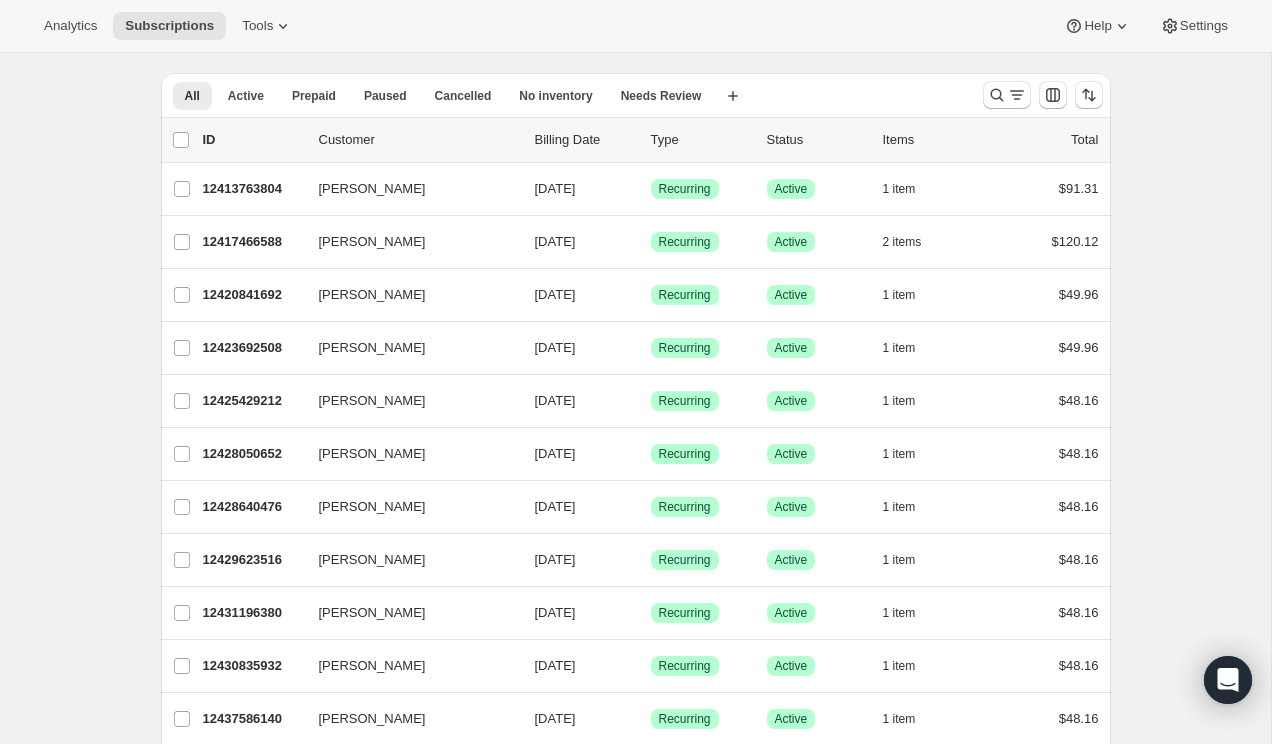 click on "Subscriptions. This page is ready Subscriptions Bulk updates More actions Bulk updates Export All Active Prepaid Paused Cancelled No inventory Needs Review More views All Active Prepaid Paused Cancelled No inventory Needs Review More views Create new view 0 selected Update next billing date Change status Showing 34 subscriptions Select all 34 subscriptions Showing 34 subscriptions Select Select all 34 subscriptions 0 selected list header ID Customer Billing Date Type Status Items Total Ian Scott 12413763804 Ian Scott 08/27/2025 Success Recurring Success Active 1   item $91.31 Michele Lewis 12417466588 Michele Lewis 08/27/2025 Success Recurring Success Active 2   items $120.12 Lisa Grande 12420841692 Lisa Grande 08/28/2025 Success Recurring Success Active 1   item $49.96 Scott Dover 12423692508 Scott Dover 08/28/2025 Success Recurring Success Active 1   item $49.96 Paulette Hamelin 12425429212 Paulette Hamelin 08/28/2025 Success Recurring Success Active 1   item $48.16 Desiree Whitney 12428050652 08/28/2025 1" at bounding box center (635, 1010) 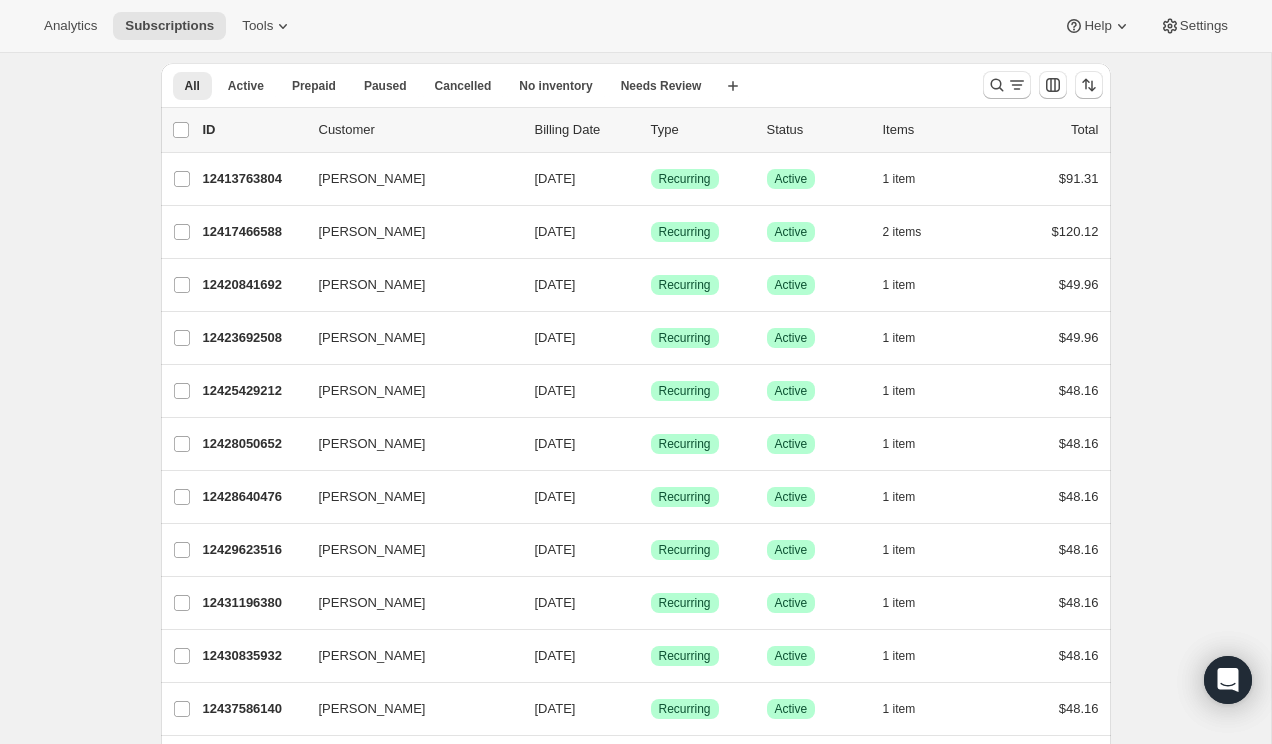 scroll, scrollTop: 0, scrollLeft: 0, axis: both 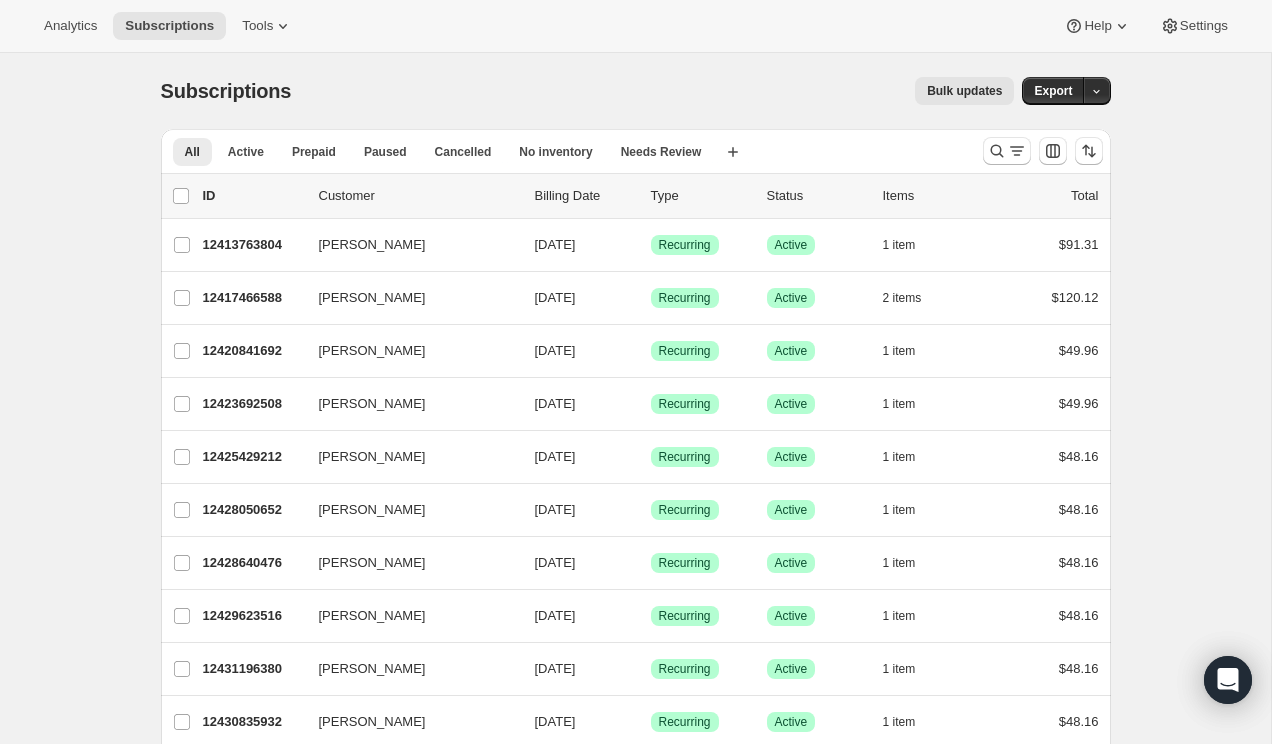 click on "Bulk updates" at bounding box center (664, 91) 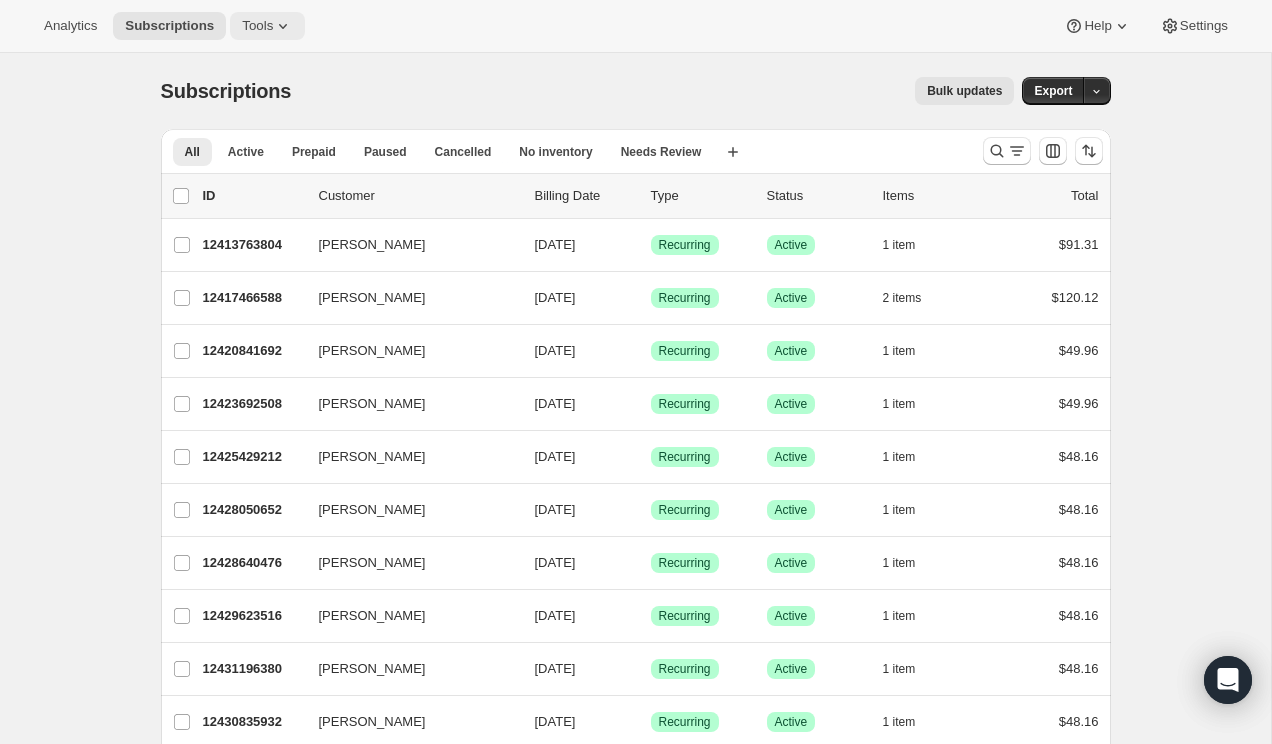 click on "Tools" at bounding box center (257, 26) 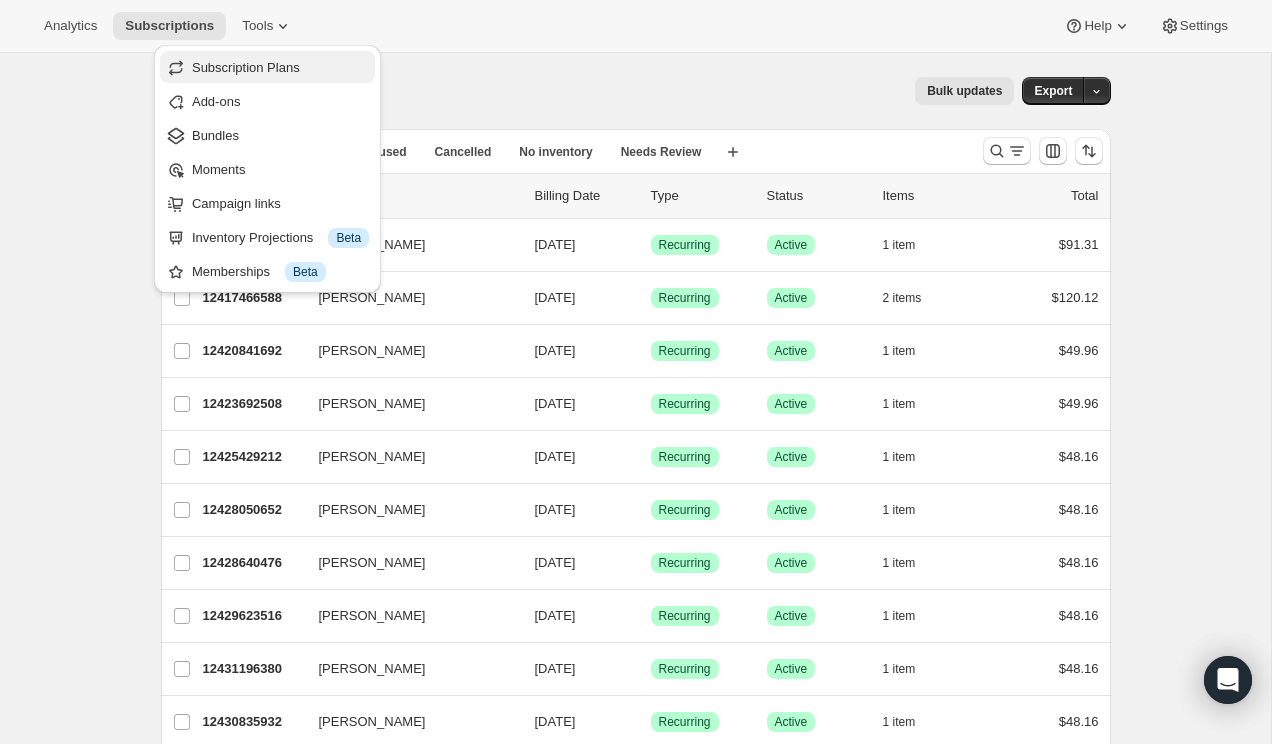 click on "Subscription Plans" at bounding box center [246, 67] 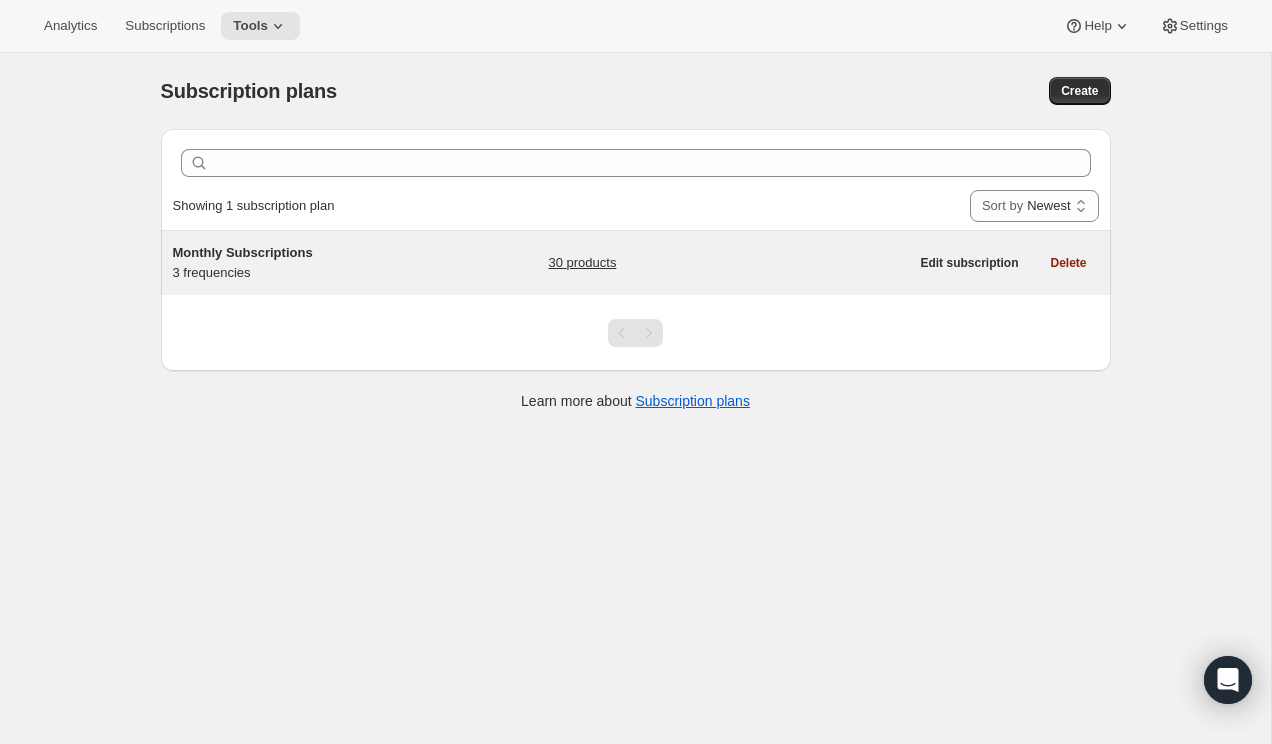 click on "Monthly Subscriptions  3 frequencies 30   products" at bounding box center (541, 263) 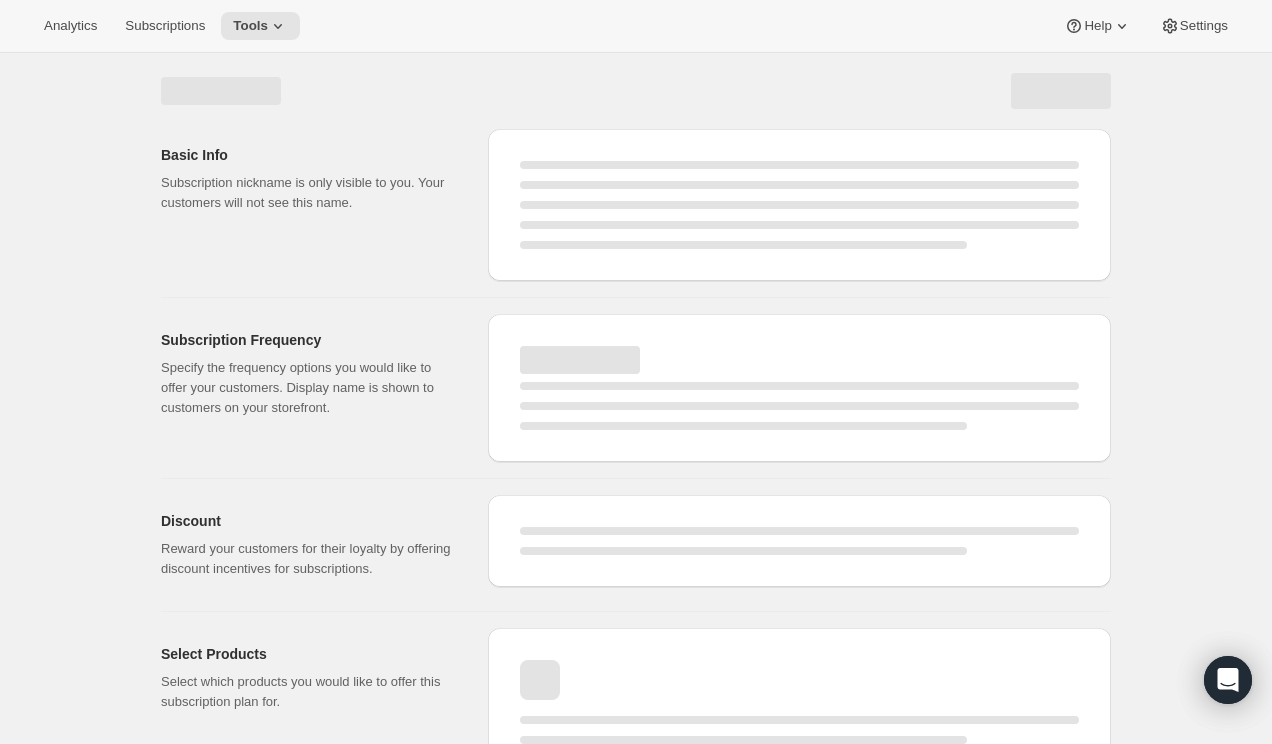 select on "WEEK" 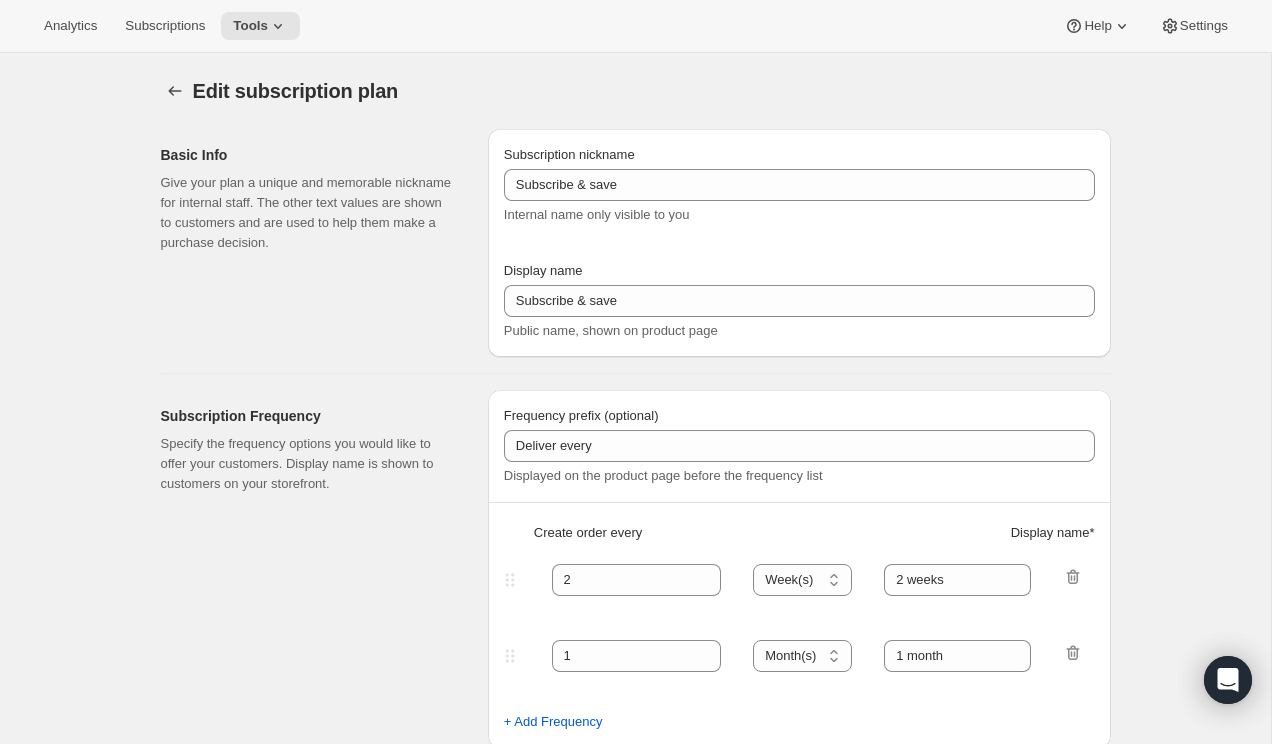 type on "Monthly Subscriptions" 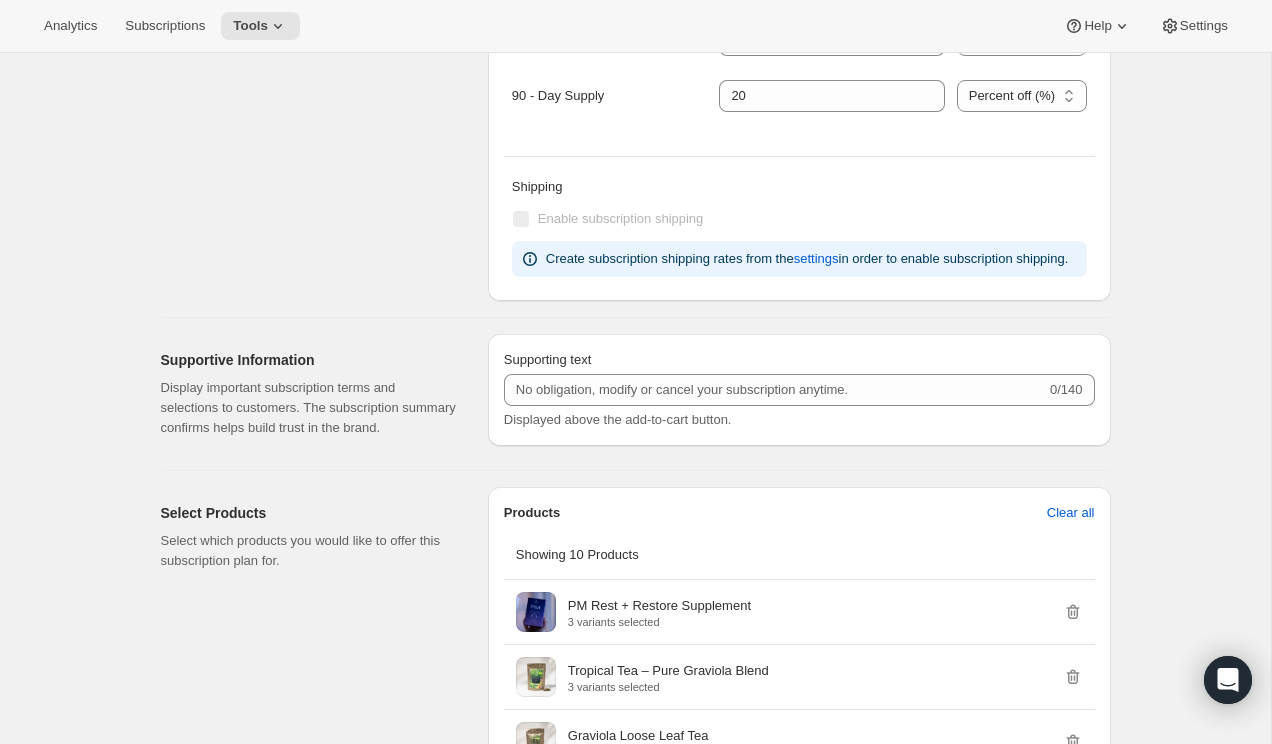 scroll, scrollTop: 1046, scrollLeft: 0, axis: vertical 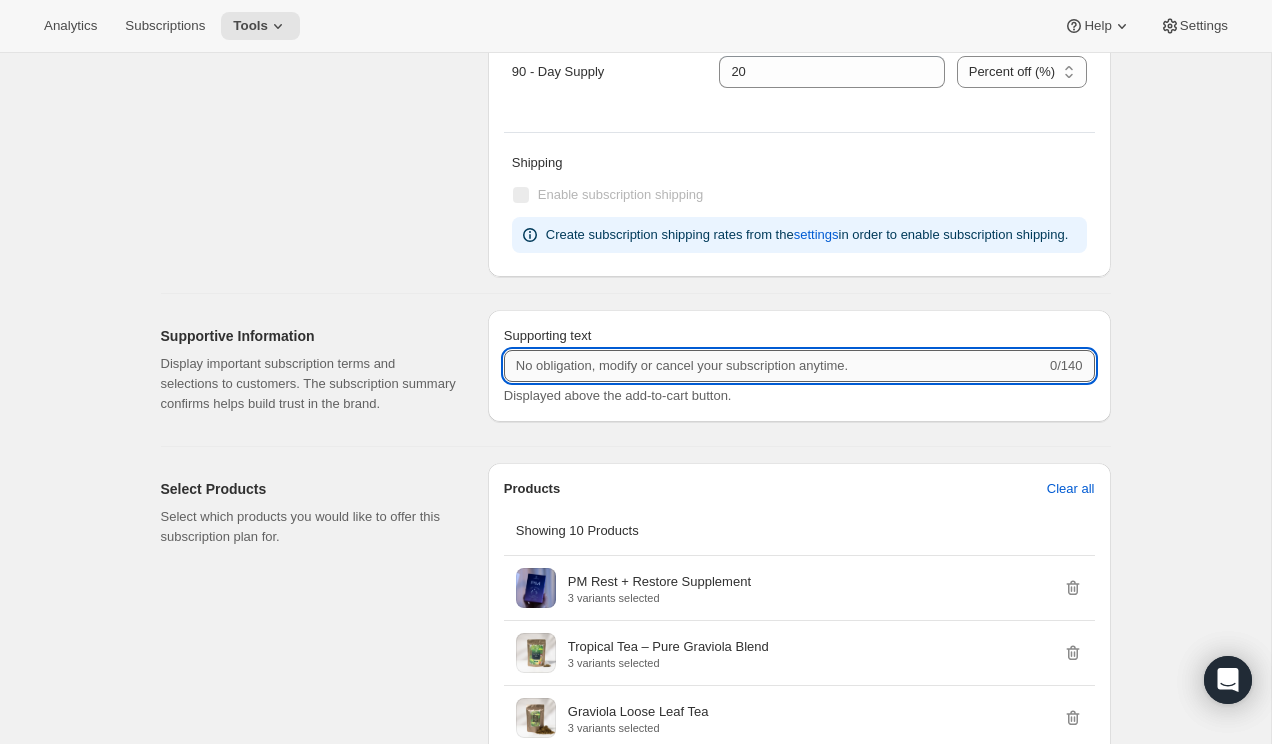 click on "Supporting text" at bounding box center [775, 366] 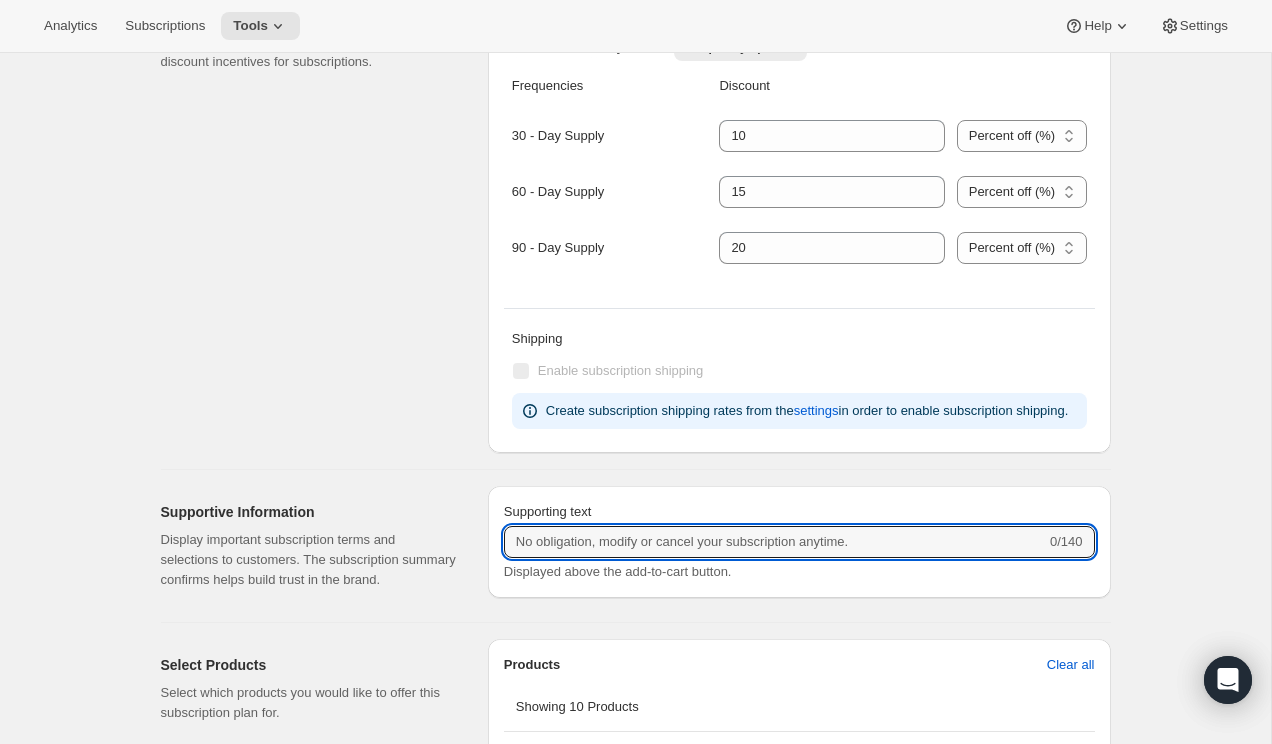scroll, scrollTop: 803, scrollLeft: 0, axis: vertical 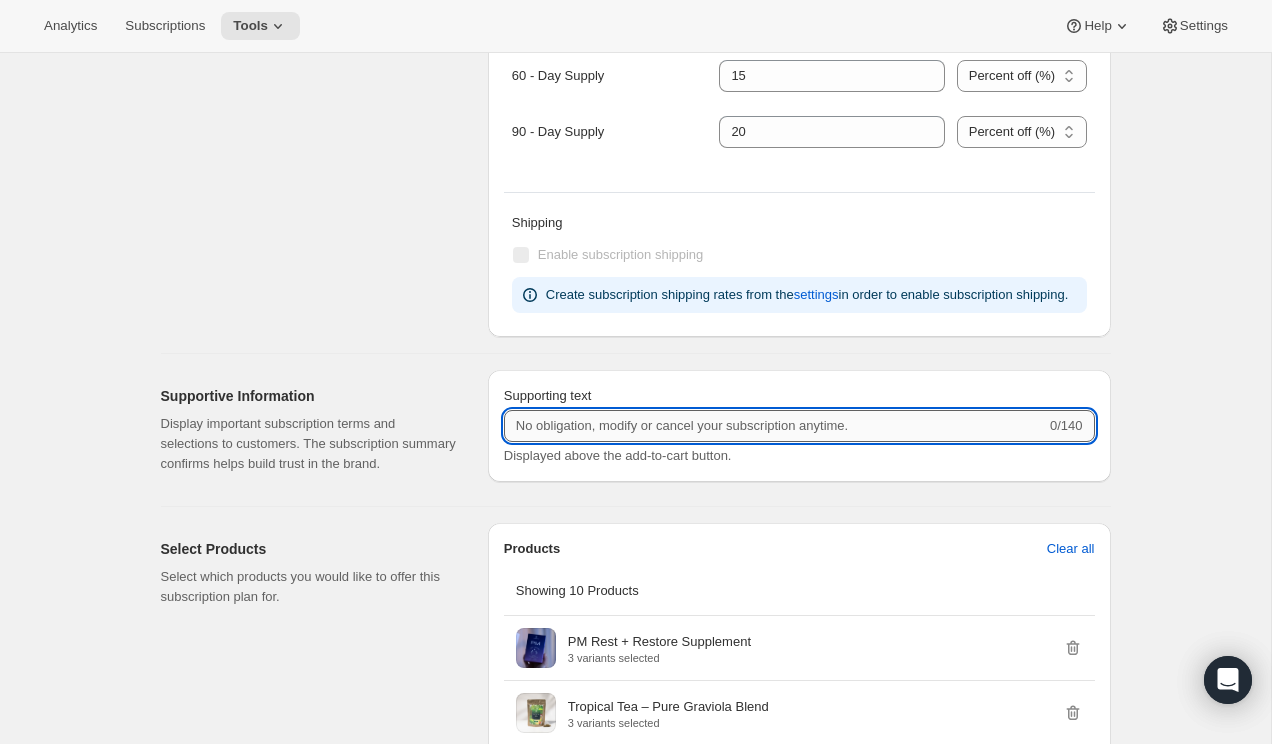 click on "Supporting text" at bounding box center [775, 426] 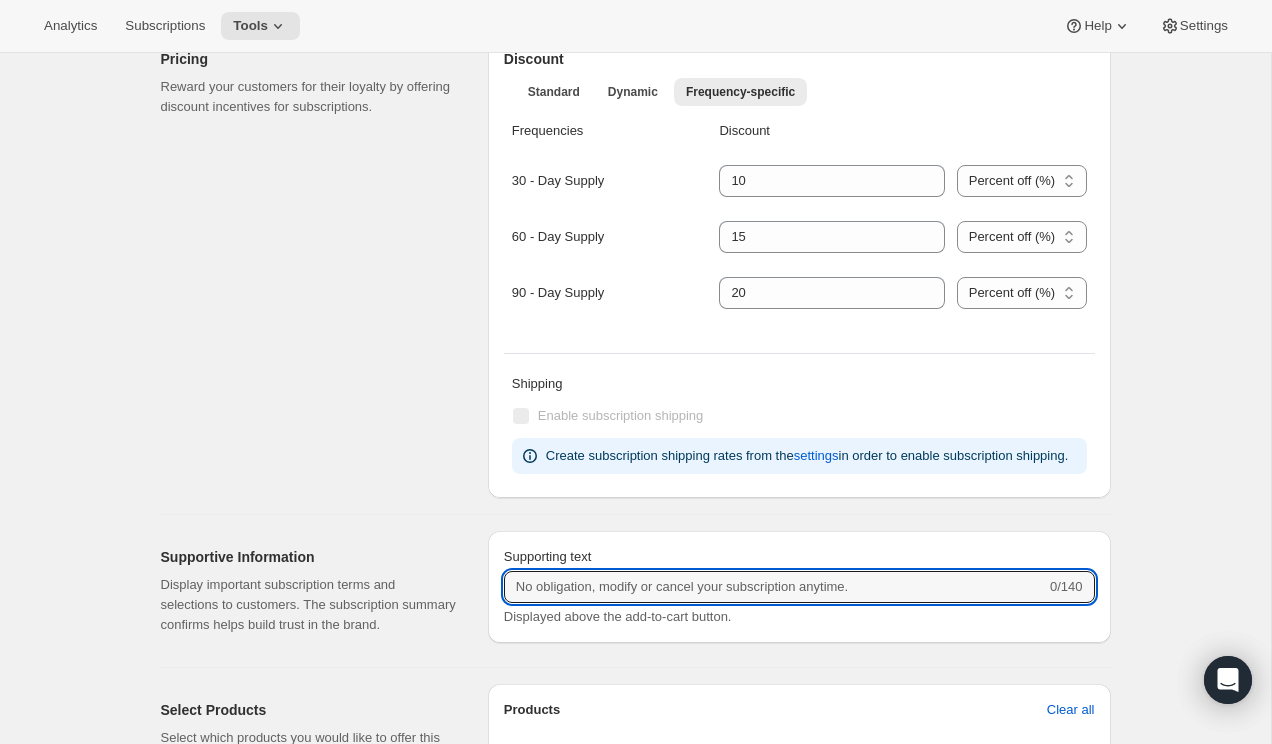scroll, scrollTop: 811, scrollLeft: 0, axis: vertical 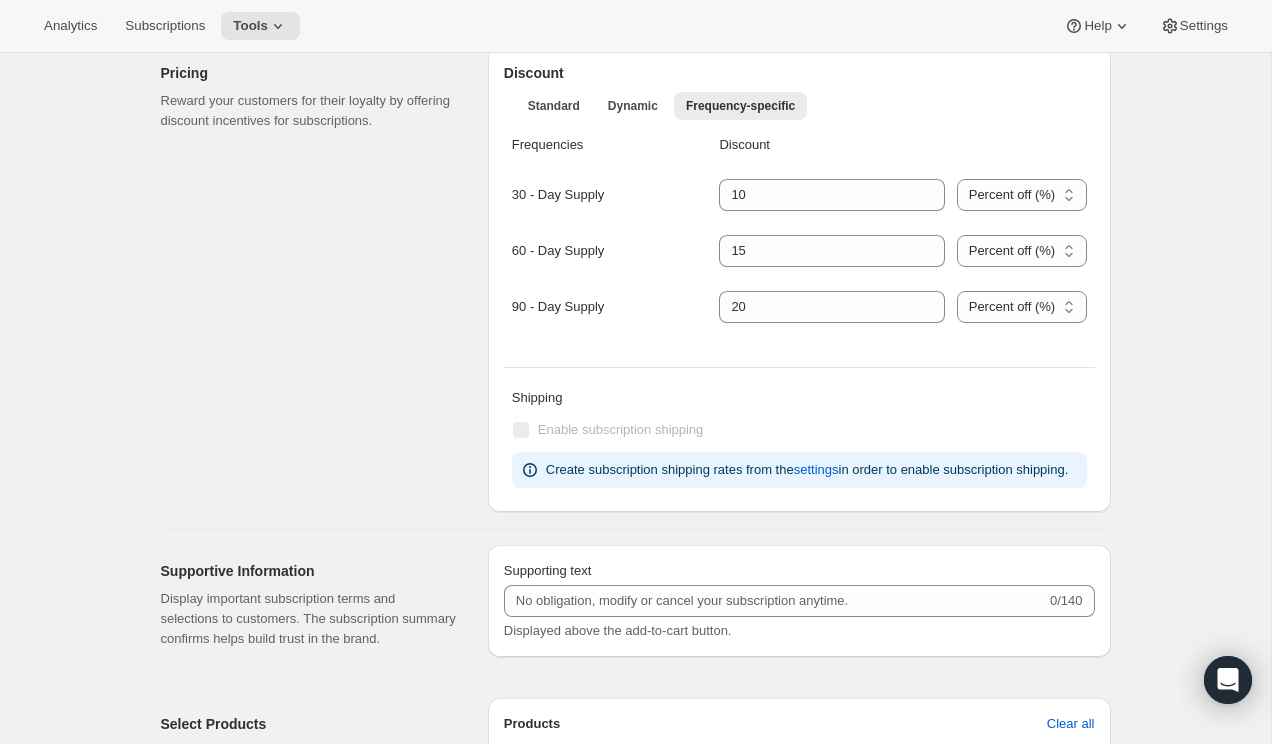 click on "30 - Day Supply" at bounding box center (604, 195) 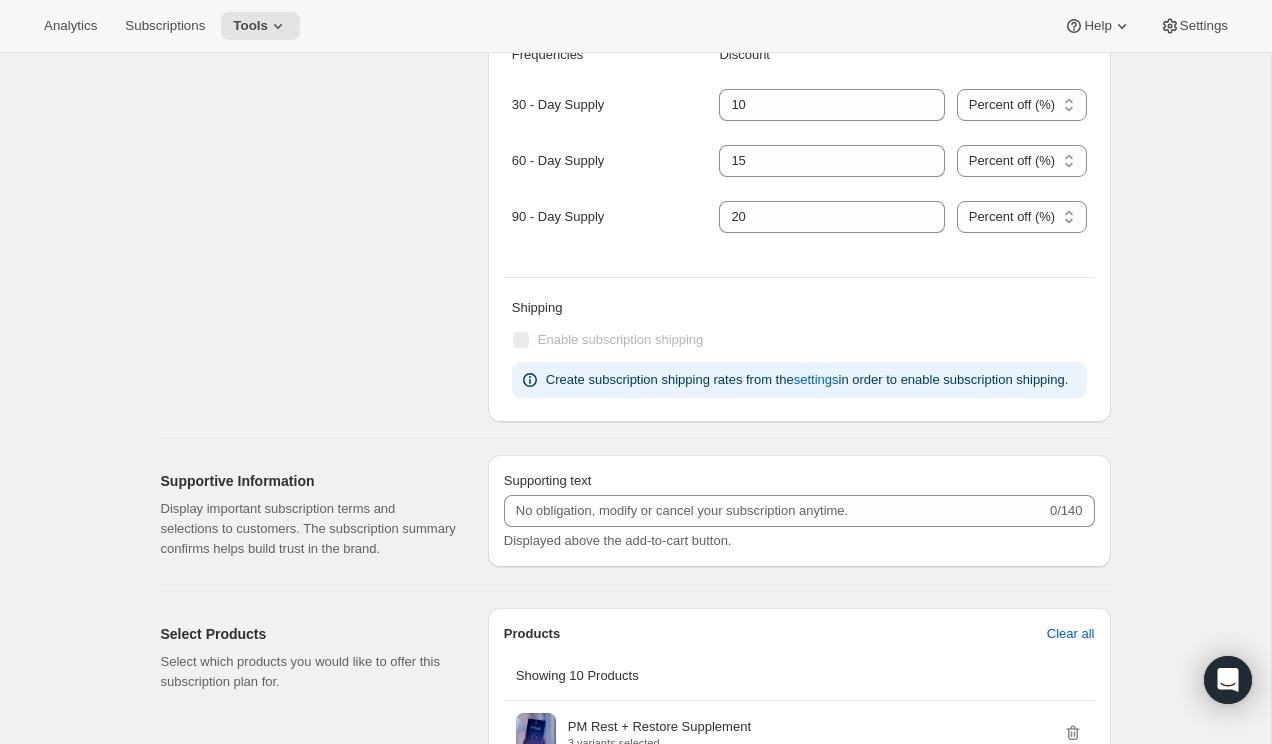 scroll, scrollTop: 873, scrollLeft: 0, axis: vertical 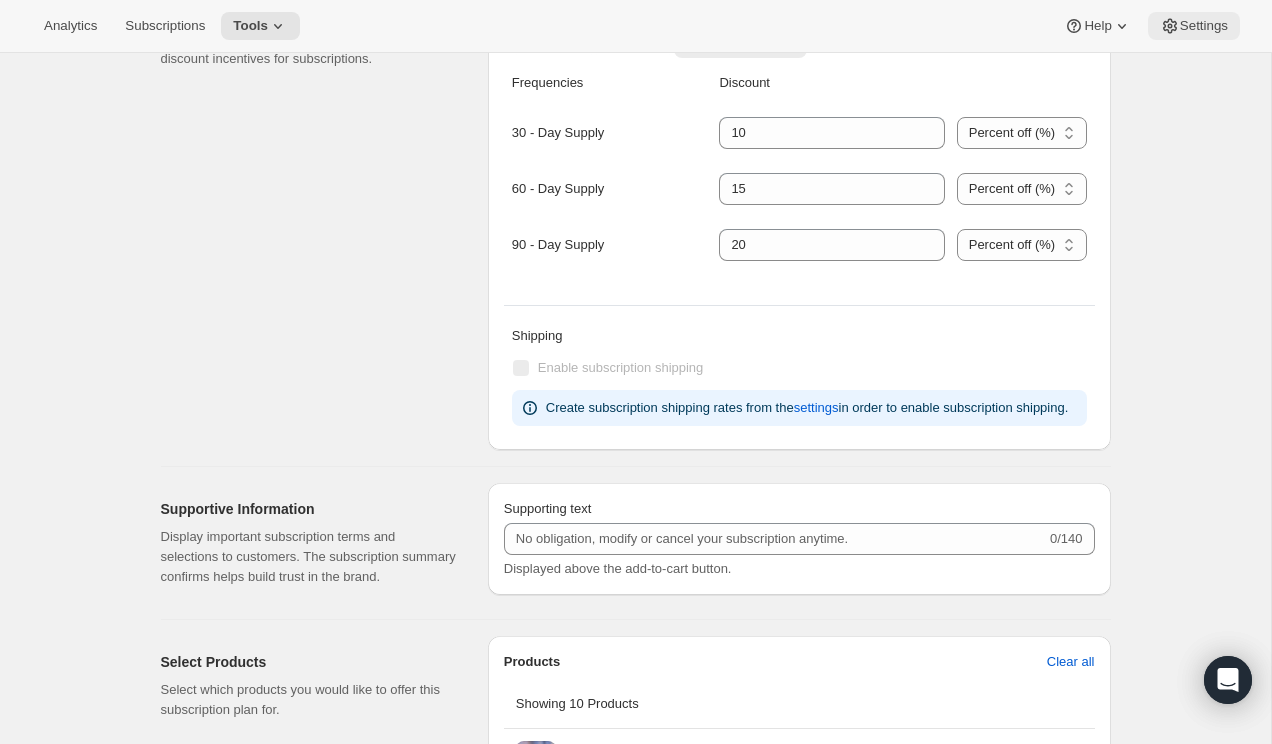 click on "Settings" at bounding box center (1204, 26) 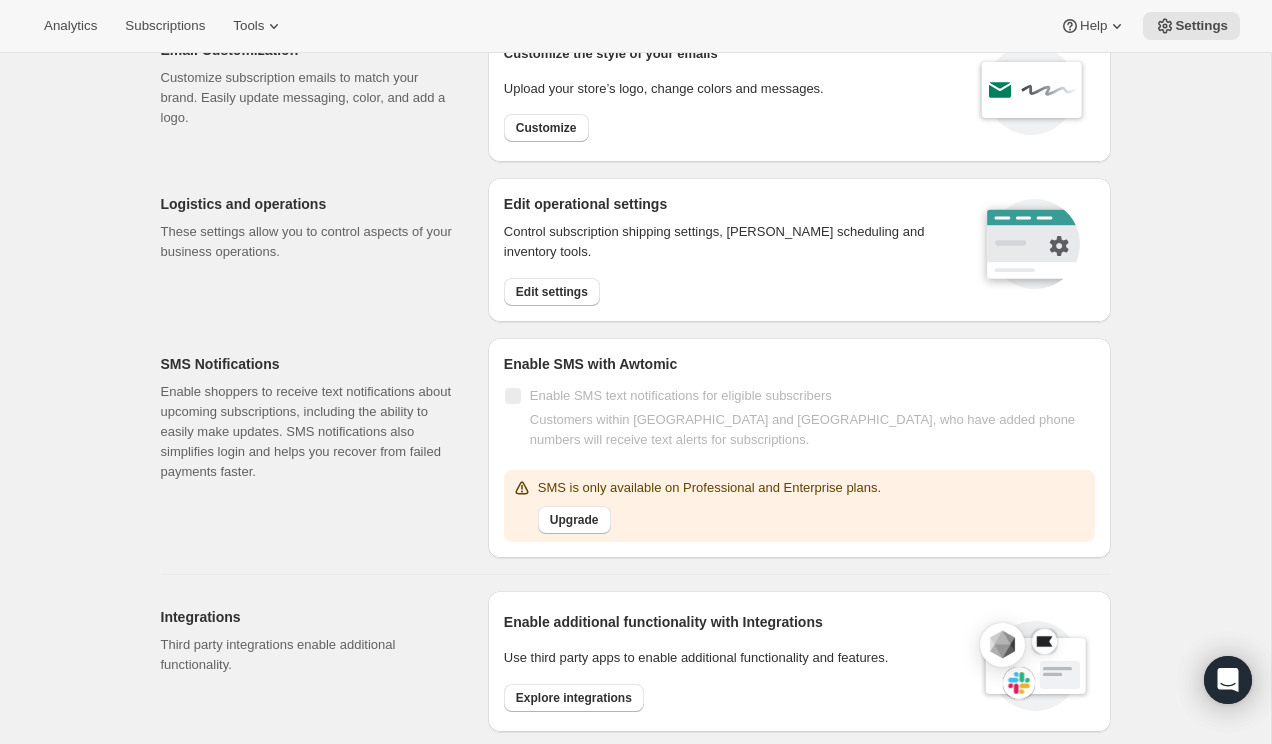scroll, scrollTop: 109, scrollLeft: 0, axis: vertical 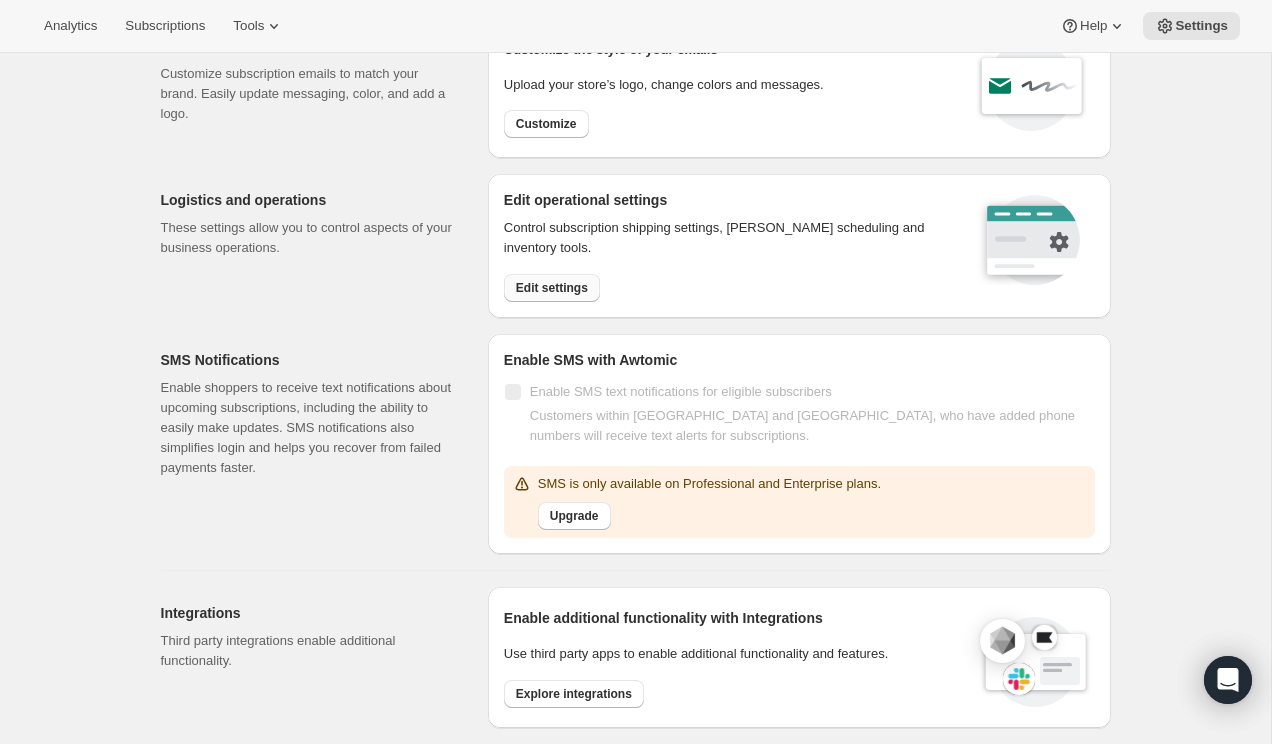 click on "Edit settings" at bounding box center [552, 288] 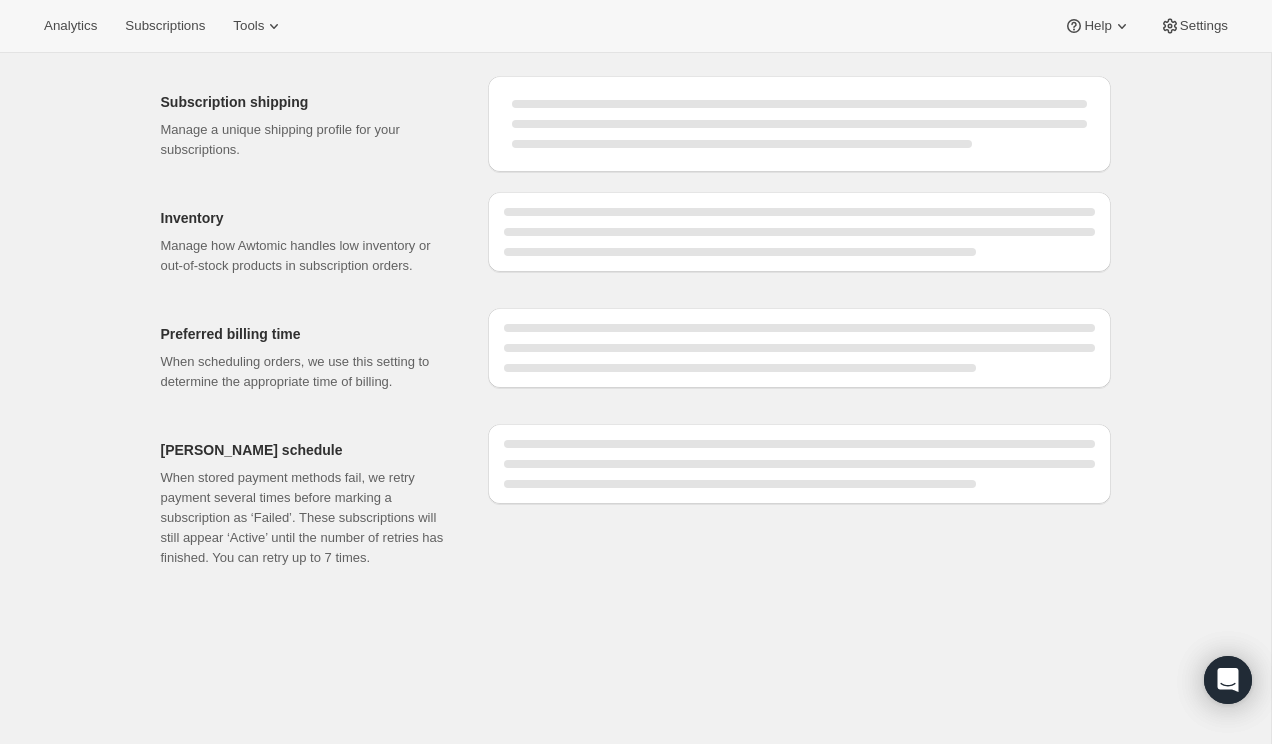 scroll, scrollTop: 0, scrollLeft: 0, axis: both 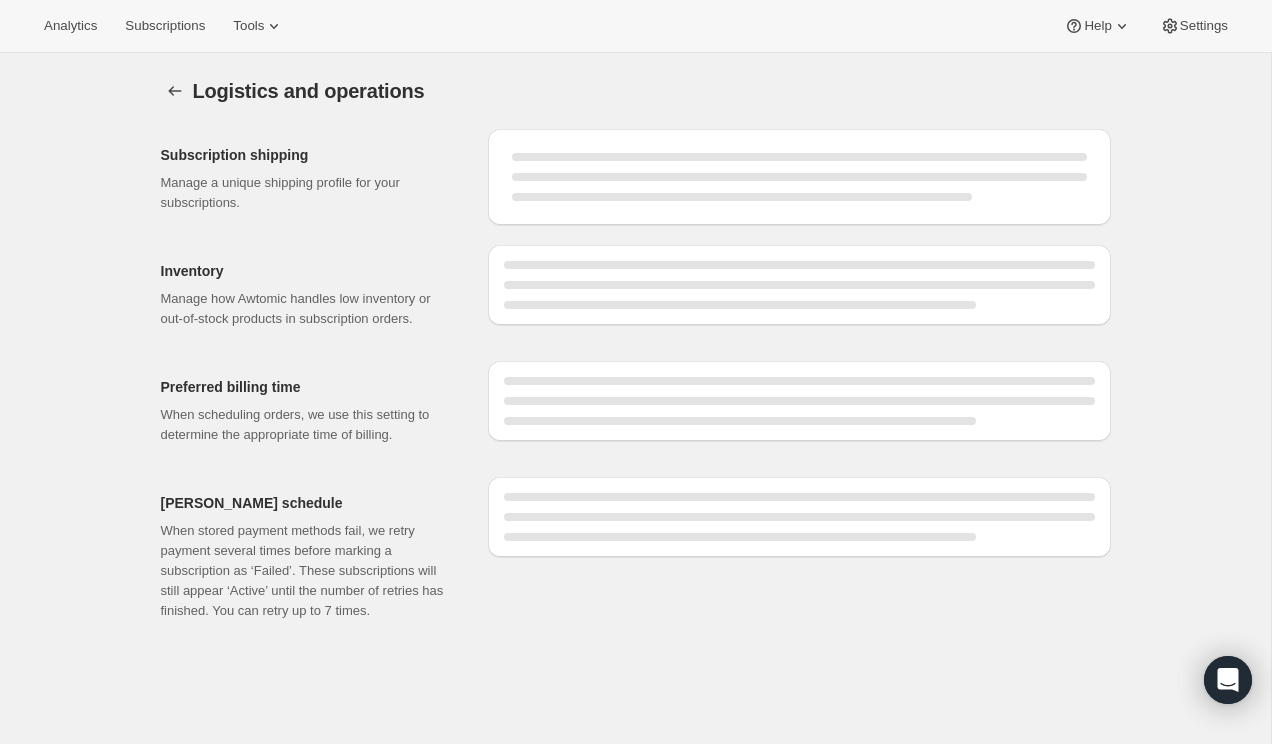 select on "DAY" 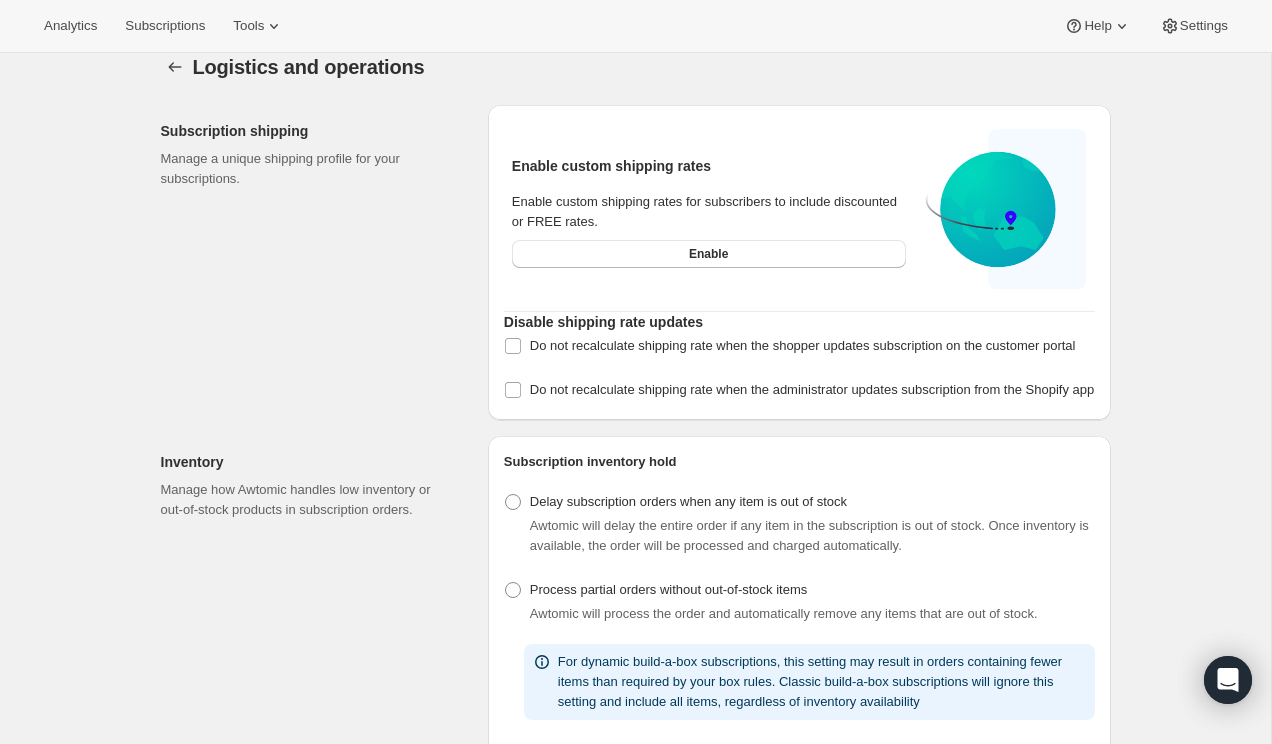 scroll, scrollTop: 0, scrollLeft: 0, axis: both 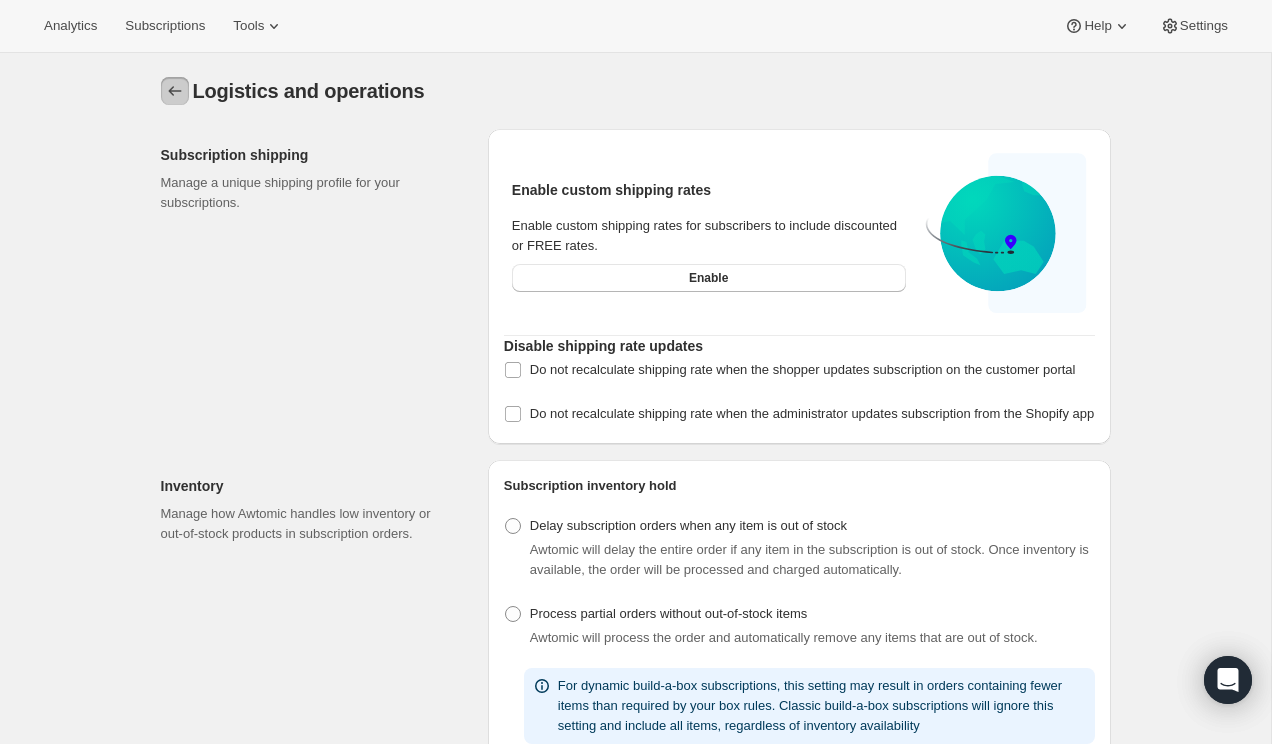 click 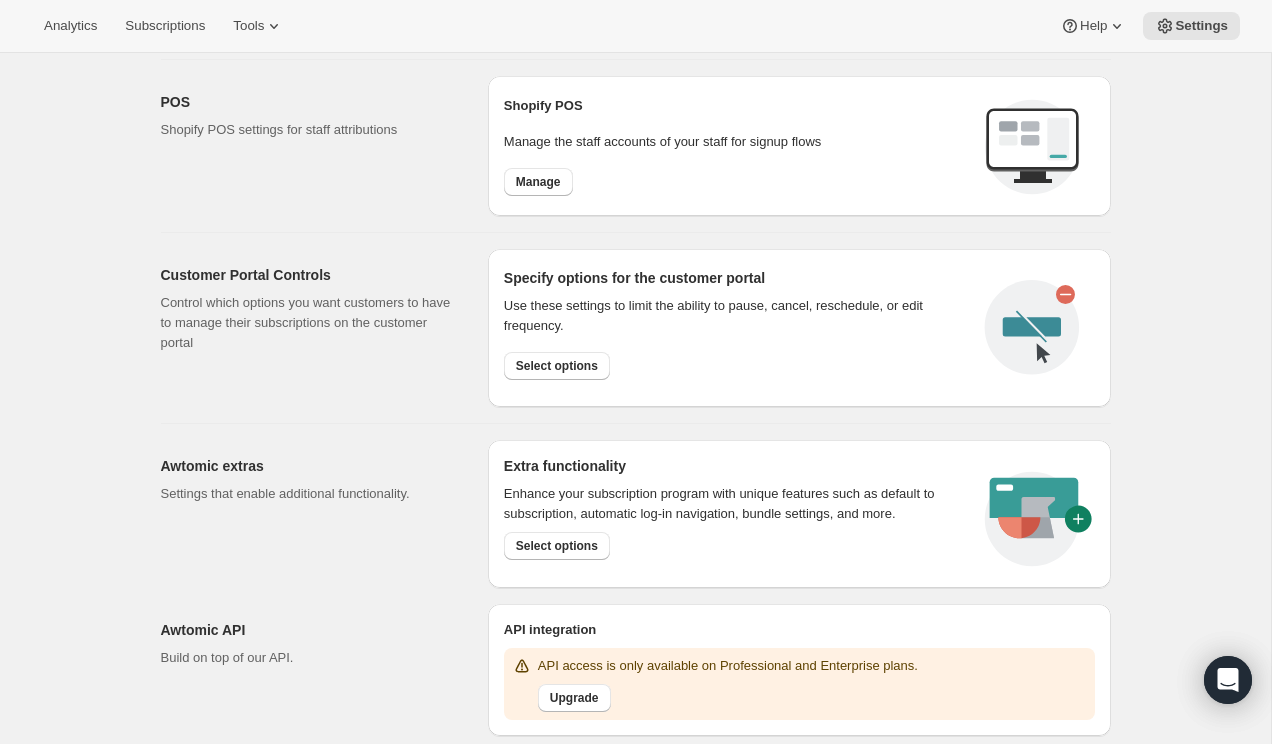 scroll, scrollTop: 778, scrollLeft: 0, axis: vertical 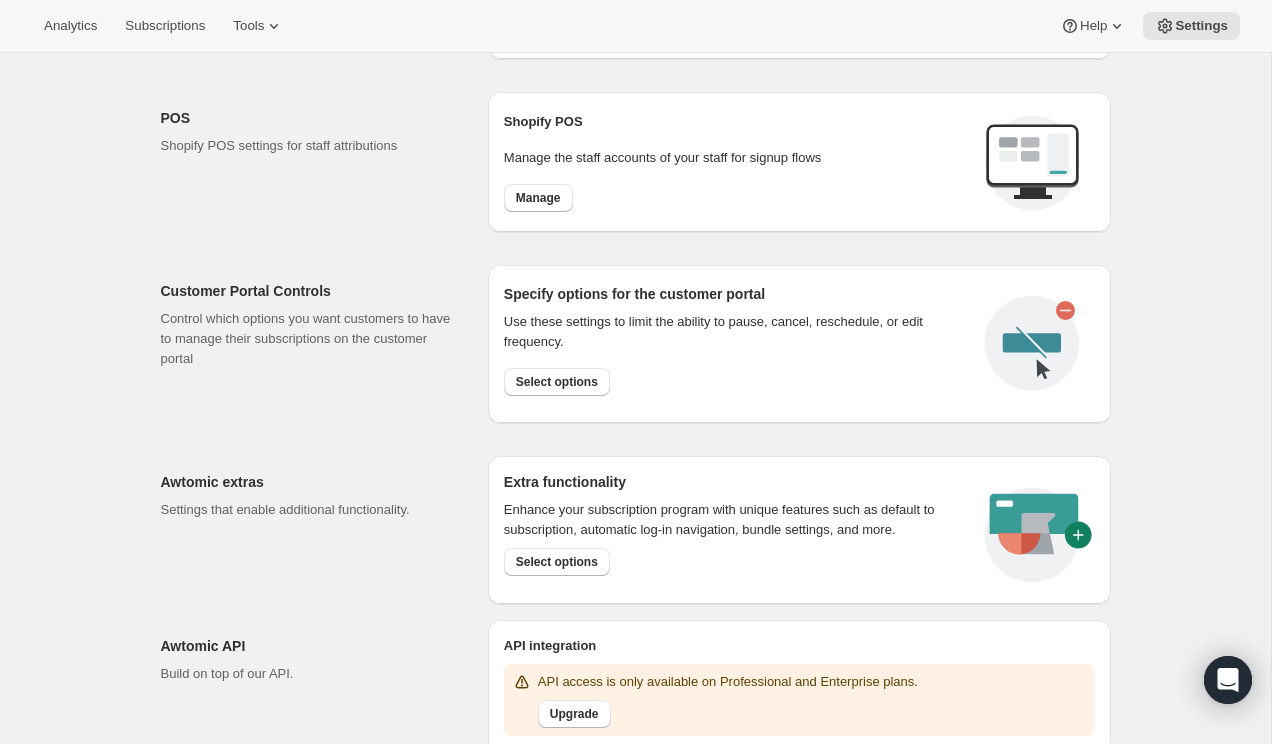 click on "Customer Portal Controls Control which options you want customers to have to manage their subscriptions on the customer portal" at bounding box center (316, 344) 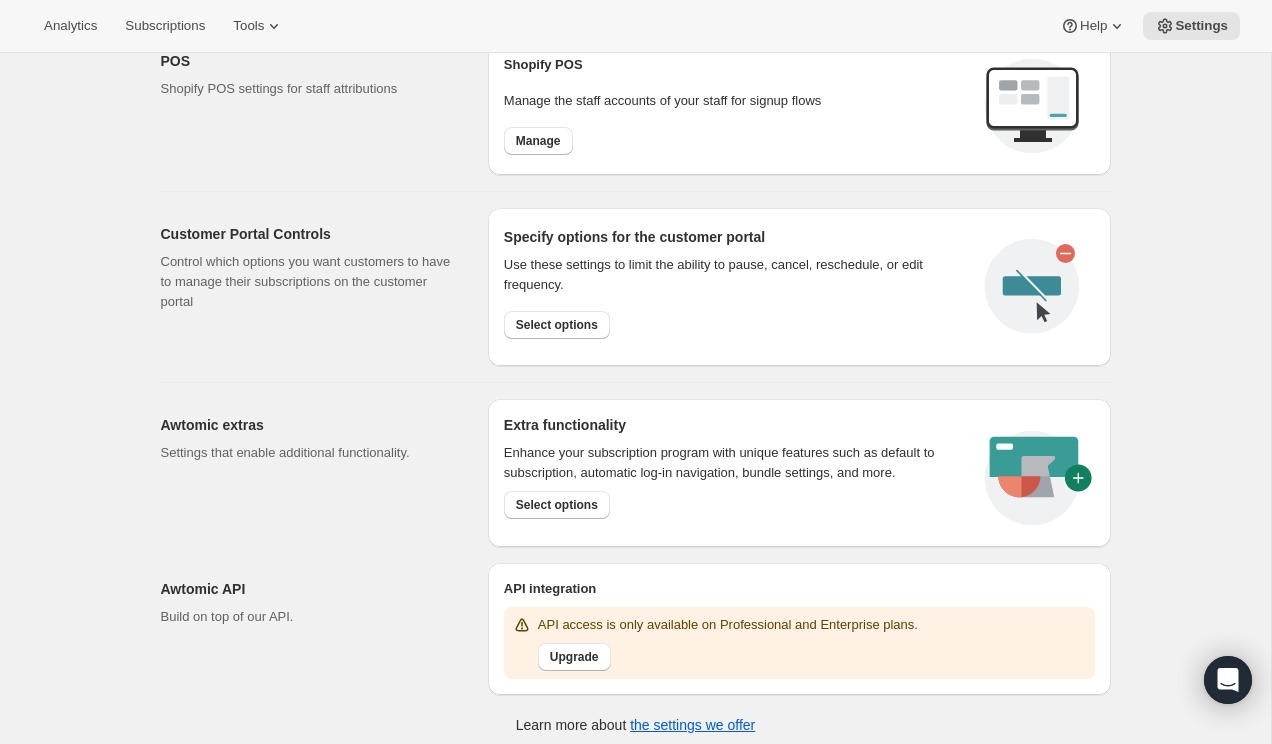 scroll, scrollTop: 841, scrollLeft: 0, axis: vertical 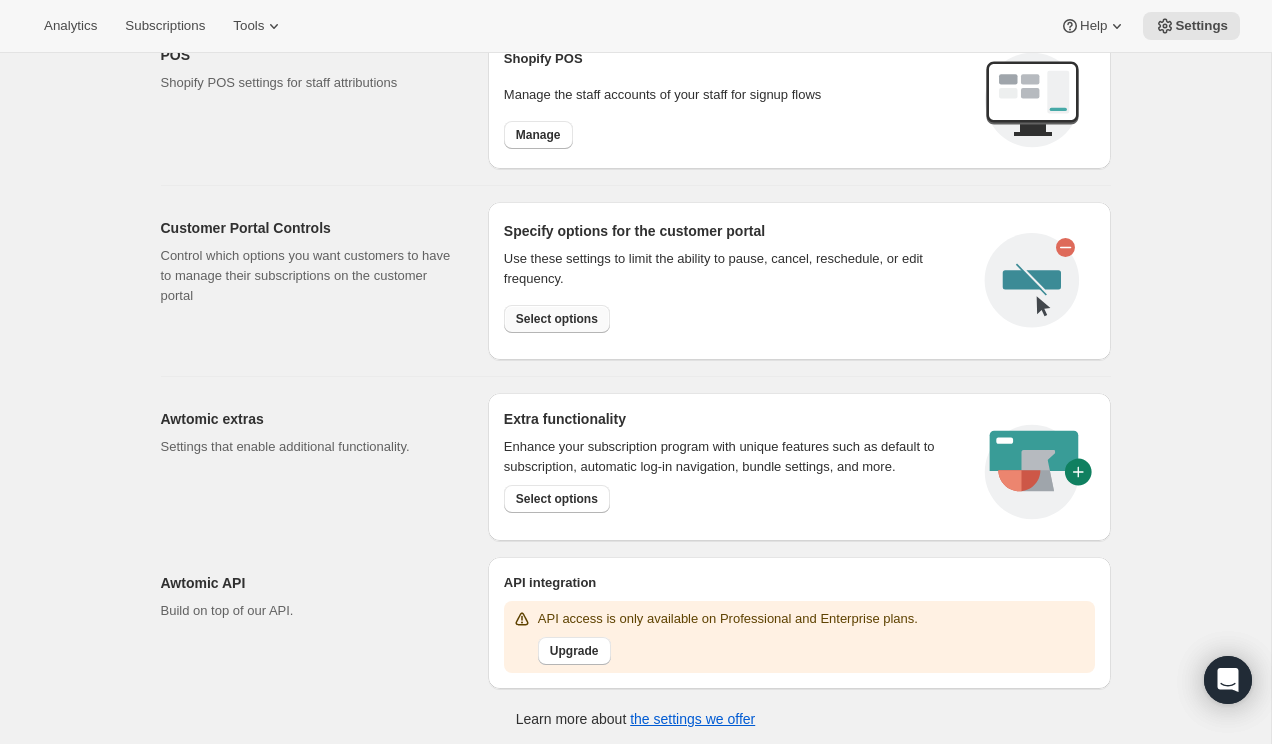 click on "Select options" at bounding box center [557, 319] 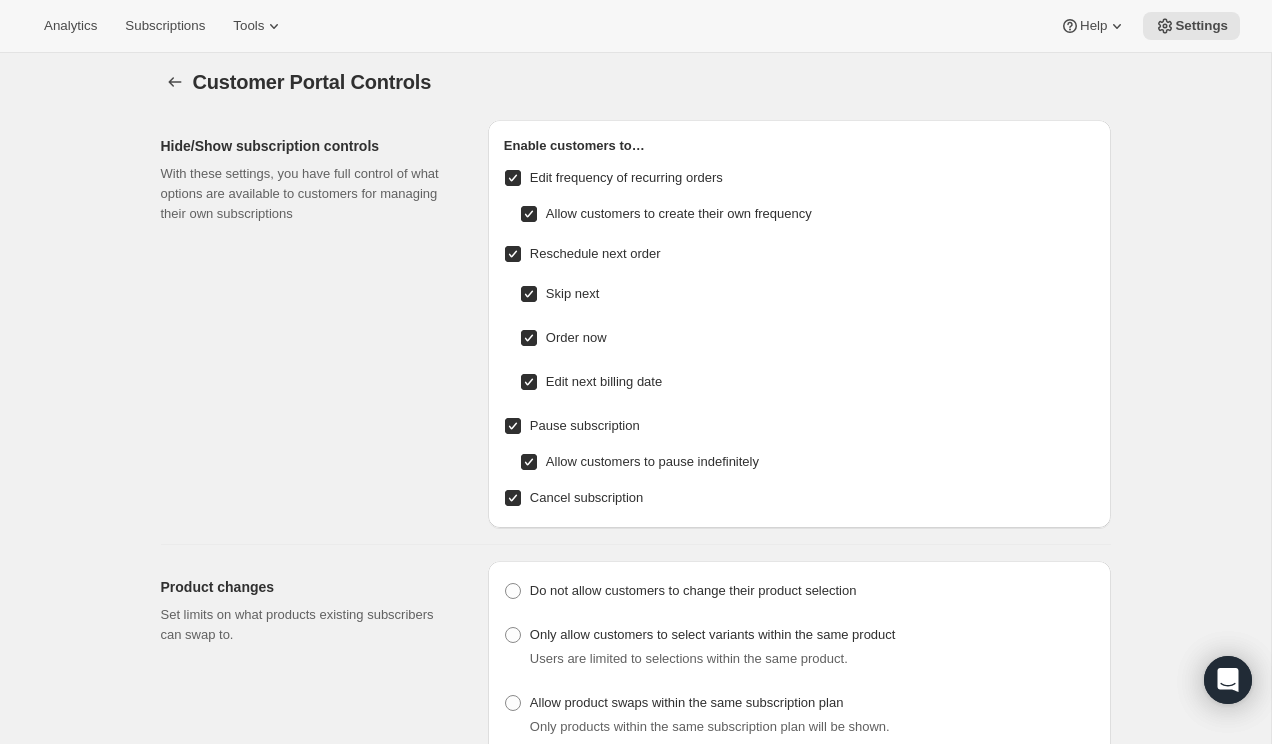 scroll, scrollTop: 11, scrollLeft: 0, axis: vertical 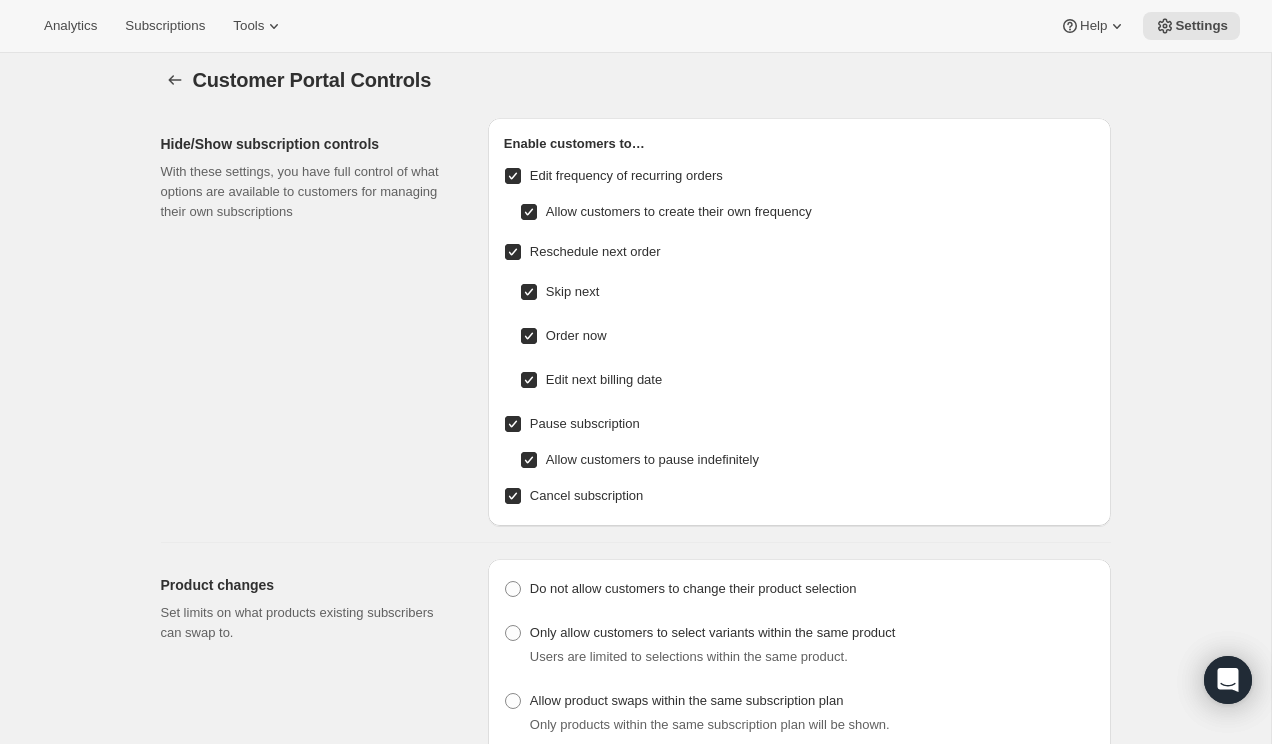 click on "Edit frequency of recurring orders" at bounding box center [513, 176] 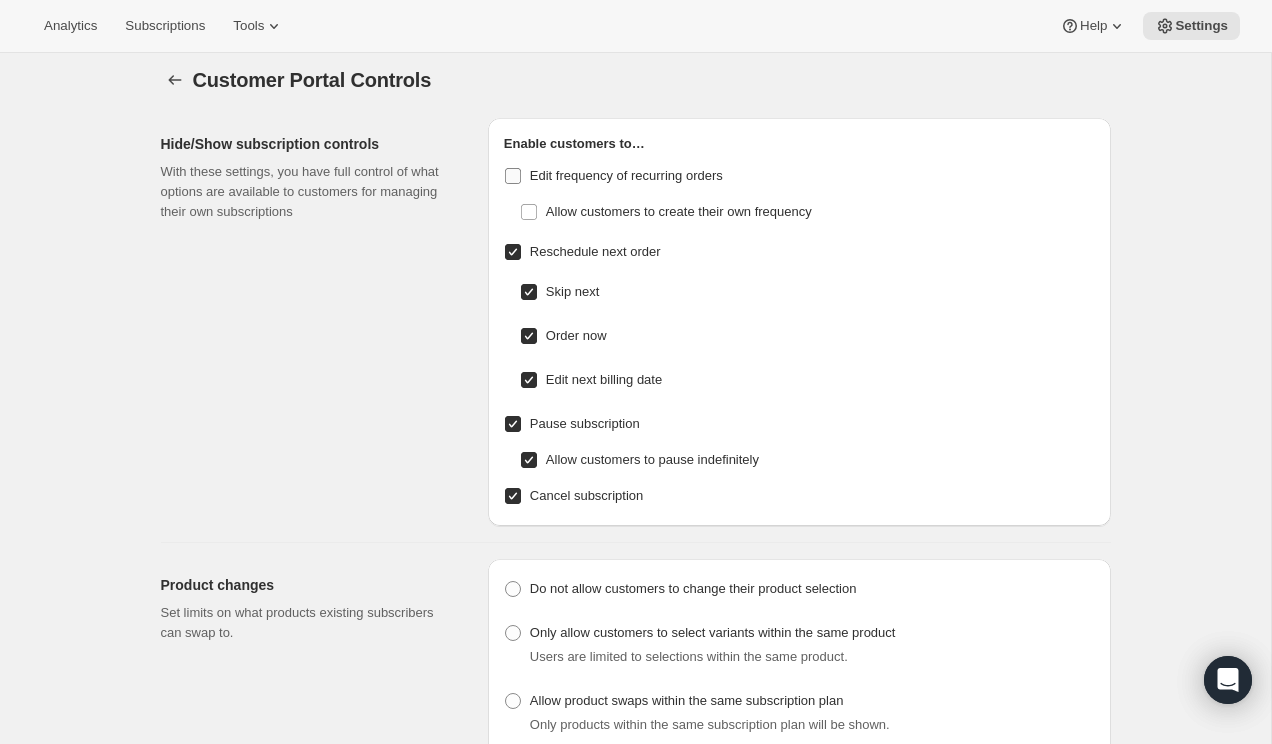 checkbox on "false" 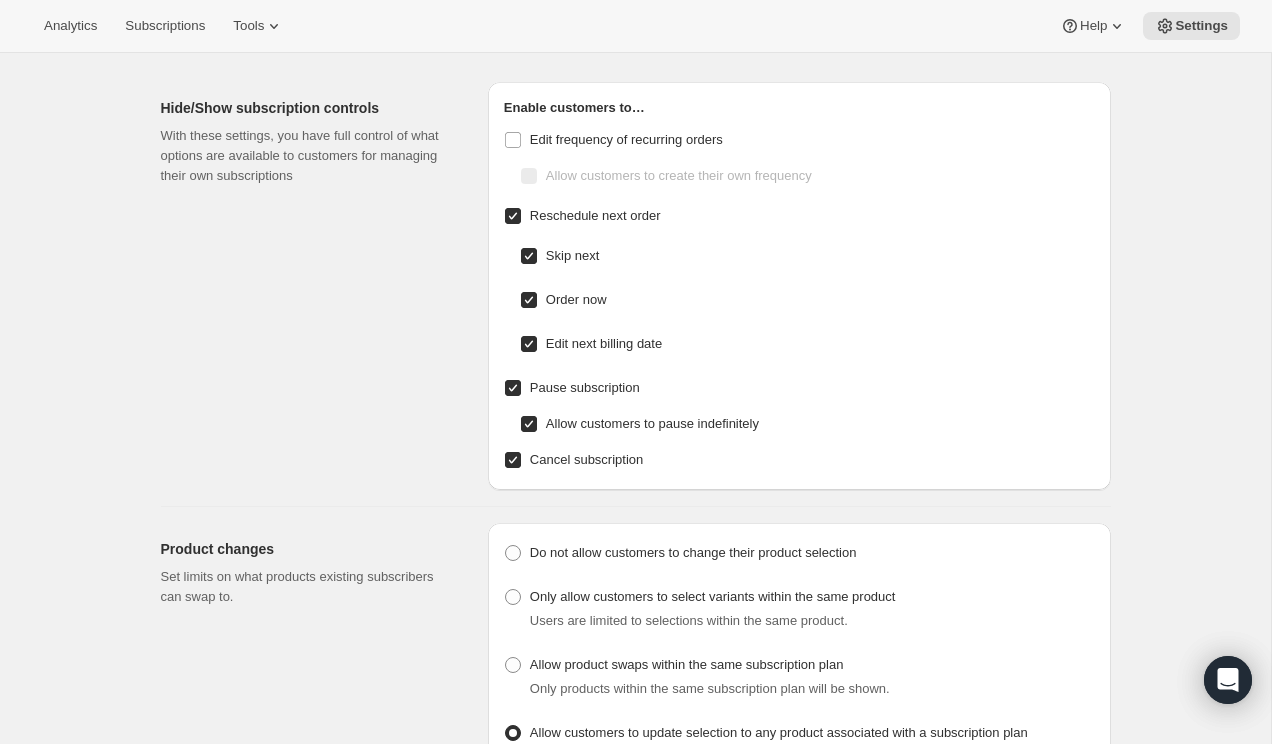 scroll, scrollTop: 51, scrollLeft: 0, axis: vertical 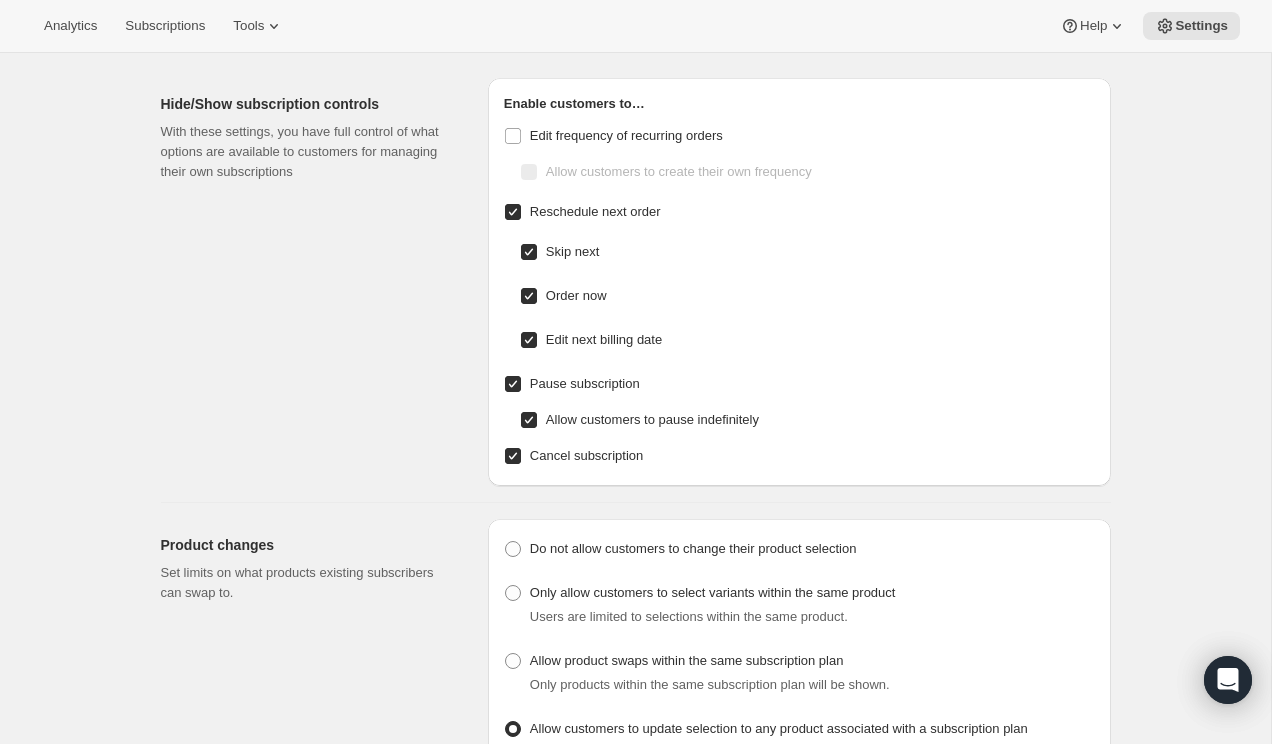 click on "Hide/Show subscription controls With these settings, you have full control of what options are available to customers for managing their own subscriptions Enable customers to… Edit frequency of recurring orders Allow customers to create their own frequency Reschedule next order Skip next Order now Edit next billing date Pause subscription Allow customers to pause indefinitely Cancel subscription" at bounding box center (628, 274) 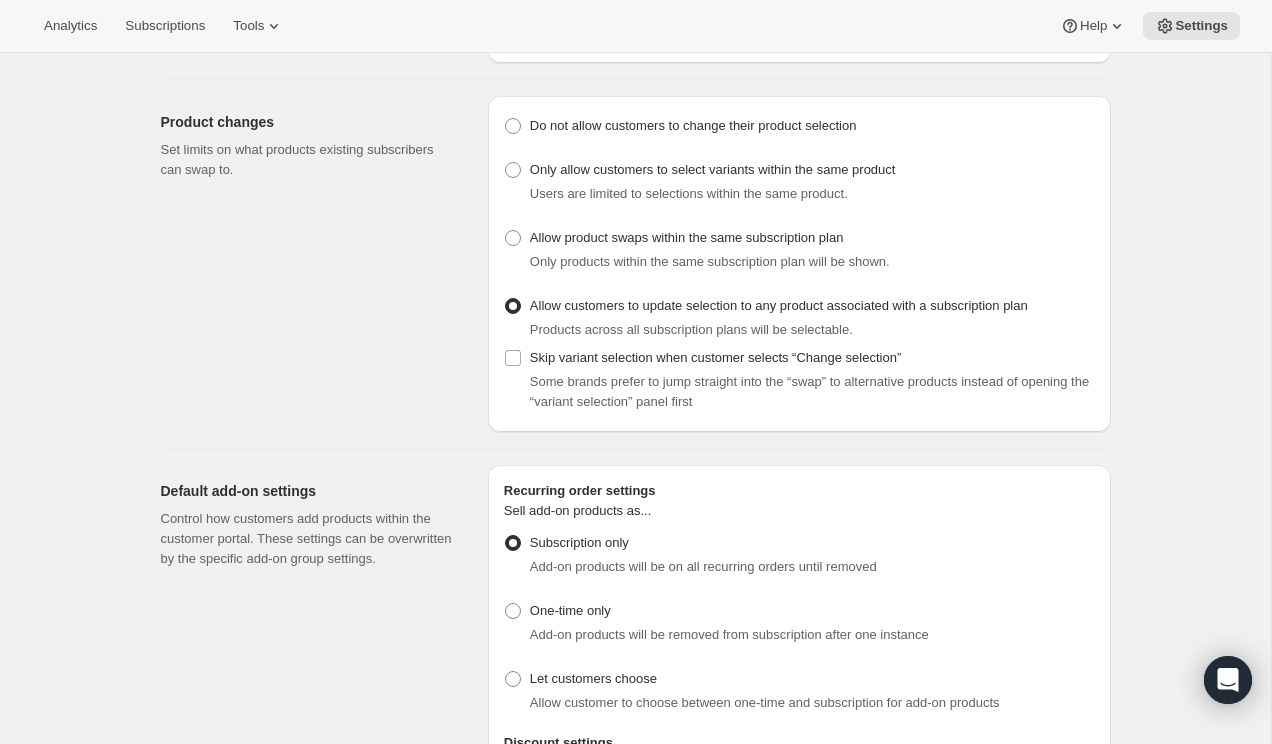 scroll, scrollTop: 456, scrollLeft: 0, axis: vertical 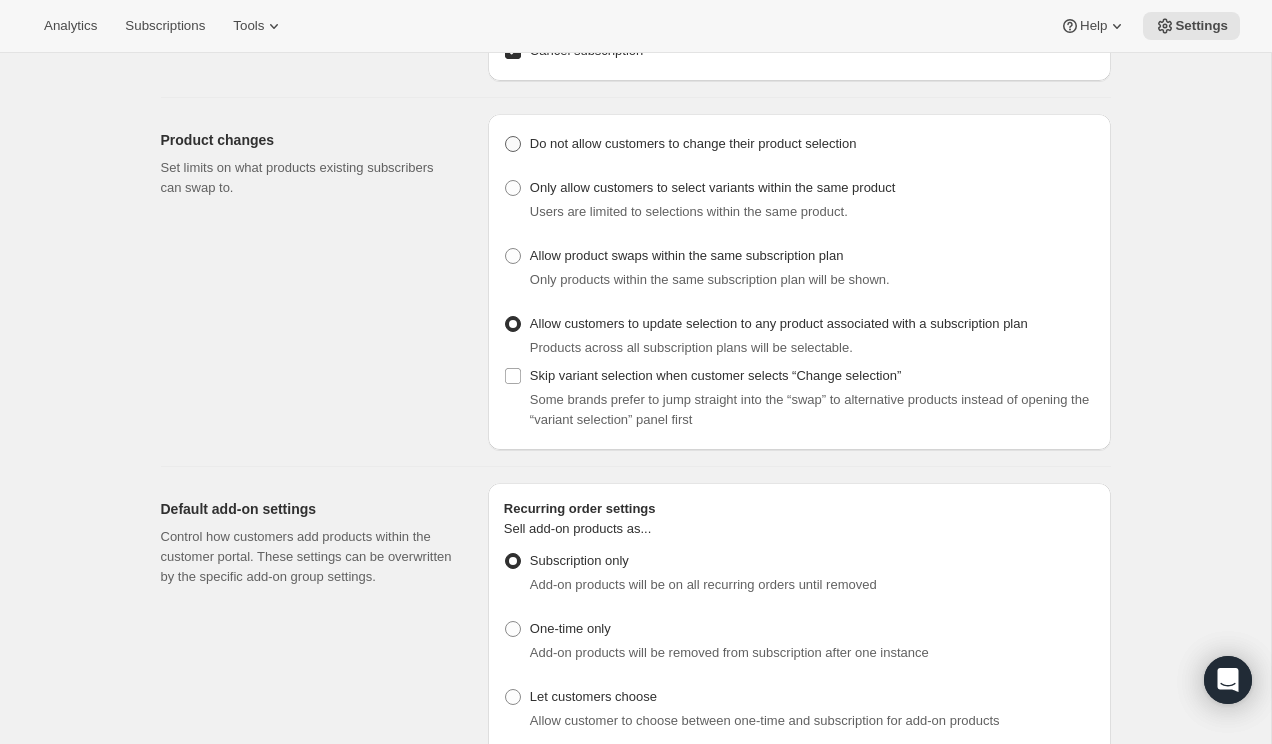 click at bounding box center (513, 144) 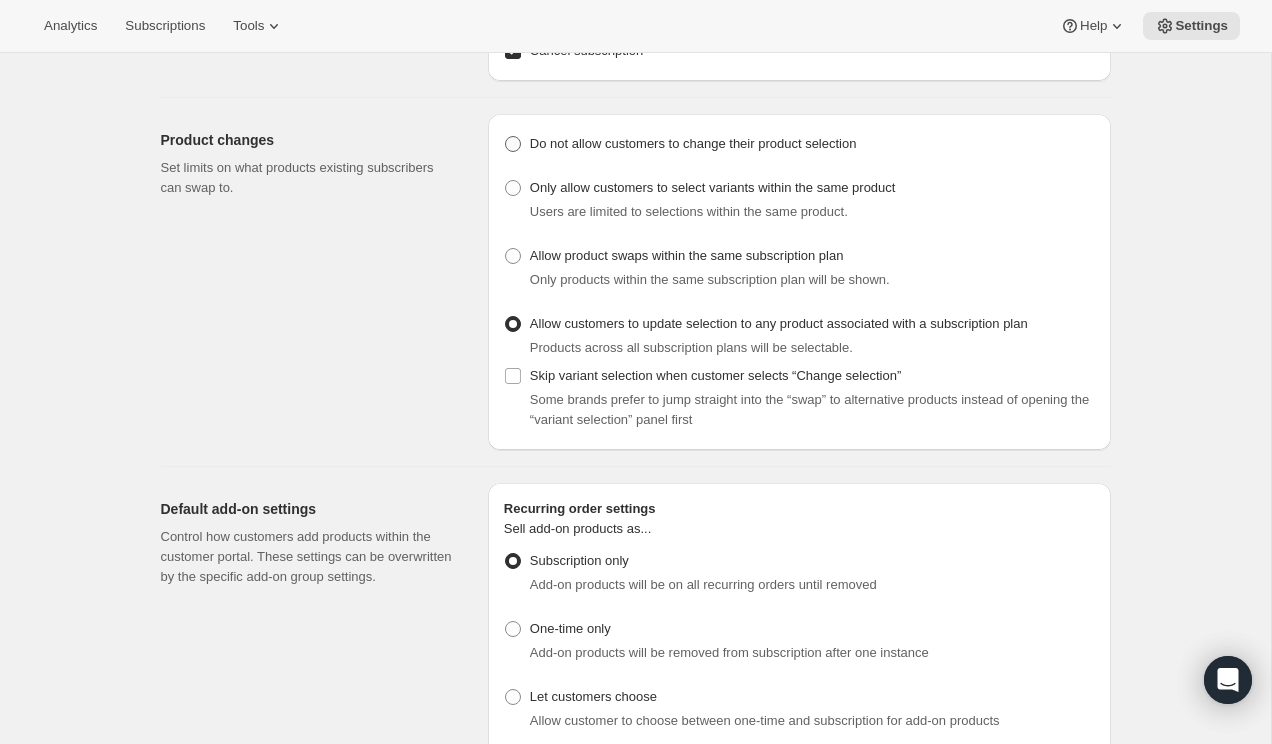 radio on "true" 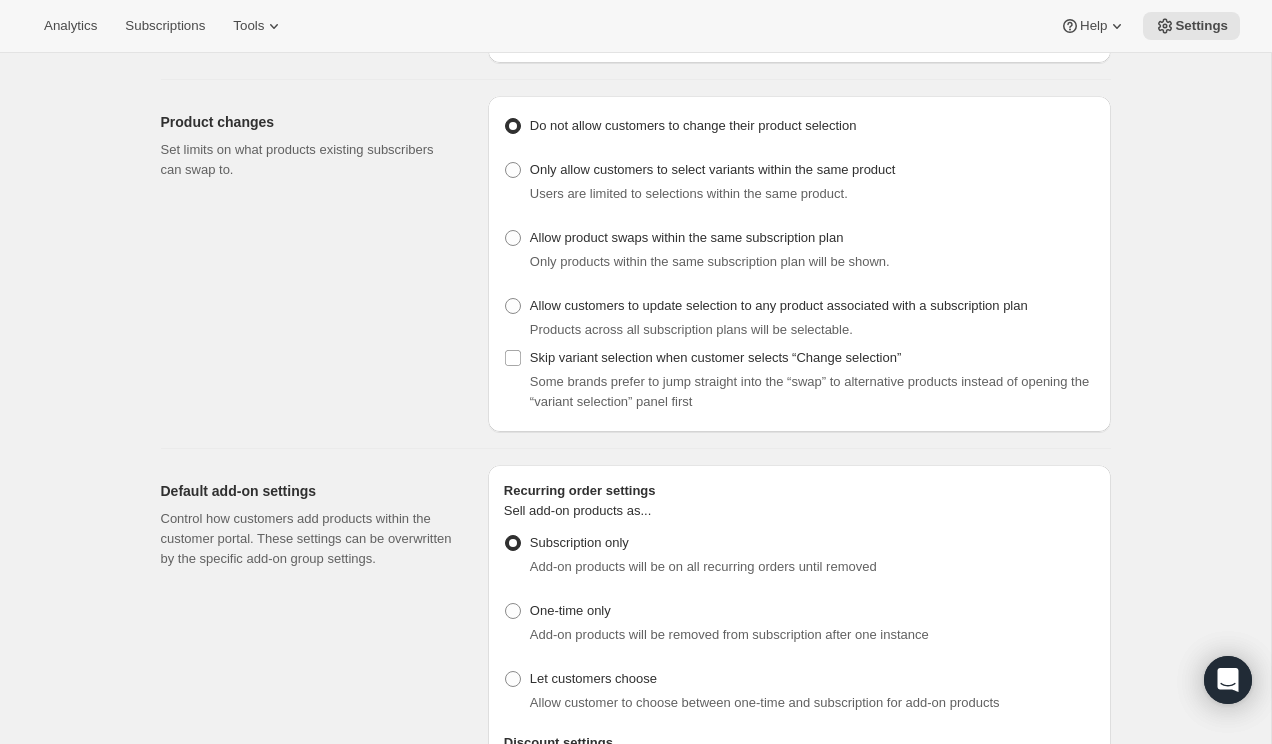 scroll, scrollTop: 477, scrollLeft: 0, axis: vertical 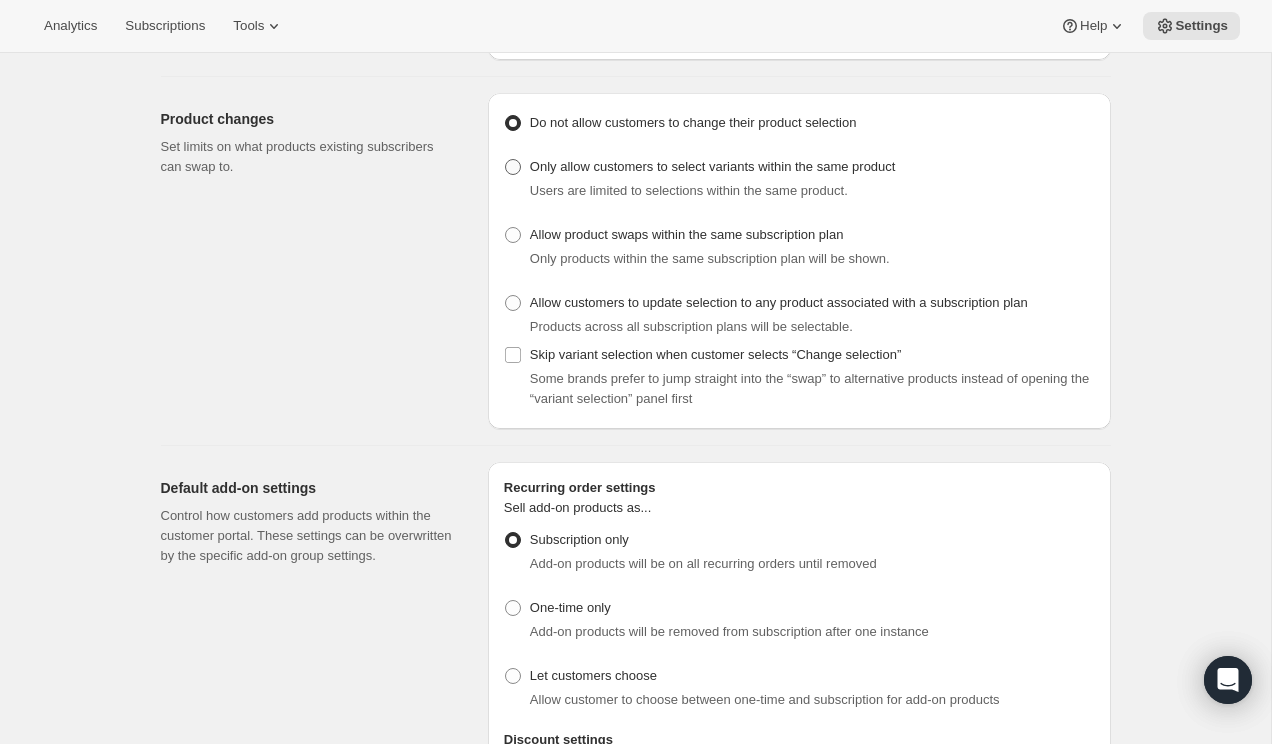 drag, startPoint x: 517, startPoint y: 168, endPoint x: 535, endPoint y: 163, distance: 18.681541 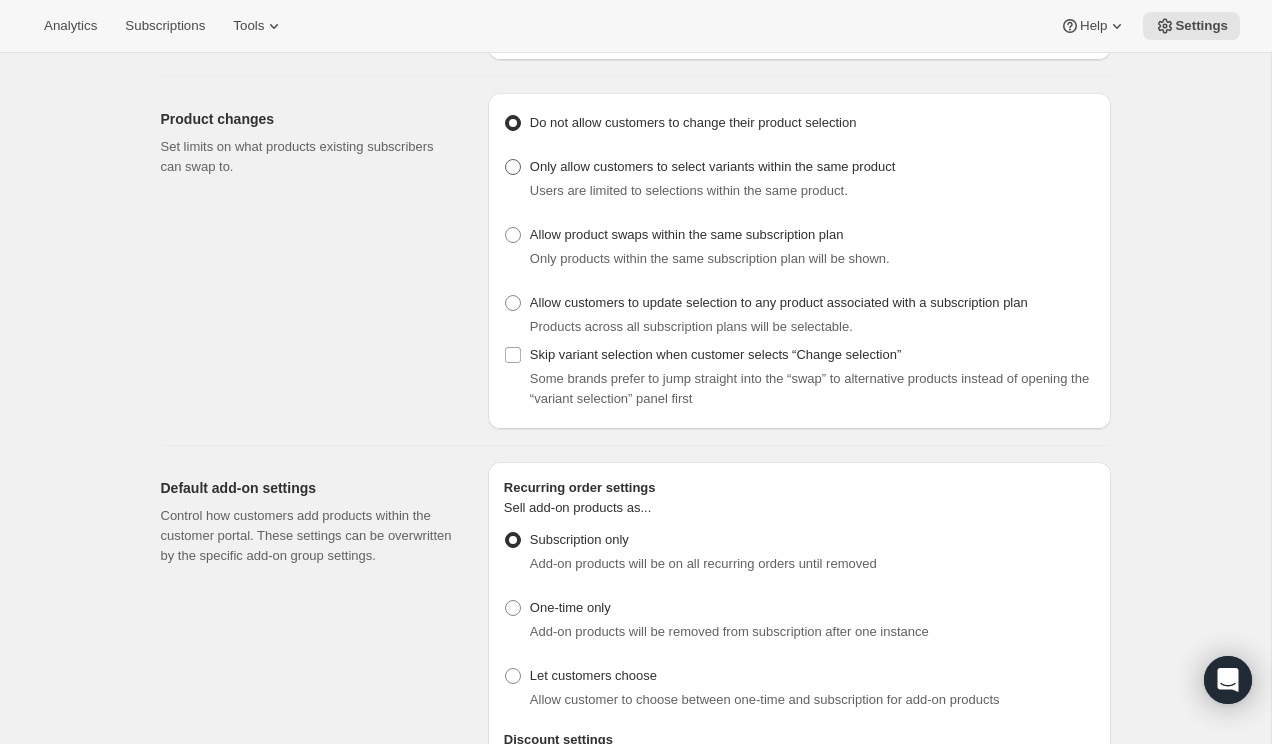 click at bounding box center (513, 167) 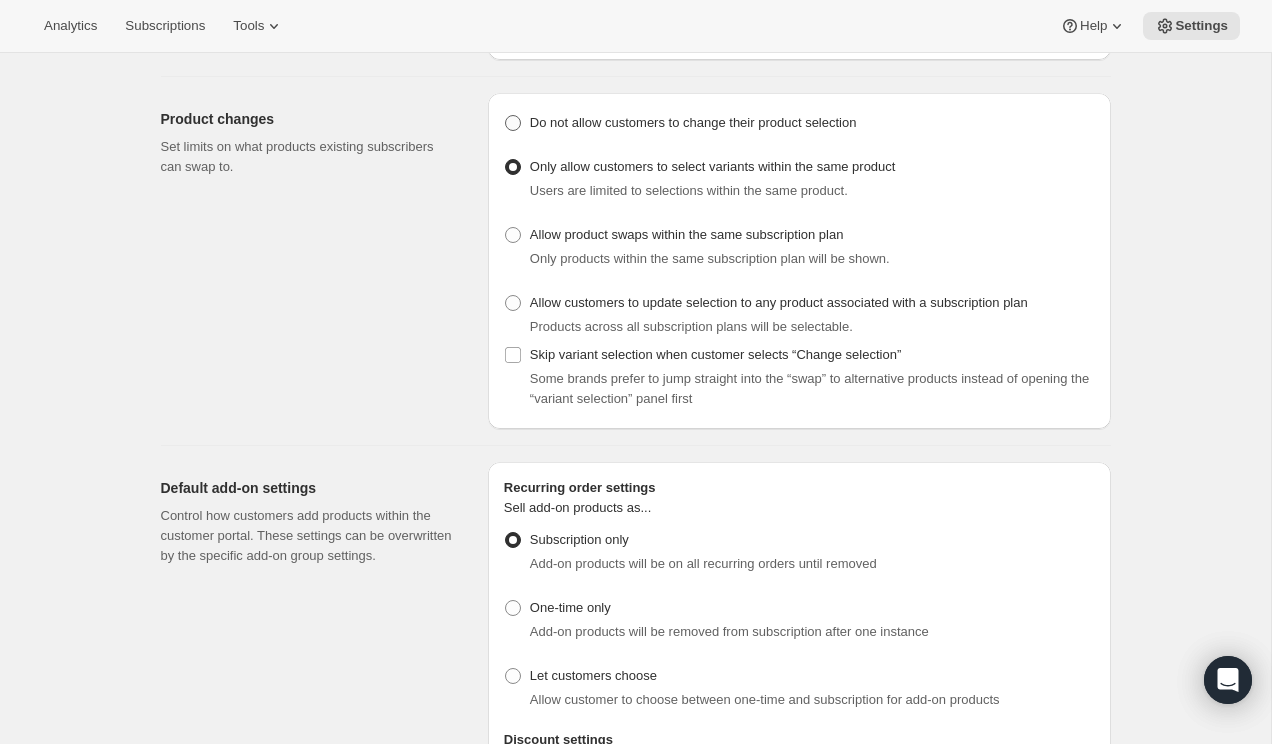 click at bounding box center [513, 123] 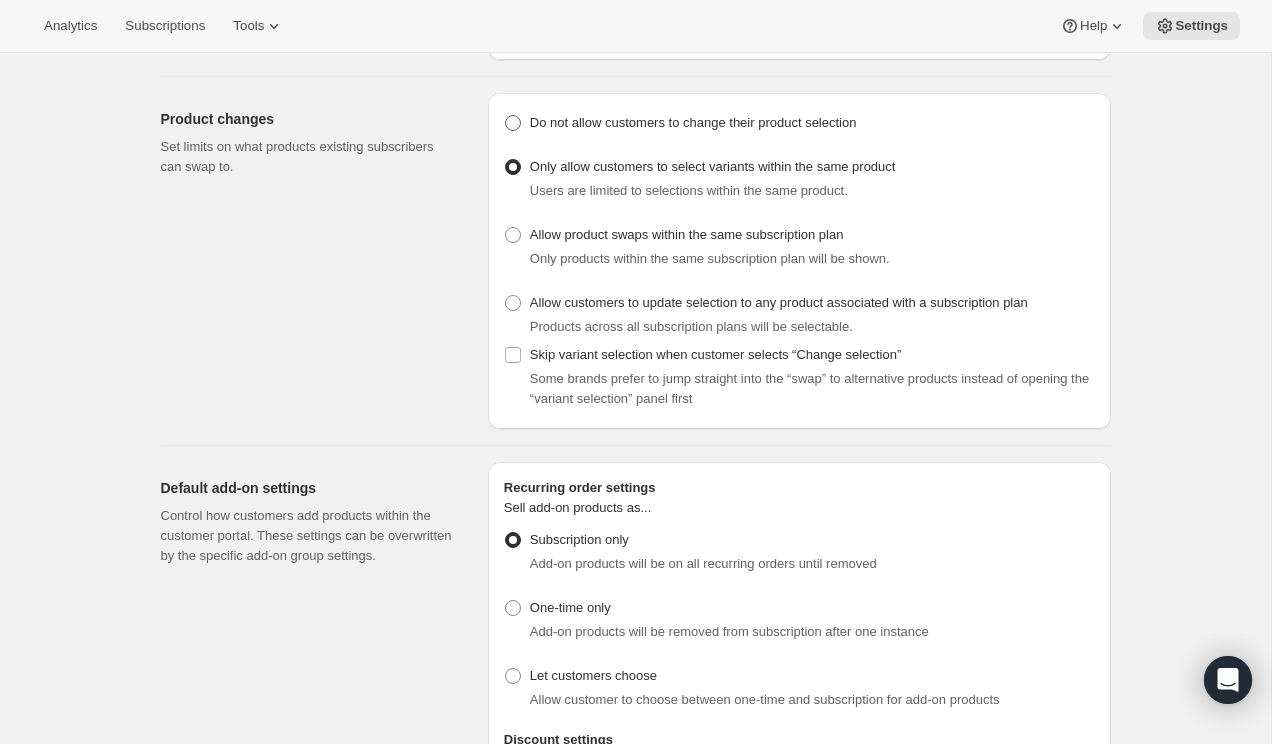 radio on "true" 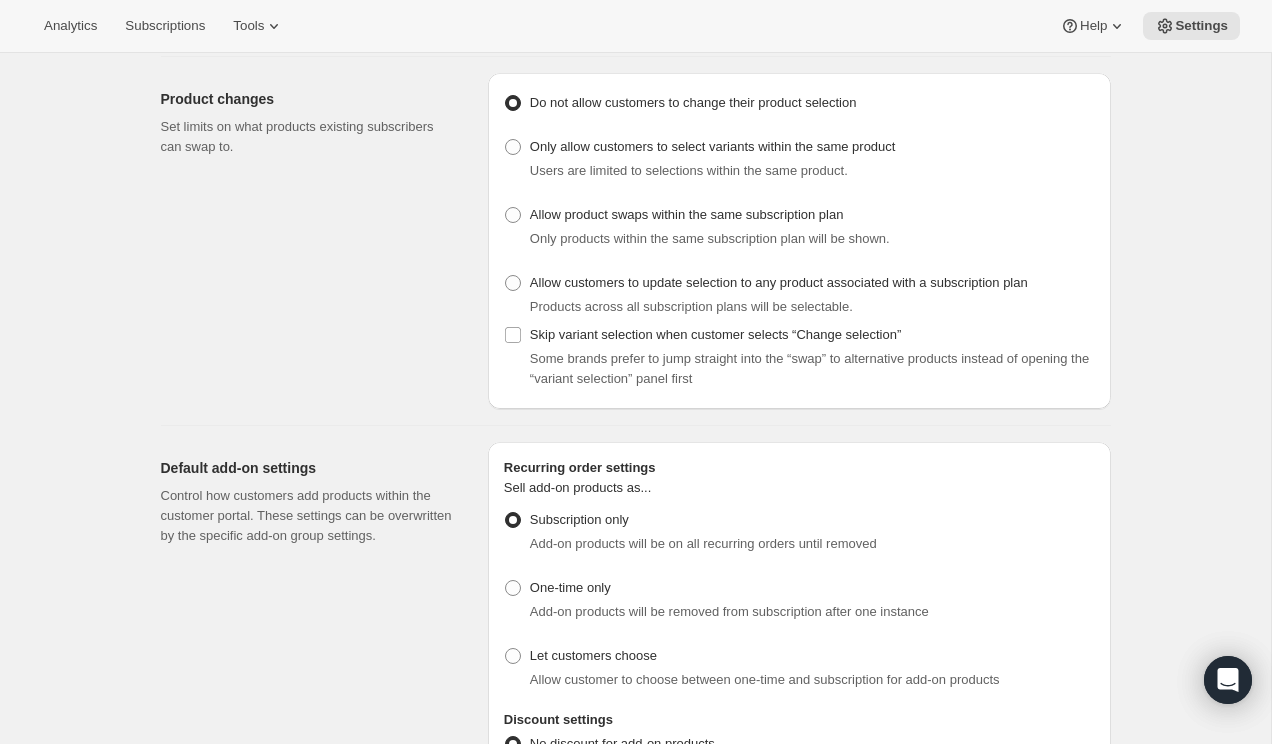 scroll, scrollTop: 504, scrollLeft: 0, axis: vertical 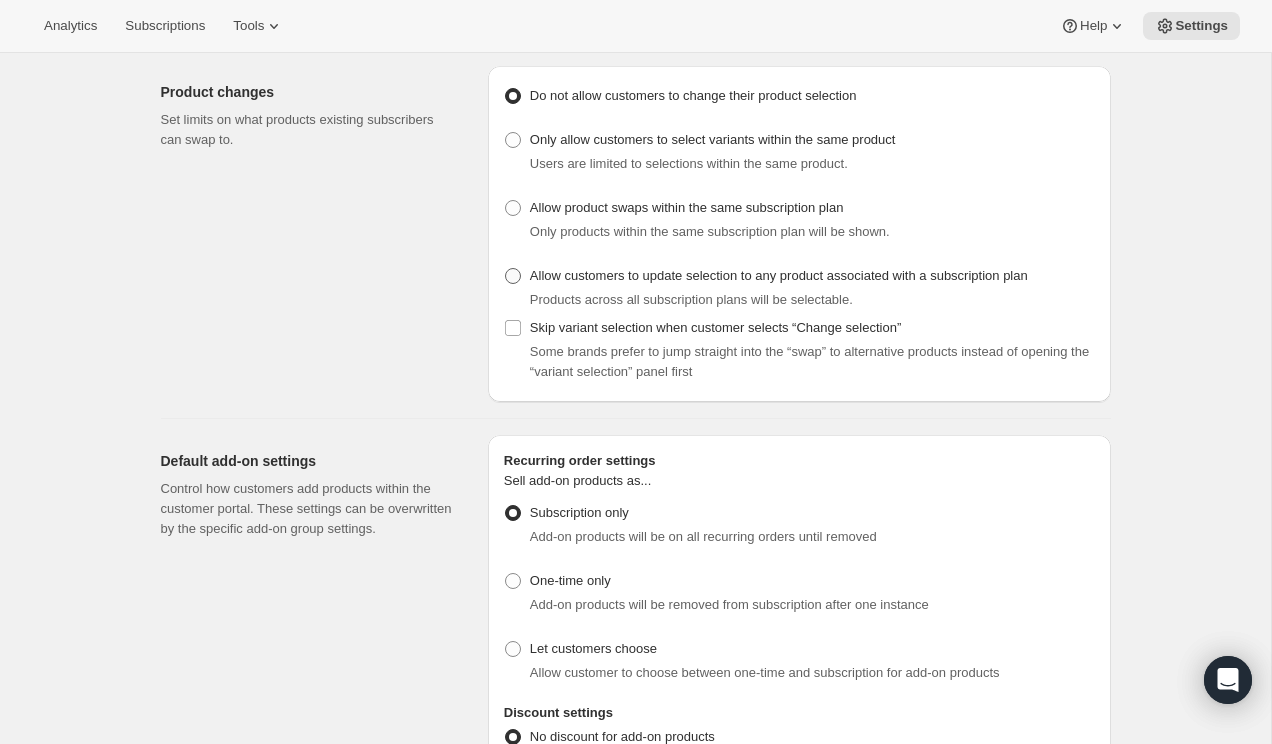 click at bounding box center [513, 276] 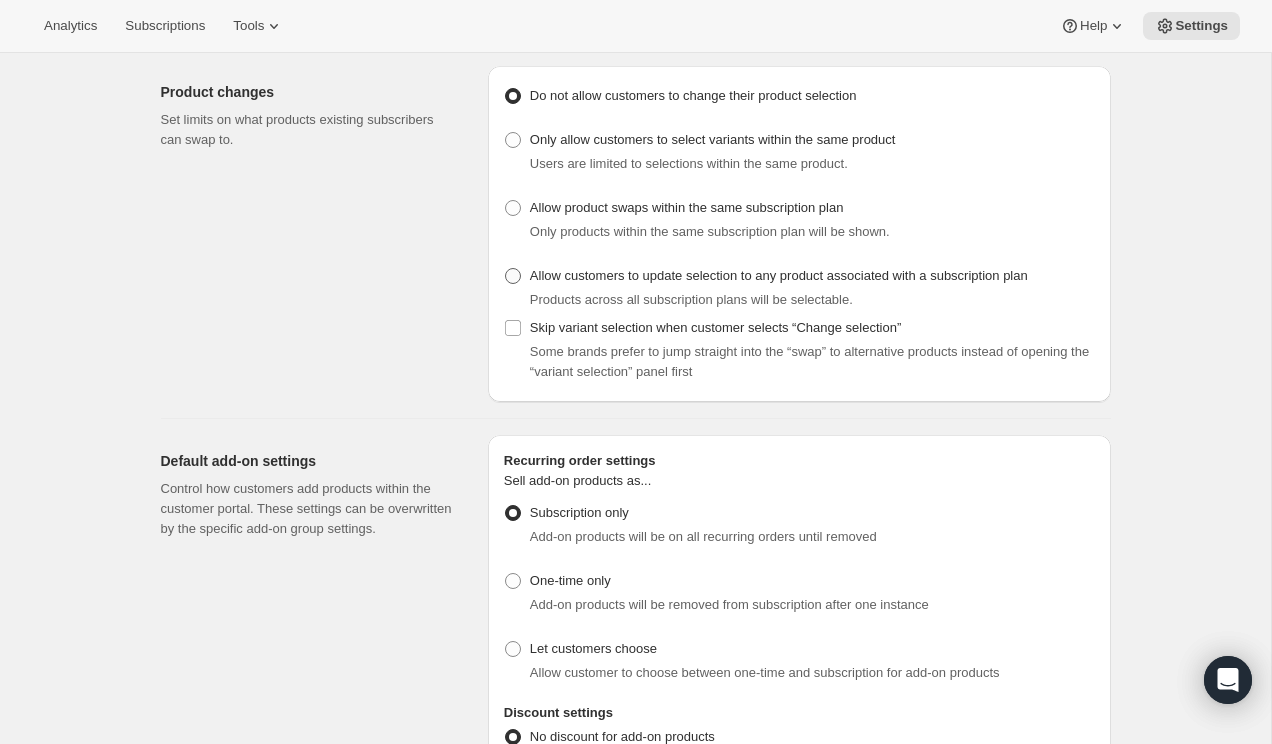 radio on "true" 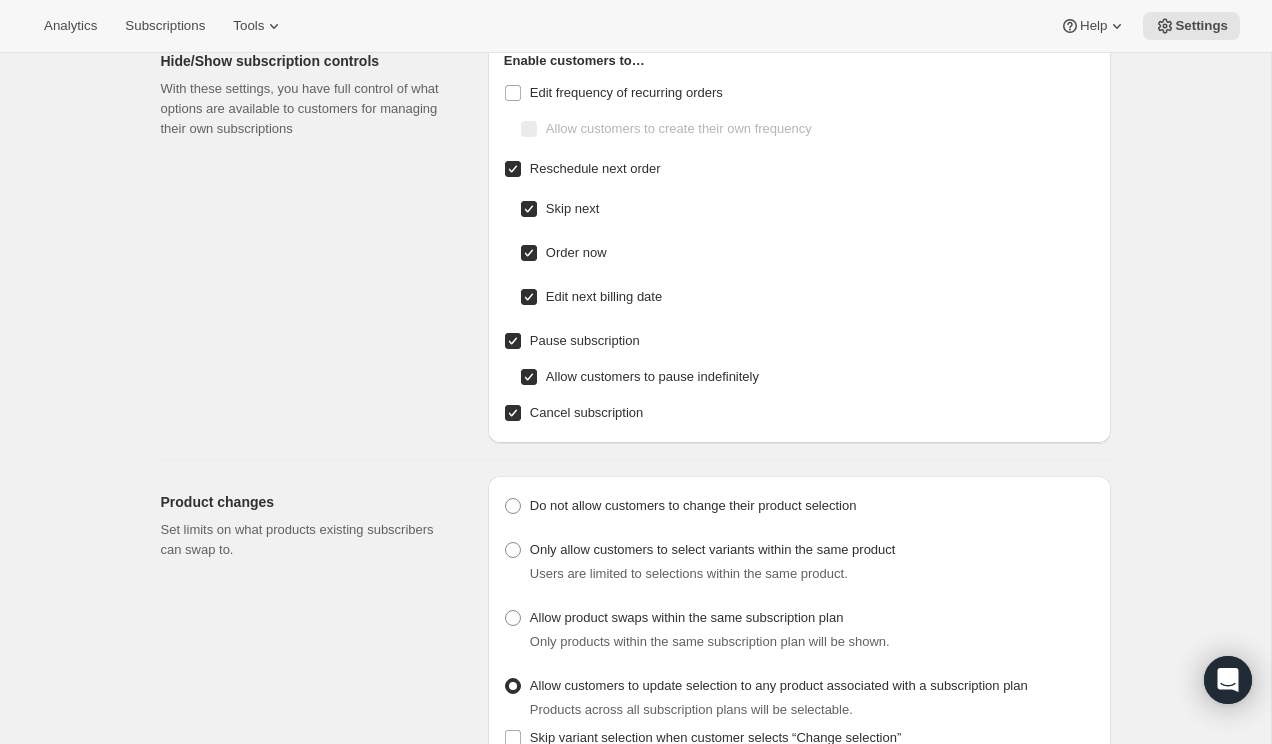 scroll, scrollTop: 38, scrollLeft: 0, axis: vertical 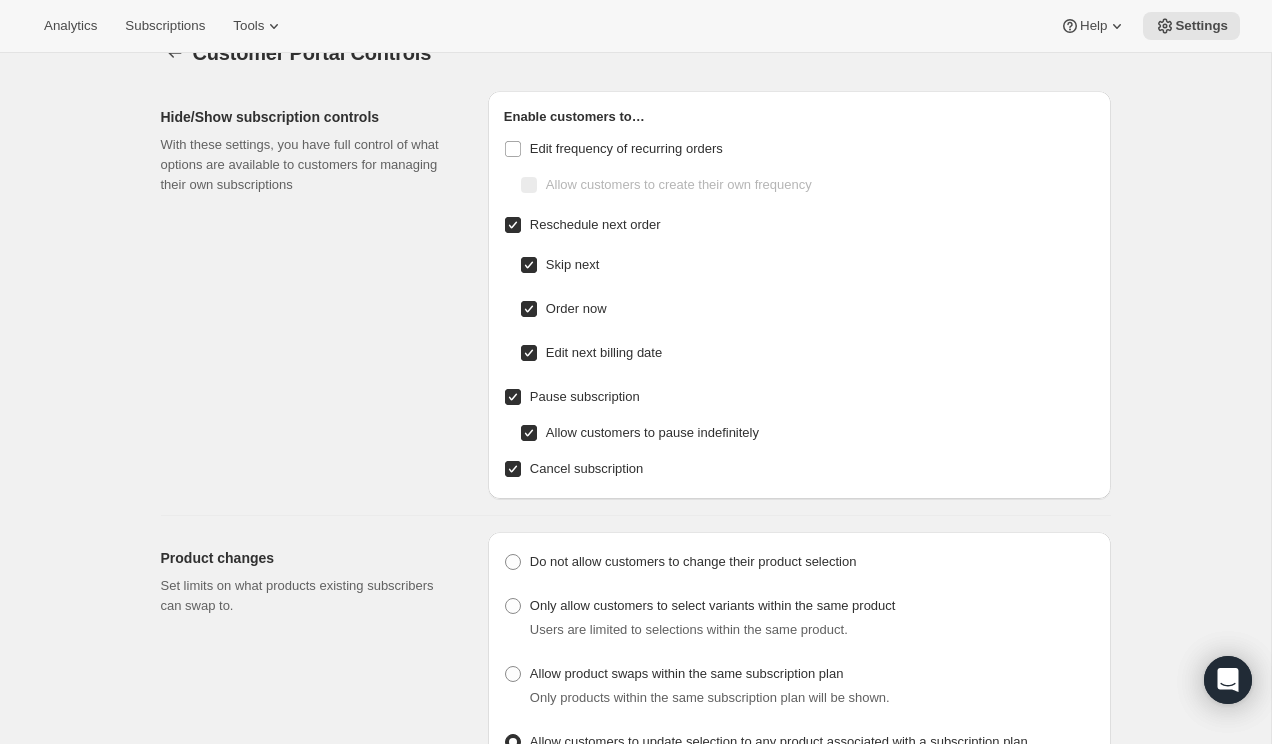 click on "Edit next billing date" at bounding box center (529, 353) 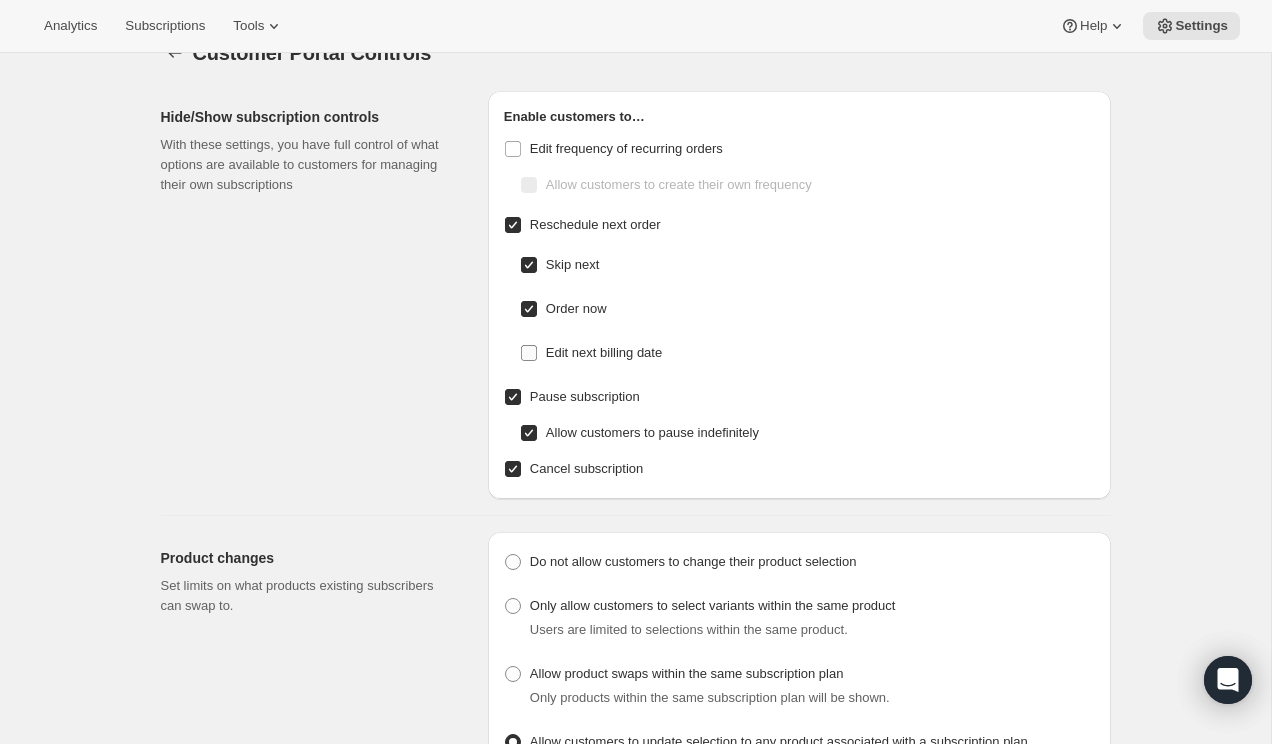 checkbox on "false" 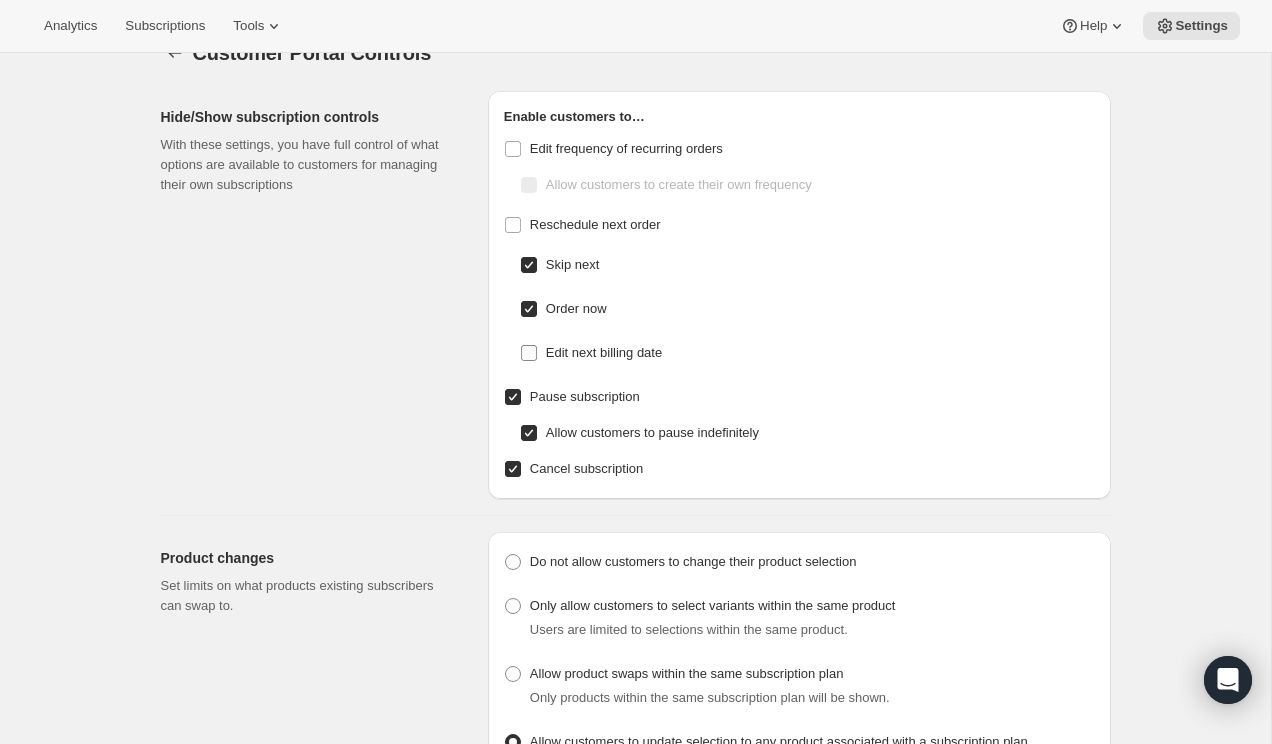 checkbox on "false" 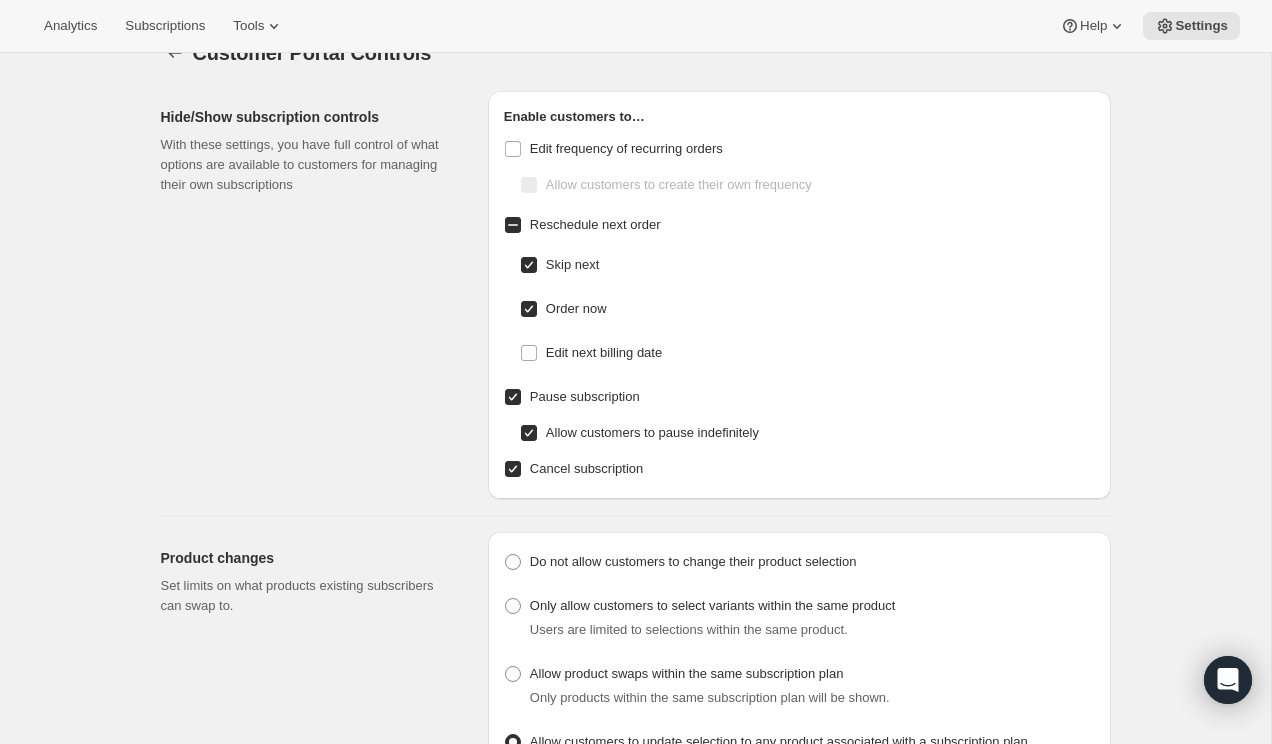 click on "Hide/Show subscription controls With these settings, you have full control of what options are available to customers for managing their own subscriptions" at bounding box center (316, 295) 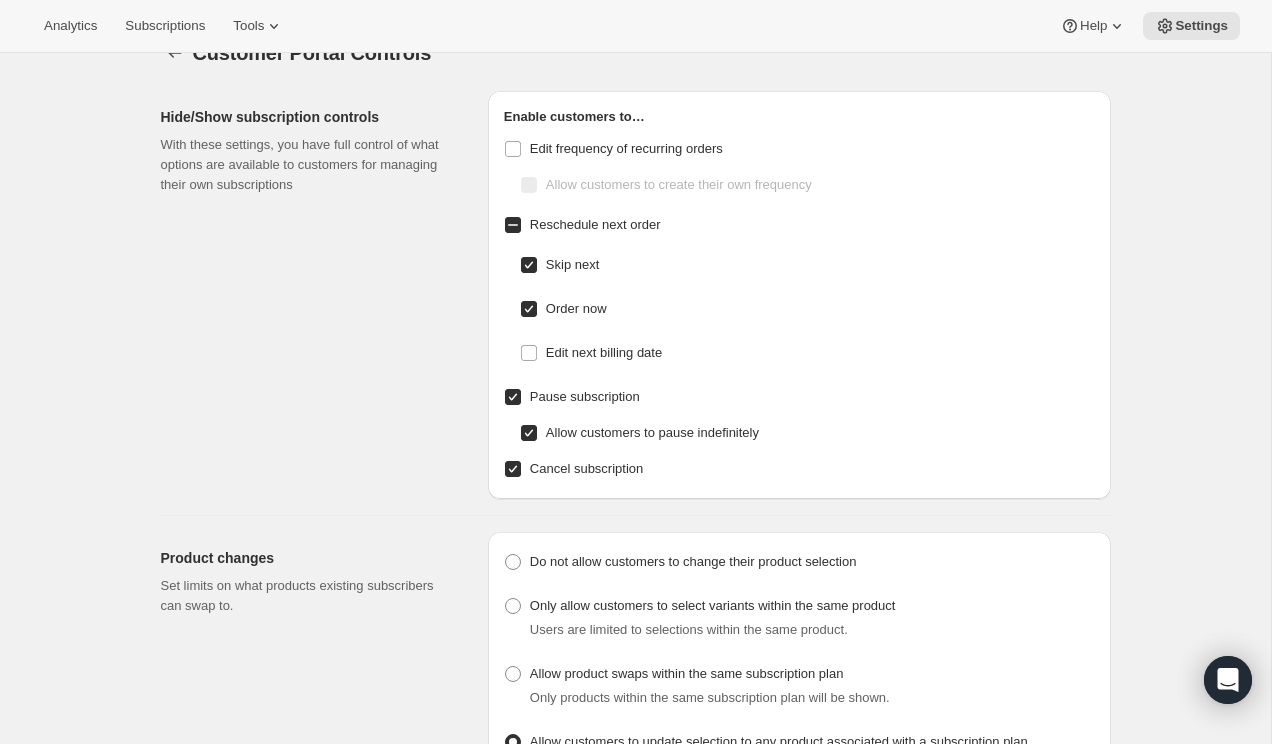 click on "Skip next" at bounding box center (529, 265) 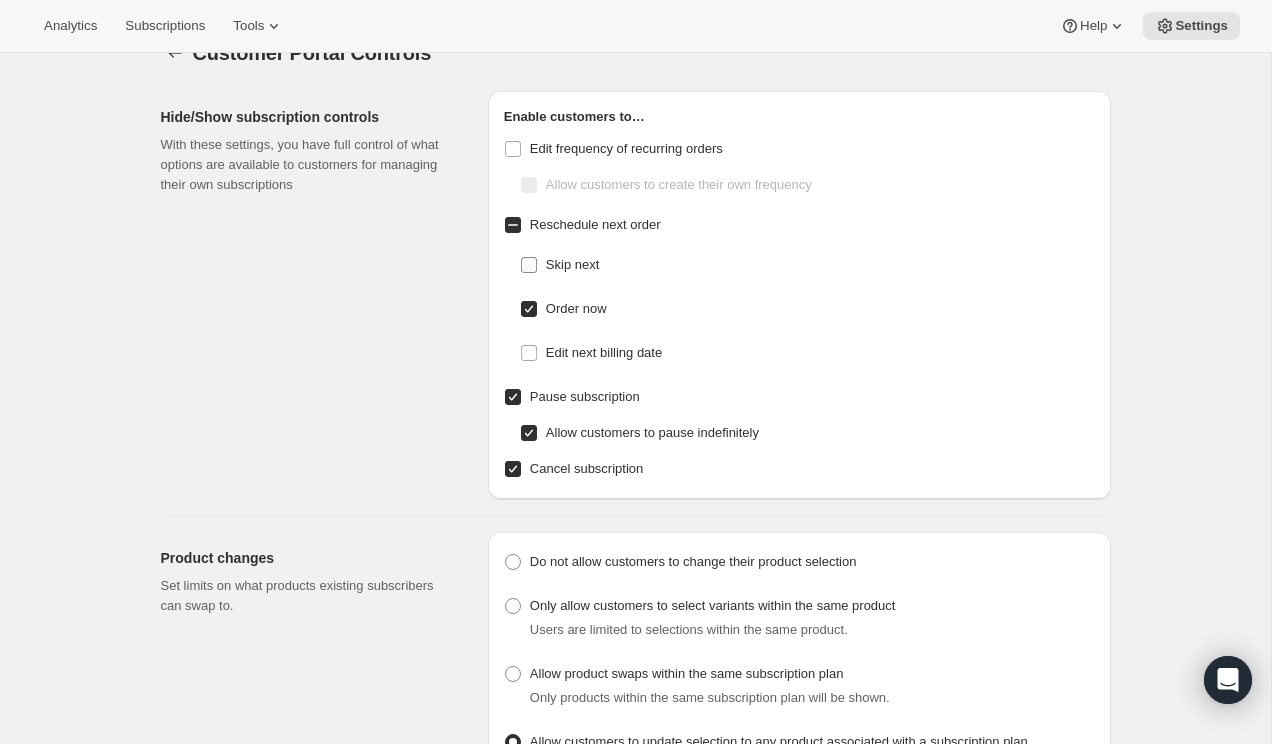 checkbox on "false" 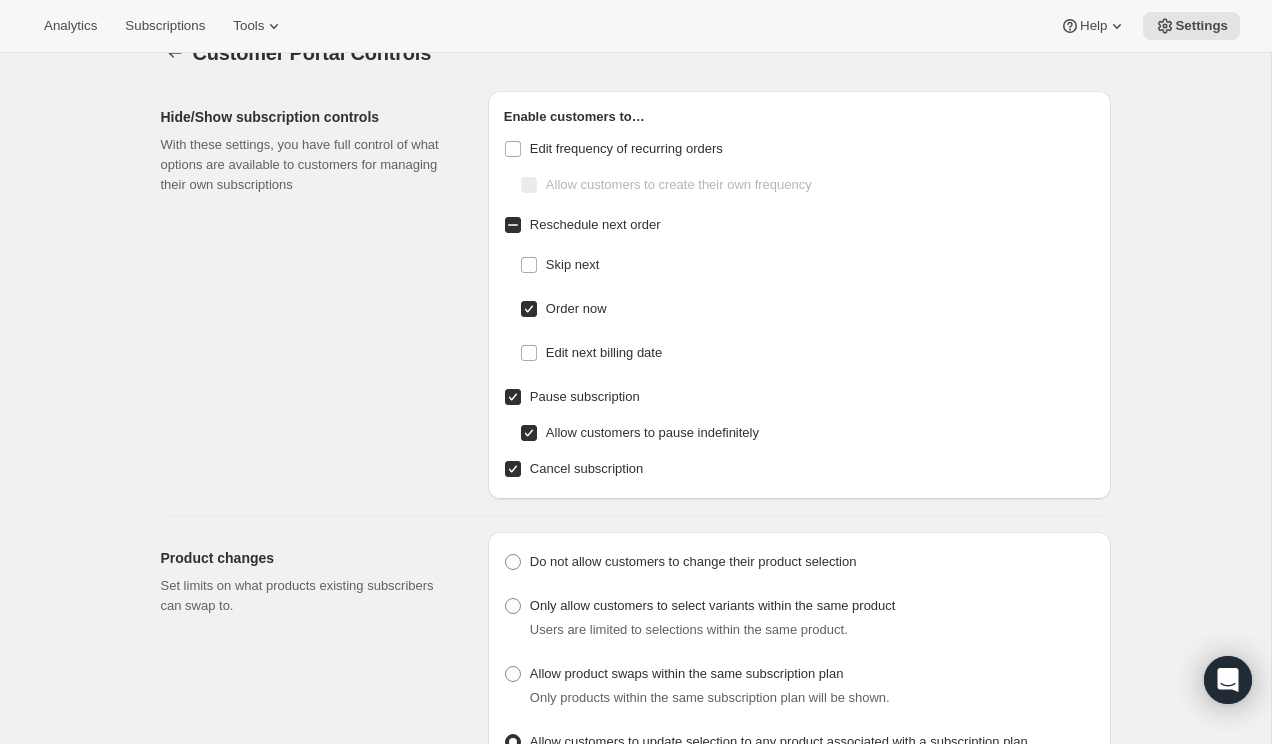 click on "Hide/Show subscription controls With these settings, you have full control of what options are available to customers for managing their own subscriptions" at bounding box center [316, 295] 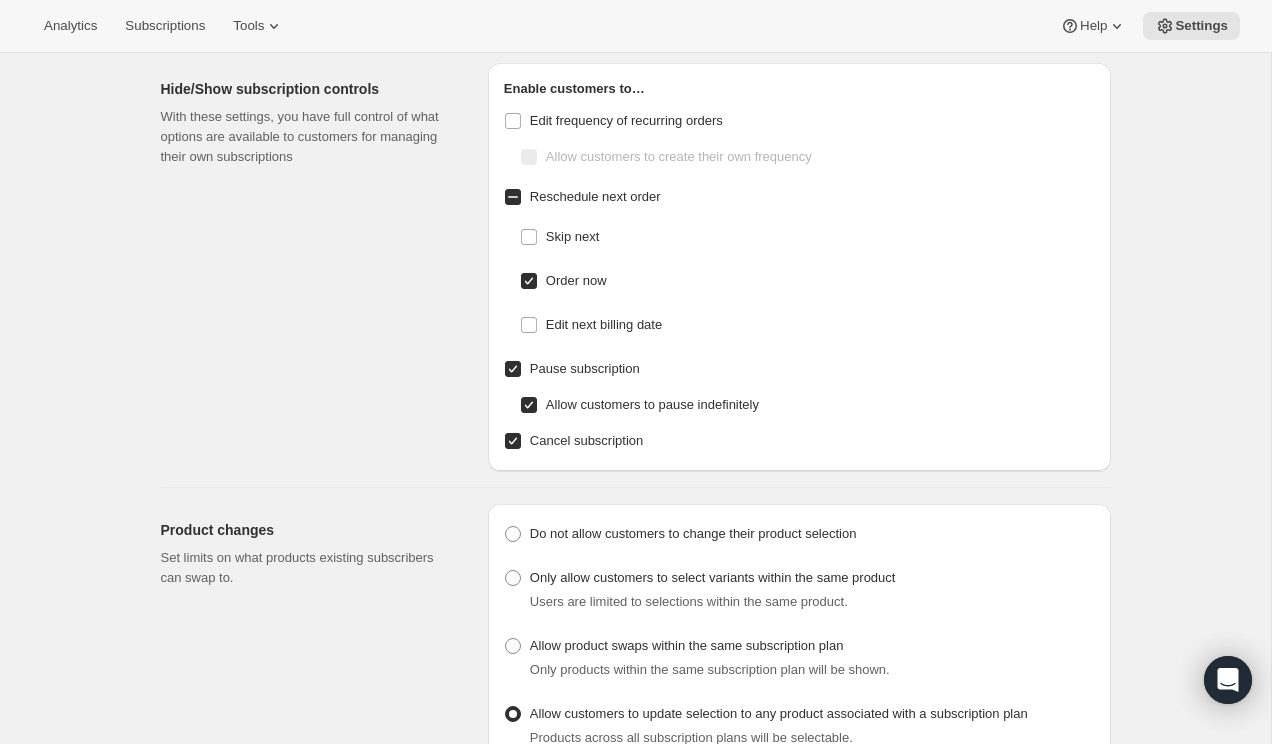scroll, scrollTop: 72, scrollLeft: 0, axis: vertical 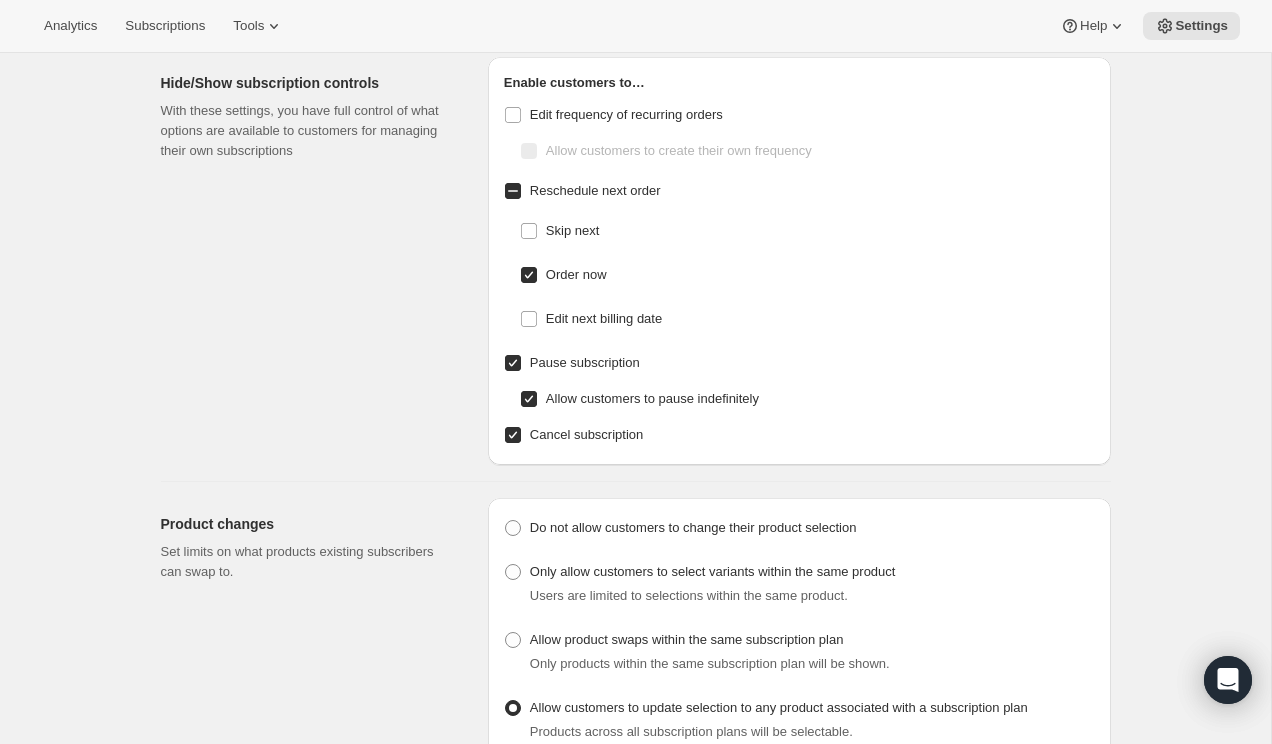 click on "Hide/Show subscription controls With these settings, you have full control of what options are available to customers for managing their own subscriptions" at bounding box center (316, 261) 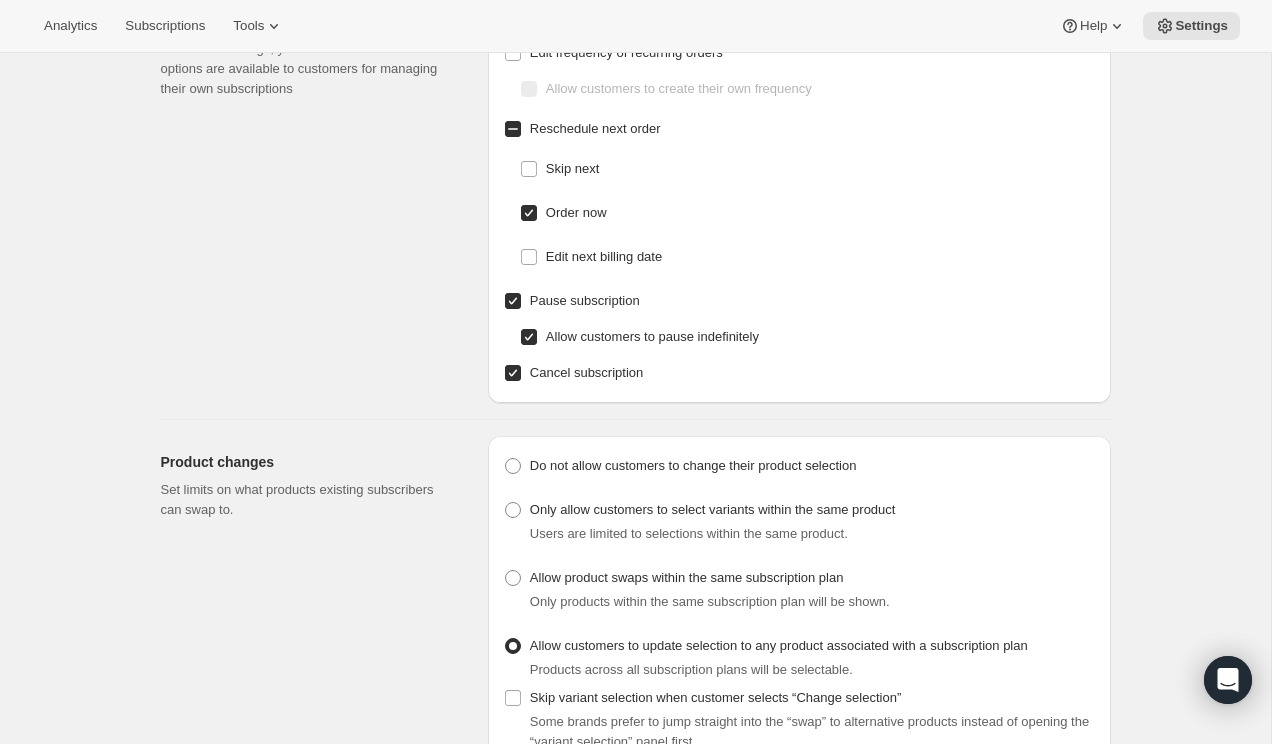 scroll, scrollTop: 141, scrollLeft: 0, axis: vertical 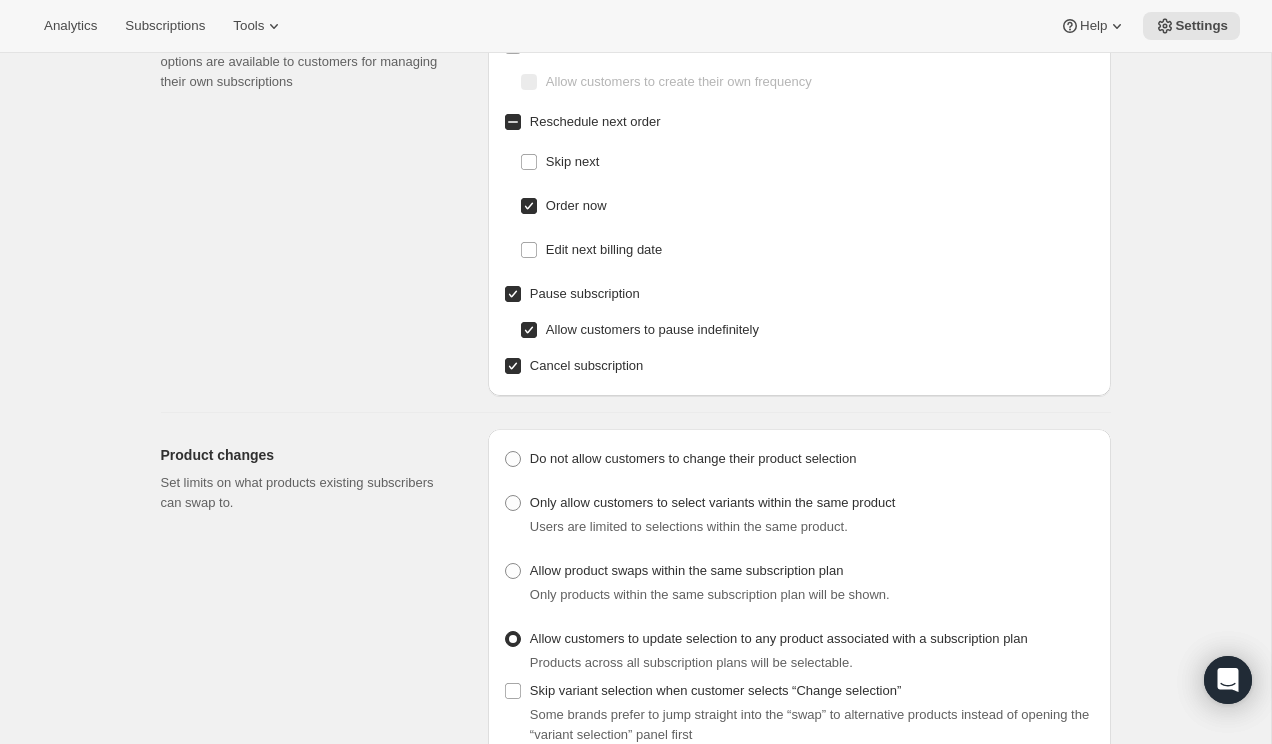 click on "Hide/Show subscription controls With these settings, you have full control of what options are available to customers for managing their own subscriptions Enable customers to… Edit frequency of recurring orders Allow customers to create their own frequency Reschedule next order Skip next Order now Edit next billing date Pause subscription Allow customers to pause indefinitely Cancel subscription" at bounding box center (628, 184) 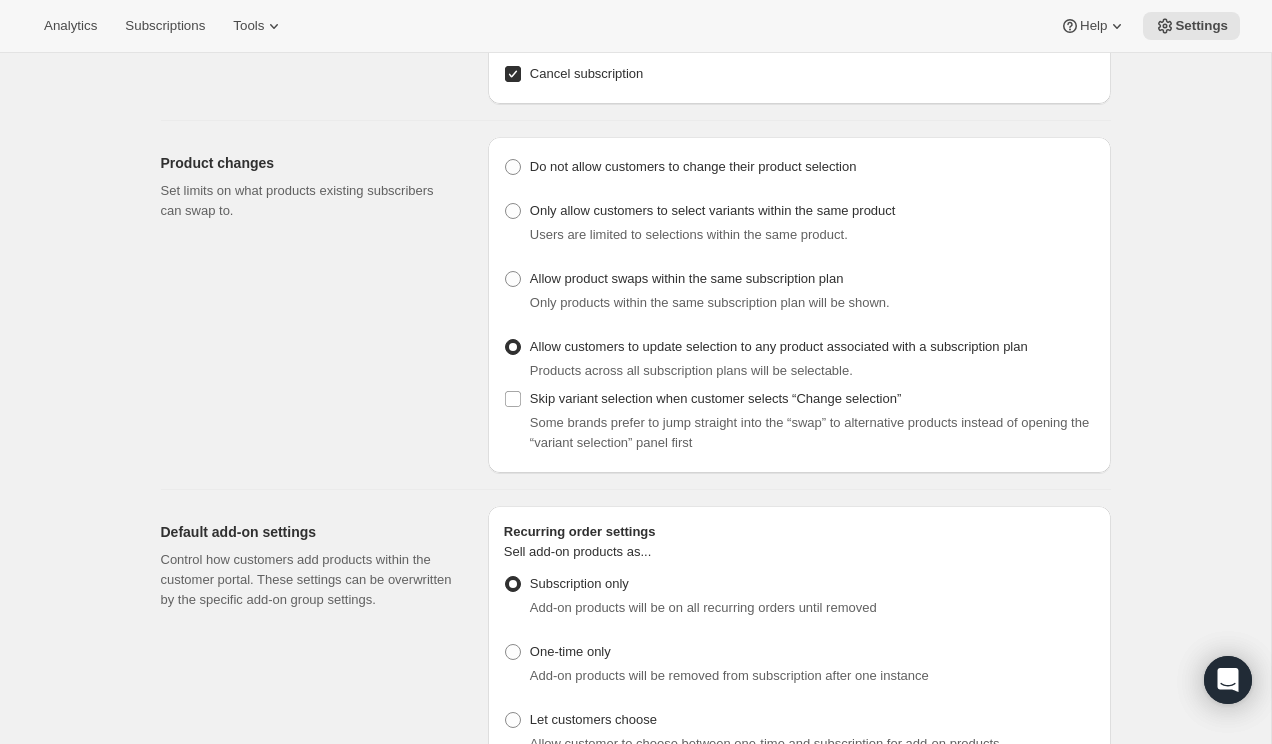 scroll, scrollTop: 0, scrollLeft: 0, axis: both 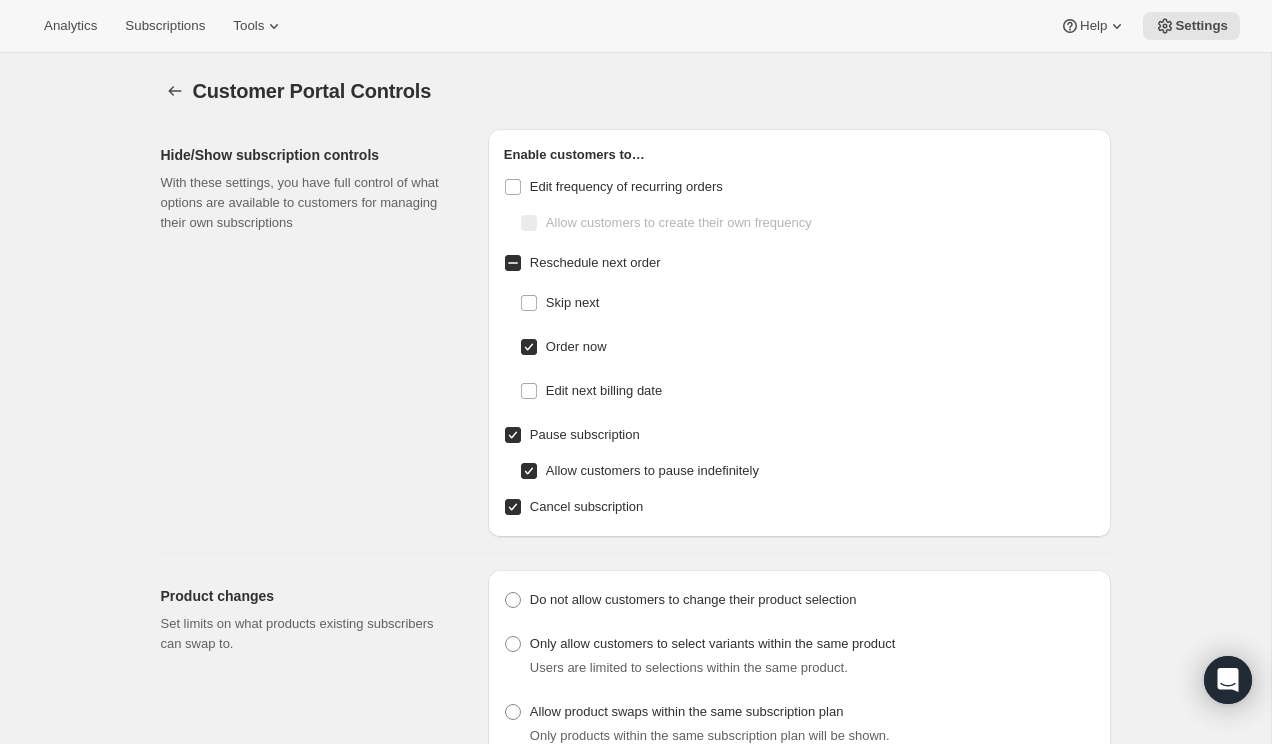 click on "Hide/Show subscription controls With these settings, you have full control of what options are available to customers for managing their own subscriptions" at bounding box center [316, 333] 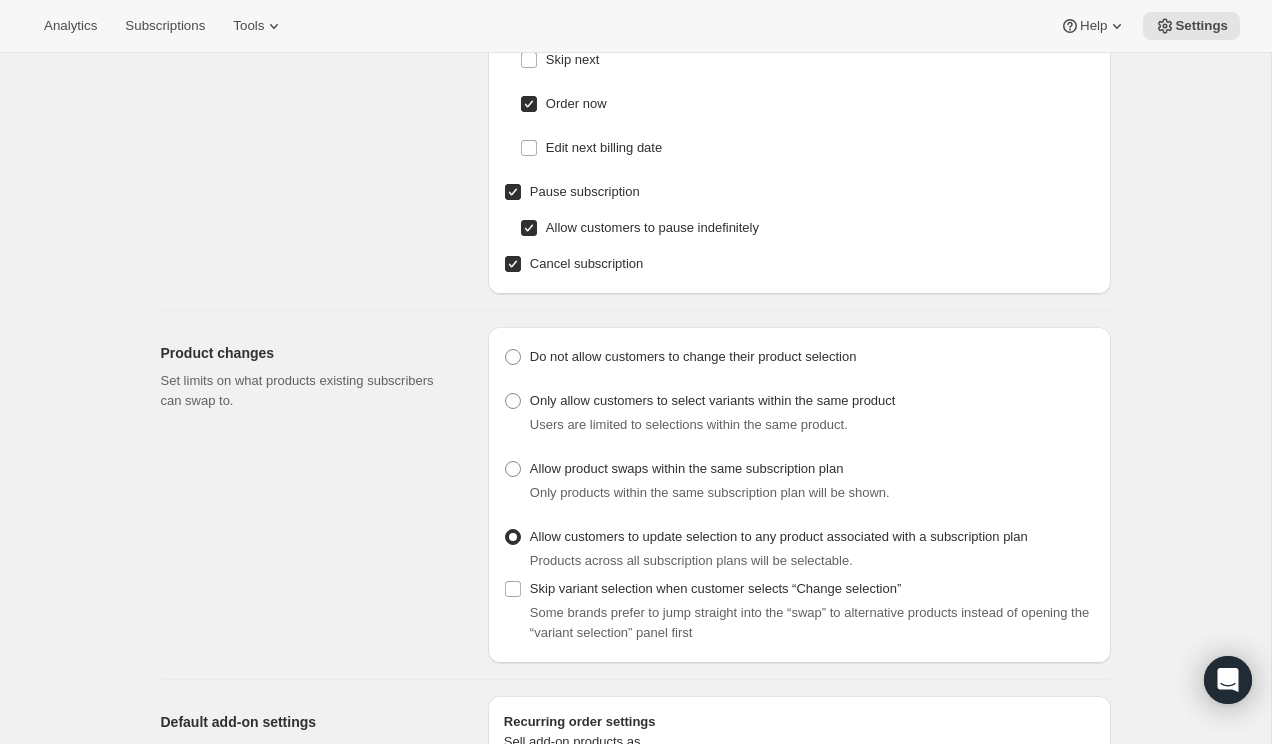 scroll, scrollTop: 296, scrollLeft: 0, axis: vertical 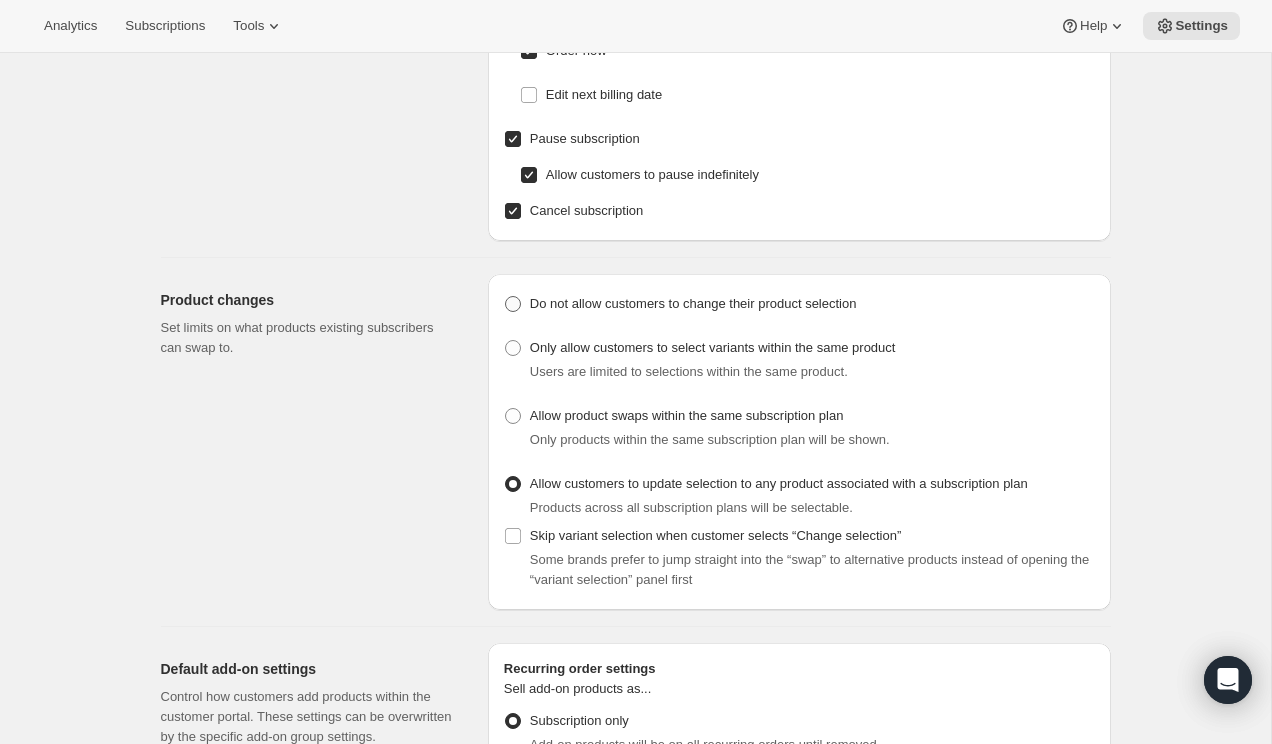 click at bounding box center [513, 304] 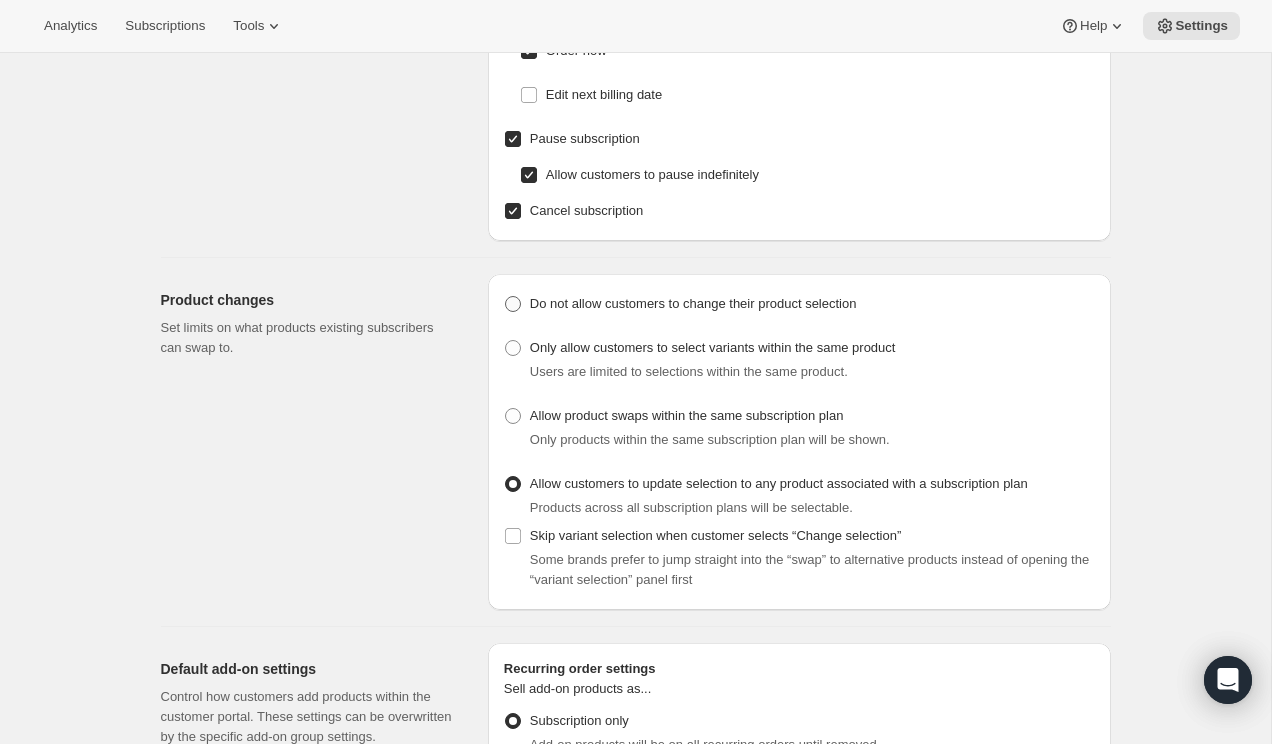 radio on "true" 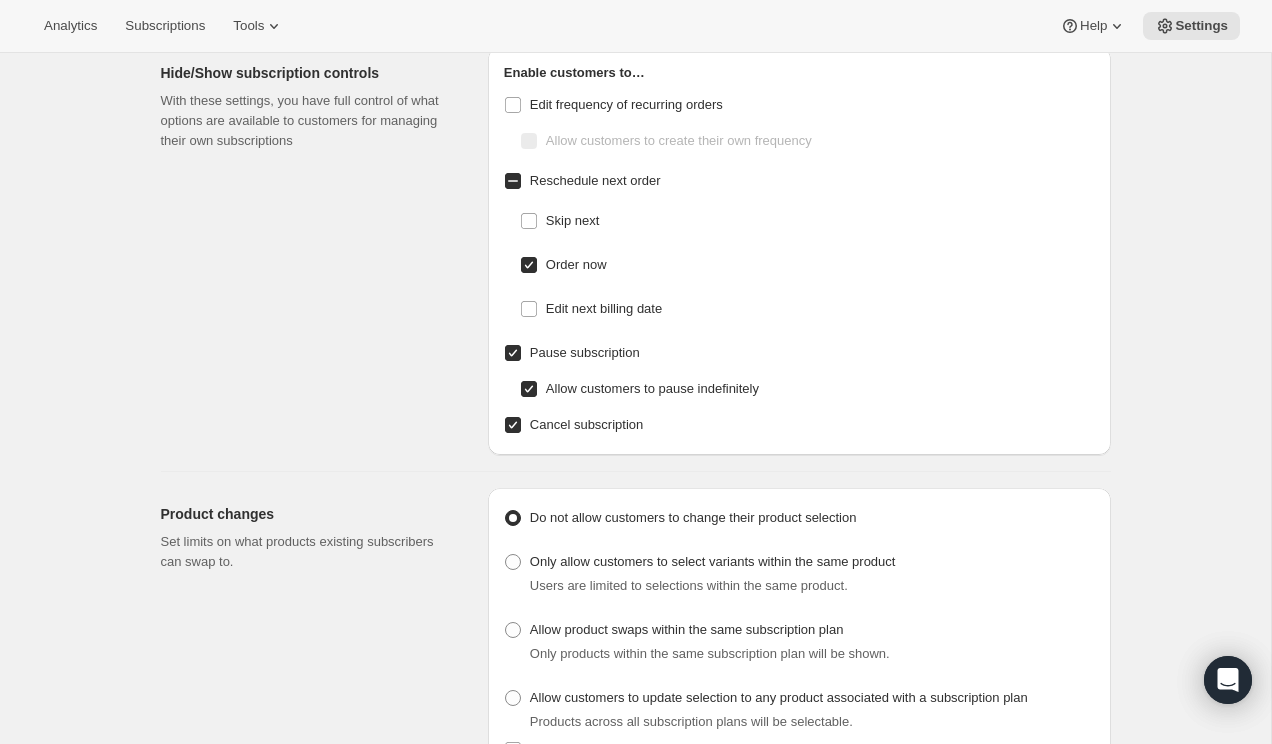 scroll, scrollTop: 0, scrollLeft: 0, axis: both 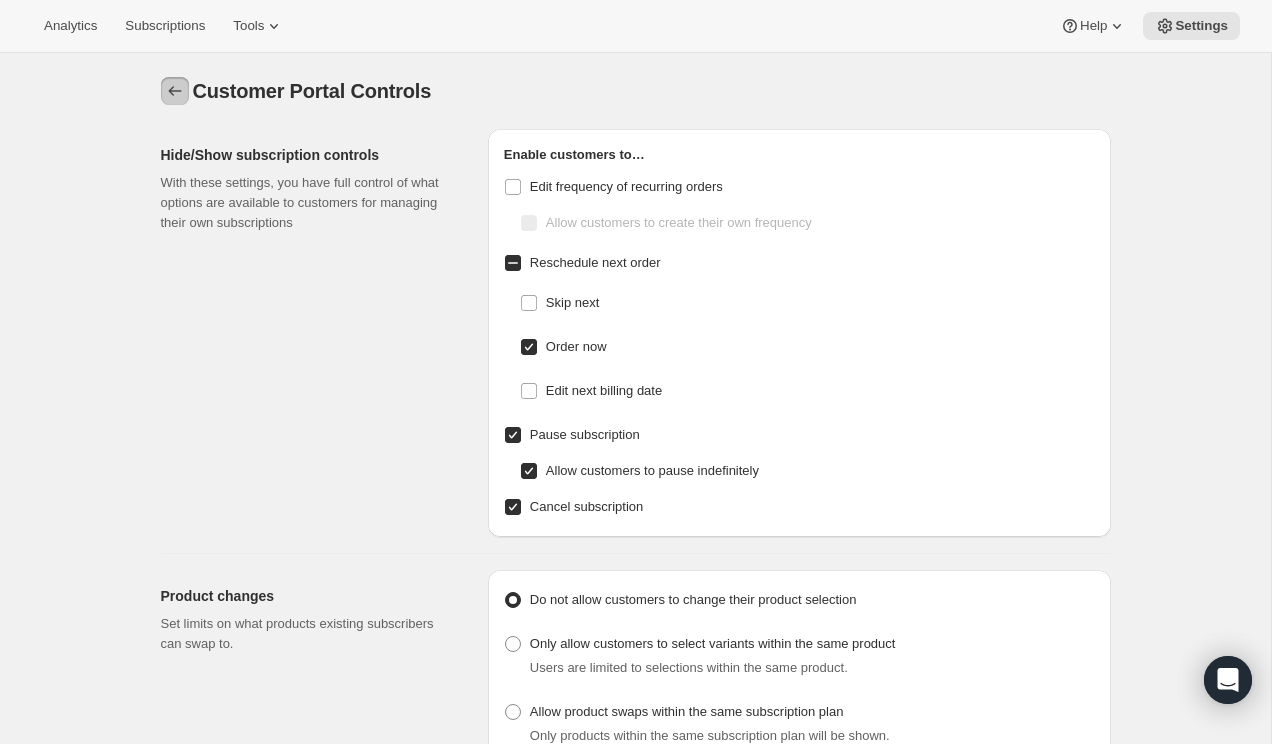 click 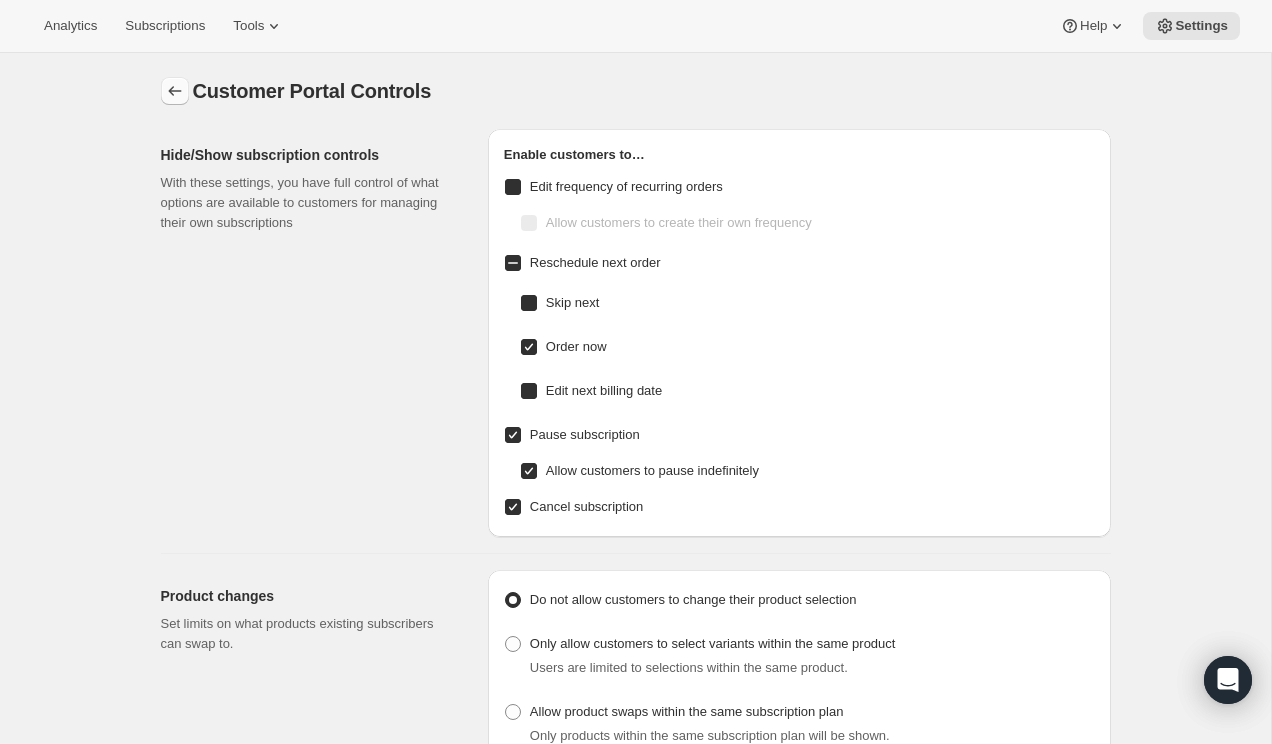 checkbox on "true" 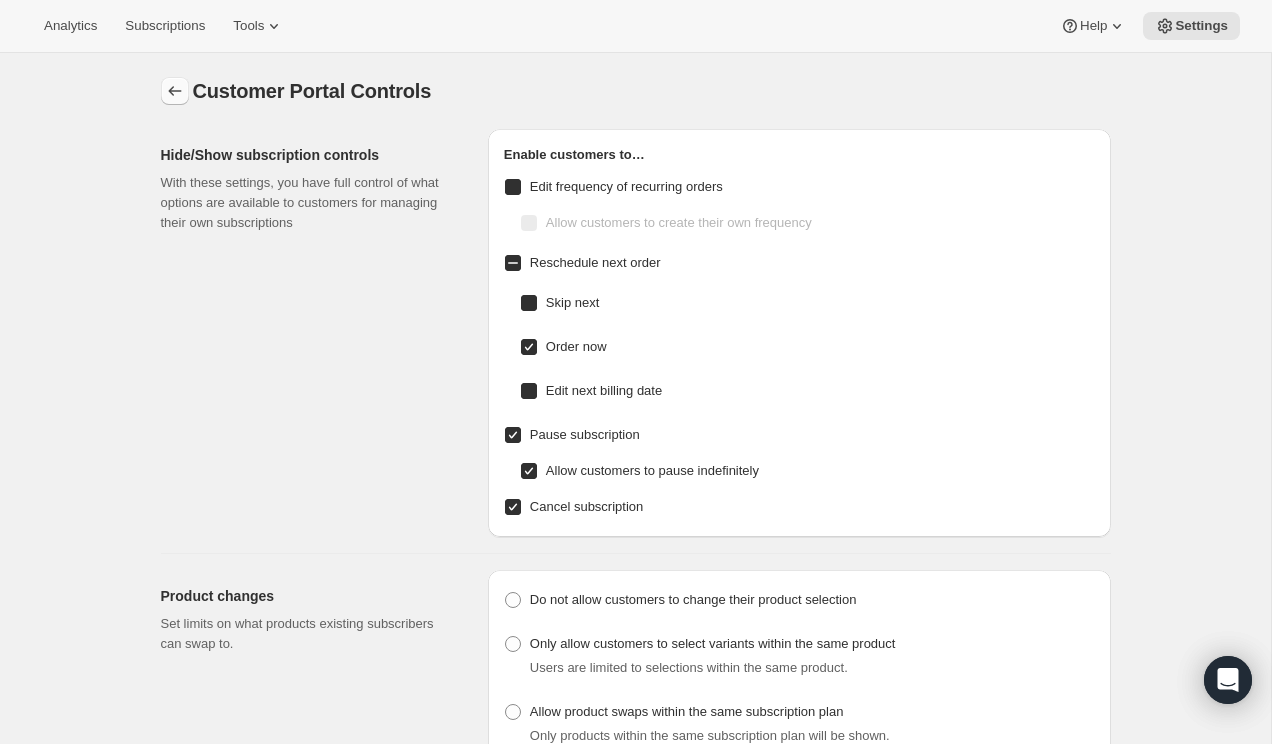 checkbox on "true" 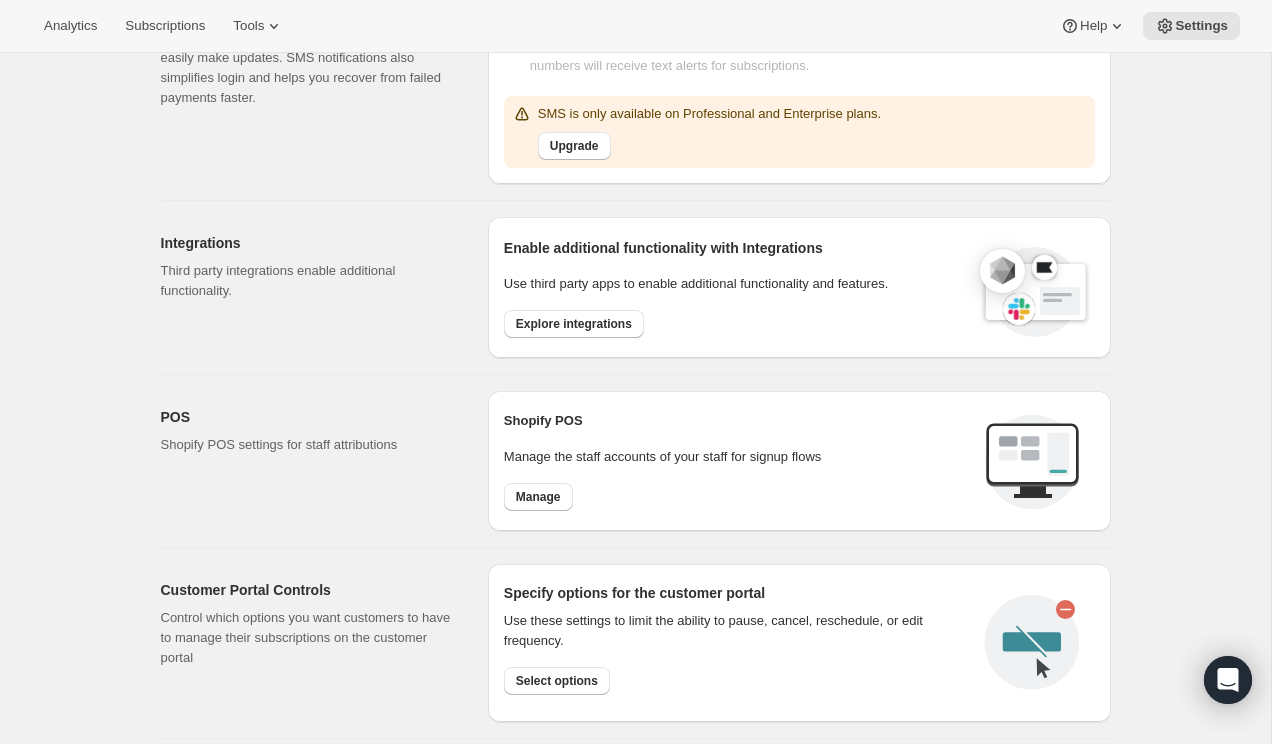 scroll, scrollTop: 477, scrollLeft: 0, axis: vertical 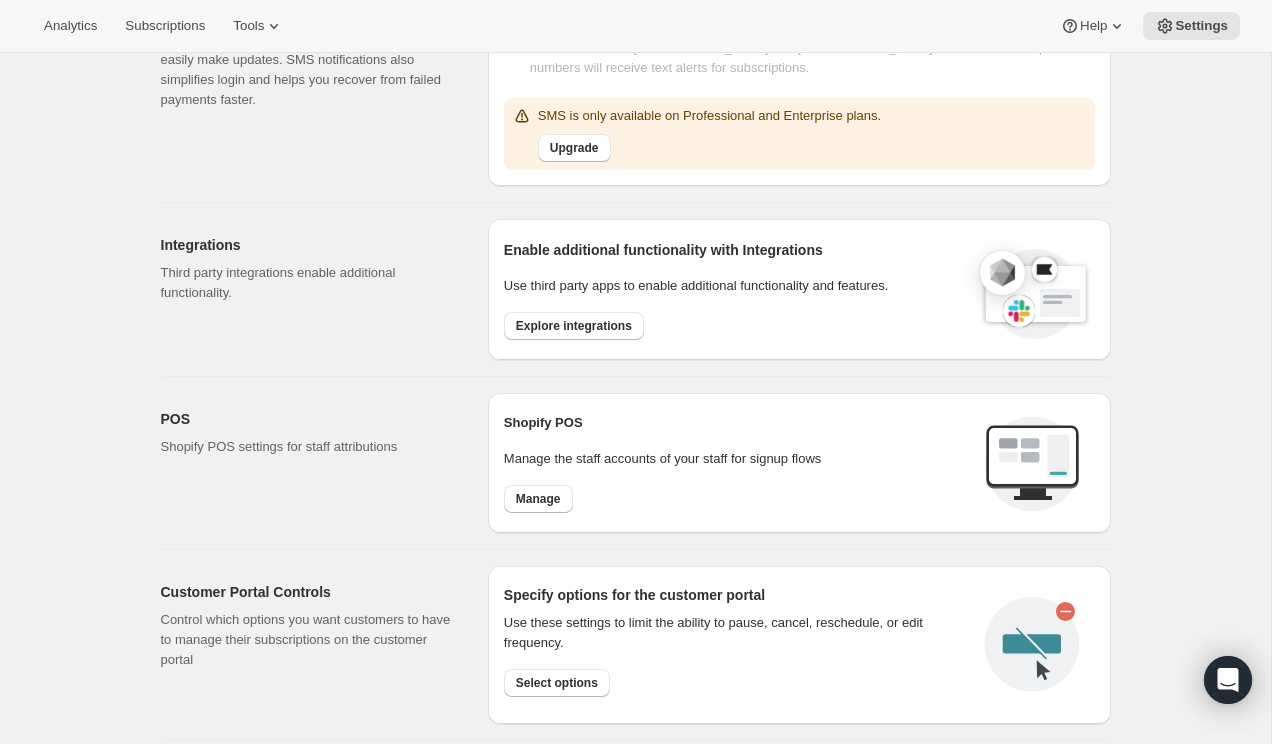 click on "Integrations Third party integrations enable additional functionality." at bounding box center [316, 289] 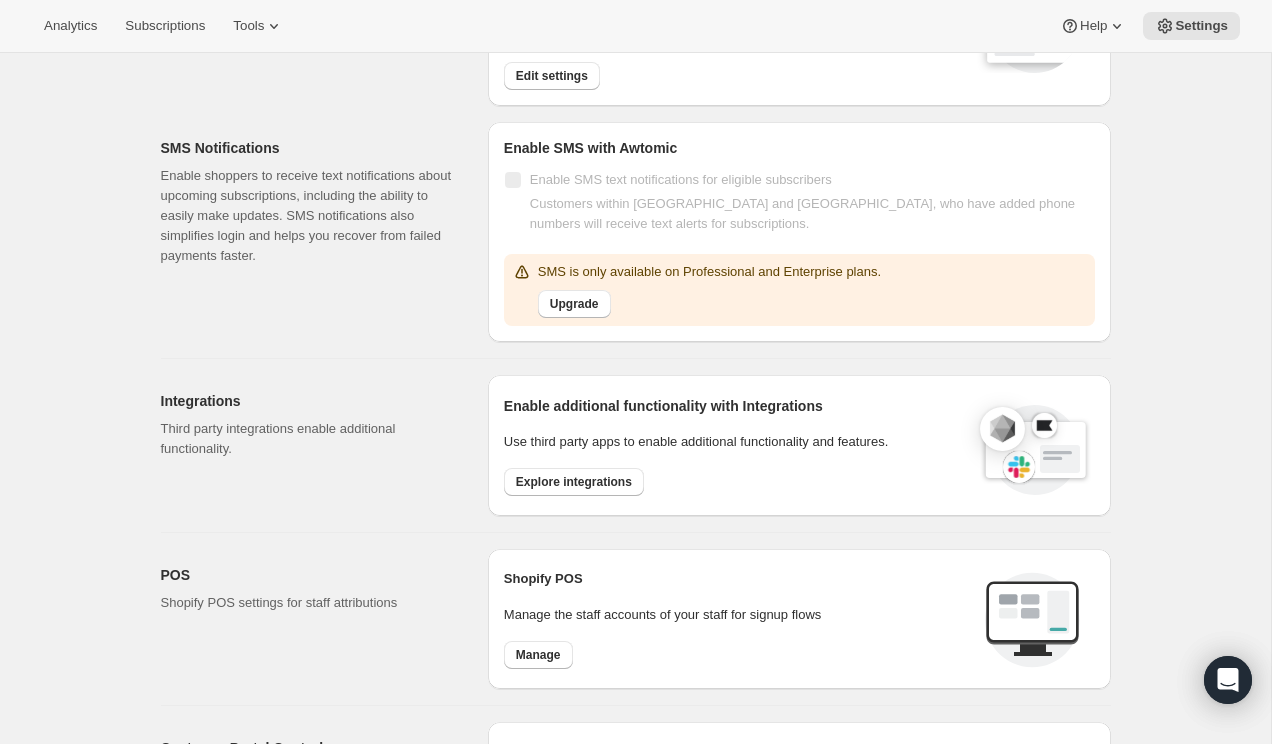 scroll, scrollTop: 0, scrollLeft: 0, axis: both 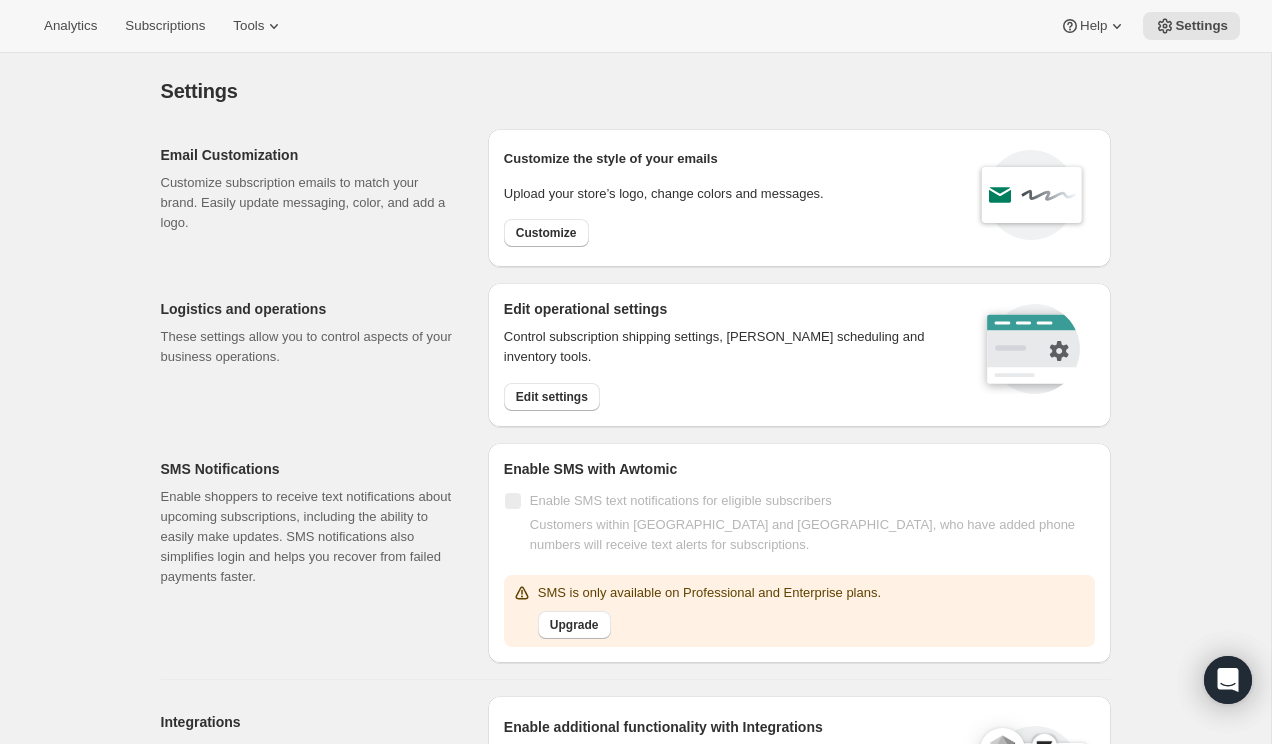 click on "Analytics Subscriptions Tools Help Settings" at bounding box center [636, 26] 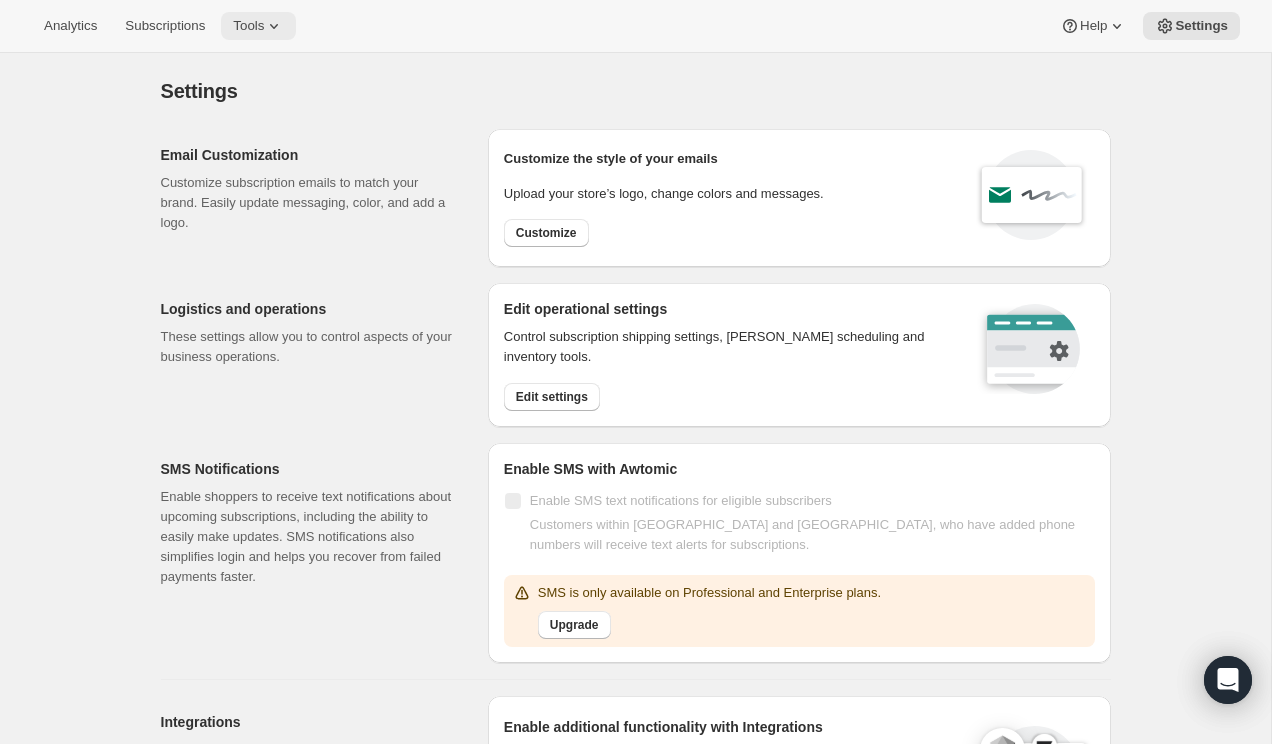 click 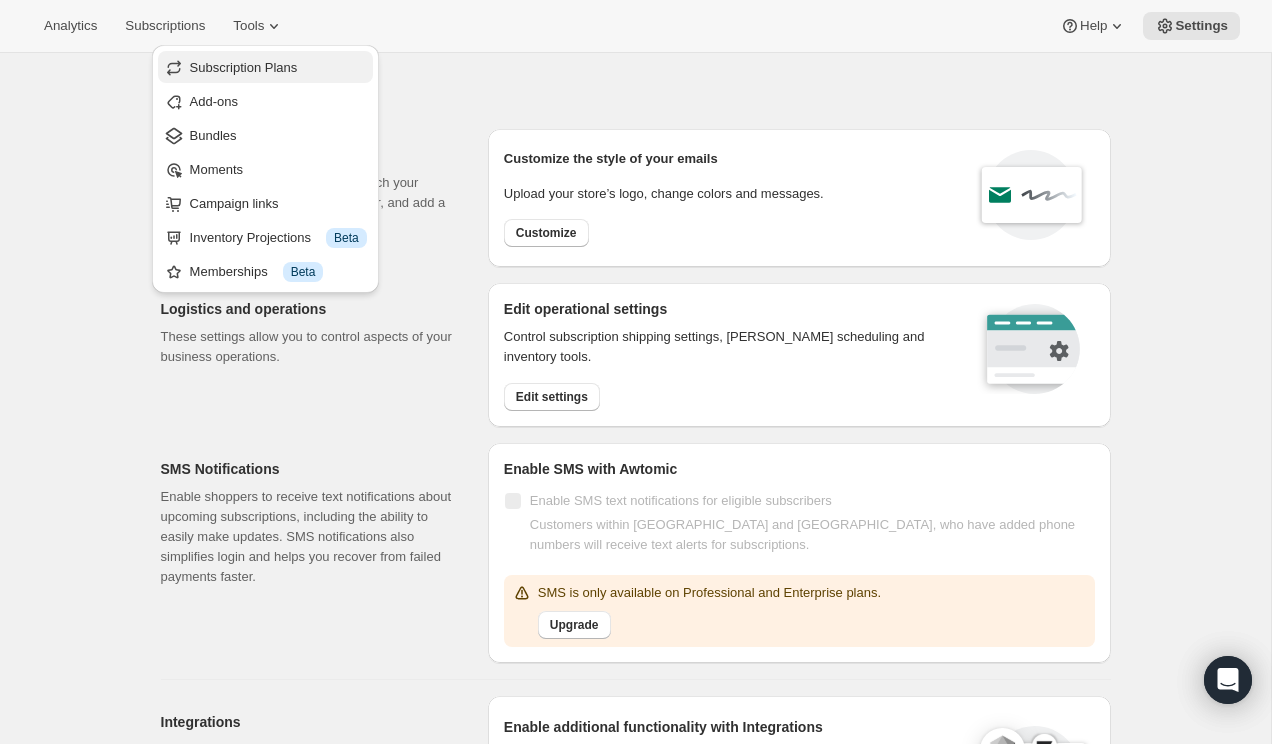 click on "Subscription Plans" at bounding box center [244, 67] 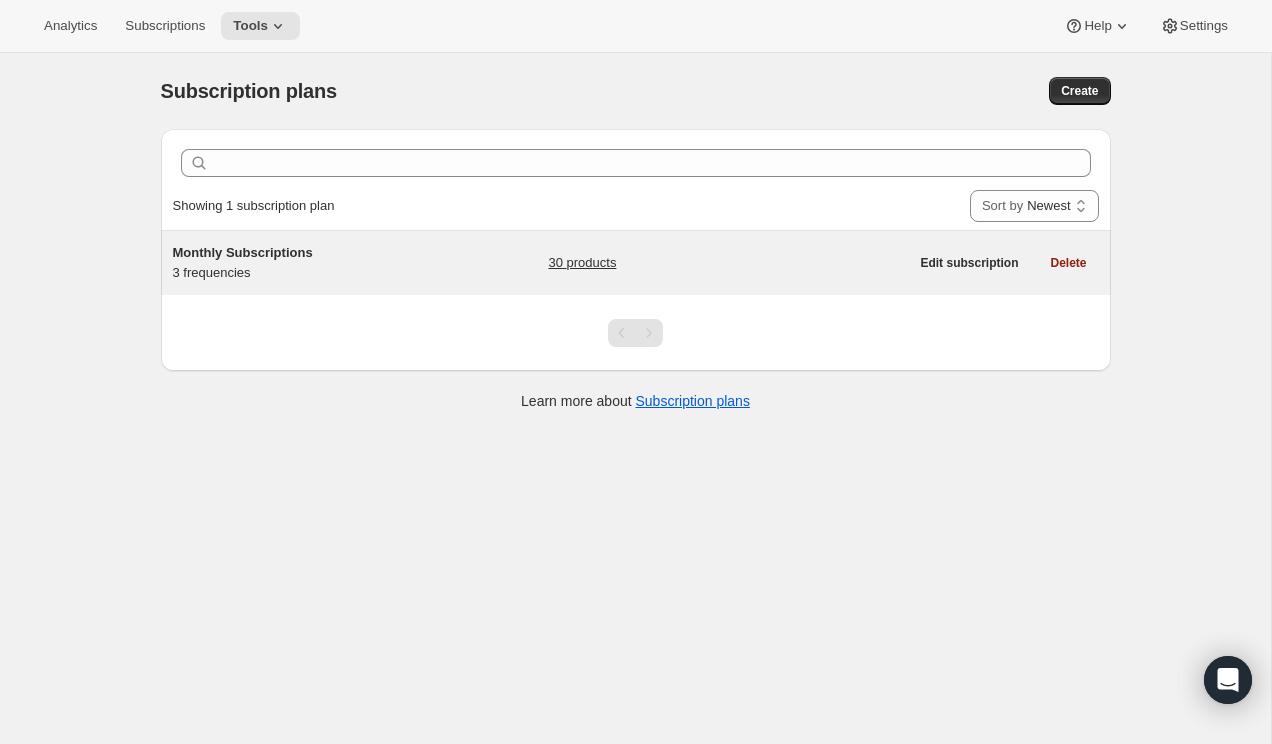 click on "Monthly Subscriptions" at bounding box center (243, 252) 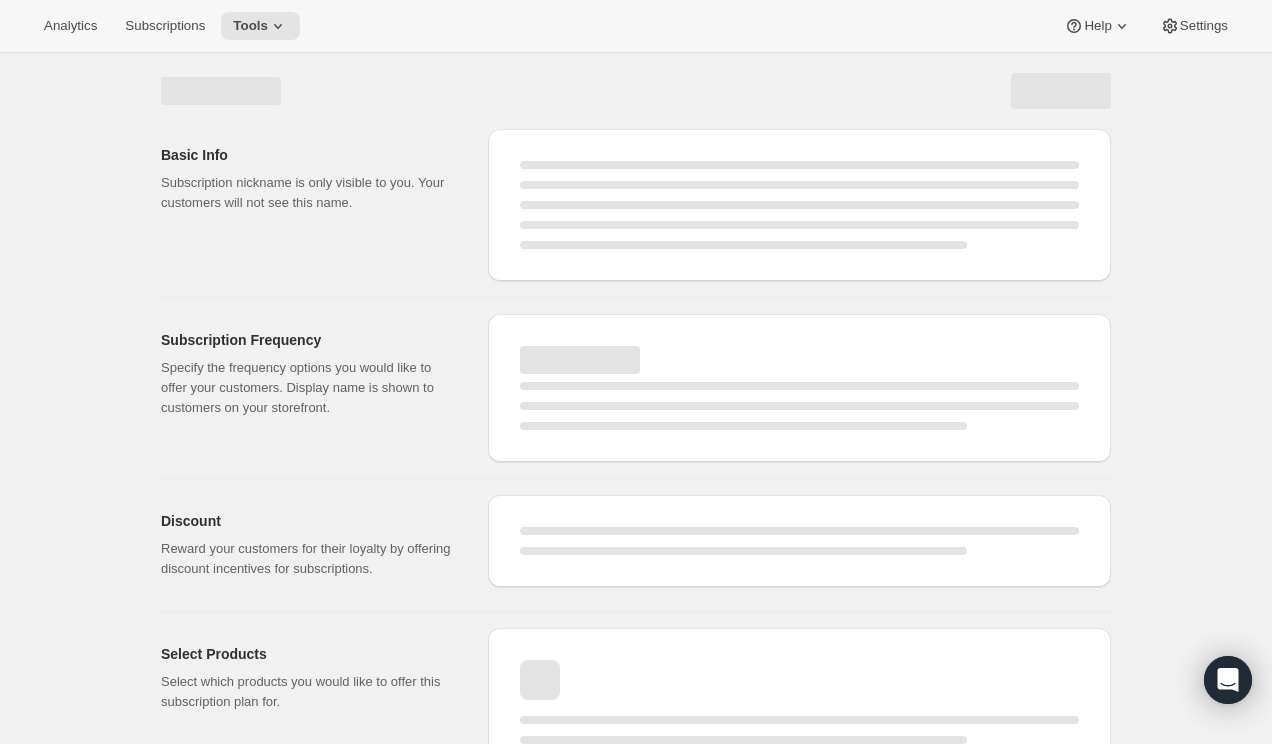 select on "WEEK" 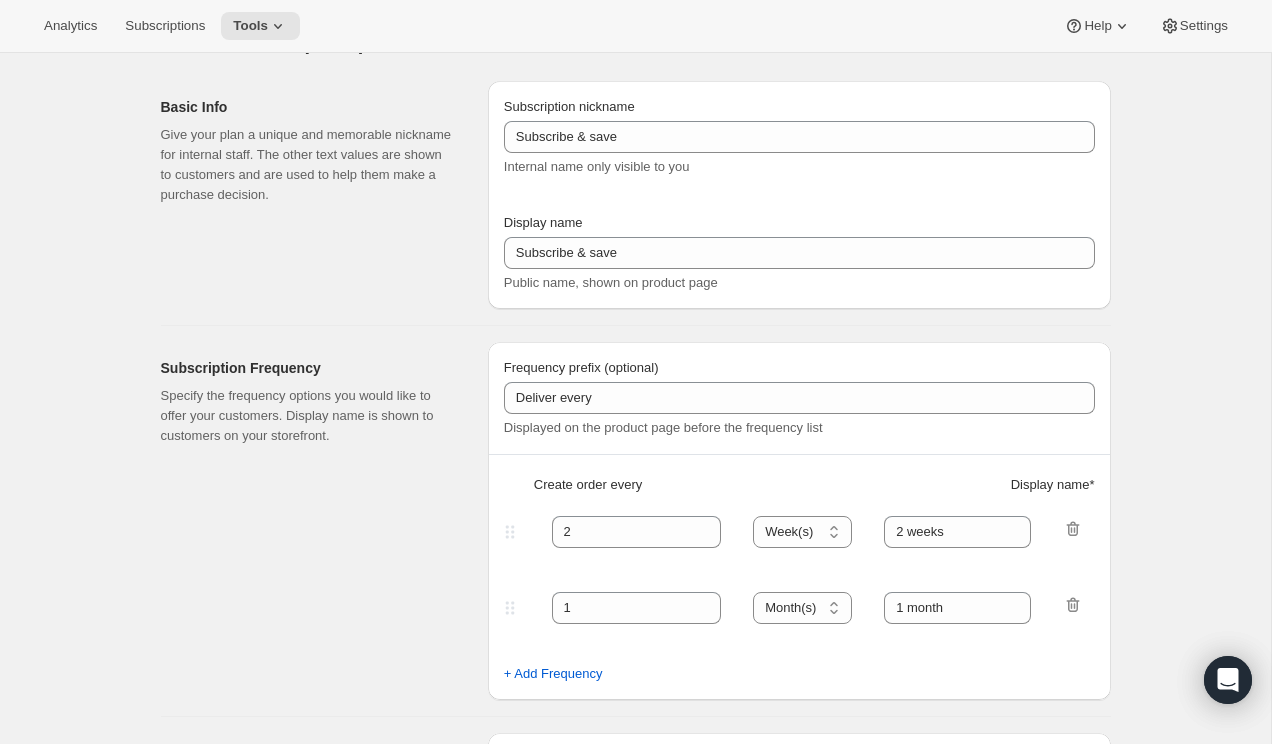 type on "Monthly Subscriptions" 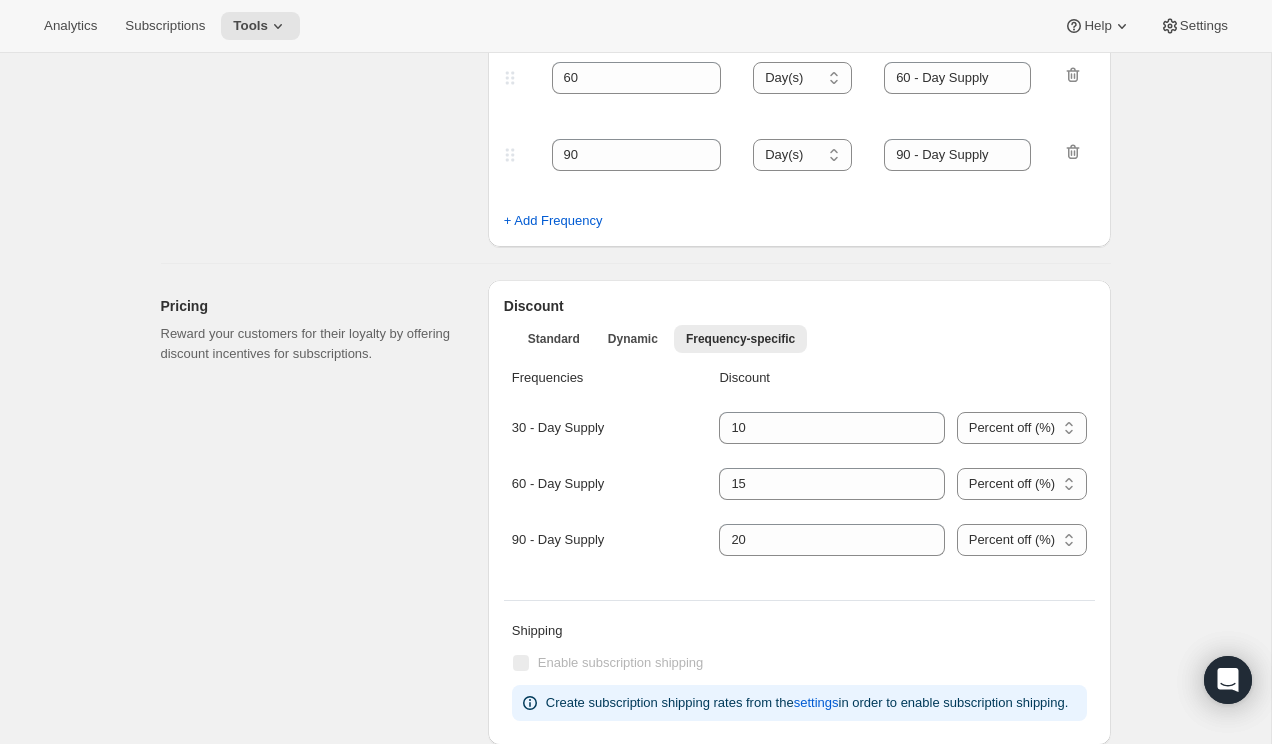 scroll, scrollTop: 590, scrollLeft: 0, axis: vertical 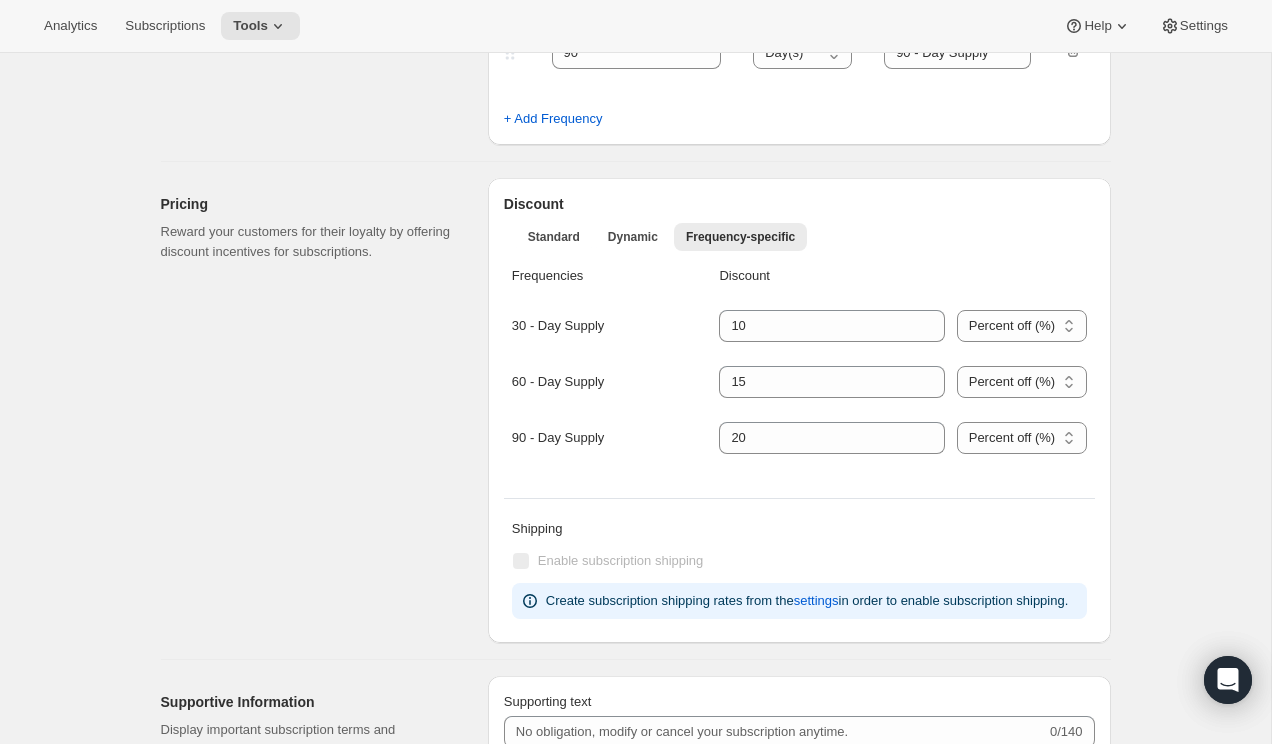click on "Pricing Reward your customers for their loyalty by offering discount incentives for subscriptions." at bounding box center [316, 410] 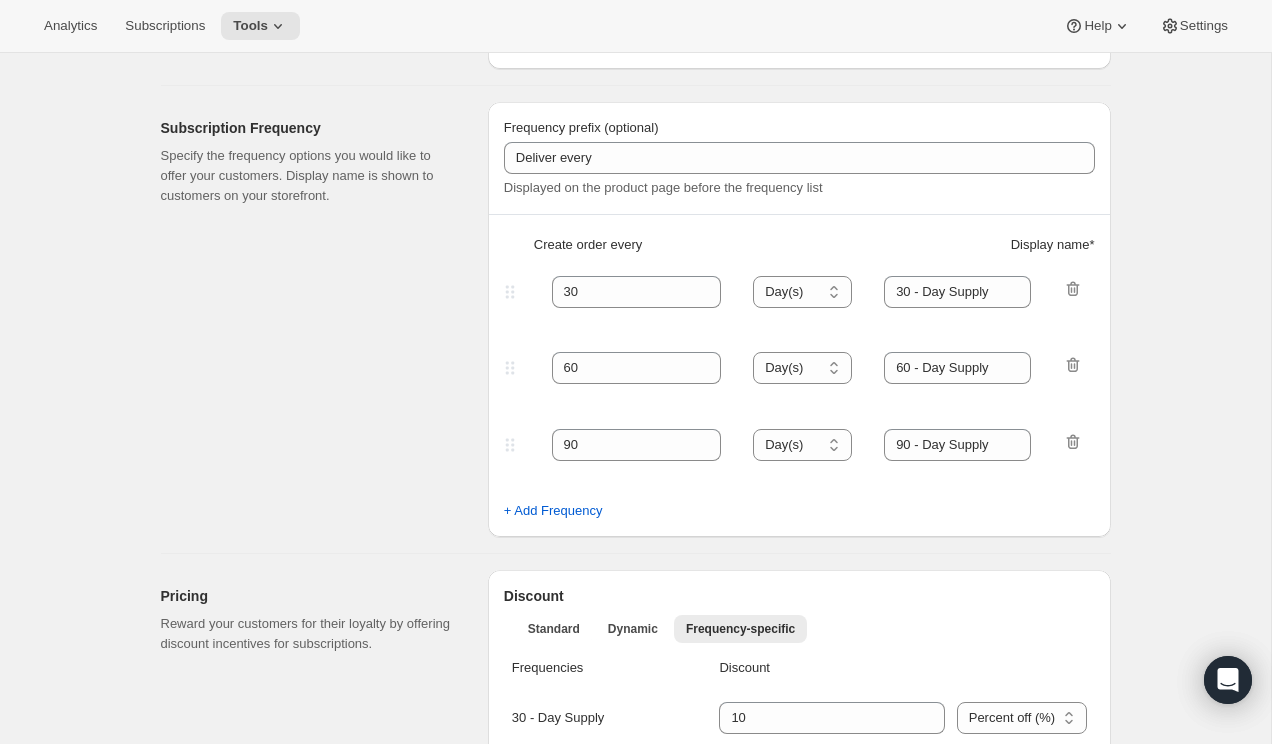scroll, scrollTop: 263, scrollLeft: 0, axis: vertical 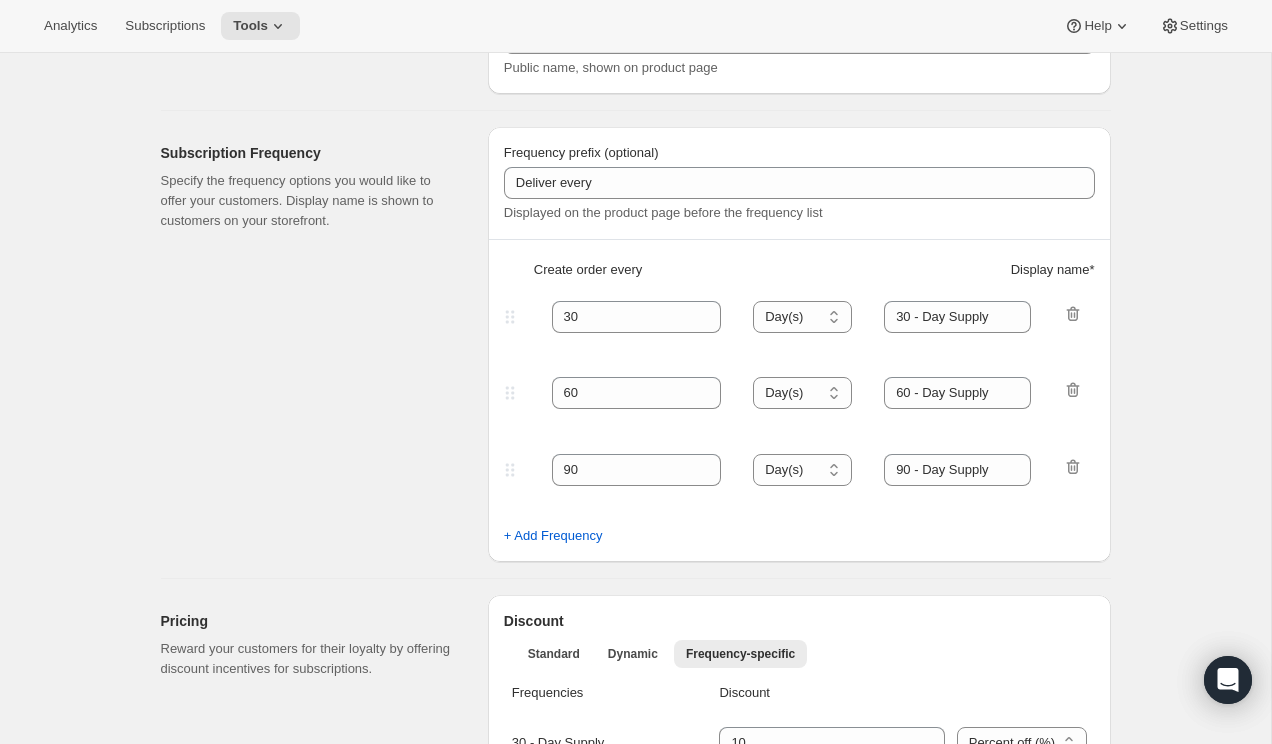 click on "Subscription Frequency Specify the frequency options you would like to offer your customers. Display name is shown to customers on your storefront." at bounding box center (316, 344) 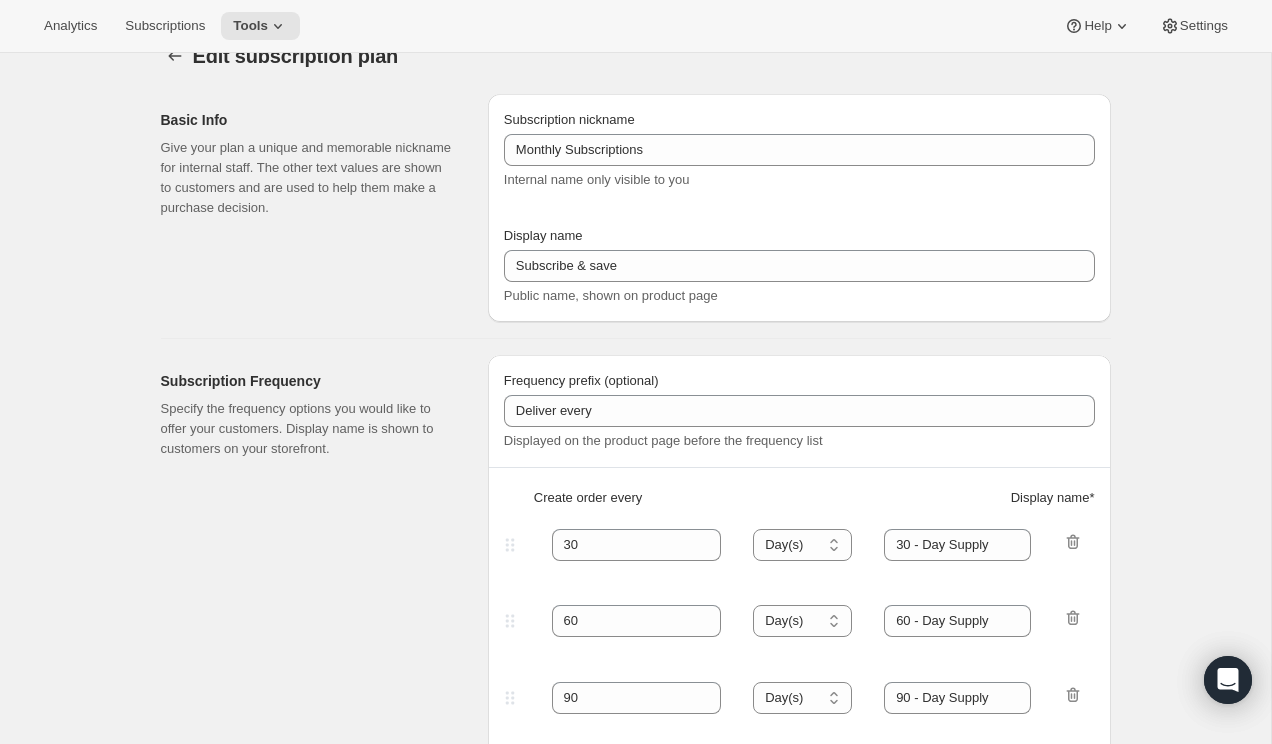 scroll, scrollTop: 0, scrollLeft: 0, axis: both 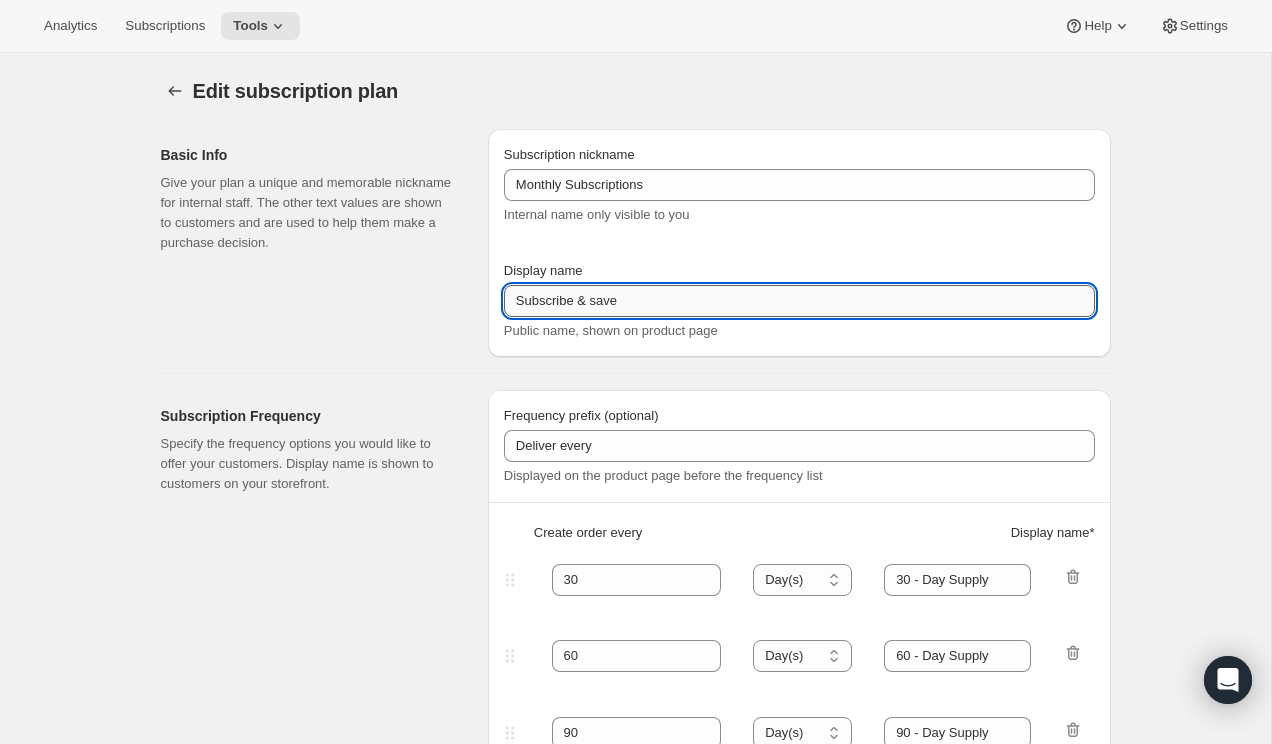 click on "Subscribe & save" at bounding box center (799, 301) 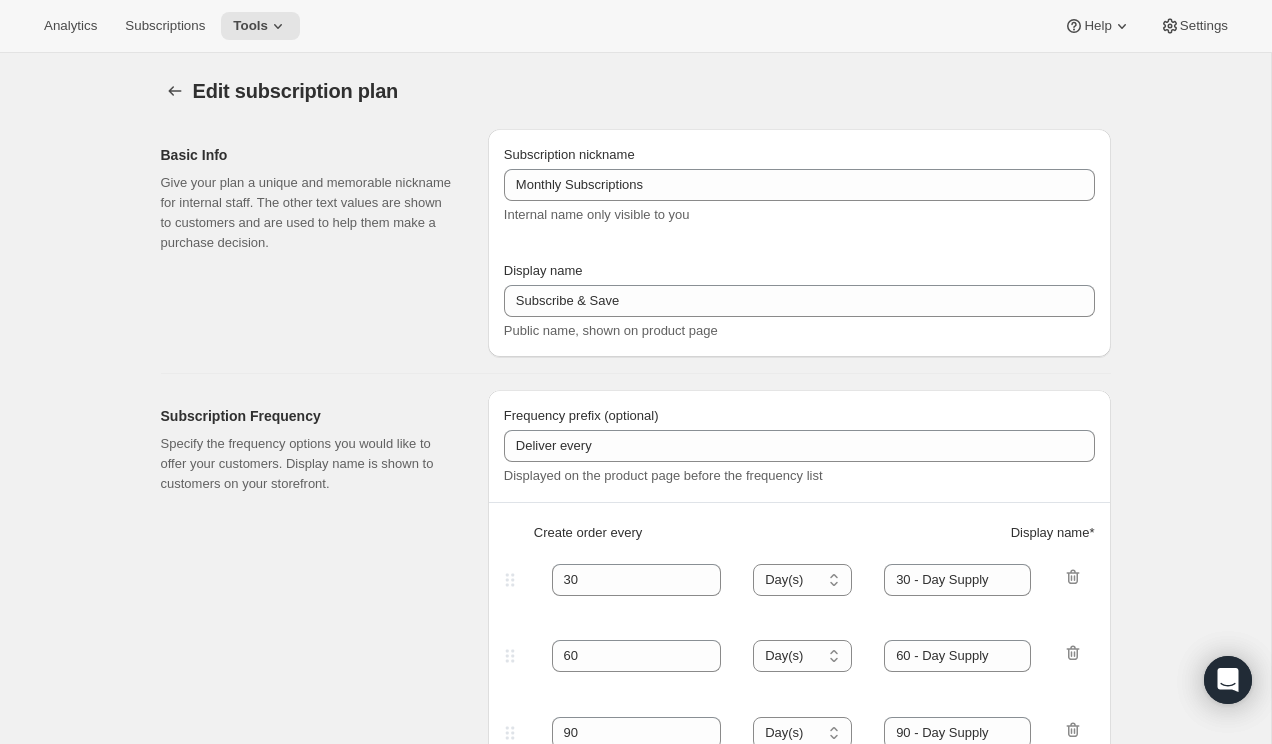 click on "Basic Info Give your plan a unique and memorable nickname for internal staff. The other text values are shown to customers and are used to help them make a purchase decision." at bounding box center [316, 243] 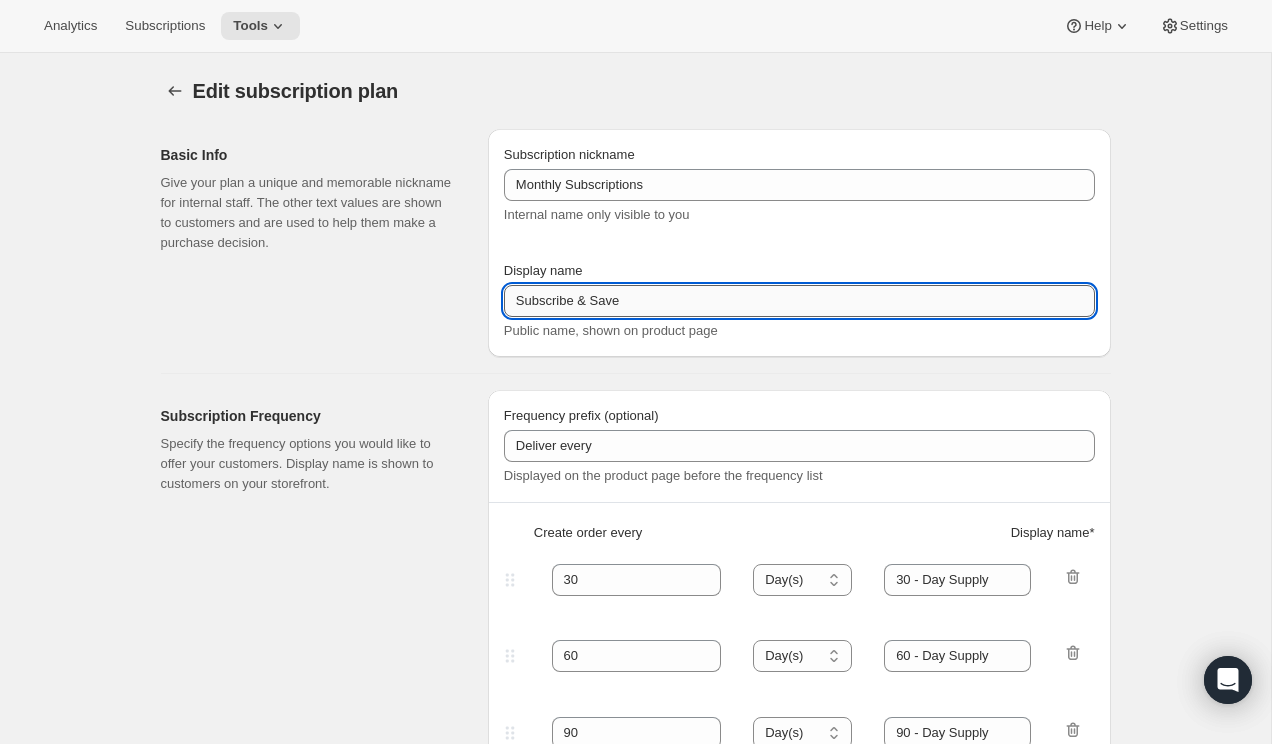 click on "Subscribe & Save" at bounding box center (799, 301) 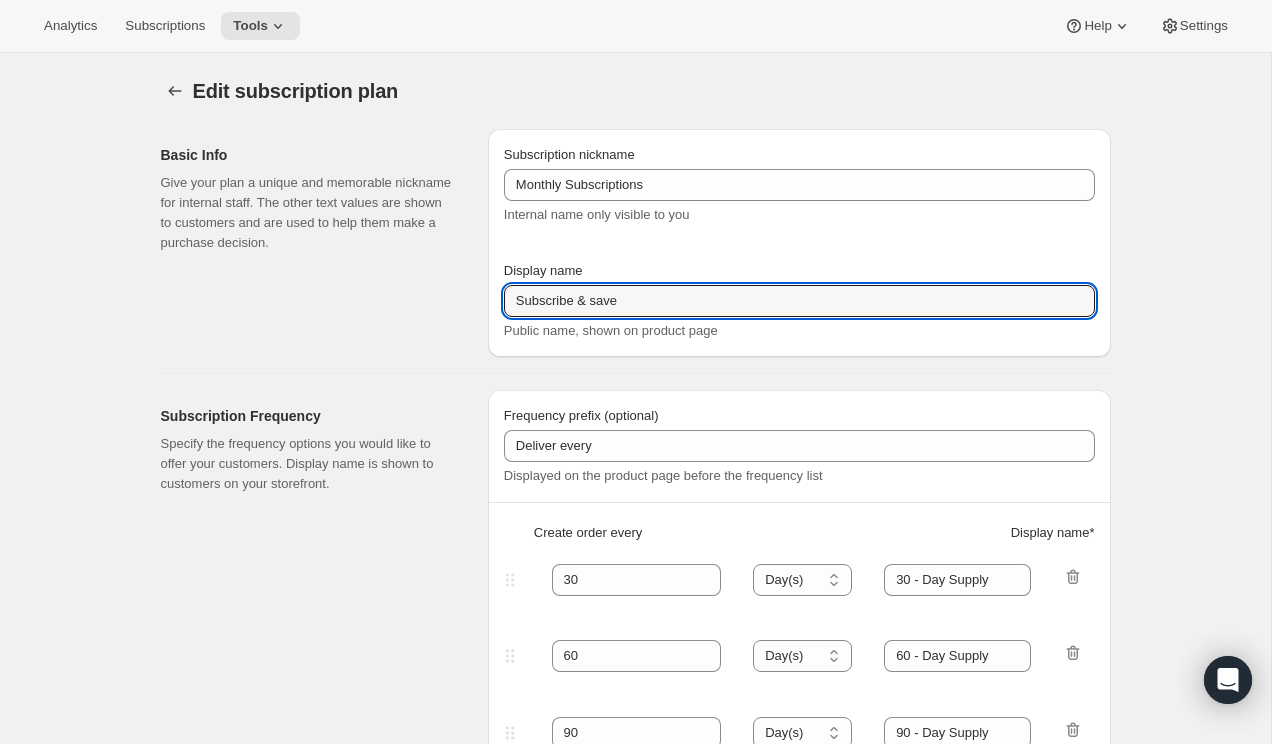 type on "Subscribe & save" 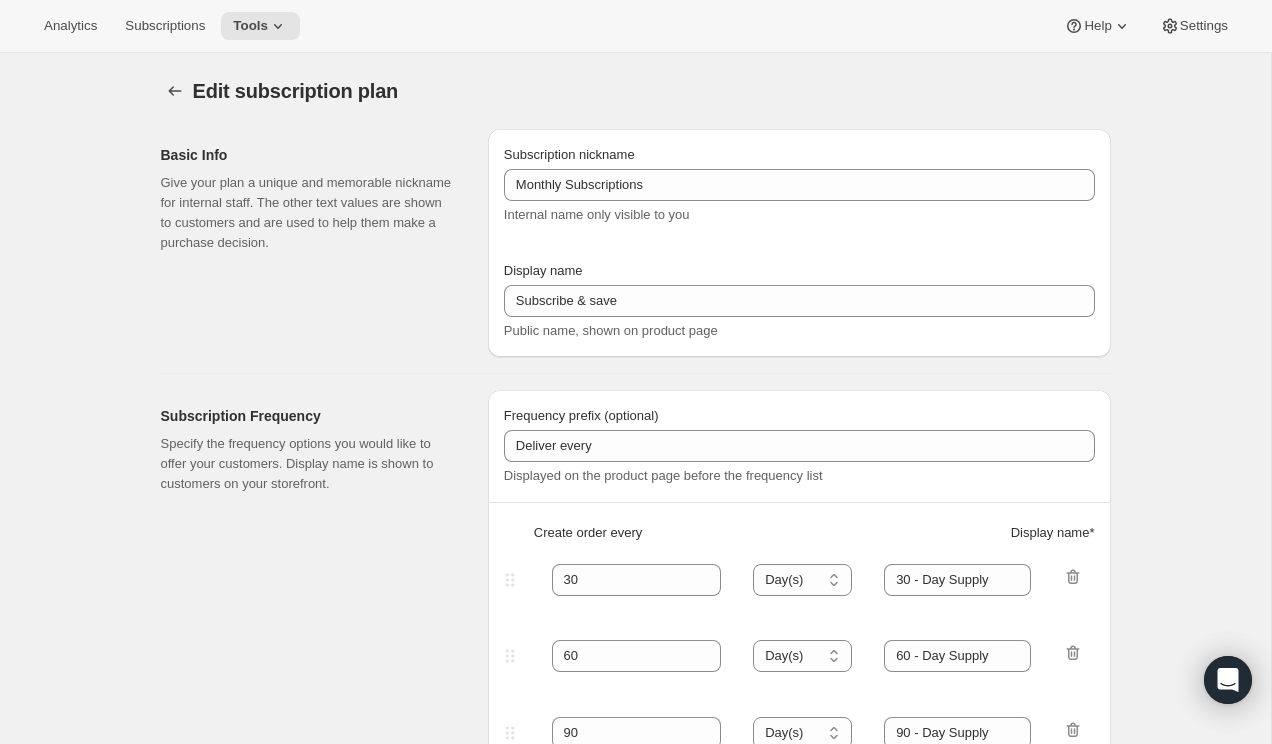 click on "Basic Info Give your plan a unique and memorable nickname for internal staff. The other text values are shown to customers and are used to help them make a purchase decision." at bounding box center [316, 243] 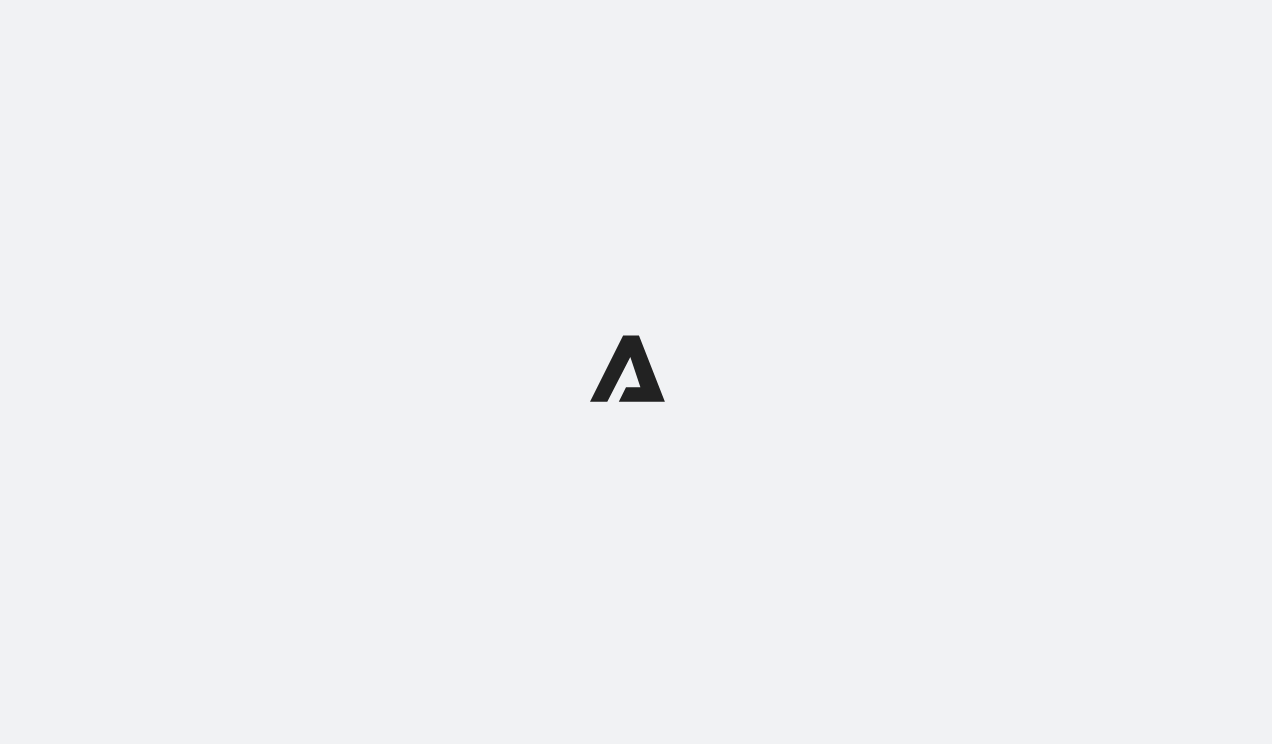 scroll, scrollTop: 0, scrollLeft: 0, axis: both 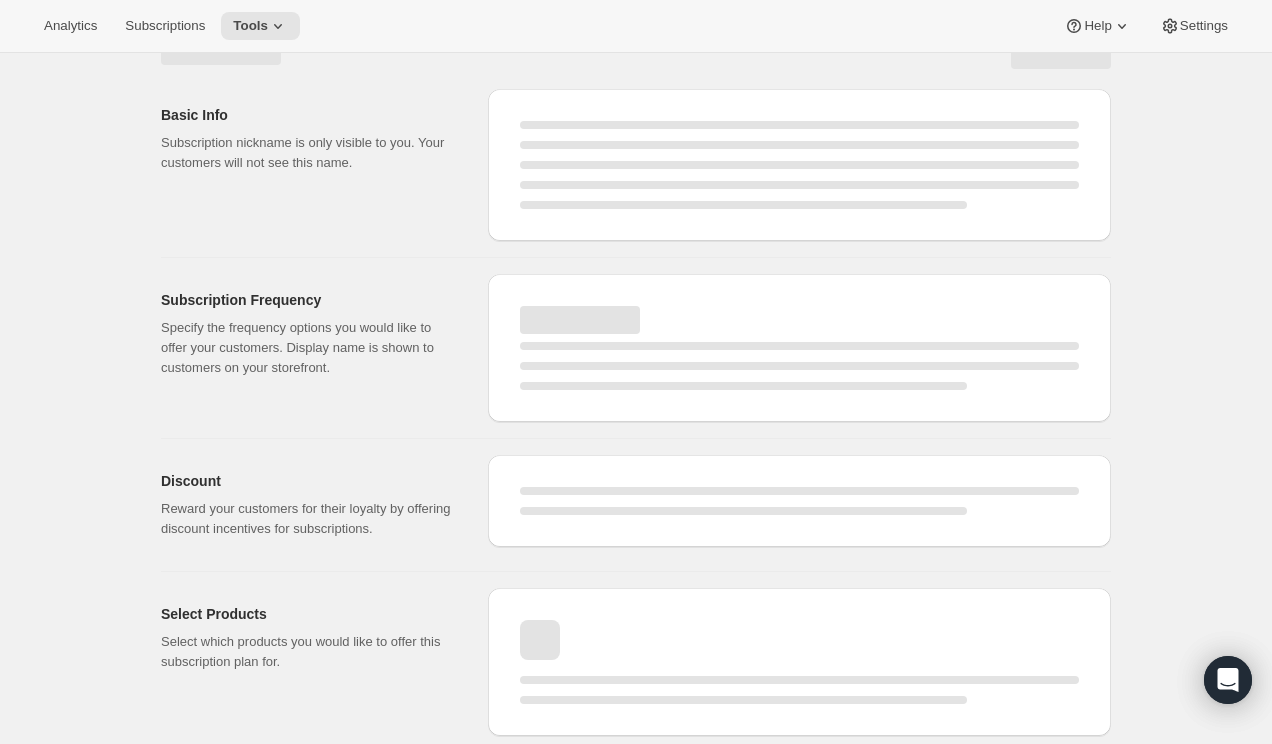 select on "WEEK" 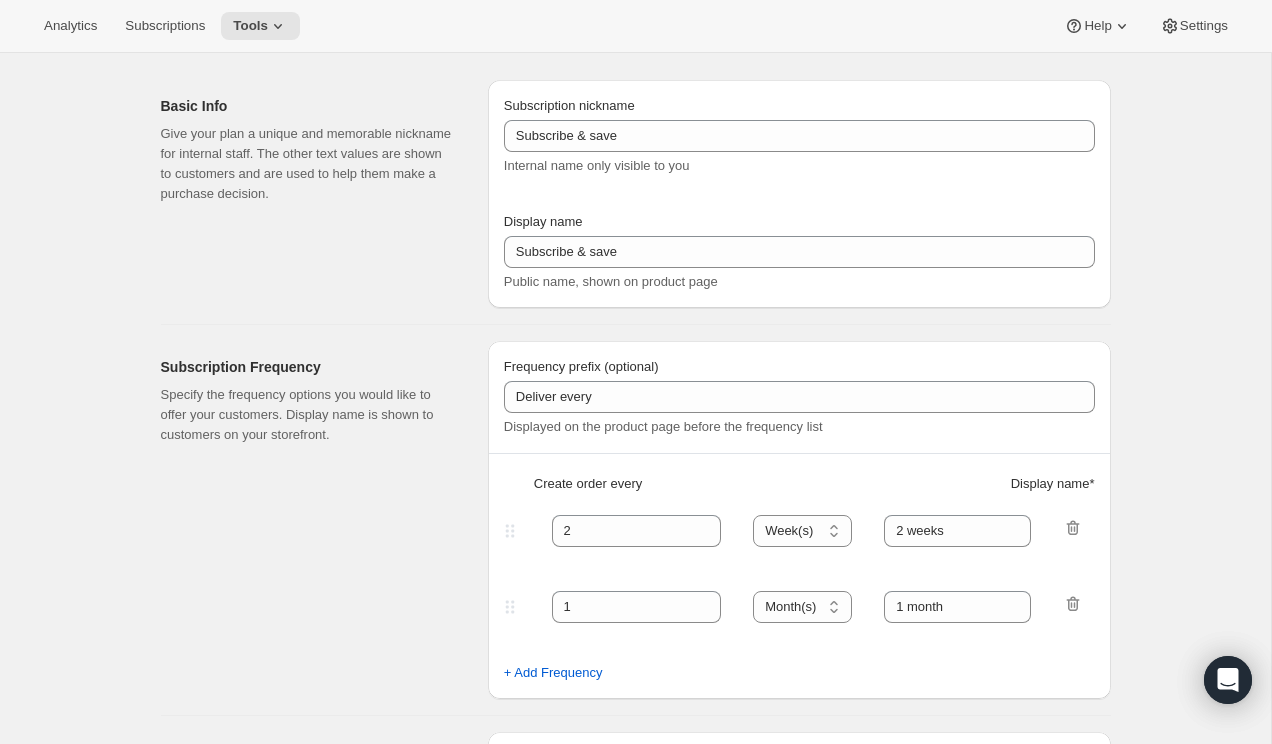type on "Monthly Subscriptions" 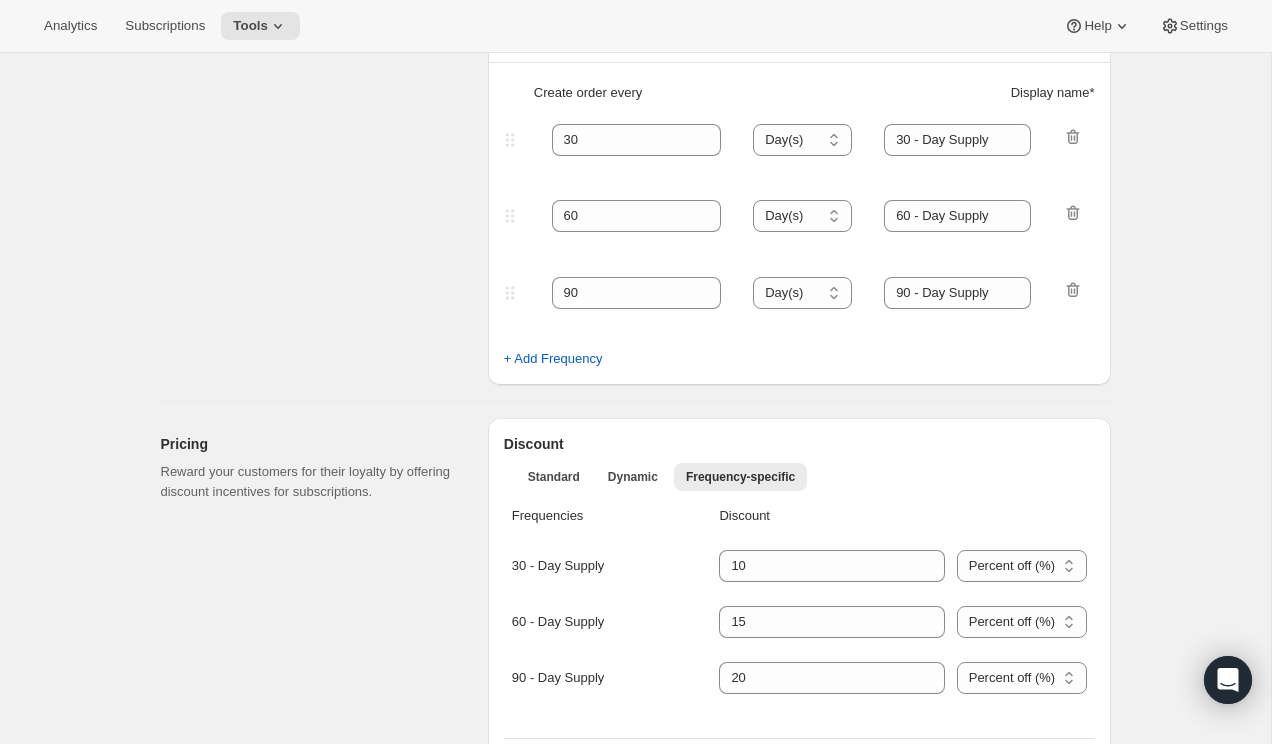 scroll, scrollTop: 477, scrollLeft: 0, axis: vertical 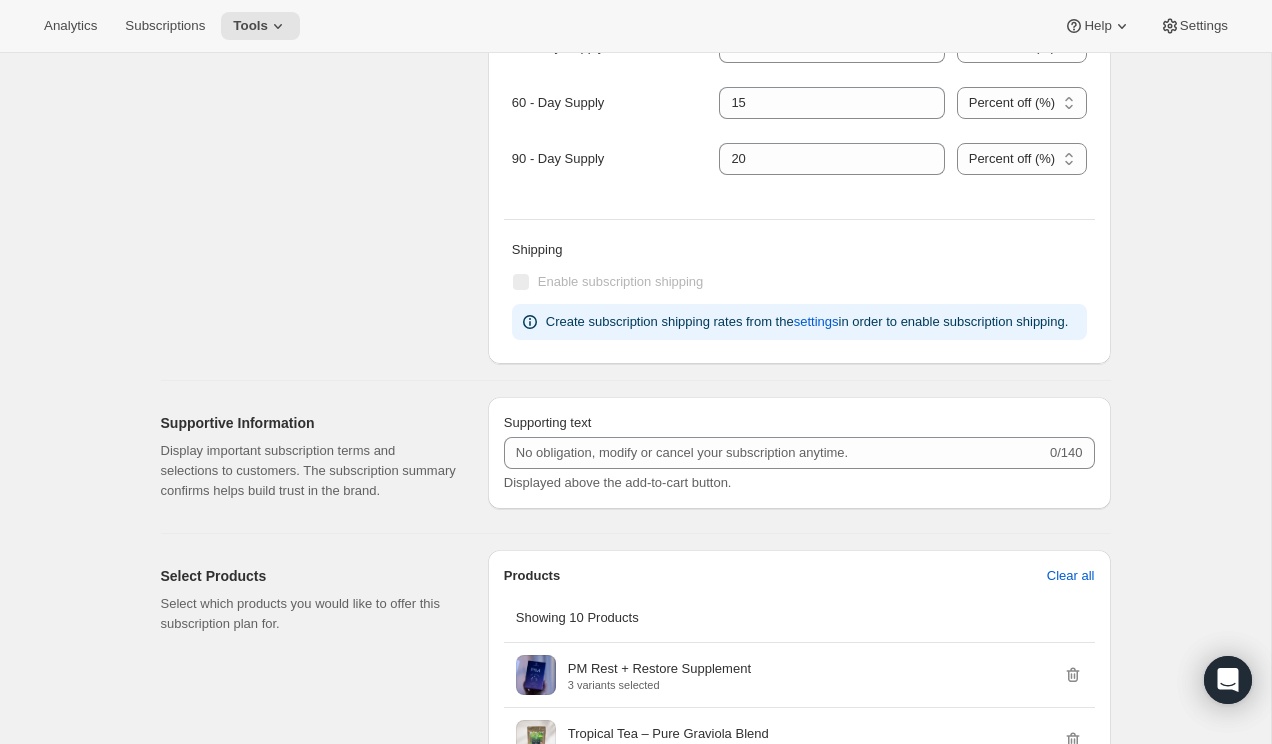 click on "Pricing Reward your customers for their loyalty by offering discount incentives for subscriptions." at bounding box center (316, 131) 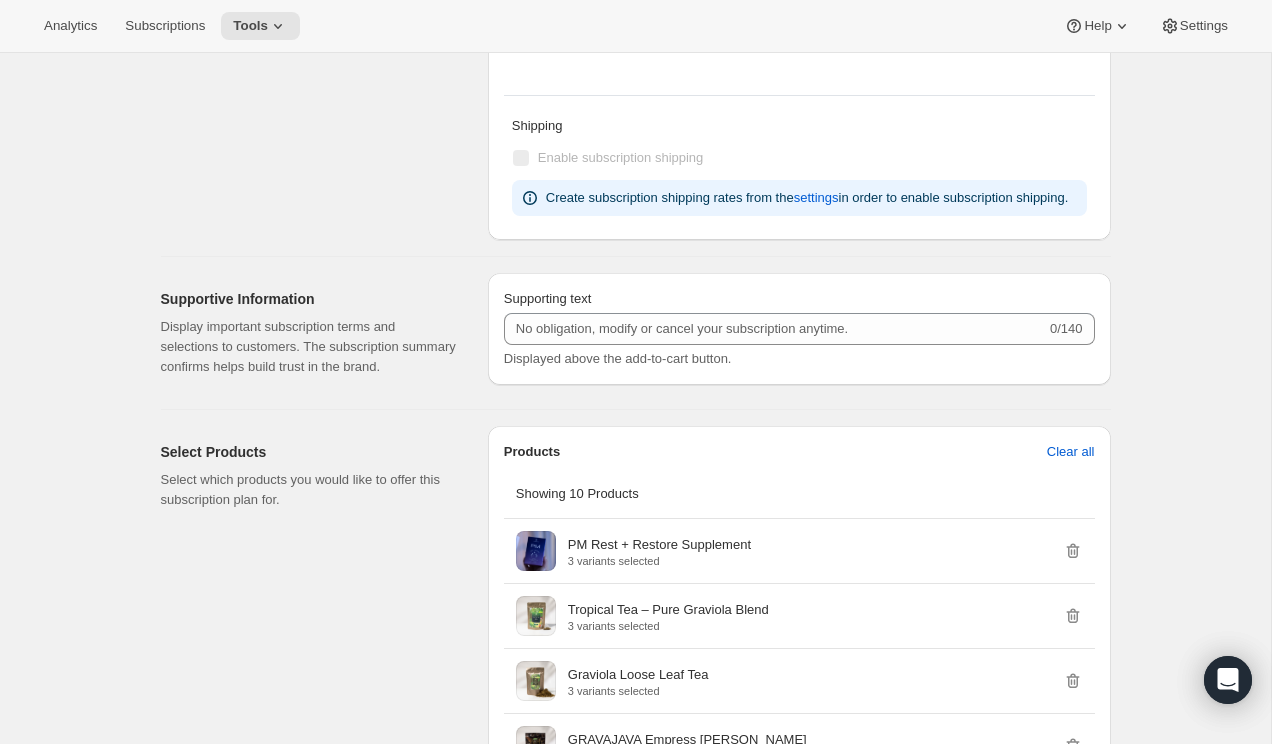 click on "Pricing Reward your customers for their loyalty by offering discount incentives for subscriptions." at bounding box center [316, 7] 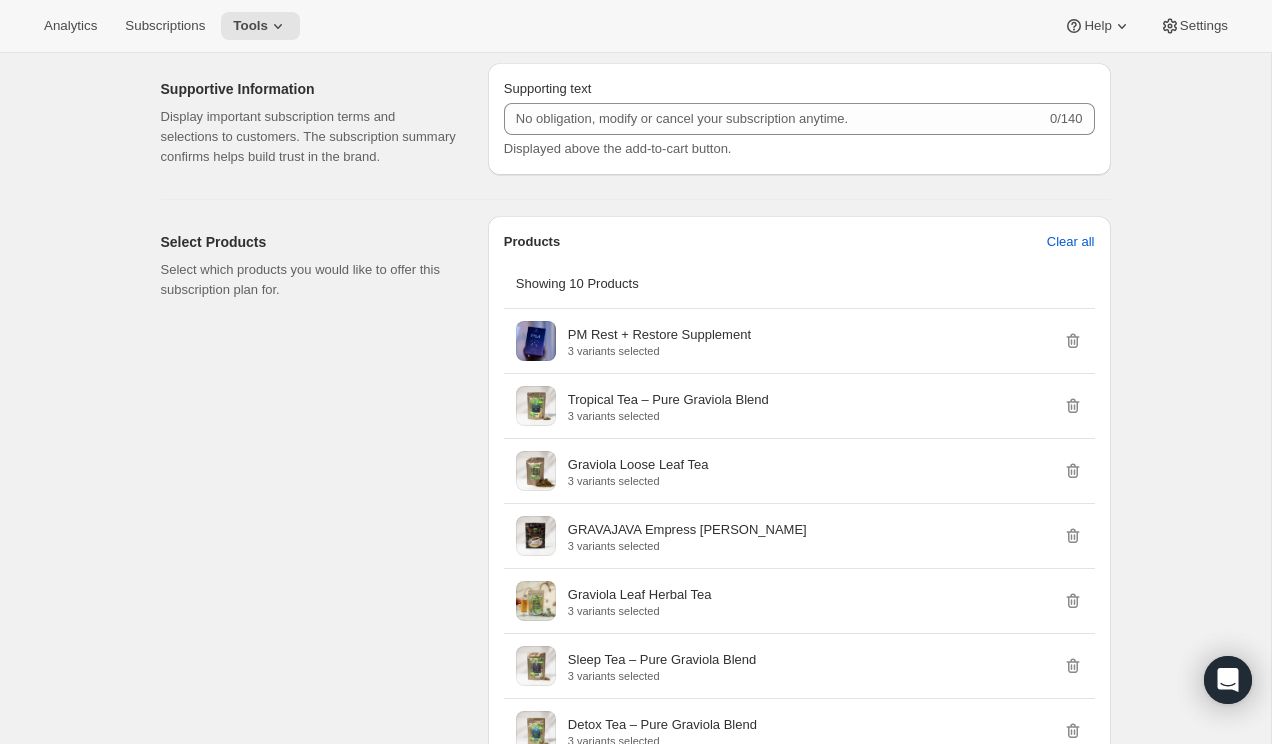 click on "Supportive Information Display important subscription terms and selections to customers. The subscription summary confirms helps build trust in the brand." at bounding box center (316, 123) 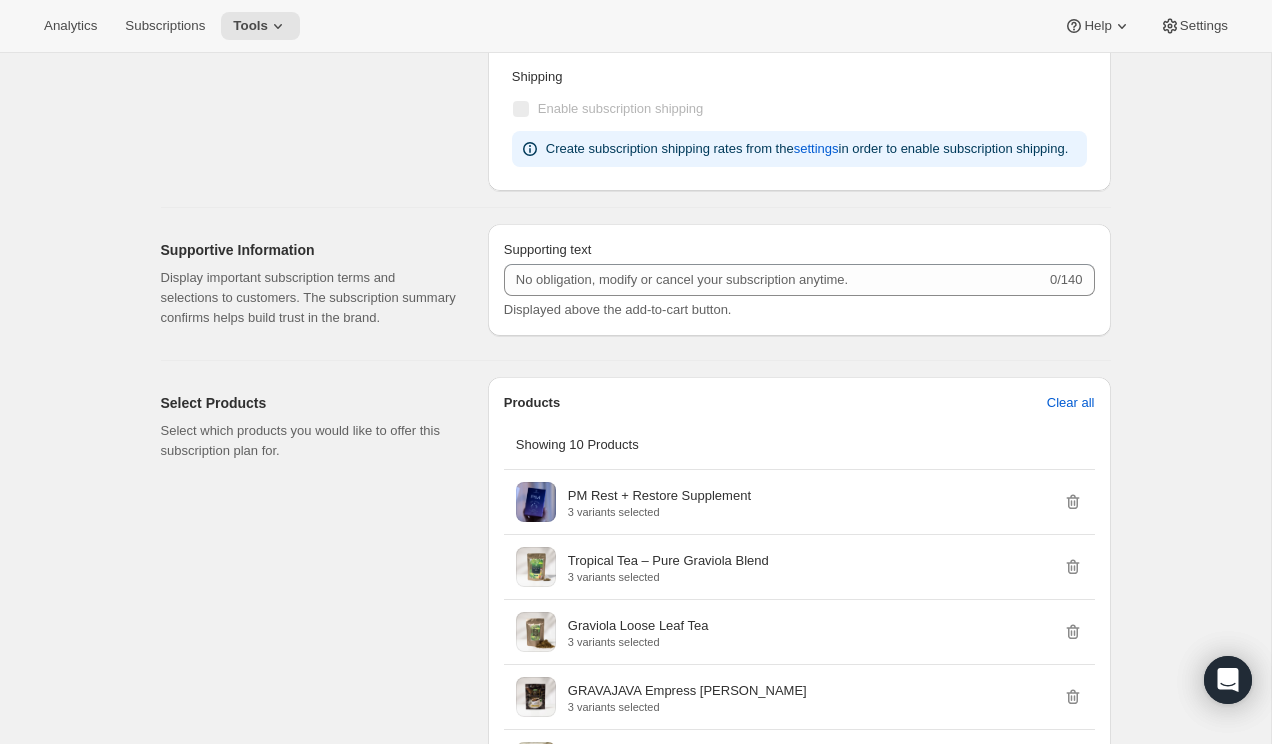 scroll, scrollTop: 1130, scrollLeft: 0, axis: vertical 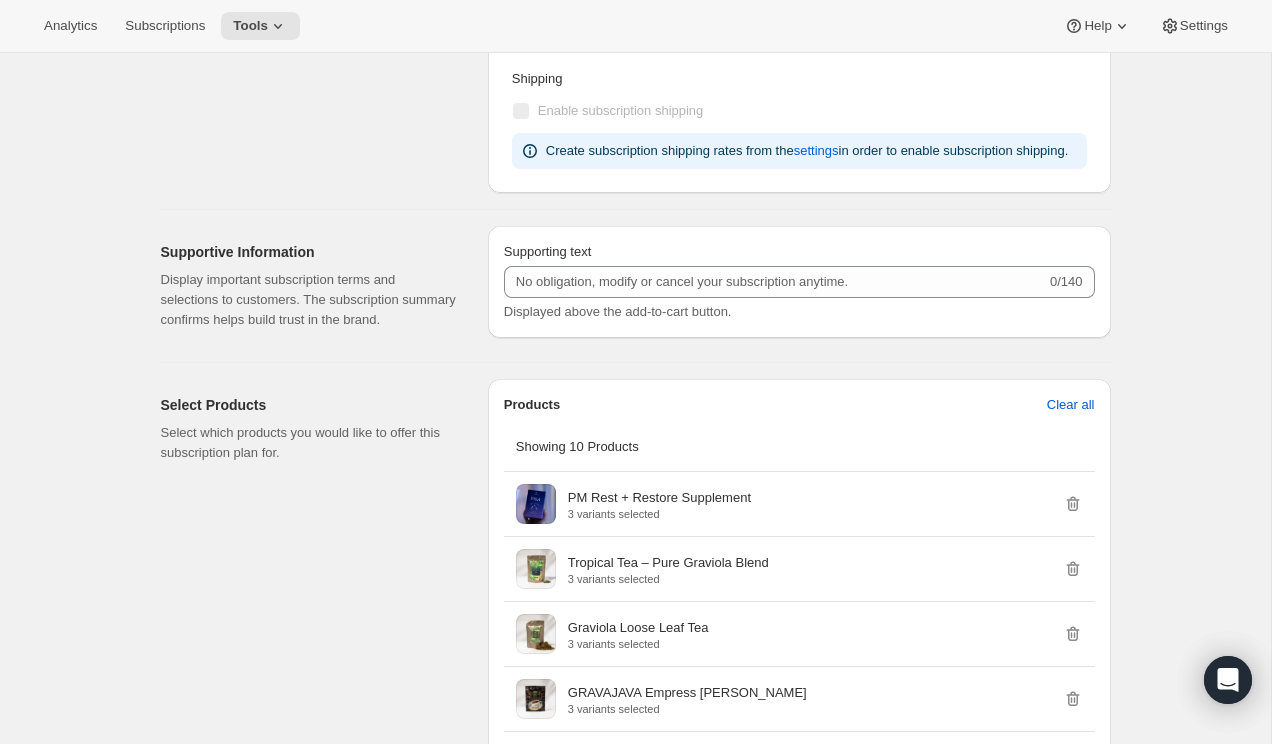 click on "Pricing Reward your customers for their loyalty by offering discount incentives for subscriptions." at bounding box center (316, -40) 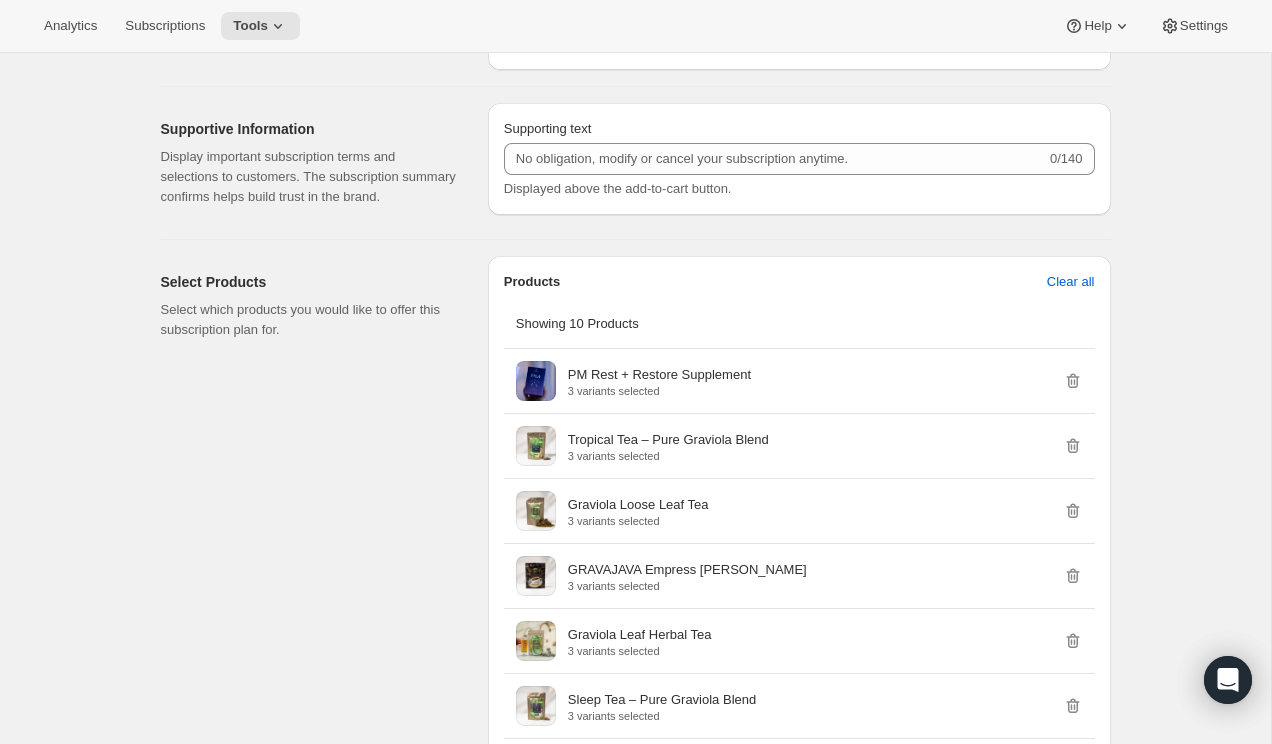 scroll, scrollTop: 1259, scrollLeft: 0, axis: vertical 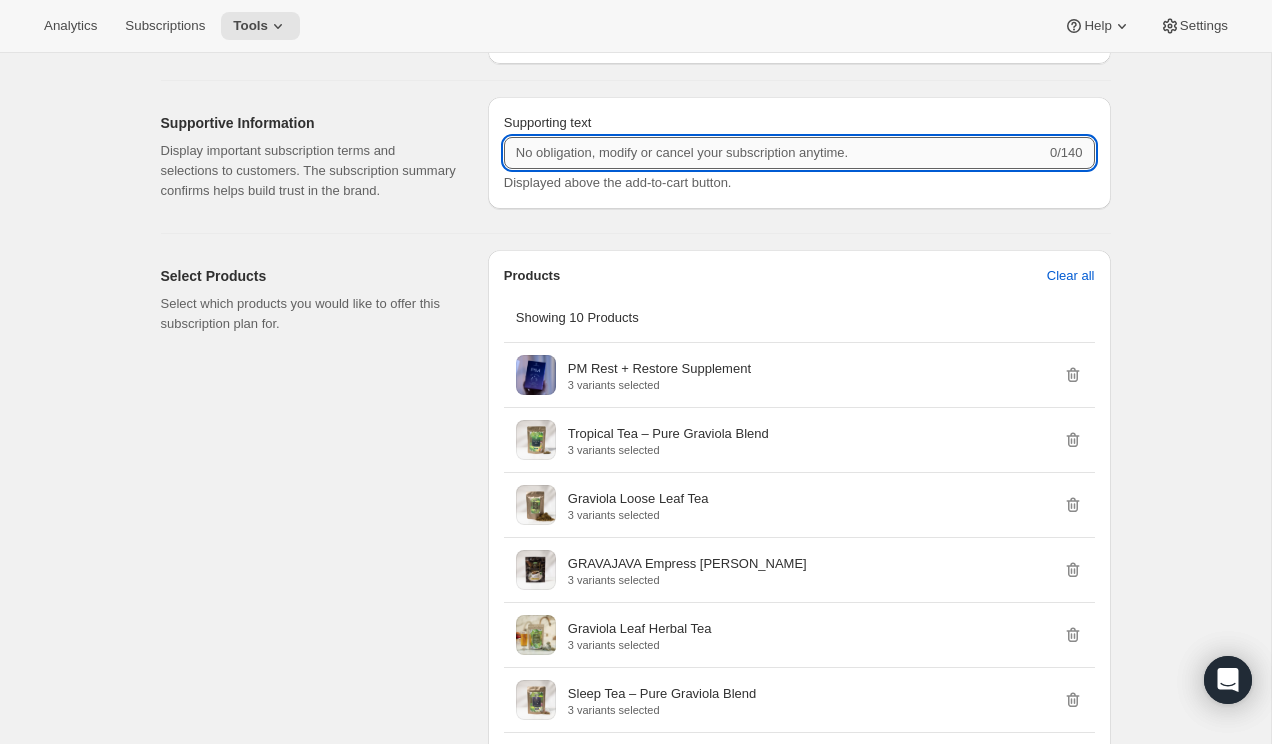 click on "Supporting text" at bounding box center (775, 153) 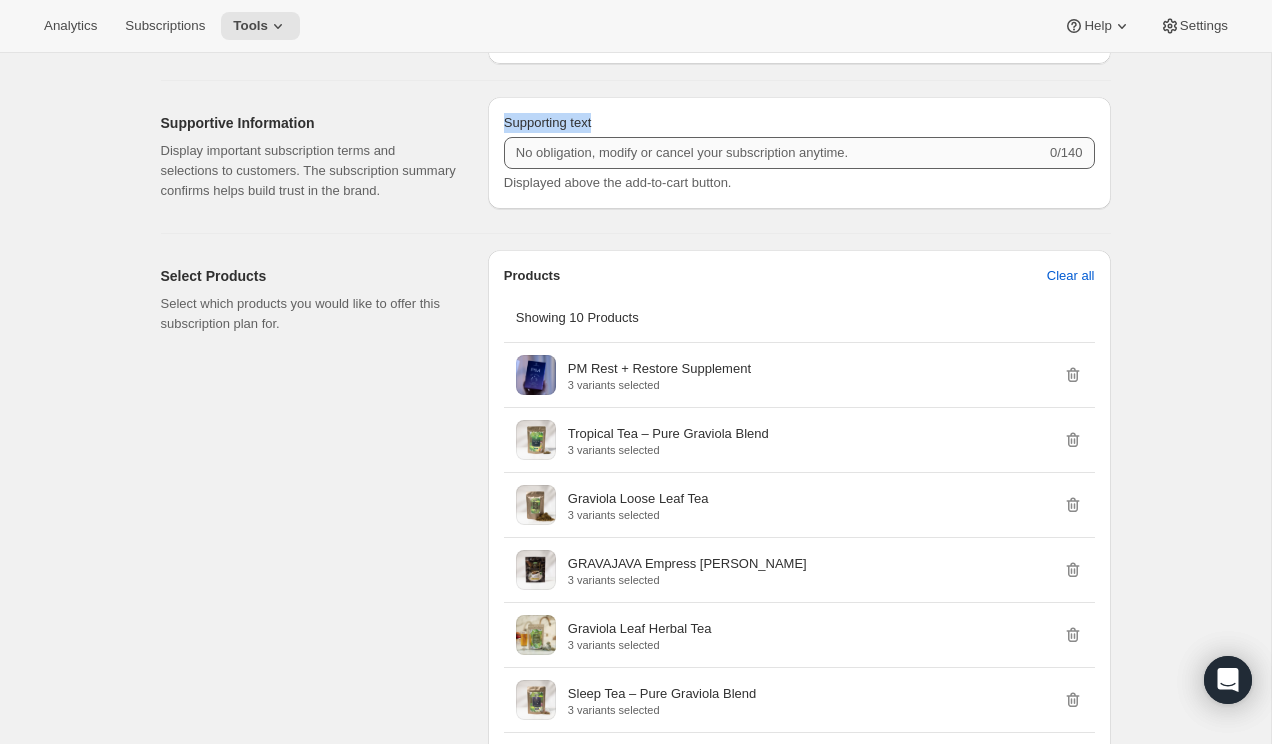 drag, startPoint x: 499, startPoint y: 138, endPoint x: 561, endPoint y: 188, distance: 79.64923 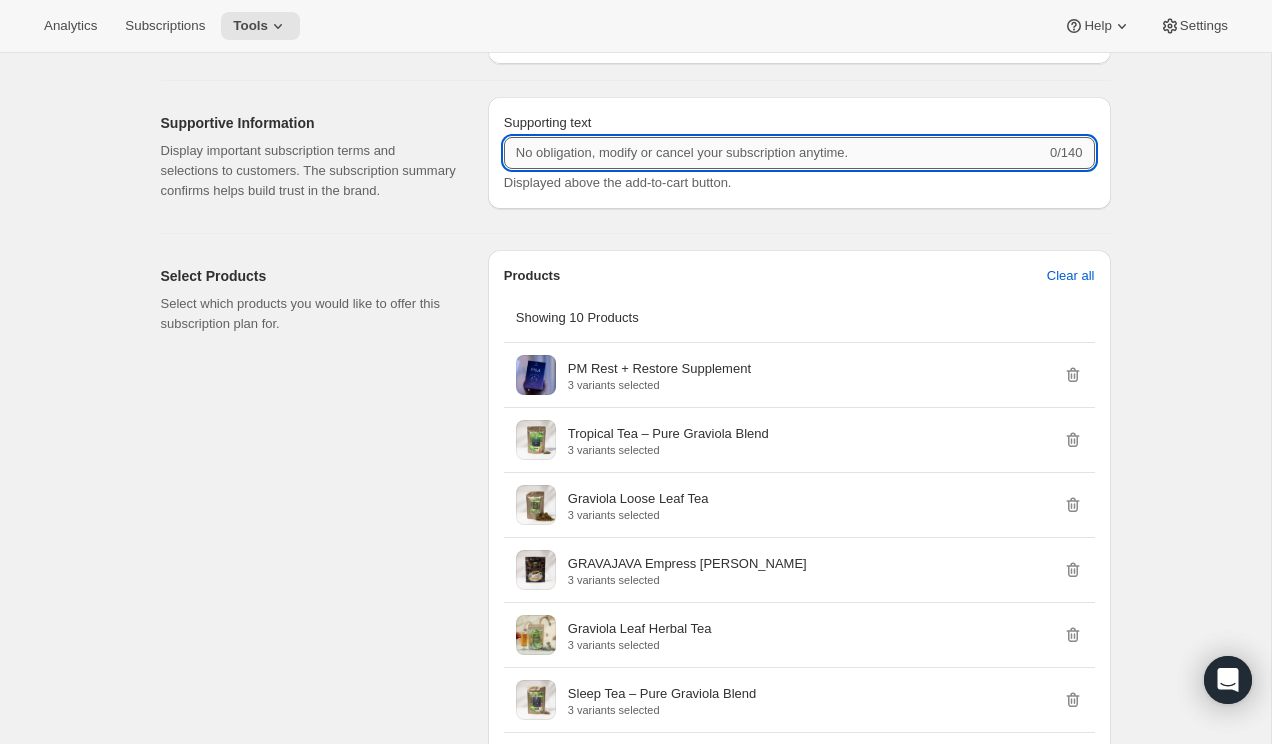 click on "Supporting text" at bounding box center (775, 153) 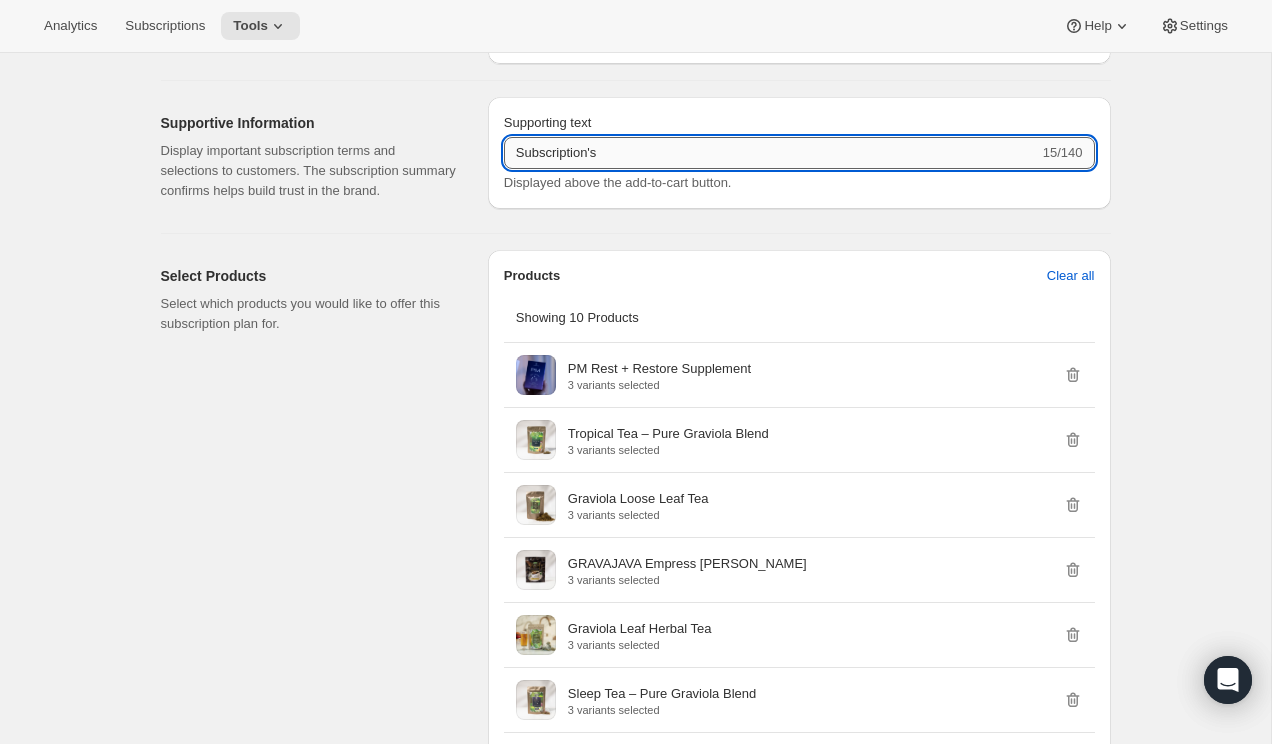 click on "Subscription's" at bounding box center (771, 153) 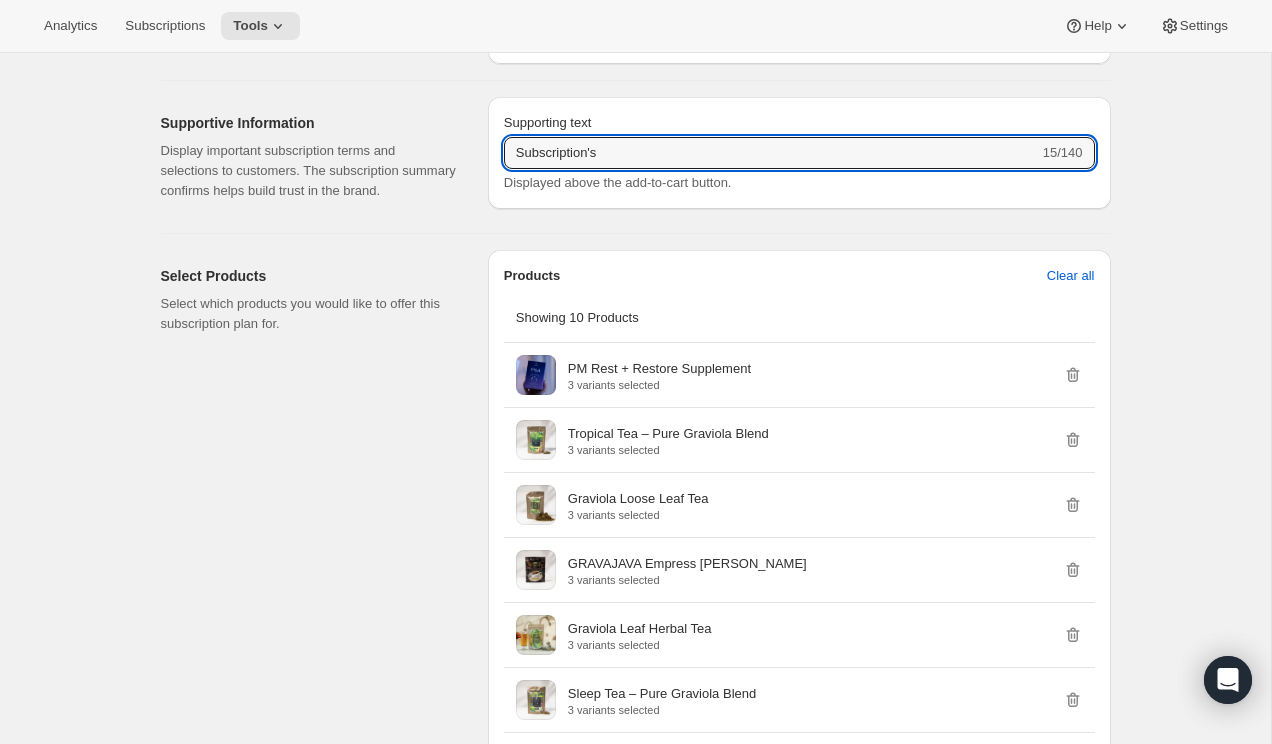 click on "Supporting text Subscription's 15/140 Displayed above the add-to-cart button." at bounding box center (799, 153) 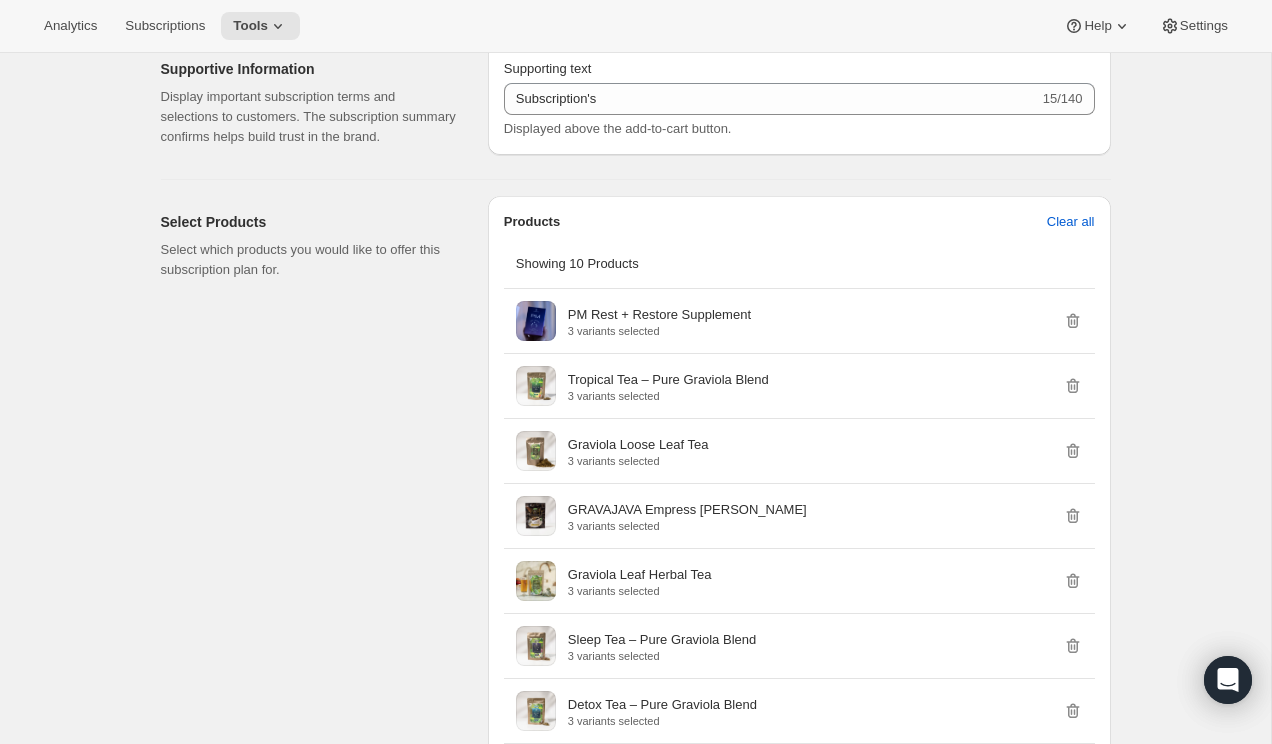 scroll, scrollTop: 1314, scrollLeft: 0, axis: vertical 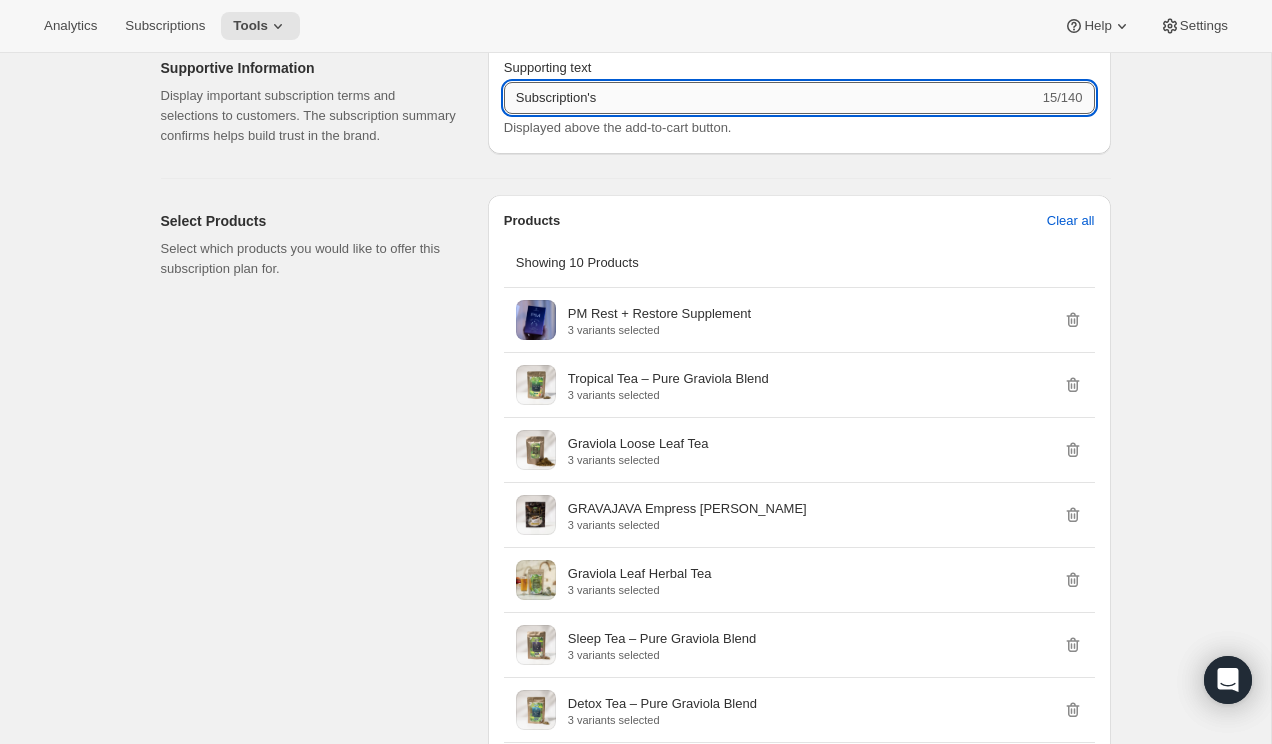 click on "Subscription's" at bounding box center (771, 98) 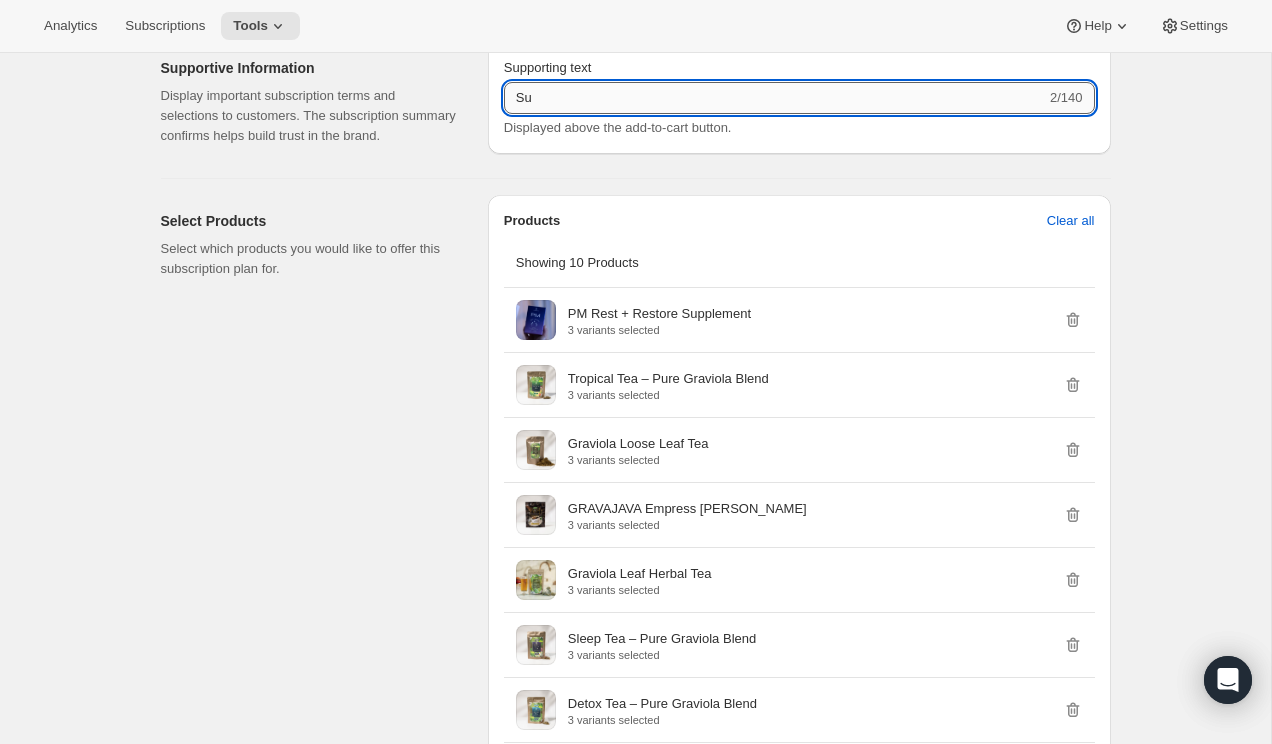 type on "S" 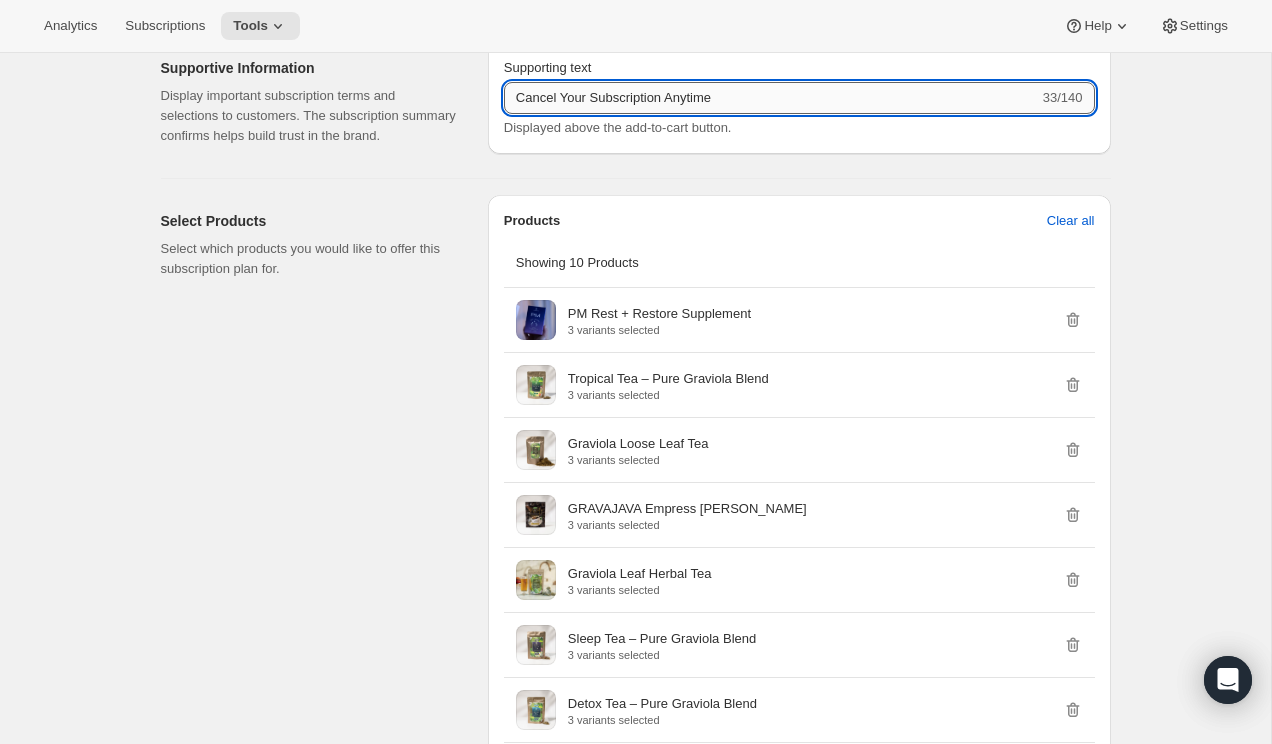 click on "Cancel Your Subscription Anytime" at bounding box center (771, 98) 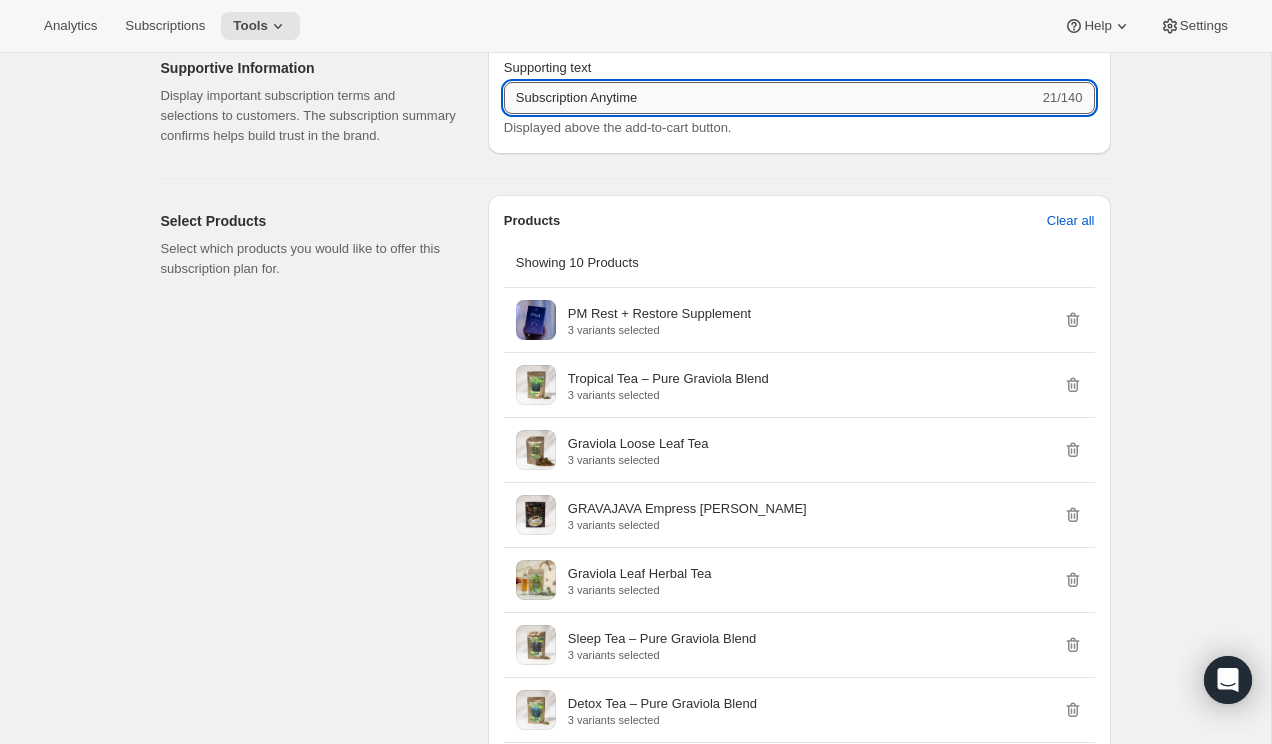 click on "Subscription Anytime" at bounding box center [771, 98] 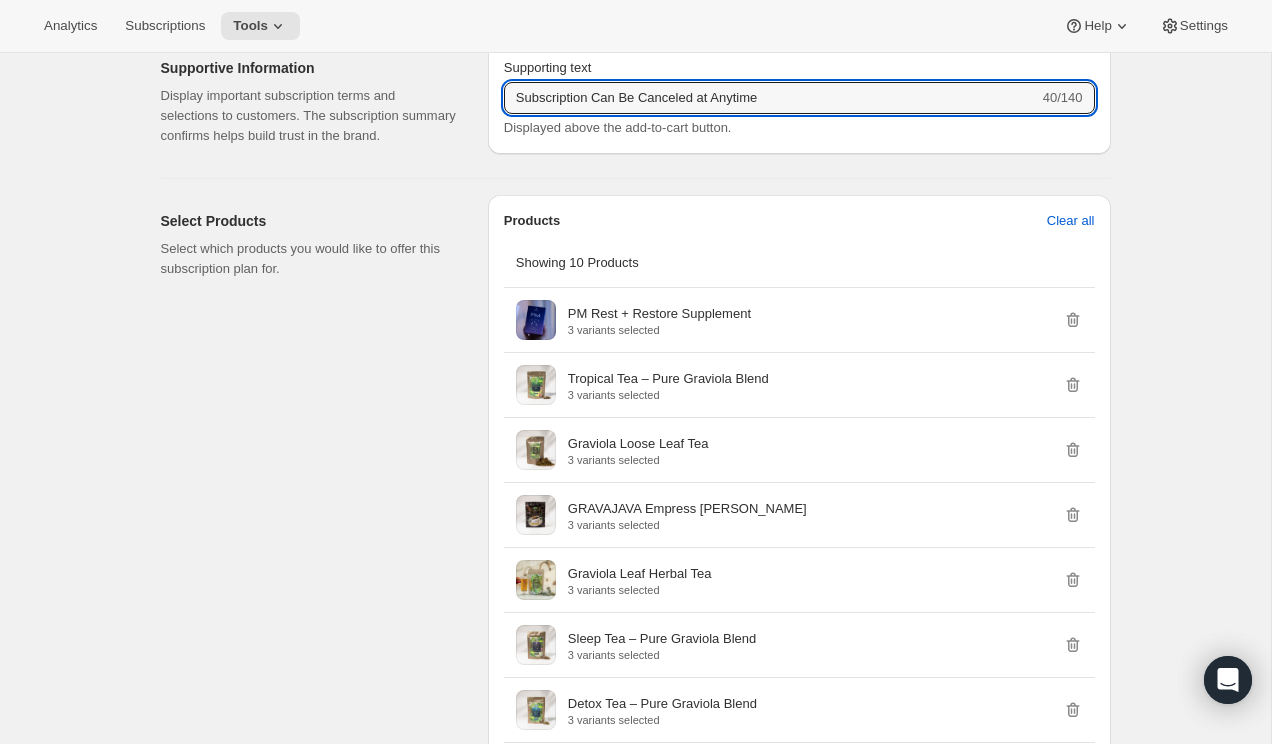 type on "Subscription Can Be Canceled at Anytime" 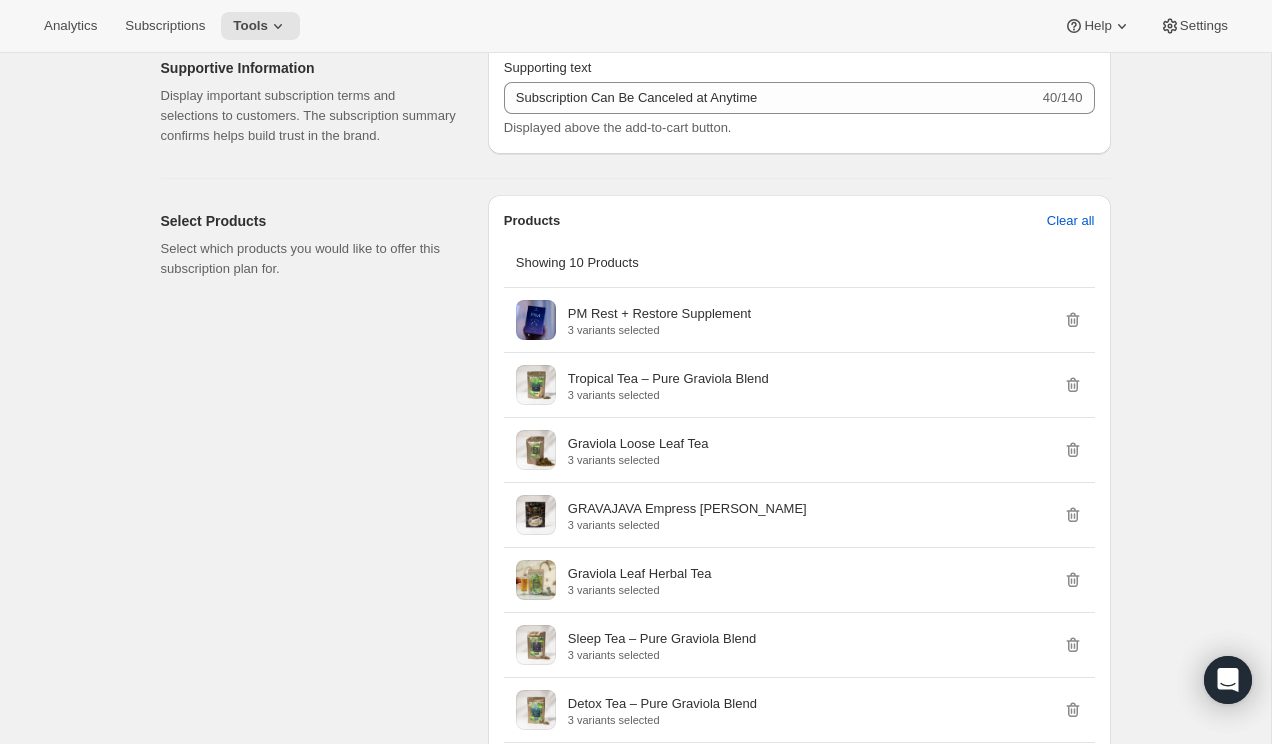 click on "Supporting text Subscription Can Be Canceled at Anytime 40/140 Displayed above the add-to-cart button." at bounding box center [799, 98] 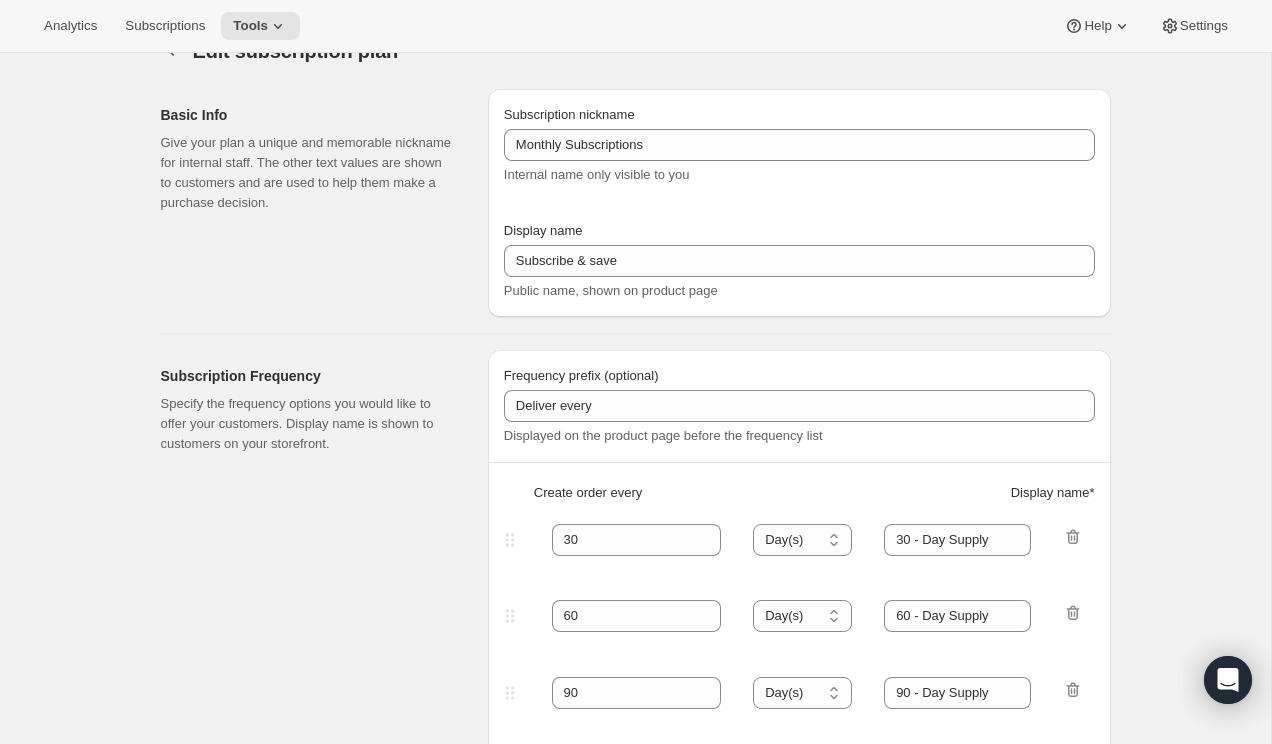 scroll, scrollTop: 1314, scrollLeft: 0, axis: vertical 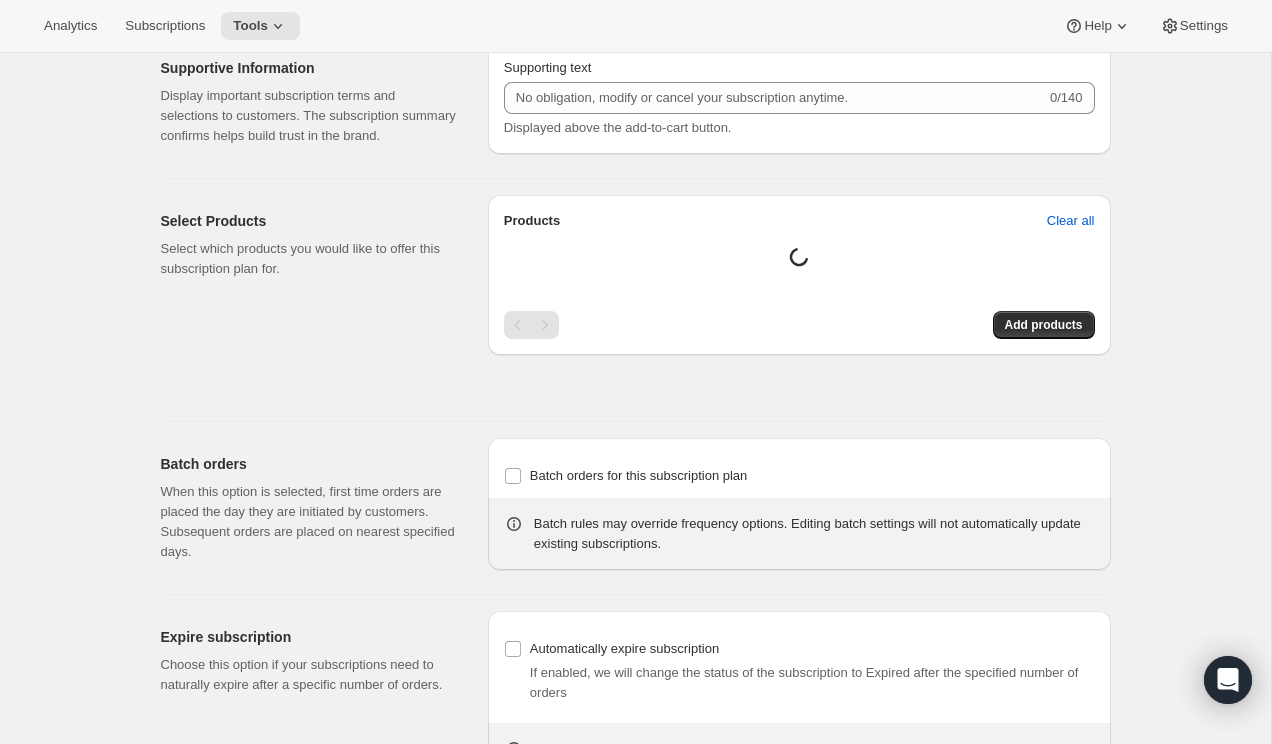 type on "Subscription Can Be Canceled at Anytime" 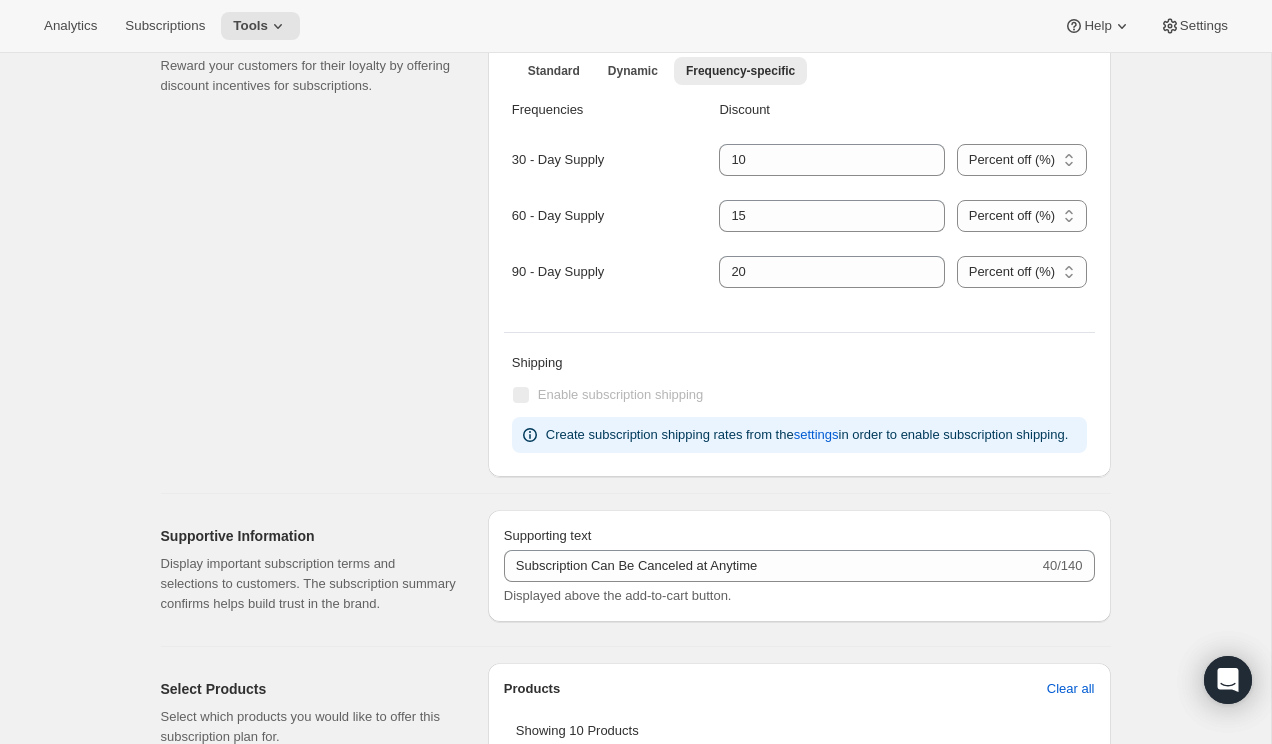 scroll, scrollTop: 985, scrollLeft: 0, axis: vertical 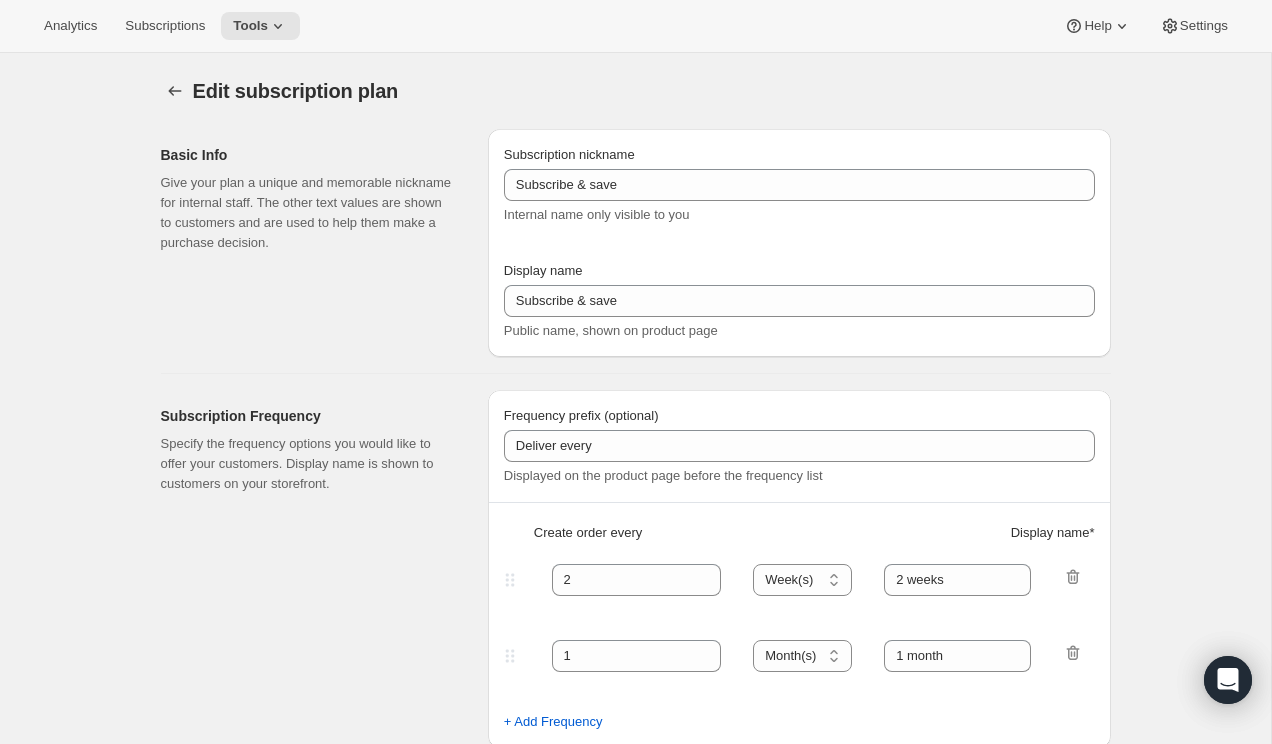 select on "WEEK" 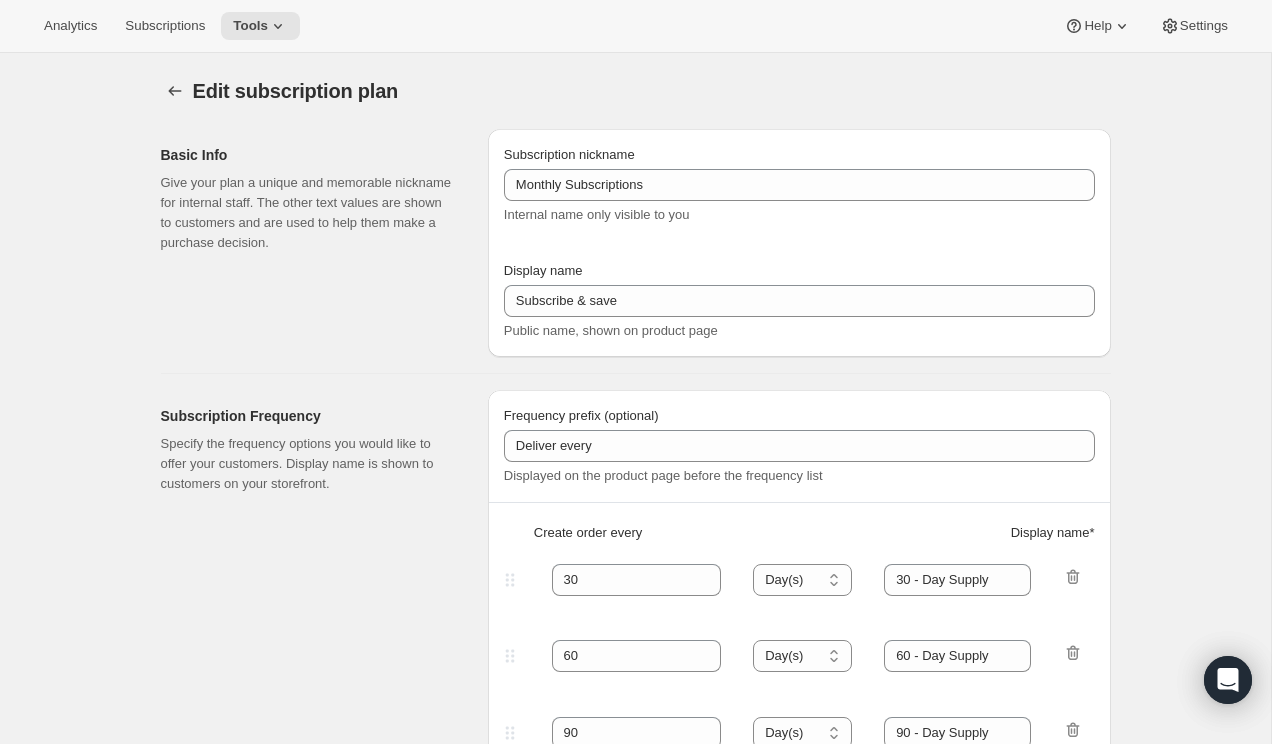 scroll, scrollTop: 0, scrollLeft: 0, axis: both 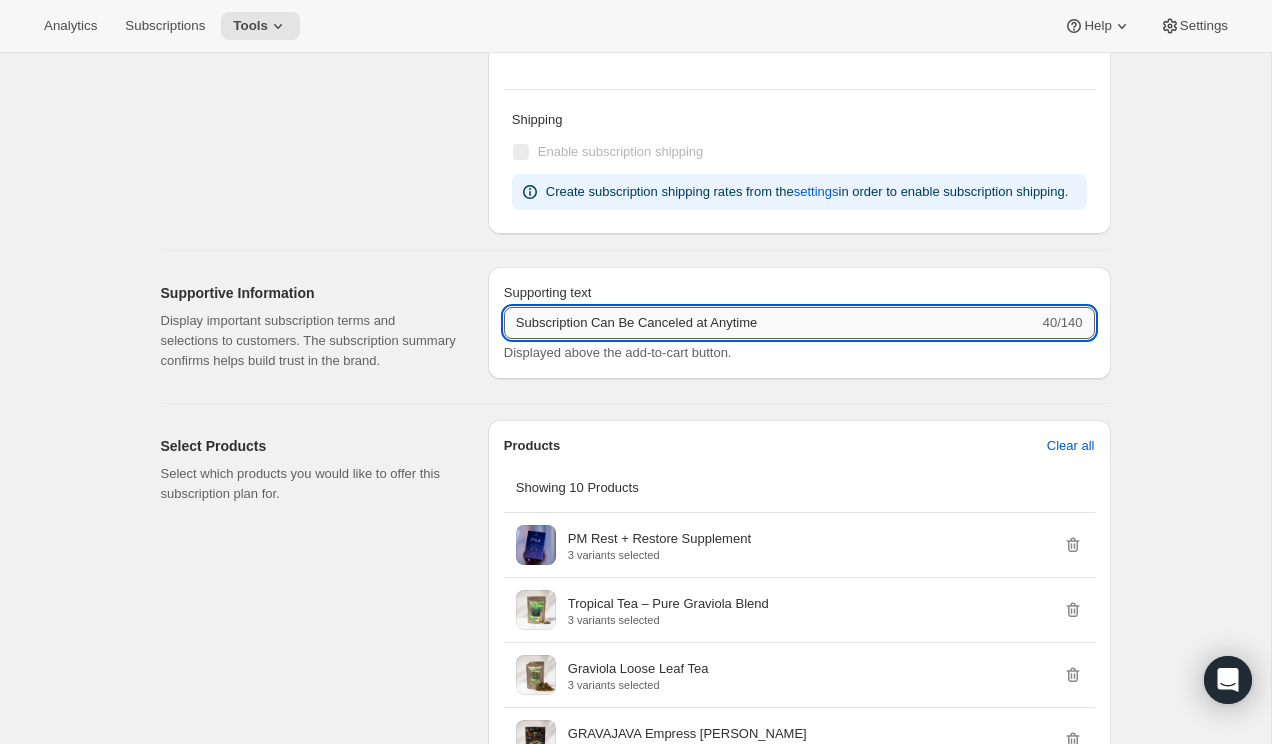click on "Subscription Can Be Canceled at Anytime" at bounding box center (771, 323) 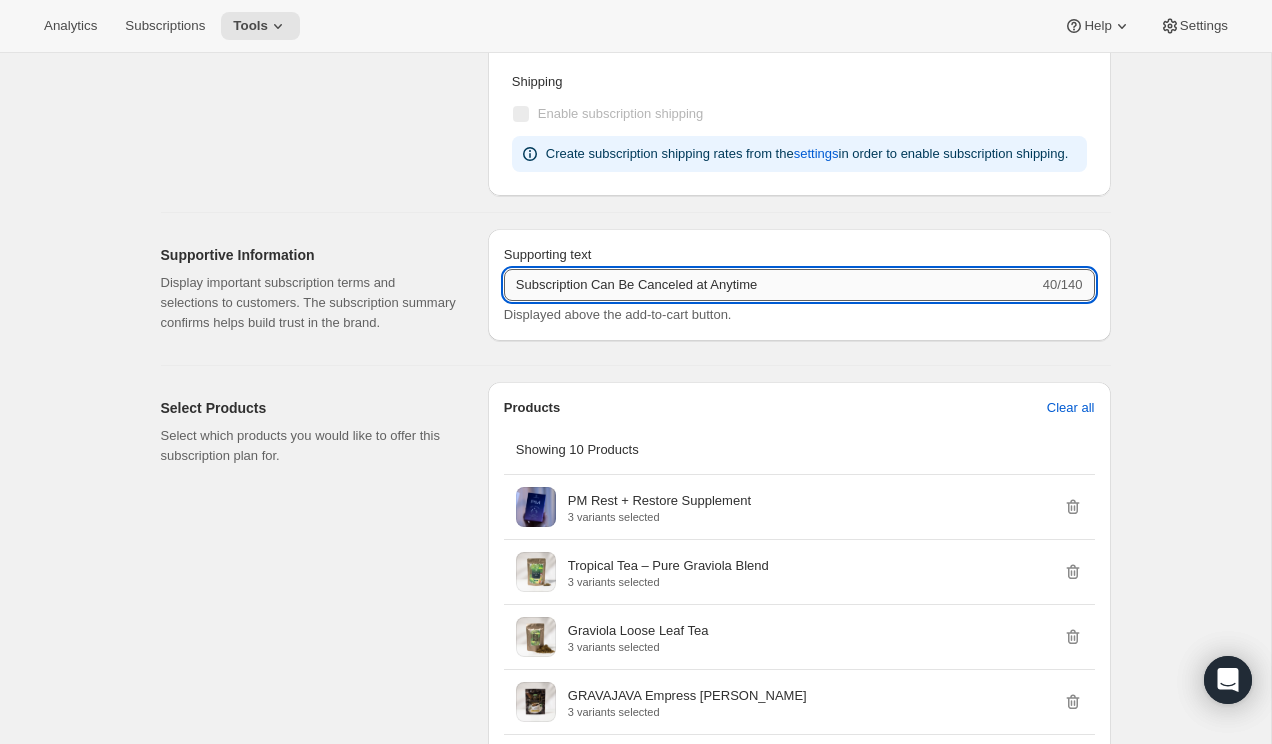 scroll, scrollTop: 1154, scrollLeft: 0, axis: vertical 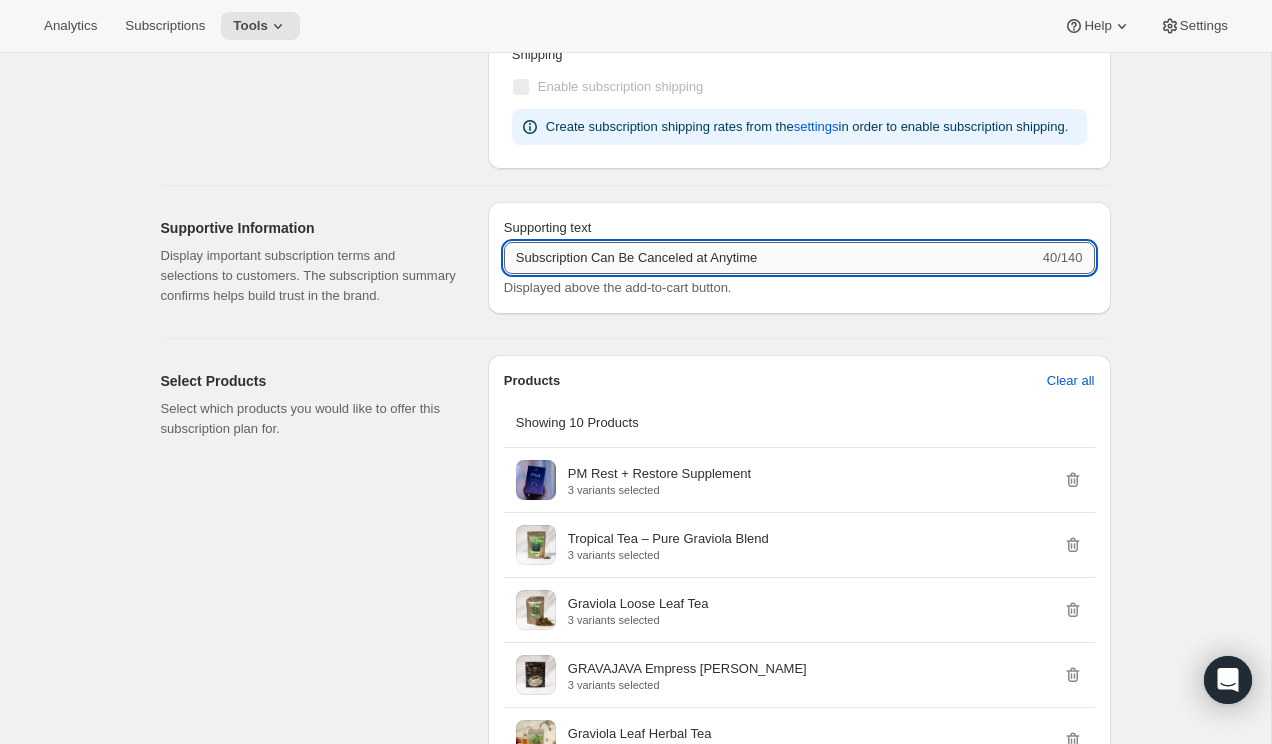 click on "Subscription Can Be Canceled at Anytime" at bounding box center (771, 258) 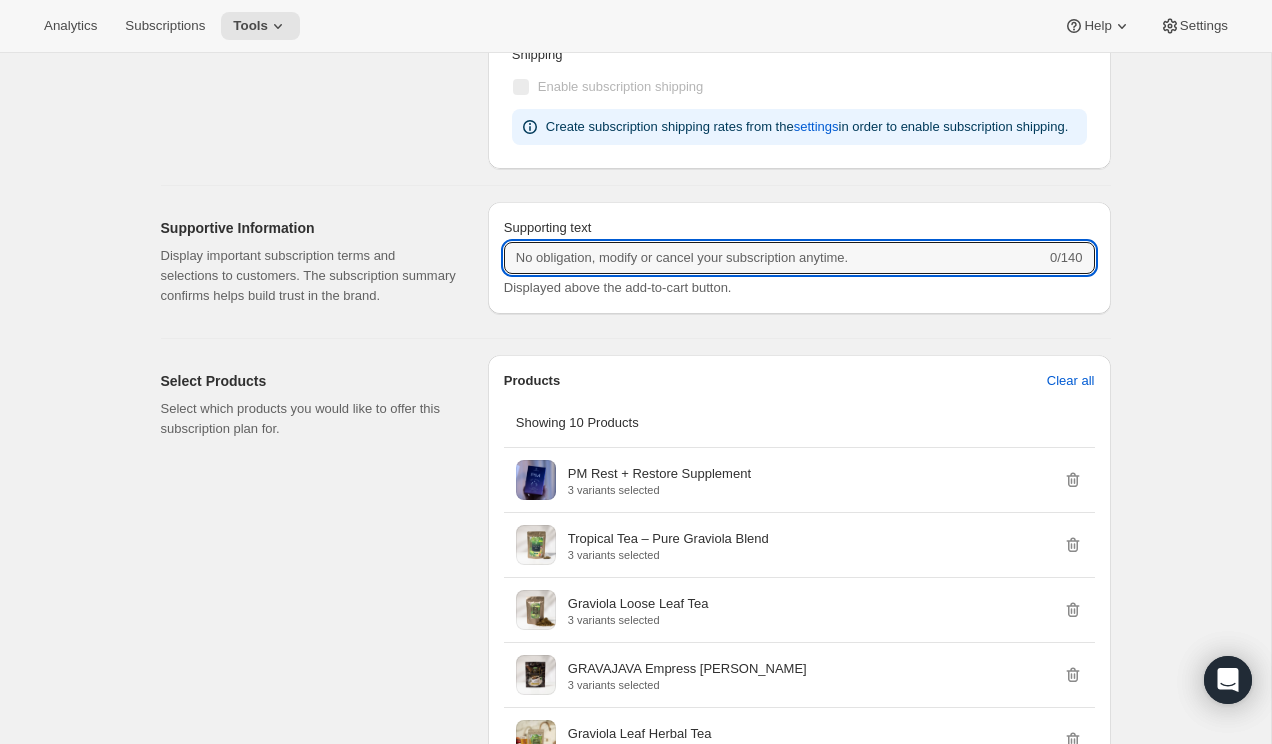 type 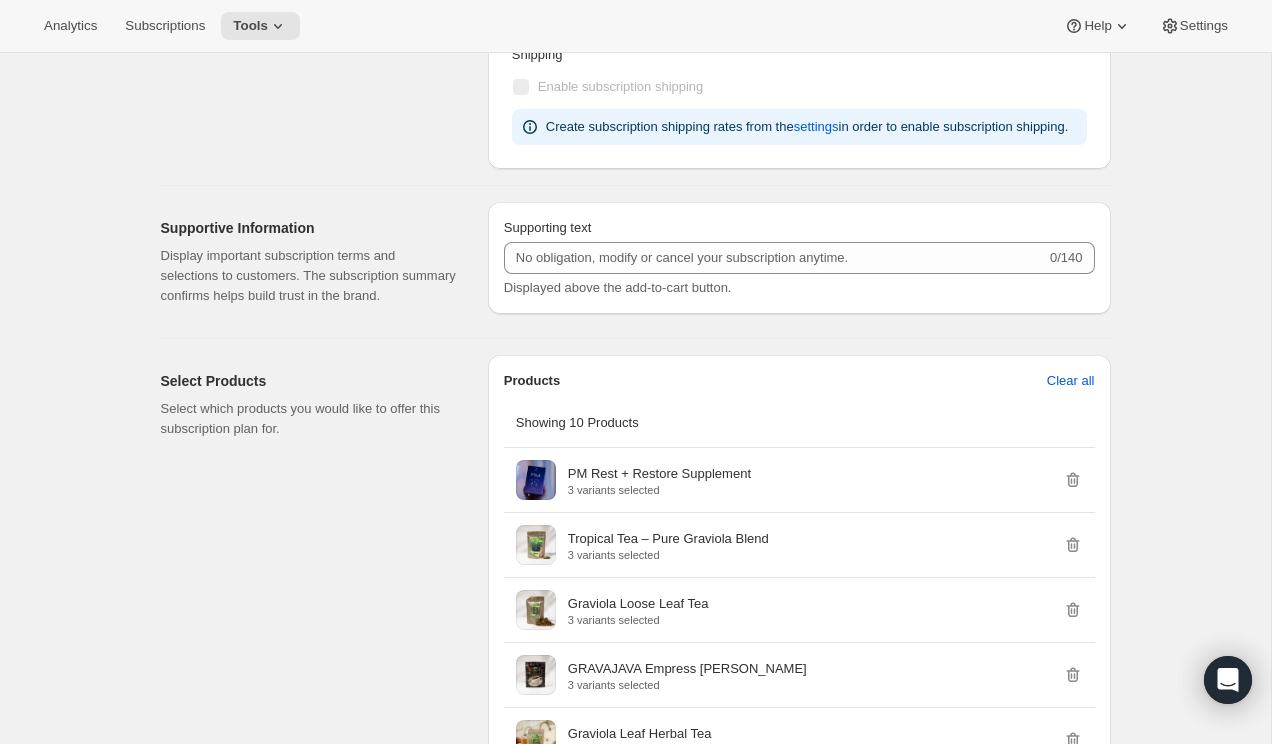 click on "Basic Info Give your plan a unique and memorable nickname for internal staff. The other text values are shown to customers and are used to help them make a purchase decision. Subscription nickname Monthly Subscriptions Internal name only visible to you Display name Subscribe & save Public name, shown on product page Subscription Frequency Specify the frequency options you would like to offer your customers. Display name is shown to customers on your storefront. Frequency prefix (optional) Deliver every Displayed on the product page before the frequency list Create order every Display name * 30 Day(s) Week(s) Month(s) Year(s) Day(s) 30 - Day Supply 60 Day(s) Week(s) Month(s) Year(s) Day(s) 60 - Day Supply 90 Day(s) Week(s) Month(s) Year(s) Day(s) 90 - Day Supply + Add Frequency Pricing Reward your customers for their loyalty by offering discount incentives for subscriptions. Discount Standard Dynamic Frequency-specific More views Standard Dynamic Frequency-specific More views Frequencies Discount Shipping" at bounding box center (628, 314) 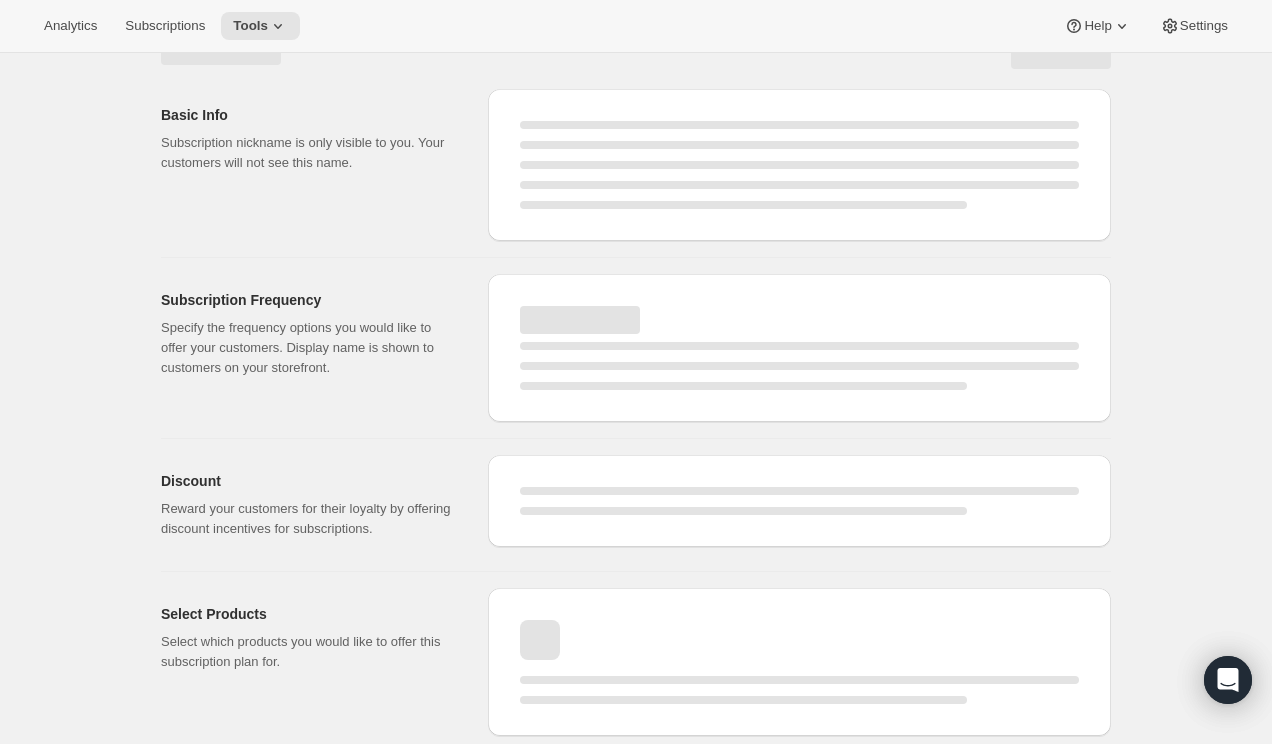scroll, scrollTop: 1154, scrollLeft: 0, axis: vertical 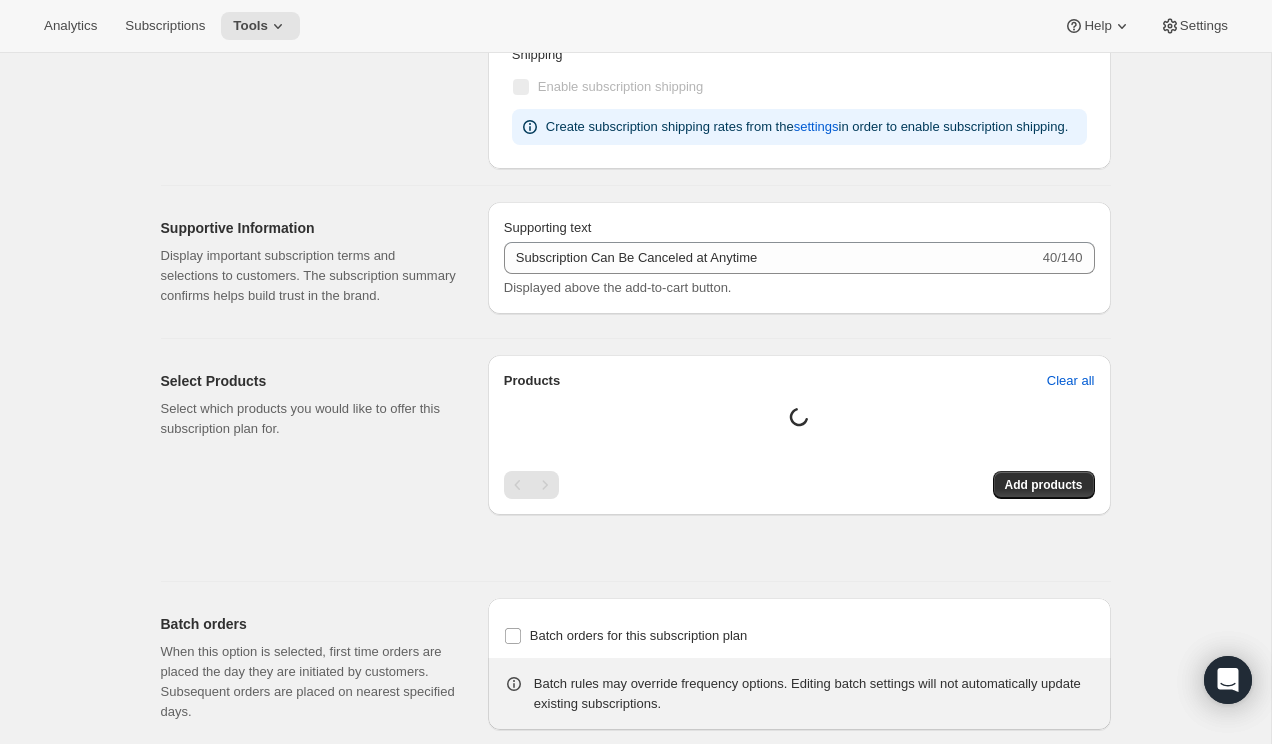 type 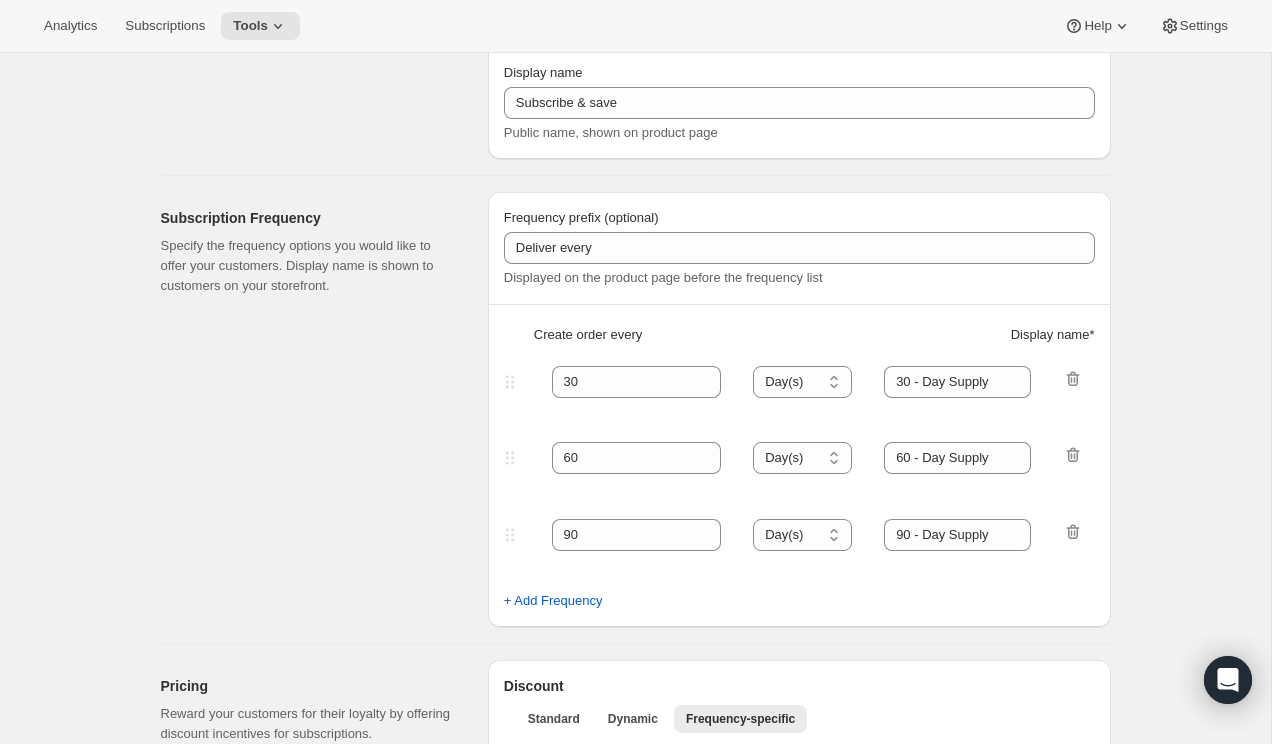 scroll, scrollTop: 326, scrollLeft: 0, axis: vertical 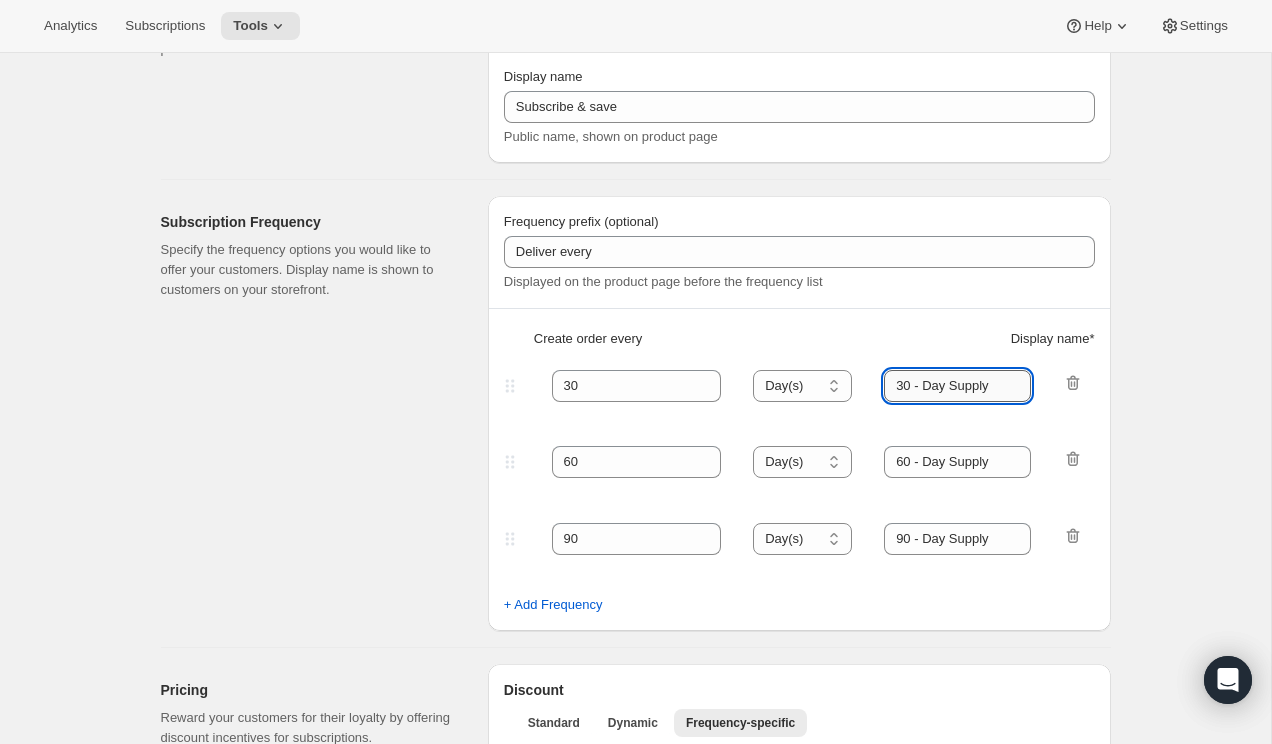 click on "30 - Day Supply" at bounding box center [957, 386] 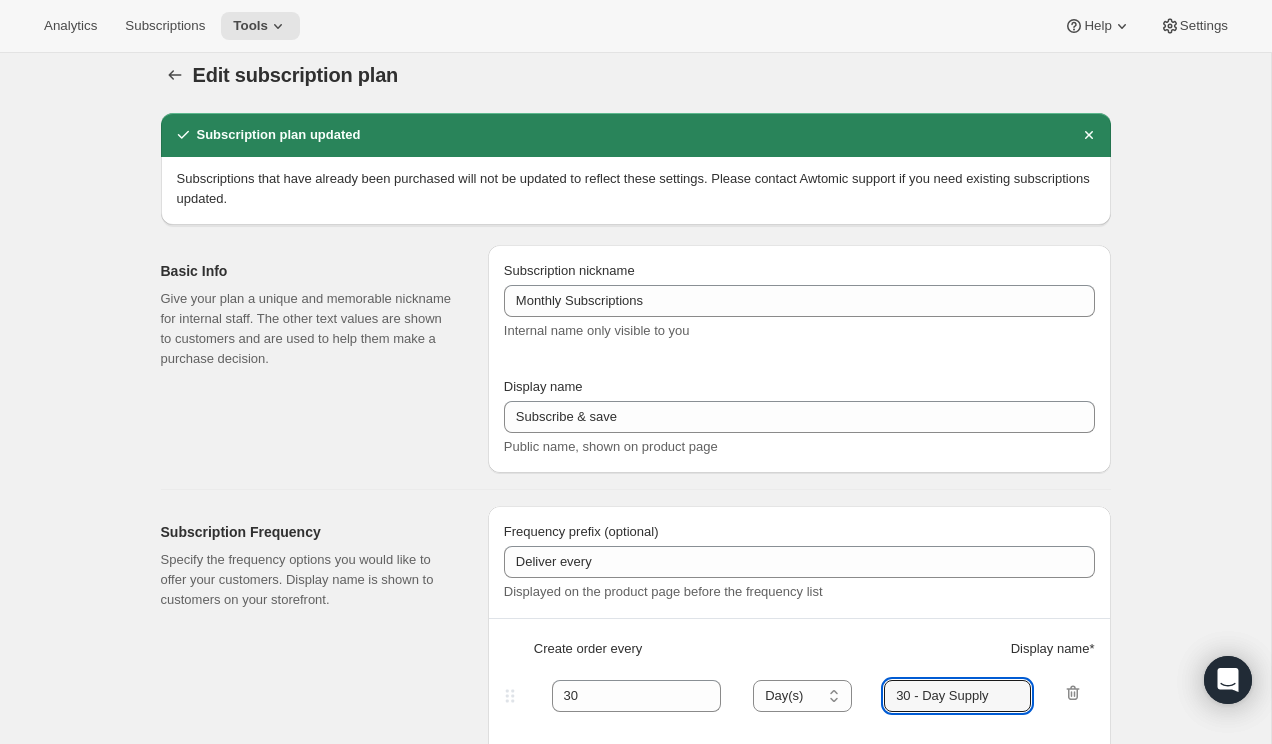 scroll, scrollTop: 11, scrollLeft: 0, axis: vertical 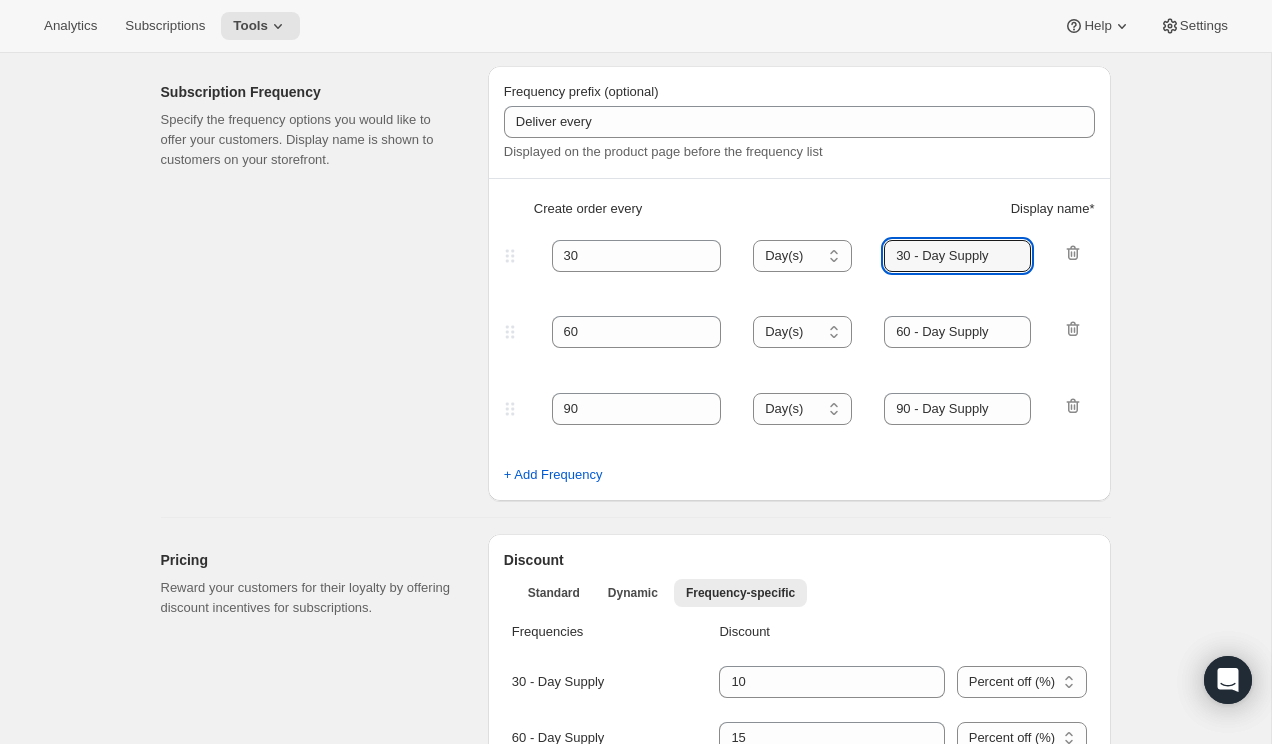 click on "Subscription Frequency Specify the frequency options you would like to offer your customers. Display name is shown to customers on your storefront." at bounding box center [316, 283] 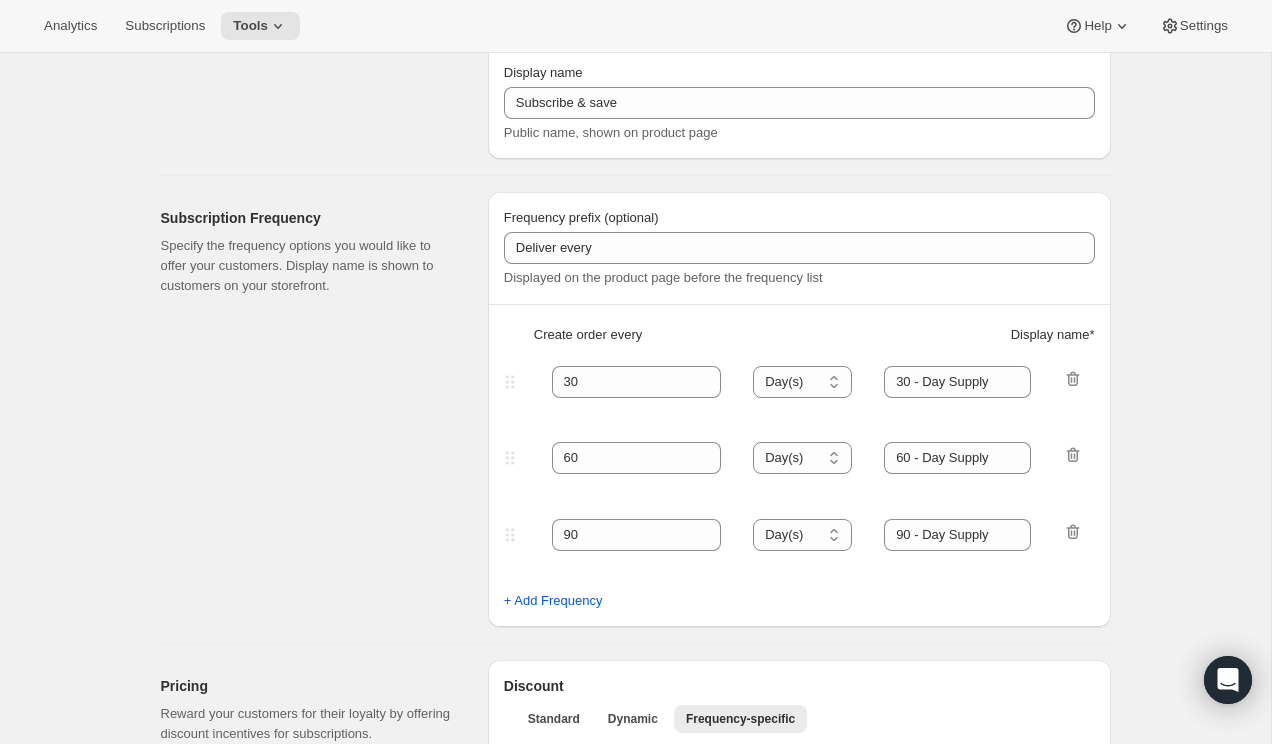 scroll, scrollTop: 329, scrollLeft: 0, axis: vertical 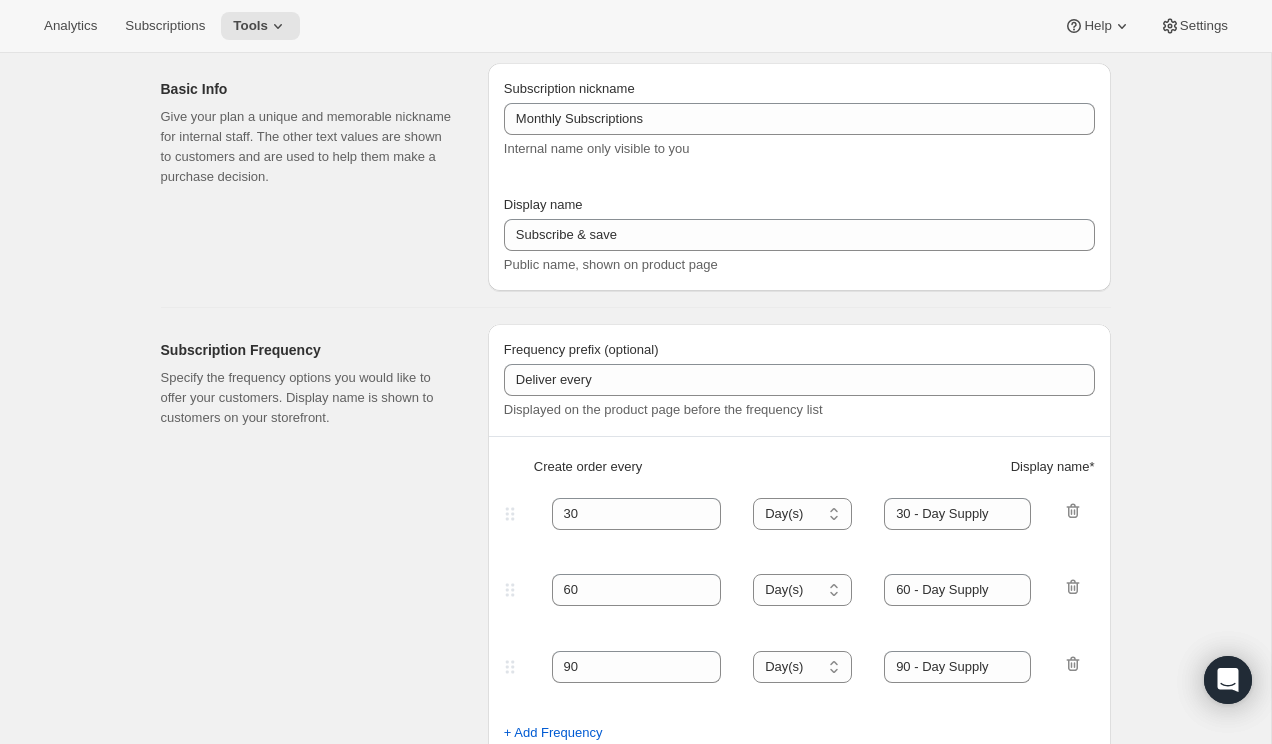 click on "Subscription Frequency Specify the frequency options you would like to offer your customers. Display name is shown to customers on your storefront. Frequency prefix (optional) Deliver every Displayed on the product page before the frequency list Create order every Display name * 30 Day(s) Week(s) Month(s) Year(s) Day(s) 30 - Day Supply 60 Day(s) Week(s) Month(s) Year(s) Day(s) 60 - Day Supply 90 Day(s) Week(s) Month(s) Year(s) Day(s) 90 - Day Supply + Add Frequency" at bounding box center [628, 533] 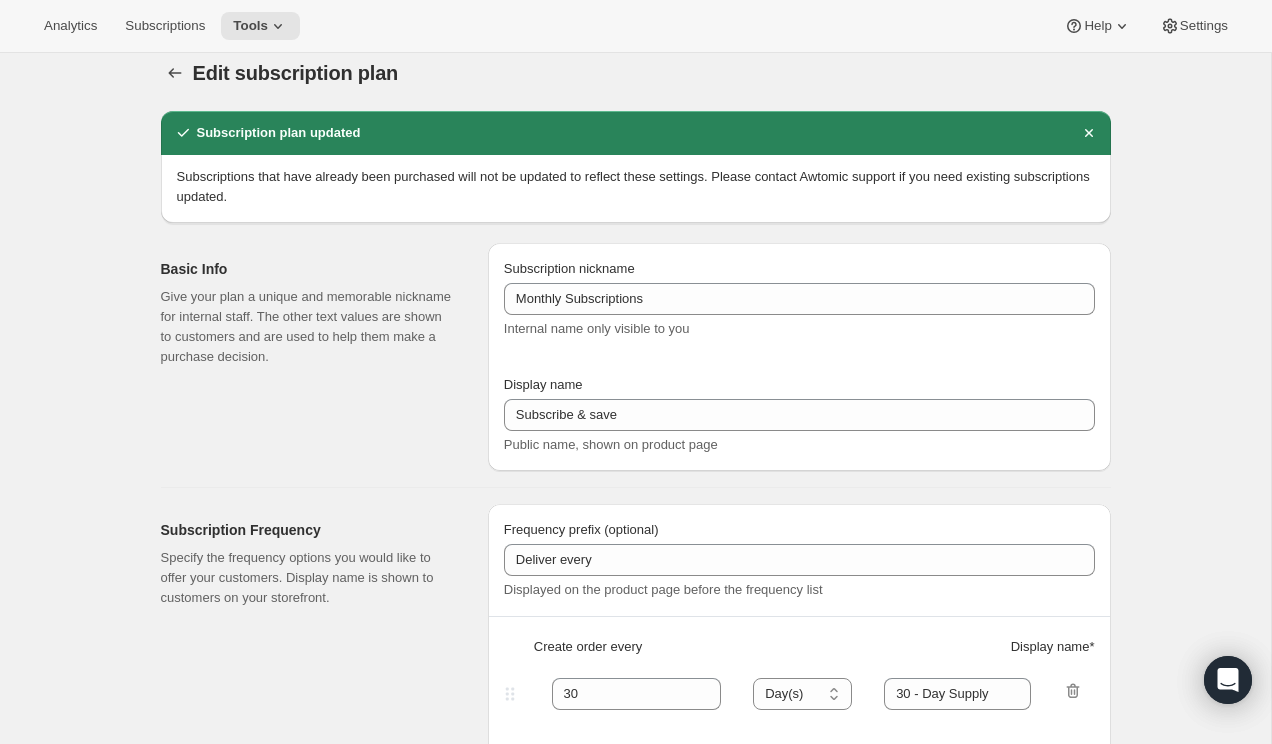 scroll, scrollTop: 0, scrollLeft: 0, axis: both 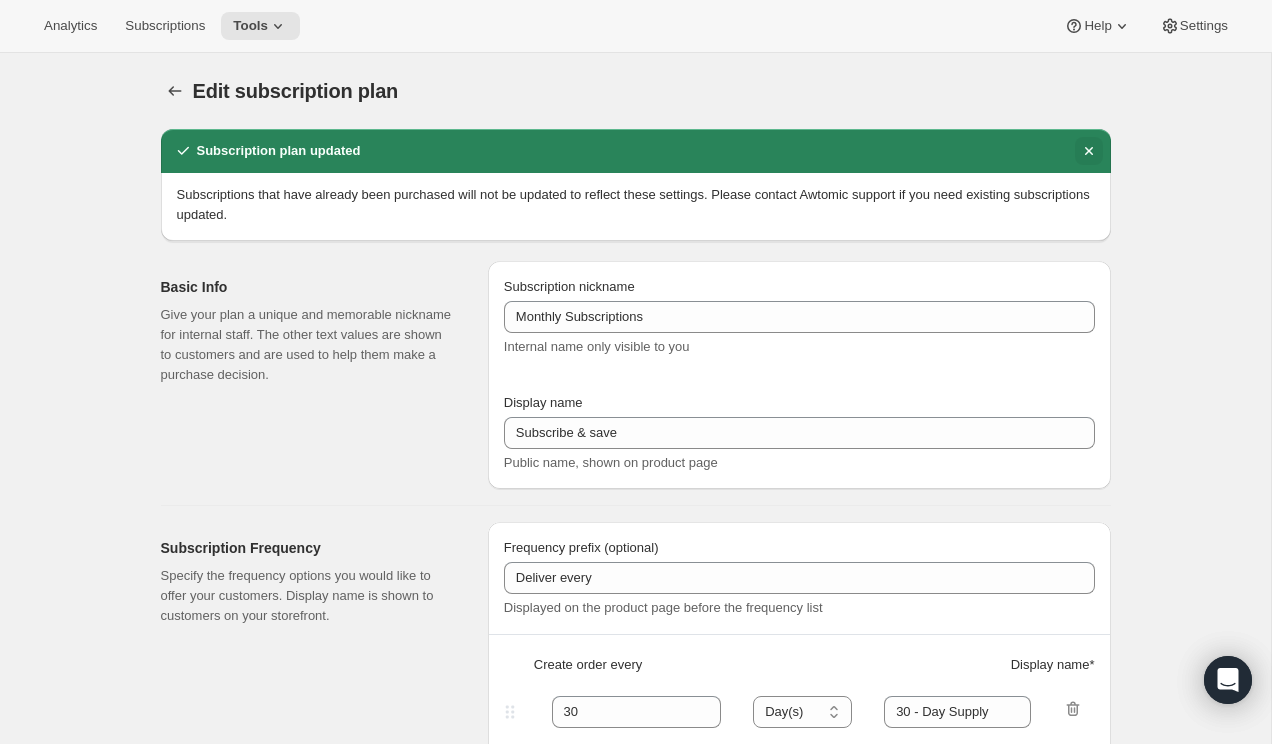 click 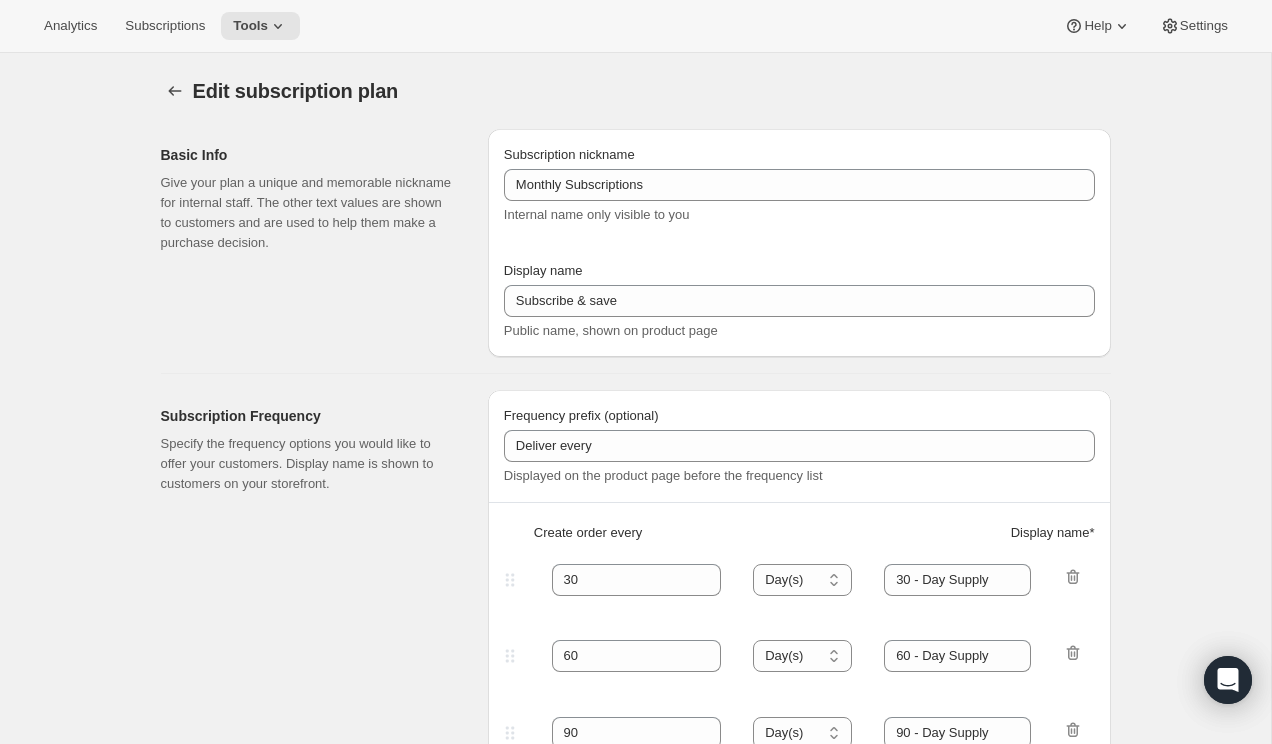click on "Give your plan a unique and memorable nickname for internal staff. The other text values are shown to customers and are used to help them make a purchase decision." at bounding box center [308, 213] 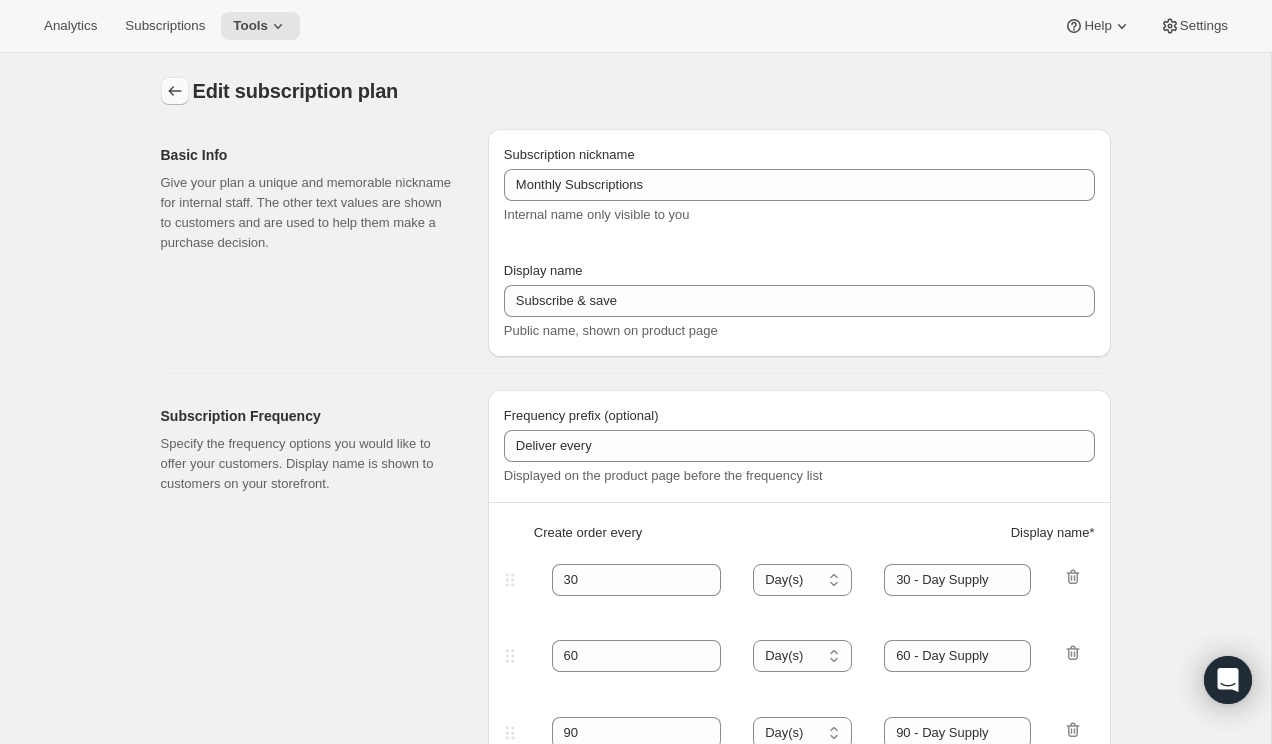 click 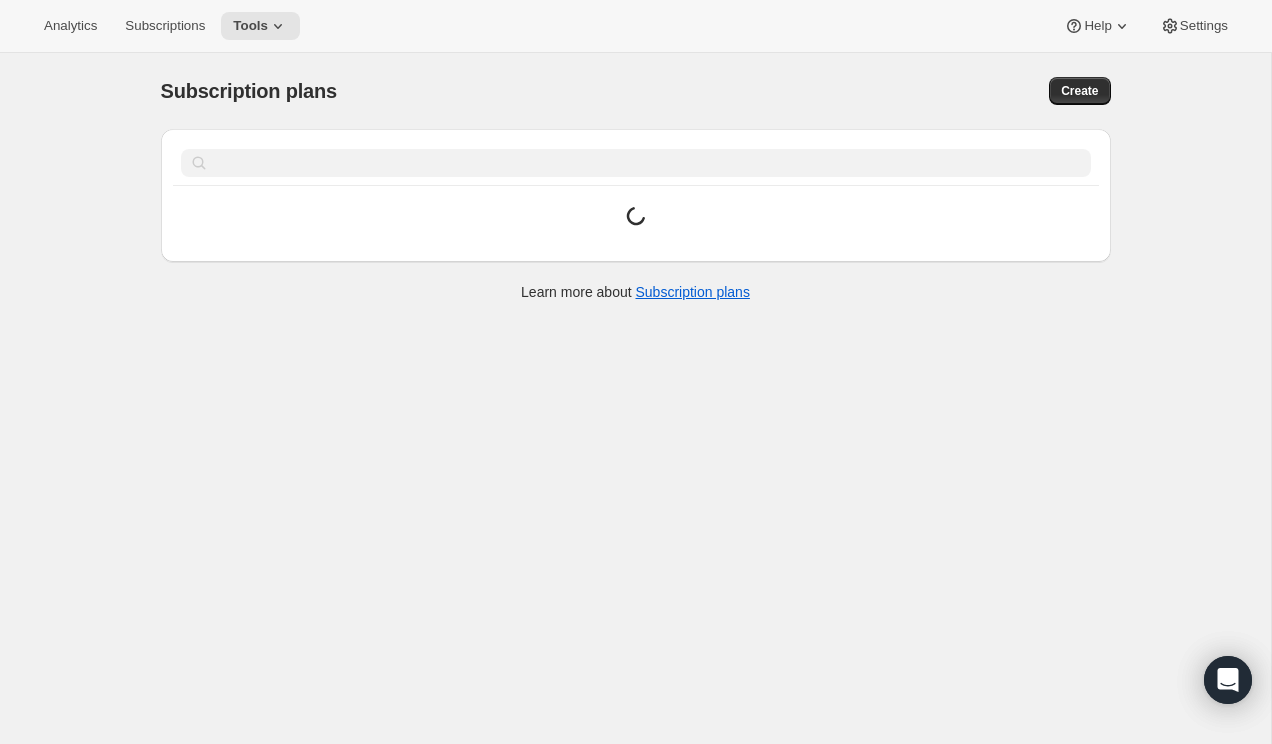 click on "Subscription plans. This page is ready Subscription plans Create Clear Items are loading Learn more about   Subscription plans" at bounding box center (635, 425) 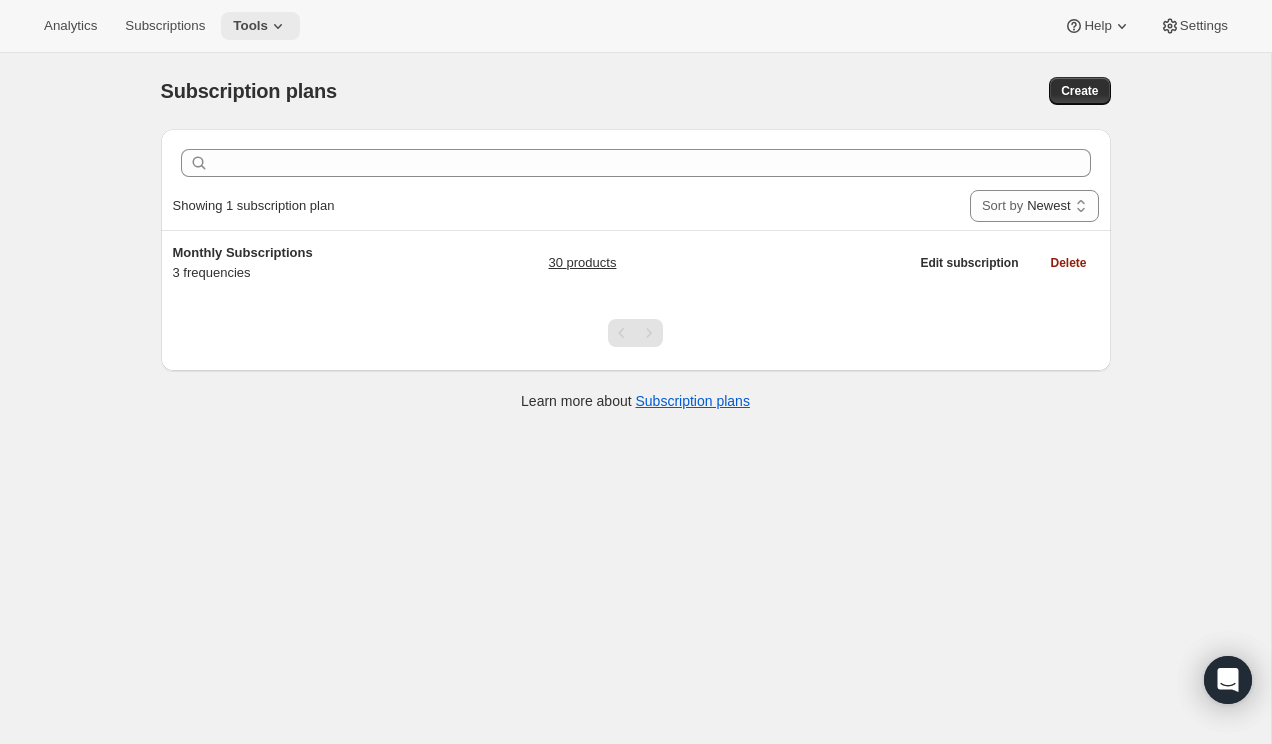 click 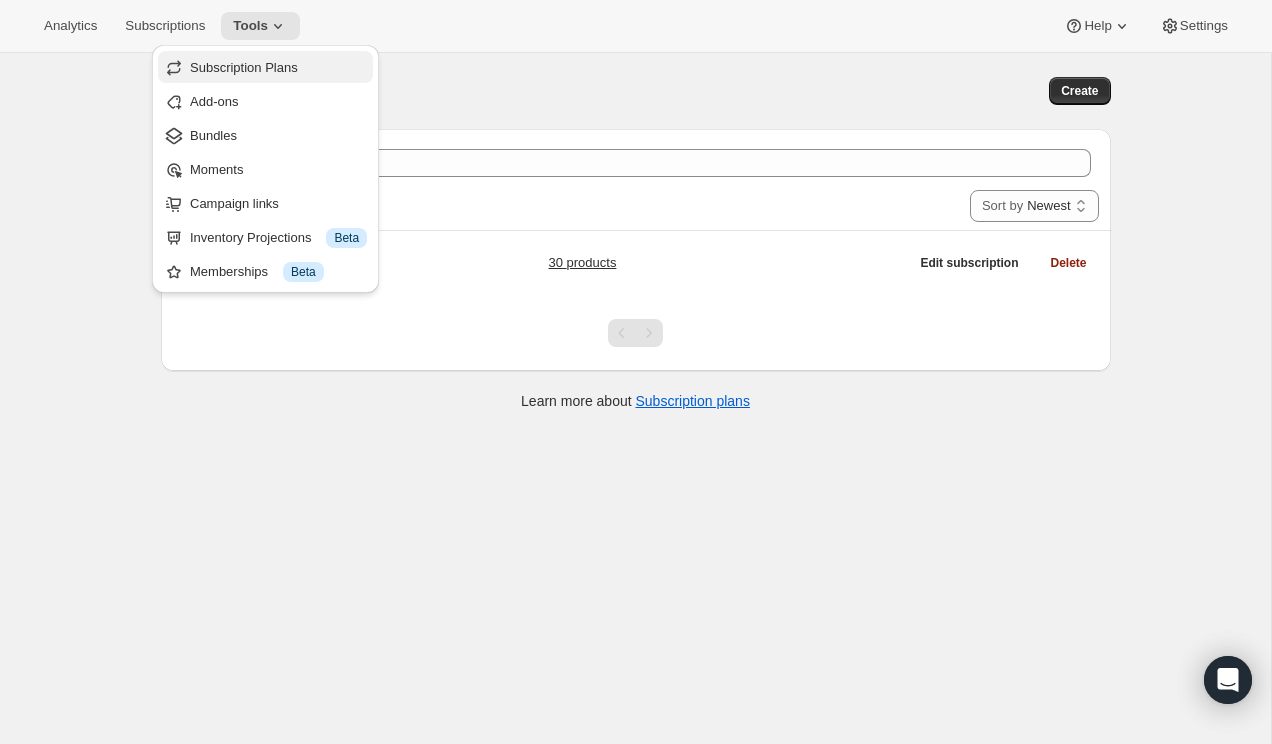click on "Subscription Plans" at bounding box center [265, 67] 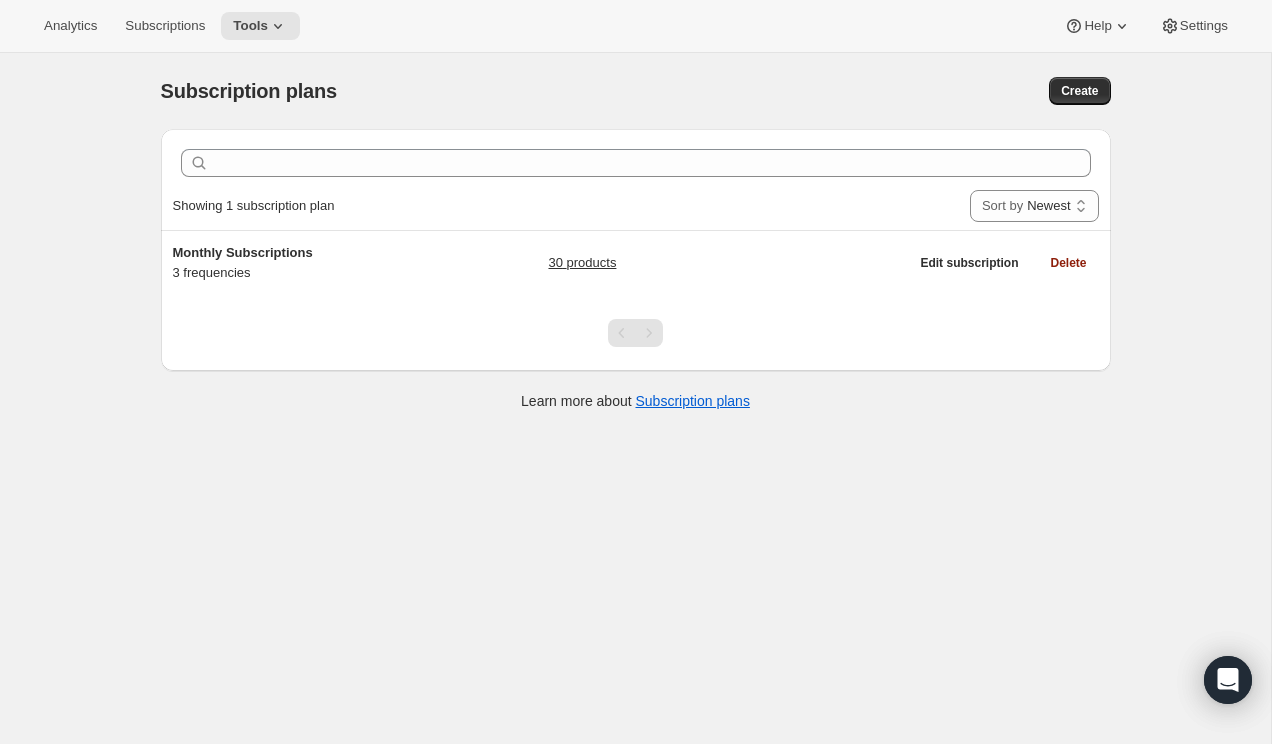 click on "Subscription plans. This page is ready Subscription plans Create Clear Showing 1 subscription plan Sort by Newest Oldest Recently updated Least recently updated Sort by Newest Monthly Subscriptions  3 frequencies 30   products Edit subscription Delete Learn more about   Subscription plans" at bounding box center (635, 425) 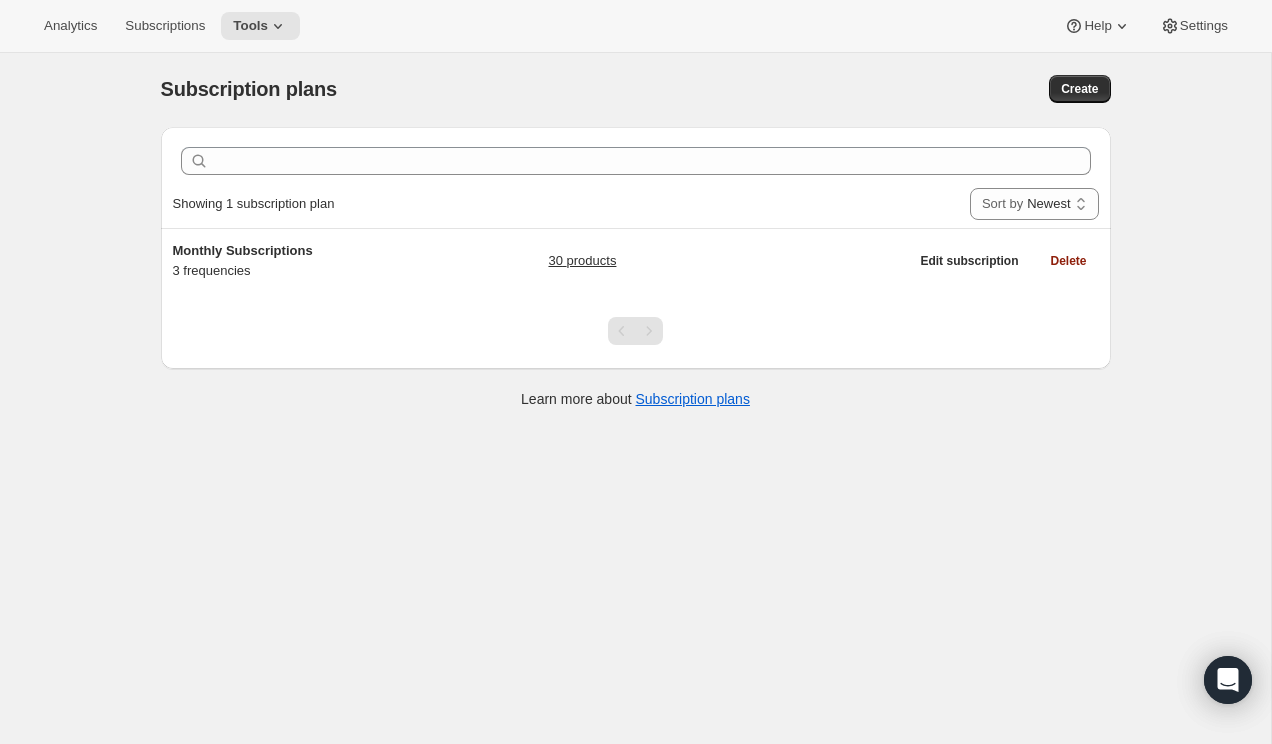 scroll, scrollTop: 0, scrollLeft: 0, axis: both 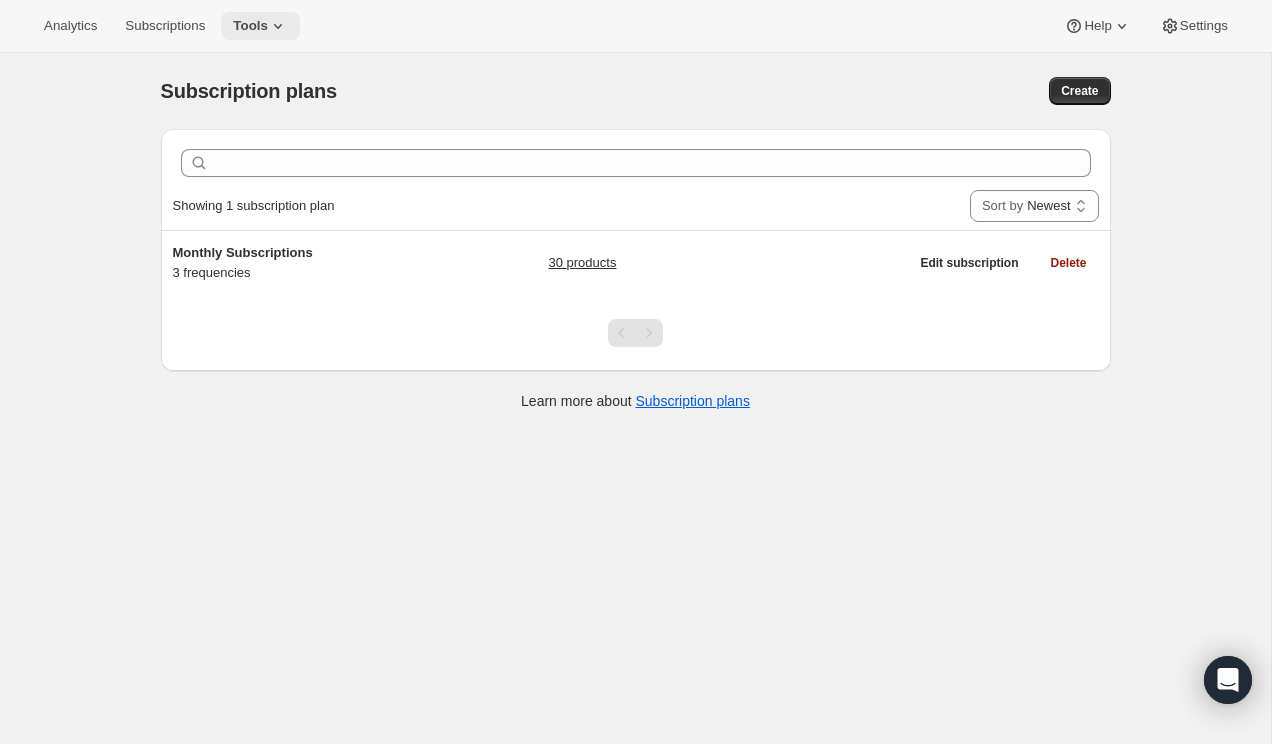 click 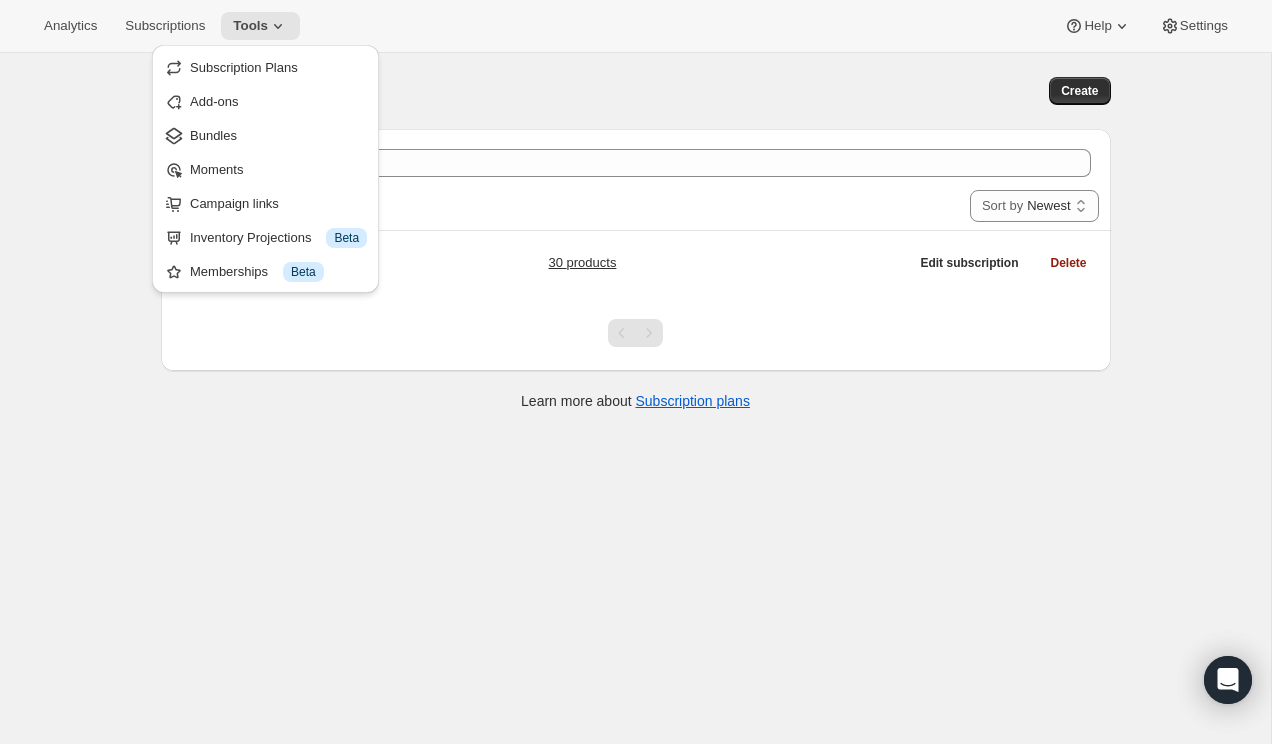 click on "Subscription plans. This page is ready Subscription plans Create Clear Showing 1 subscription plan Sort by Newest Oldest Recently updated Least recently updated Sort by Newest Monthly Subscriptions  3 frequencies 30   products Edit subscription Delete Learn more about   Subscription plans" at bounding box center (635, 425) 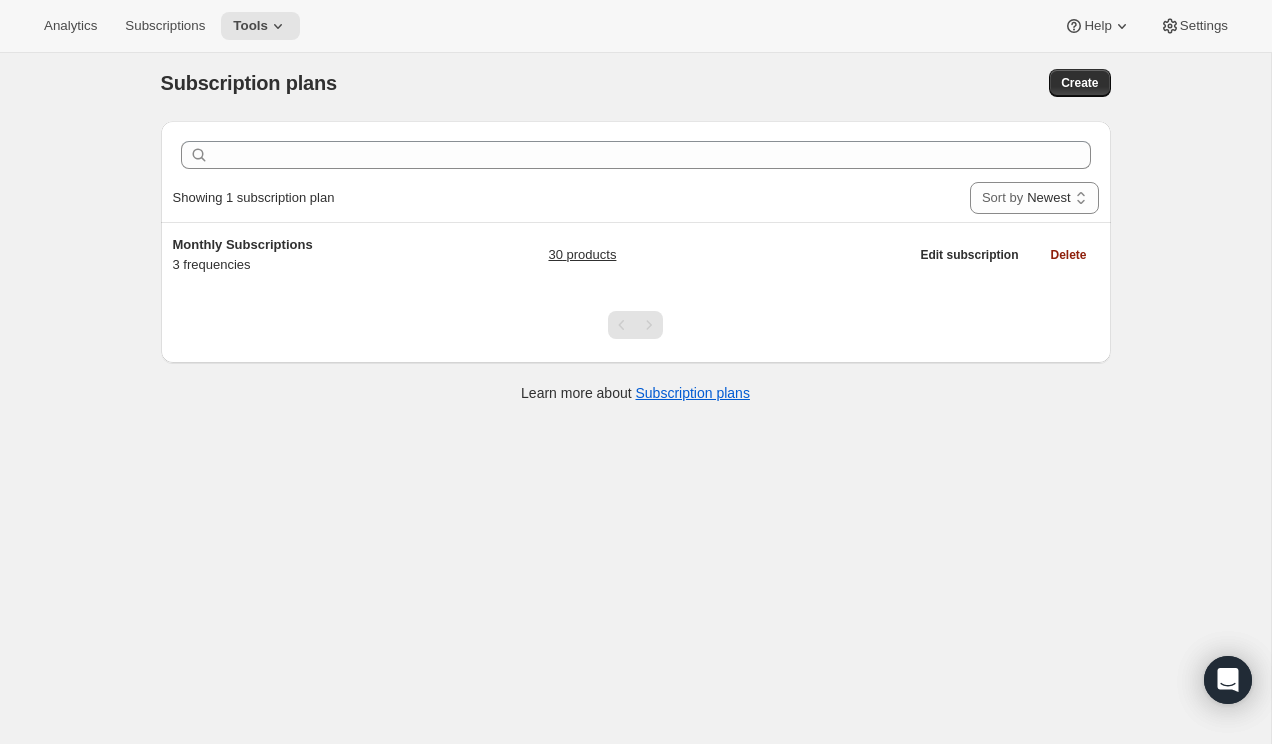 scroll, scrollTop: 9, scrollLeft: 0, axis: vertical 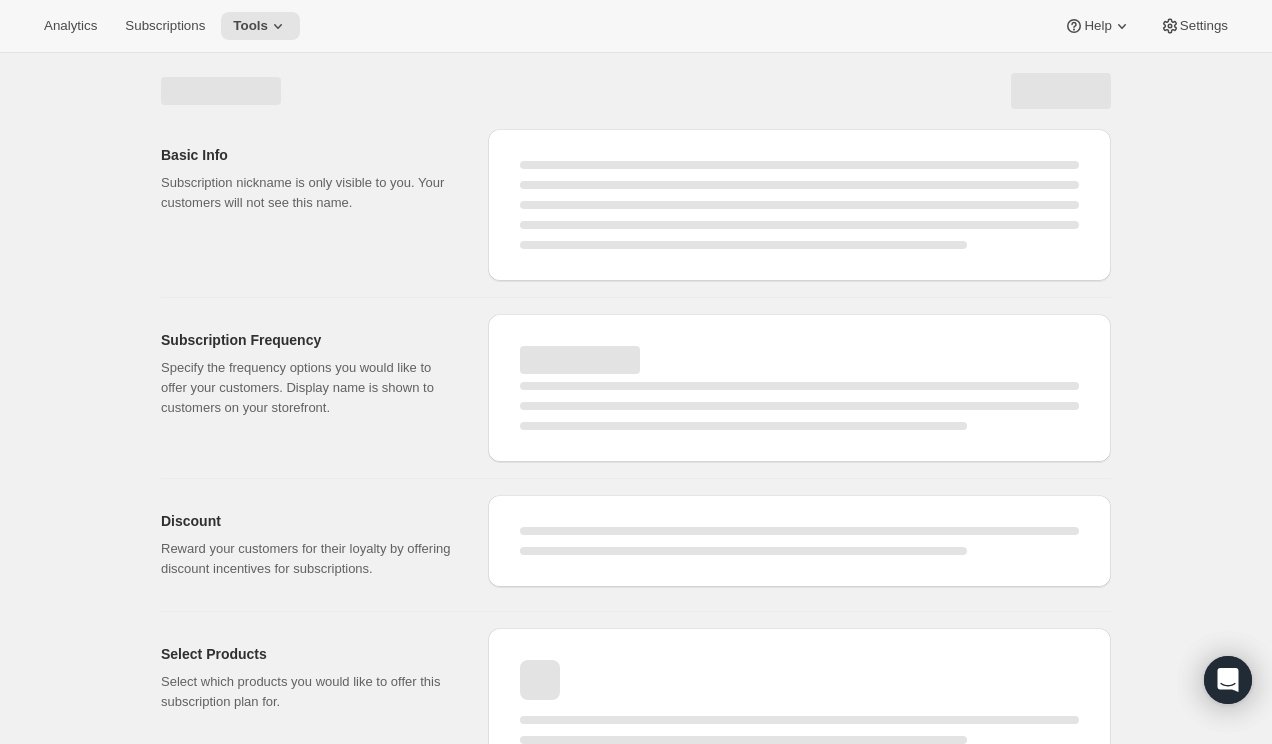 select on "WEEK" 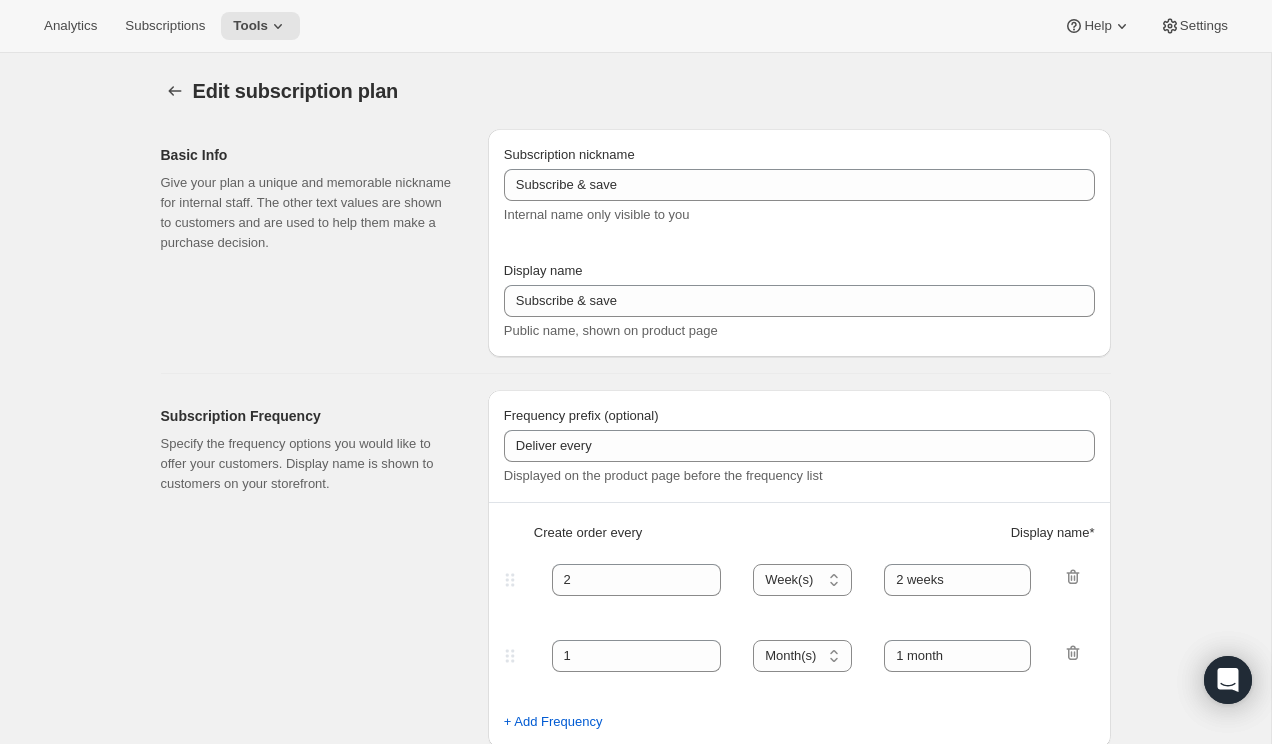 type on "Monthly Subscriptions" 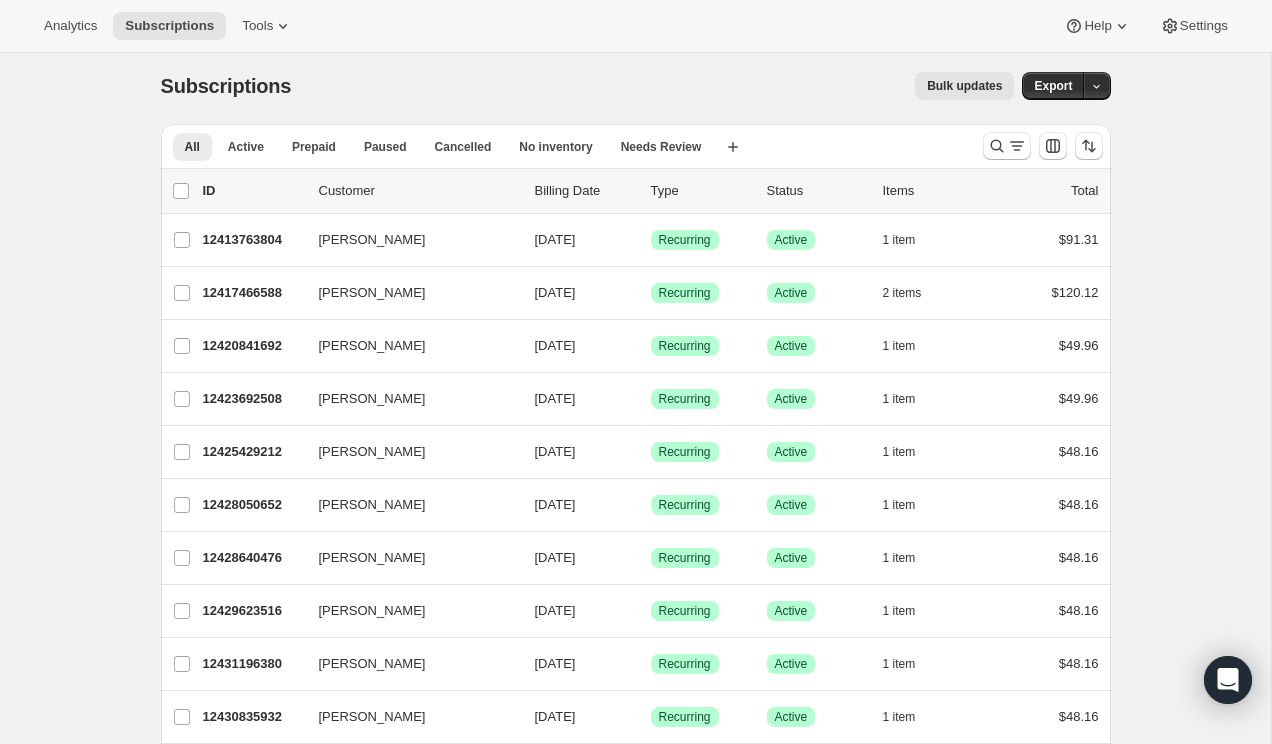 scroll, scrollTop: 0, scrollLeft: 0, axis: both 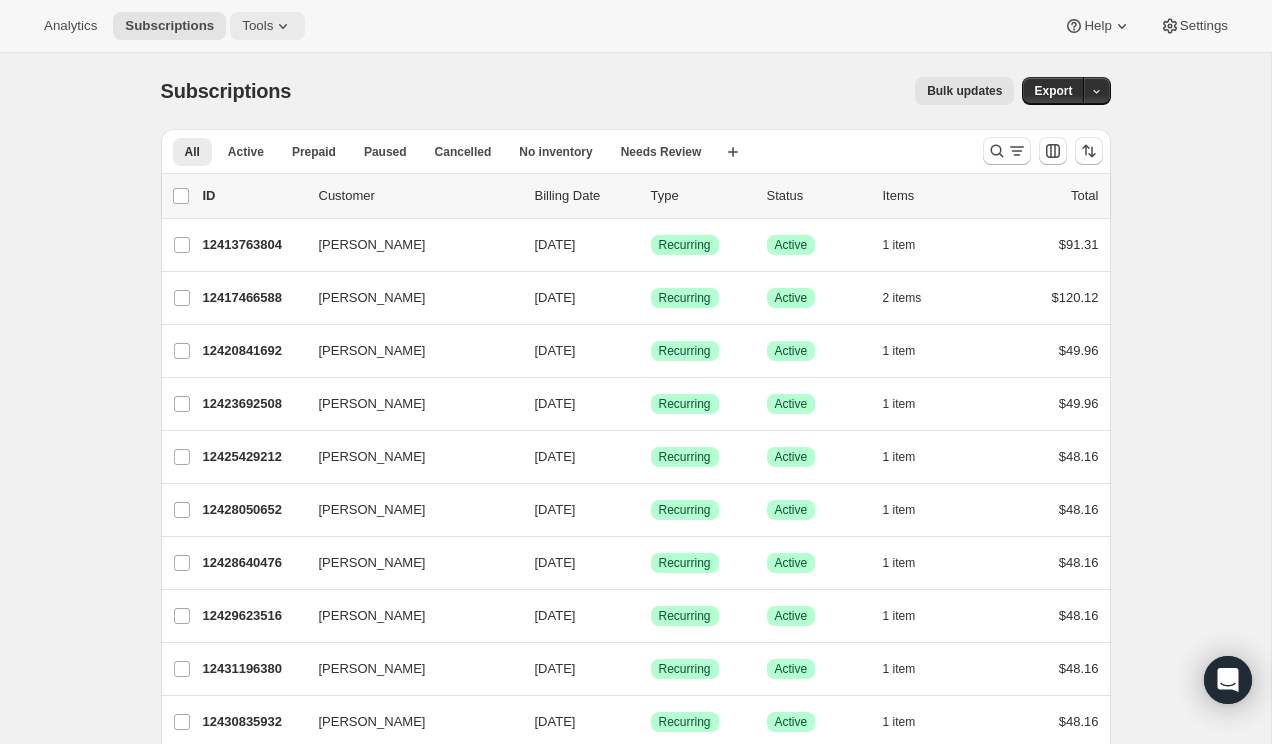 click 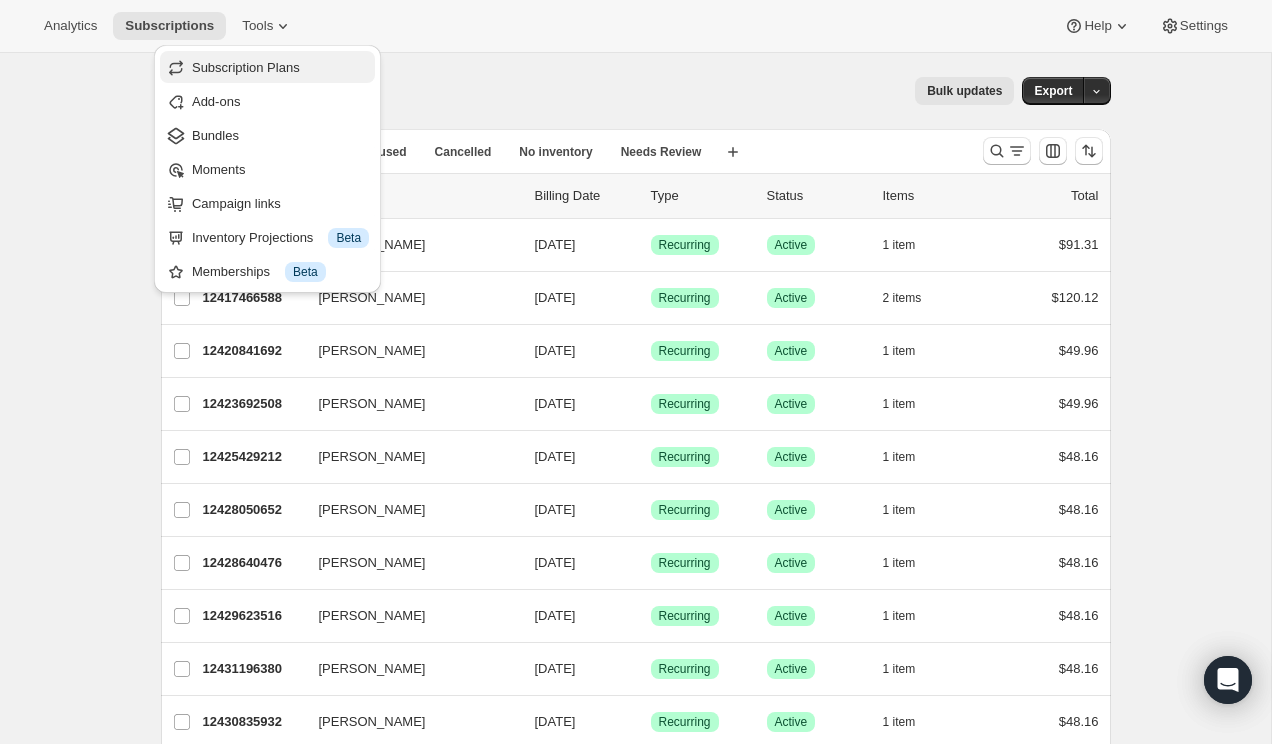 click on "Subscription Plans" at bounding box center [246, 67] 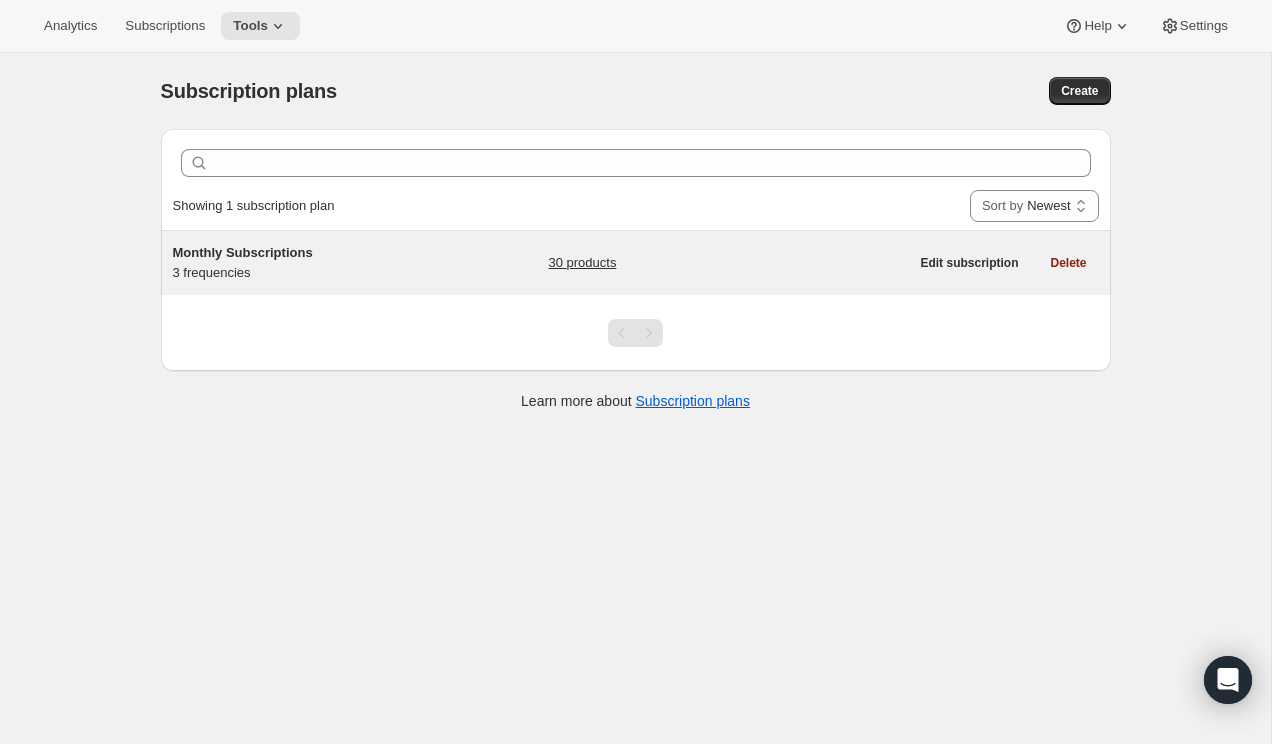 click on "Monthly Subscriptions  3 frequencies" at bounding box center [298, 263] 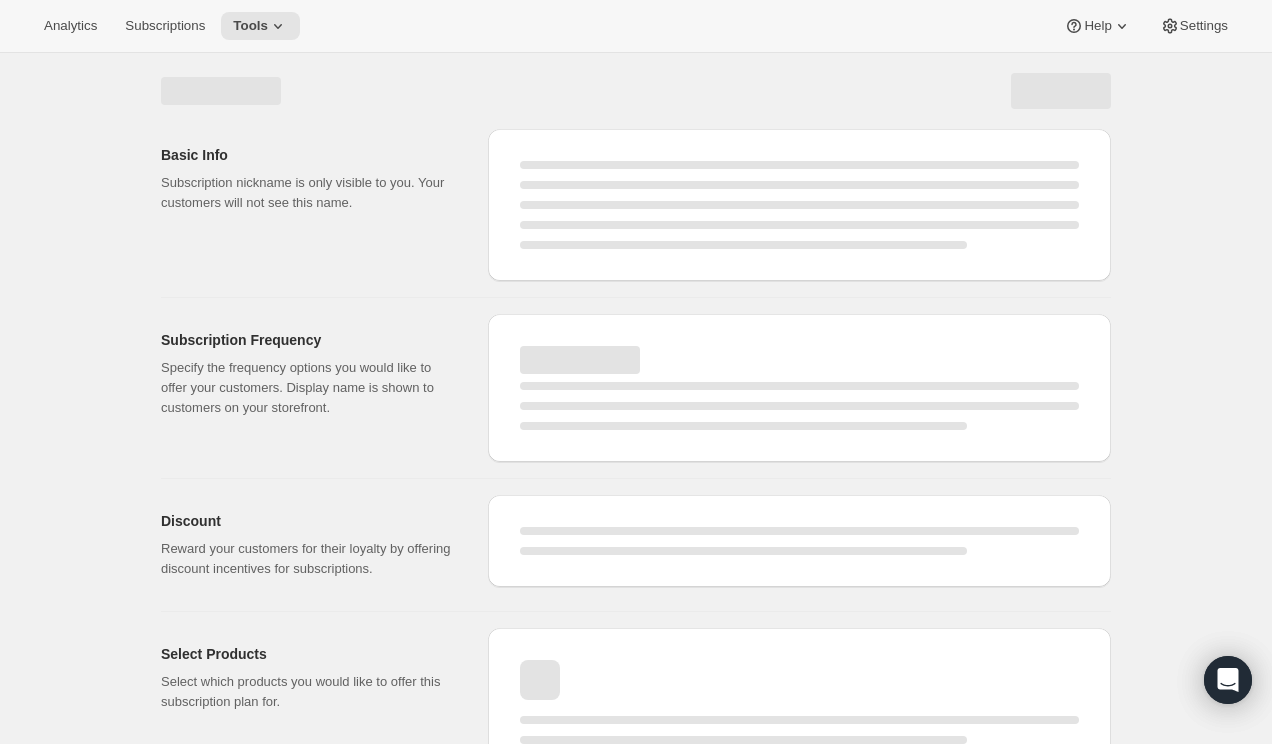 select on "WEEK" 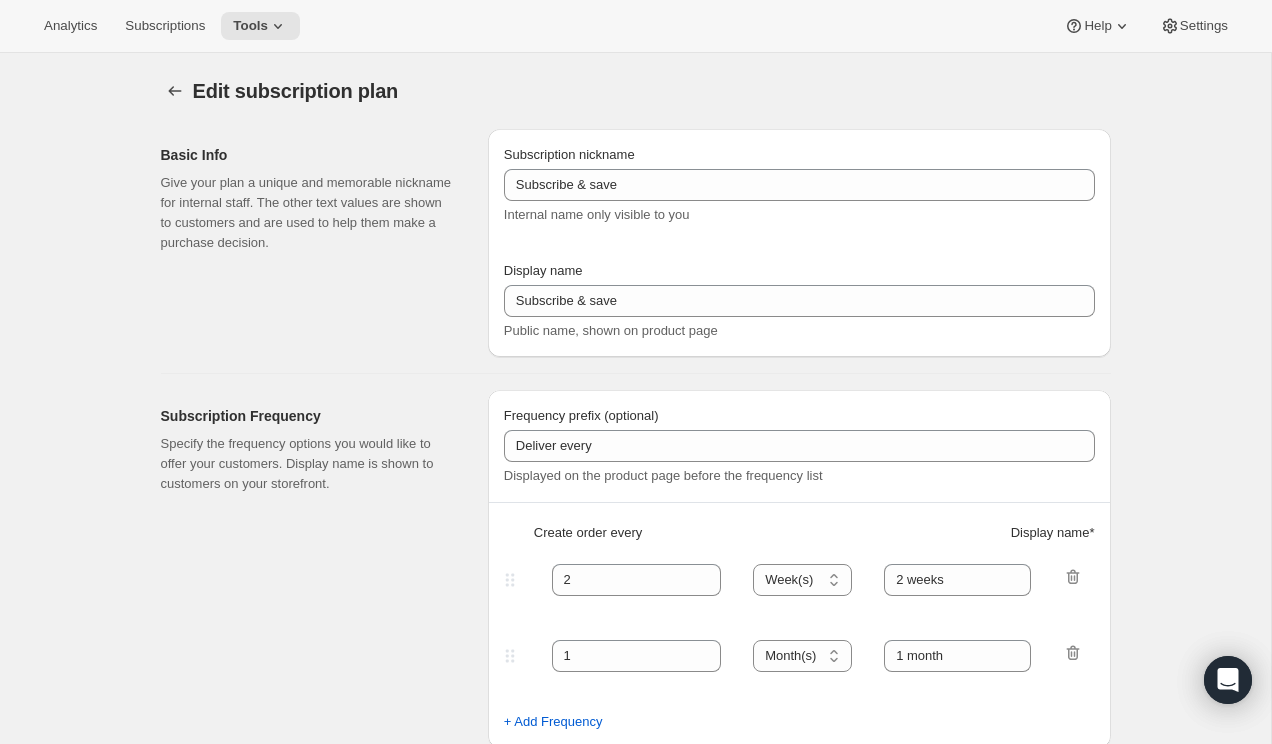 type on "Monthly Subscriptions" 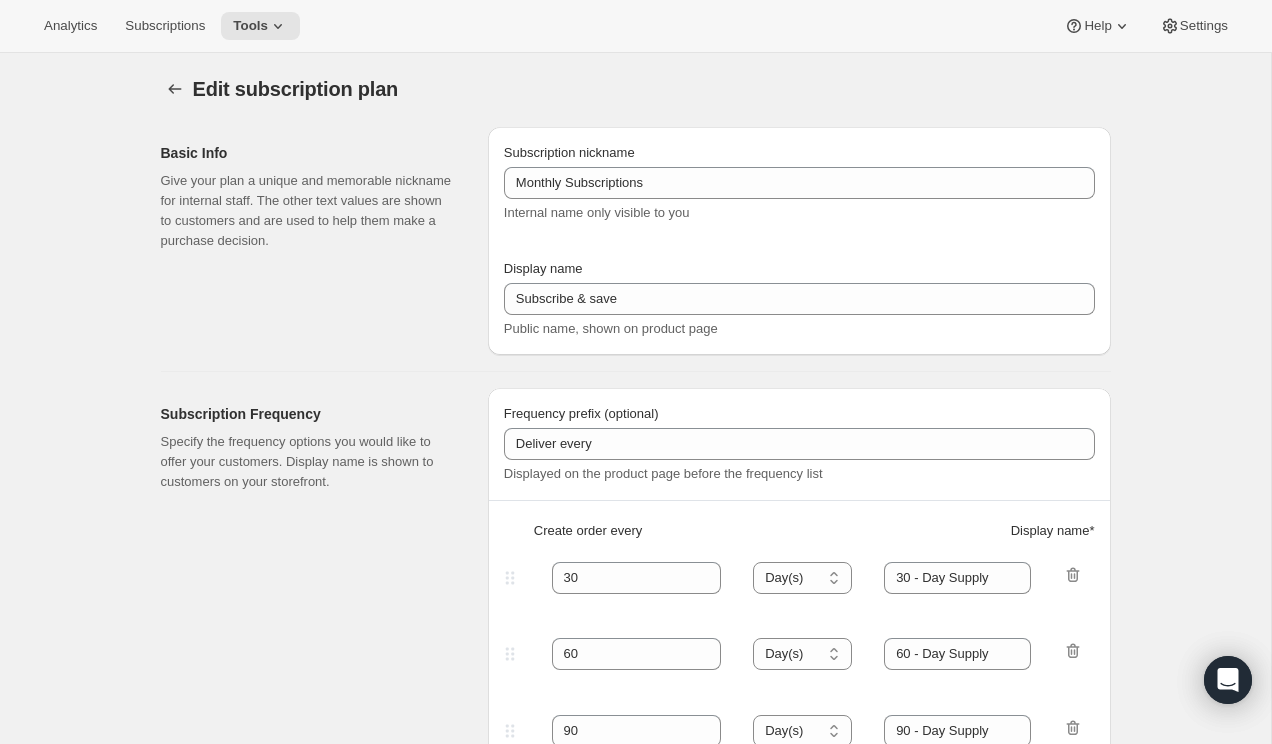 scroll, scrollTop: 0, scrollLeft: 0, axis: both 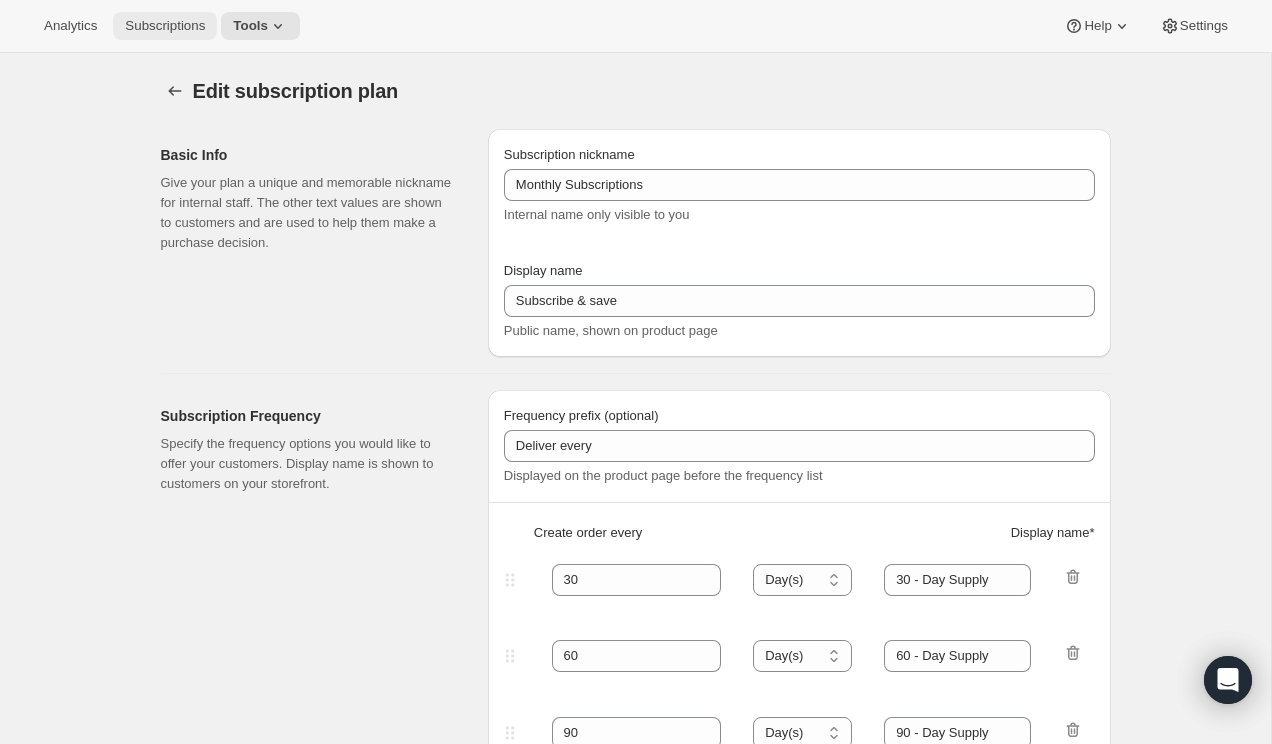 click on "Subscriptions" at bounding box center (165, 26) 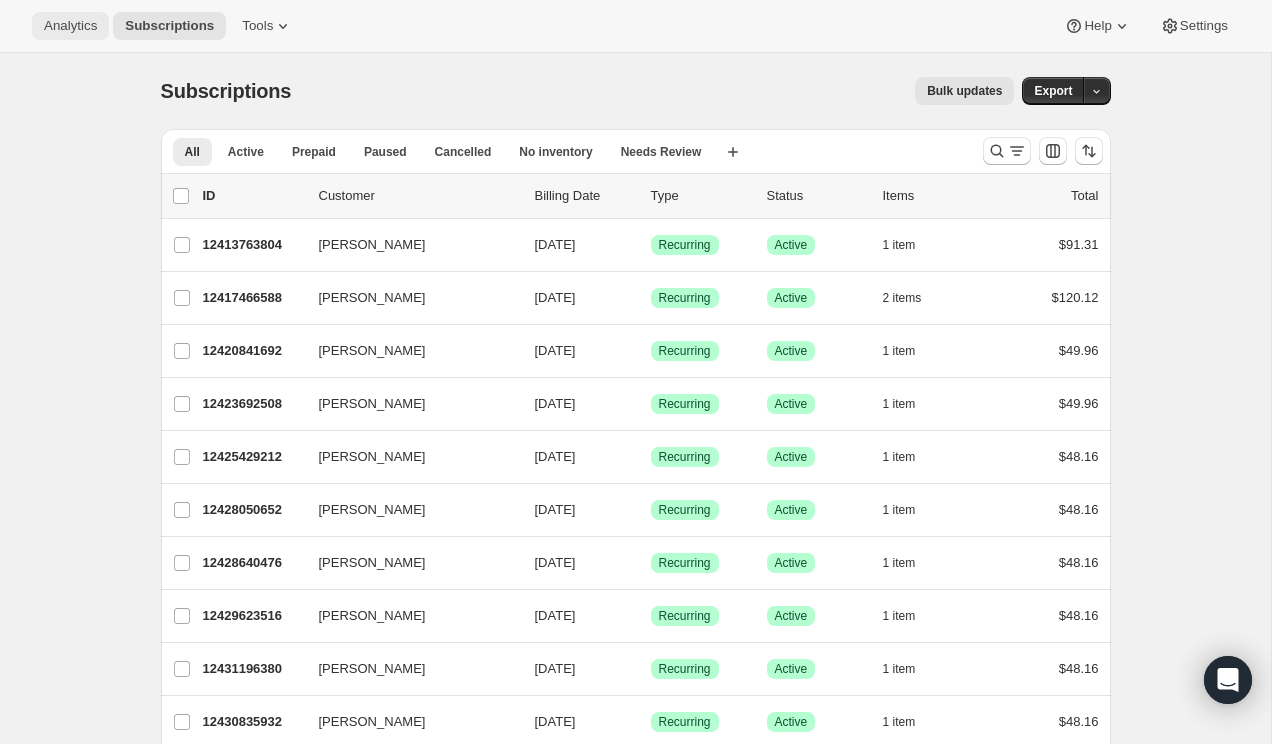 click on "Analytics" at bounding box center [70, 26] 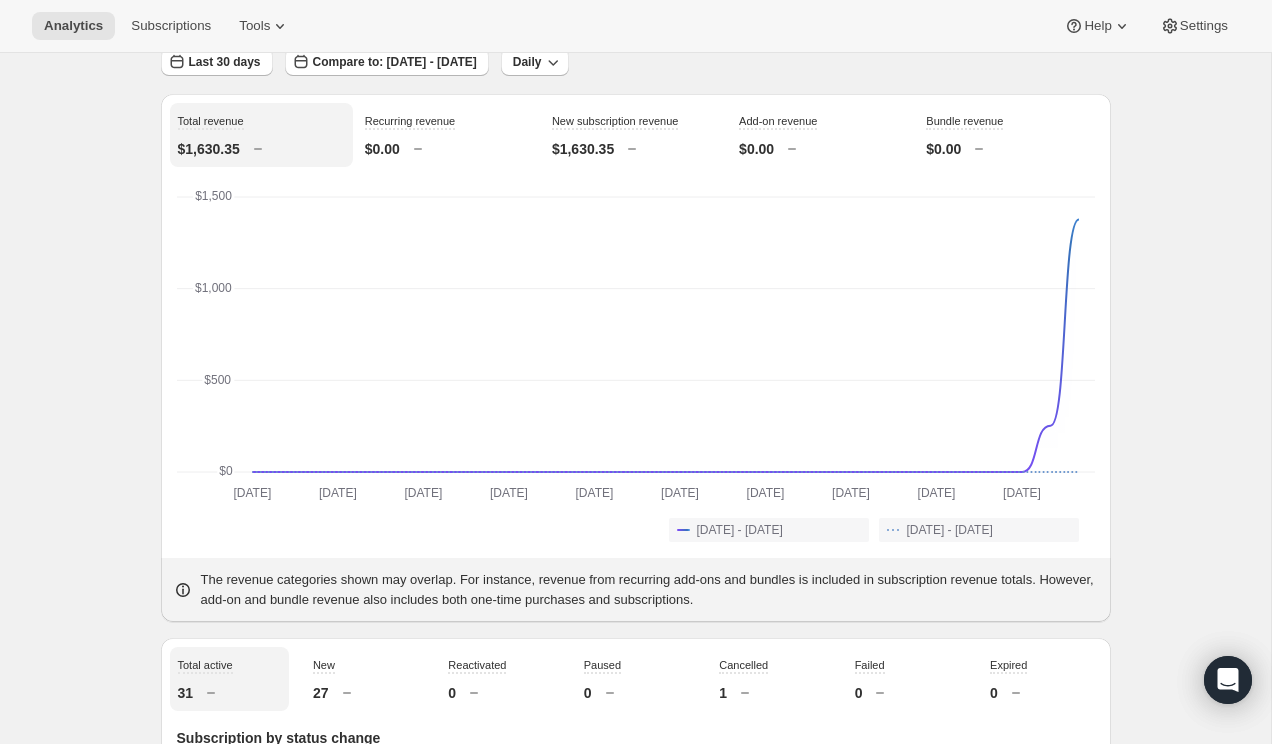 scroll, scrollTop: 0, scrollLeft: 0, axis: both 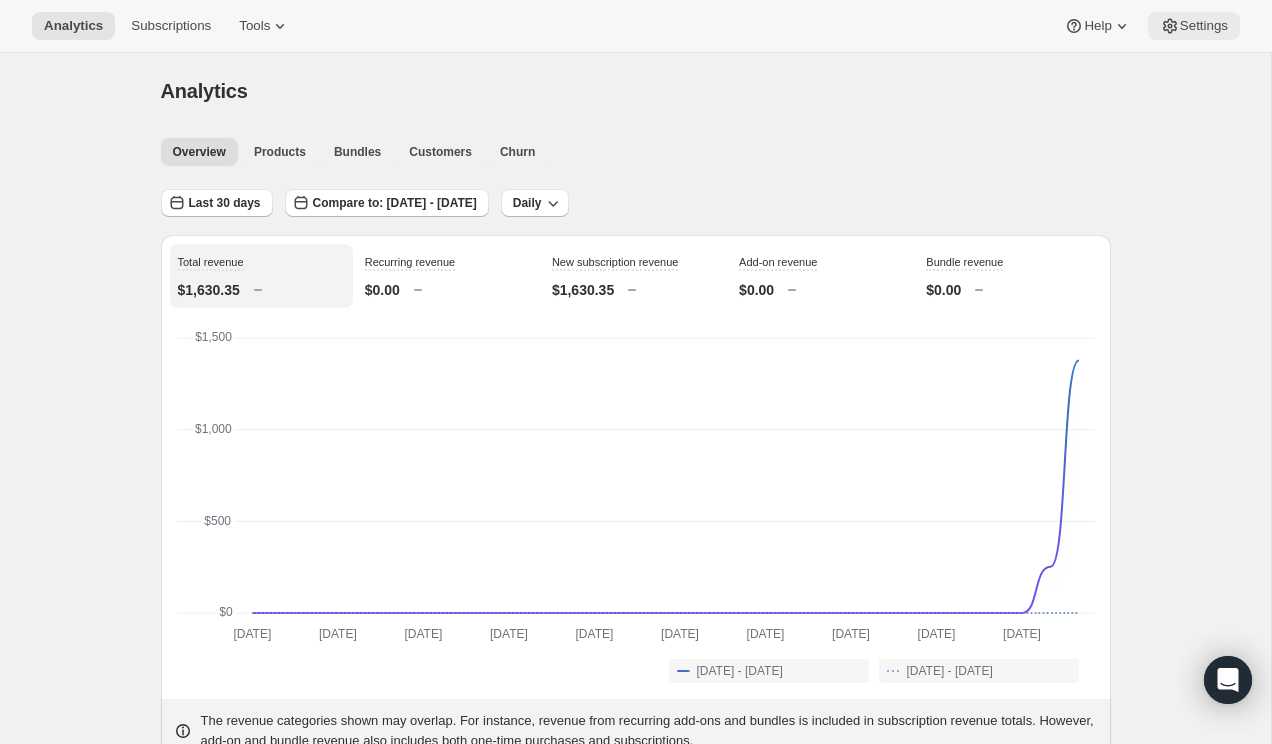 click 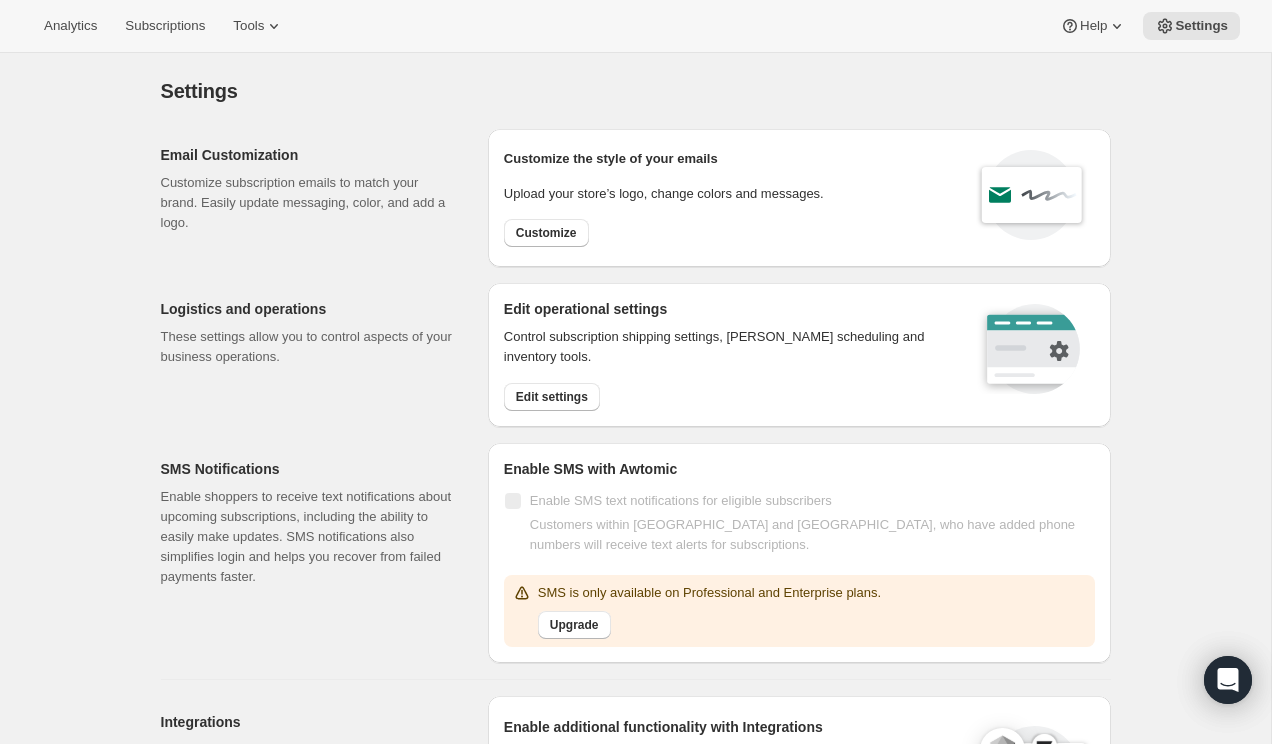 click on "Settings. This page is ready Settings" at bounding box center [636, 91] 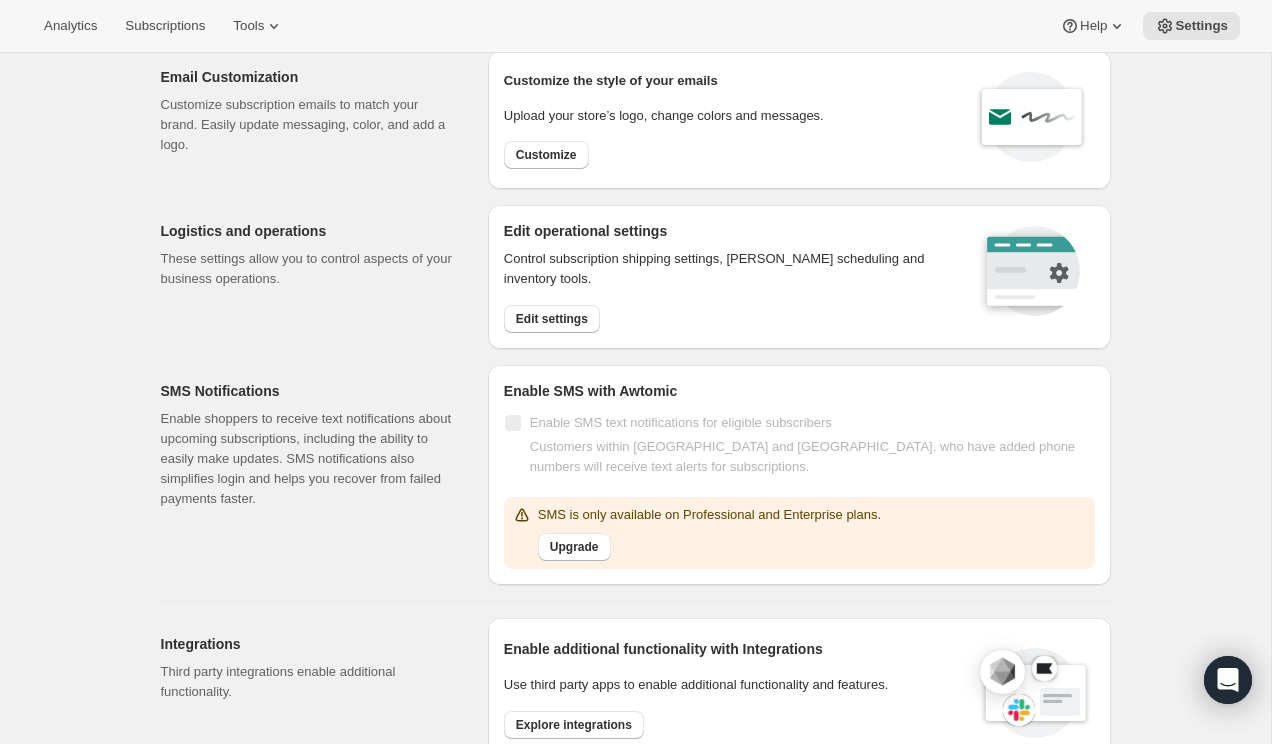 scroll, scrollTop: 98, scrollLeft: 0, axis: vertical 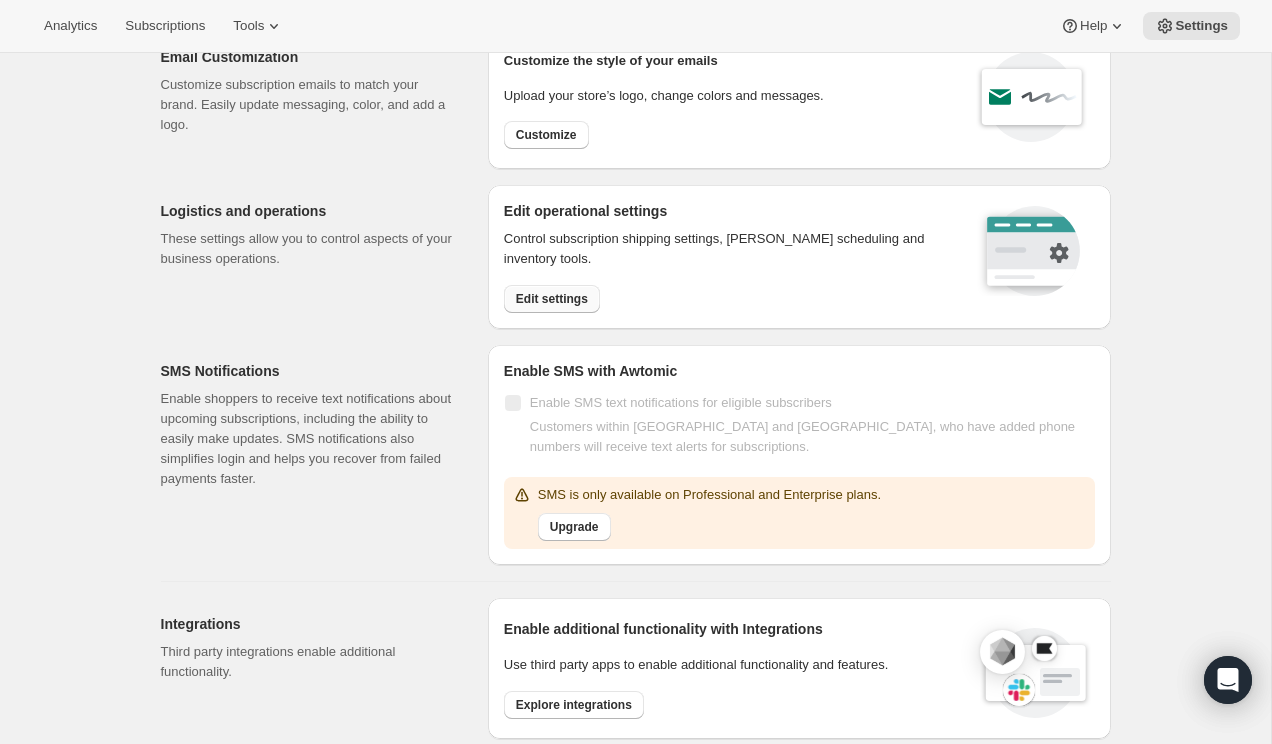 click on "Edit settings" at bounding box center [552, 299] 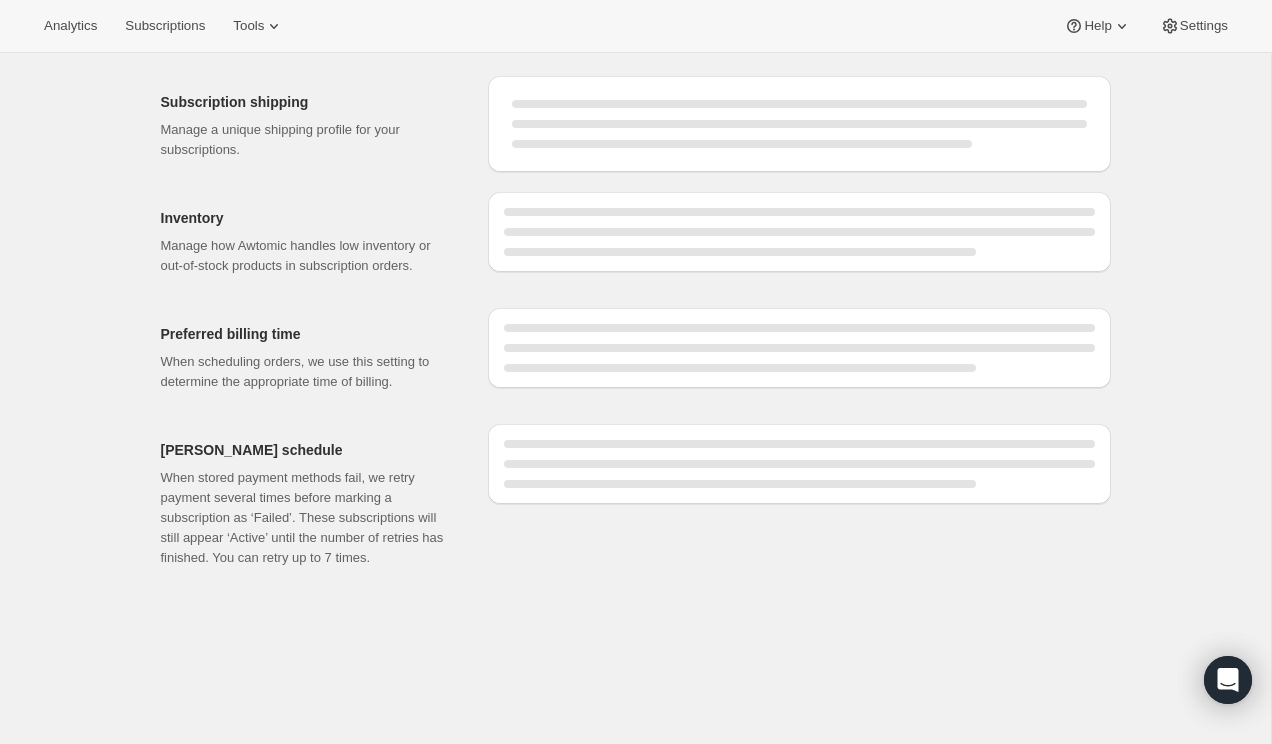 scroll, scrollTop: 0, scrollLeft: 0, axis: both 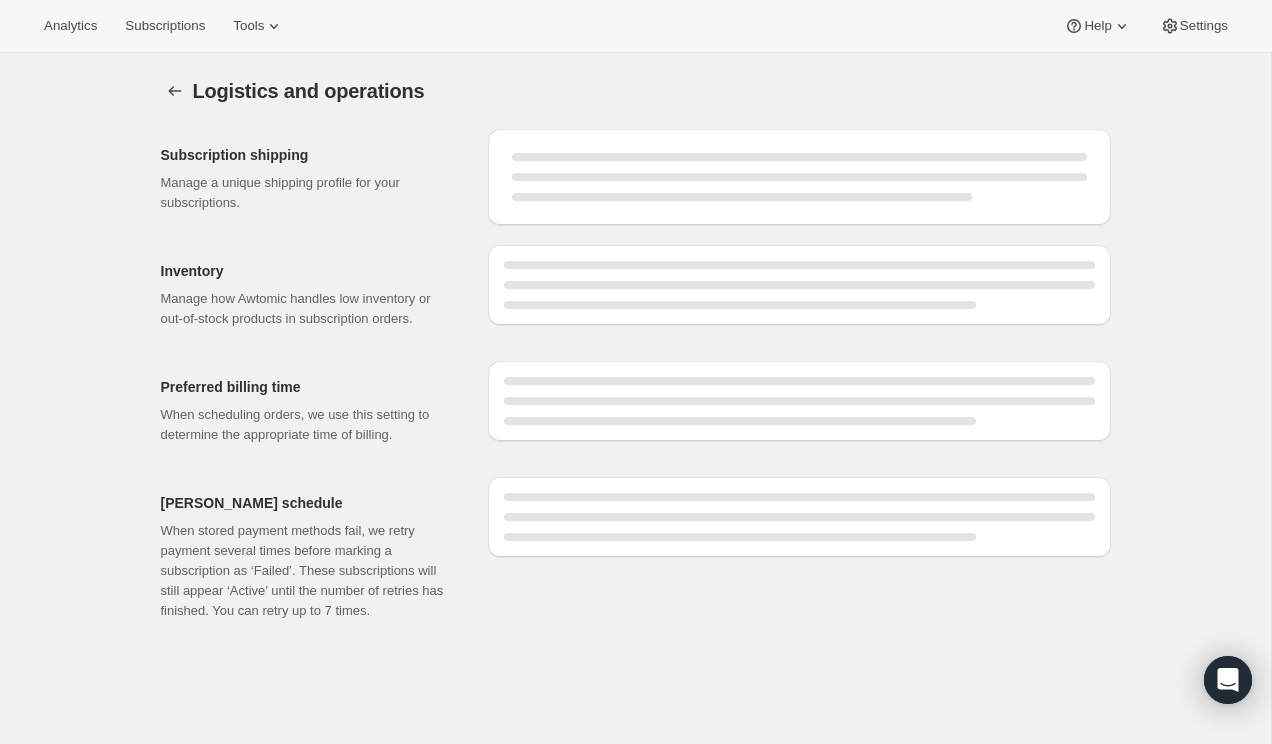 select on "DAY" 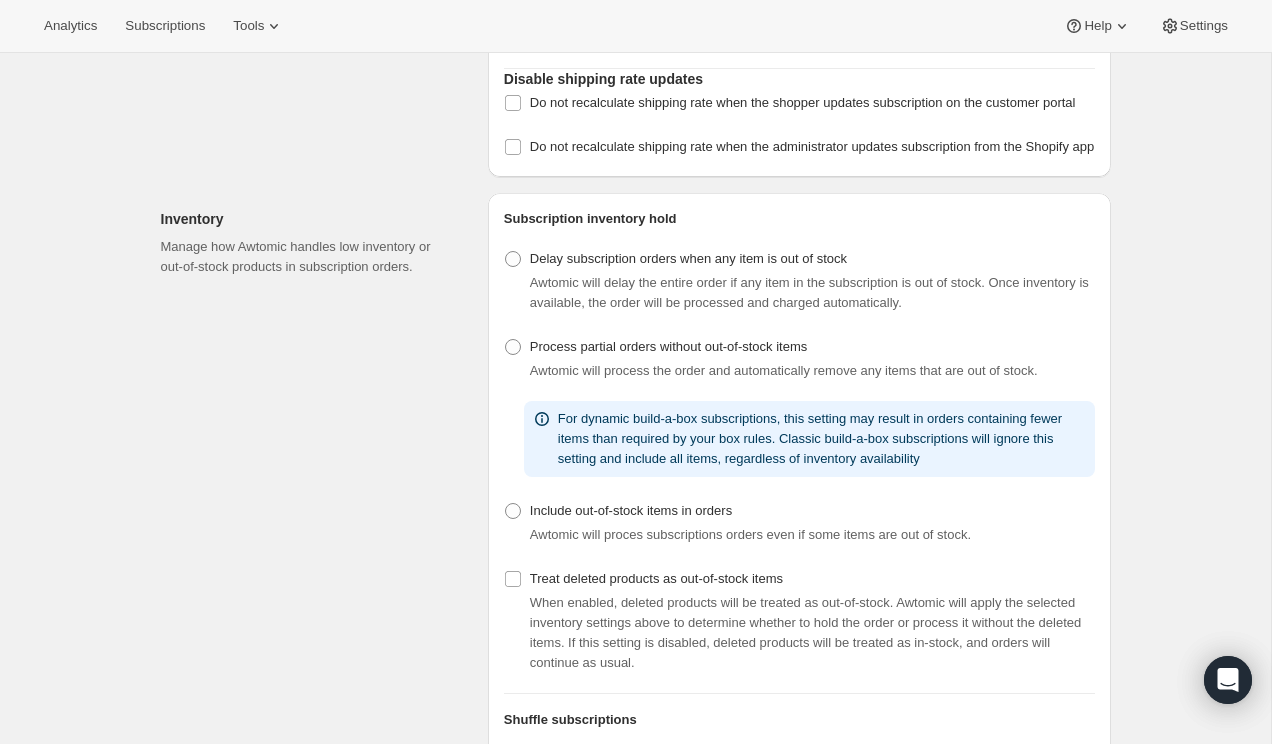 scroll, scrollTop: 269, scrollLeft: 0, axis: vertical 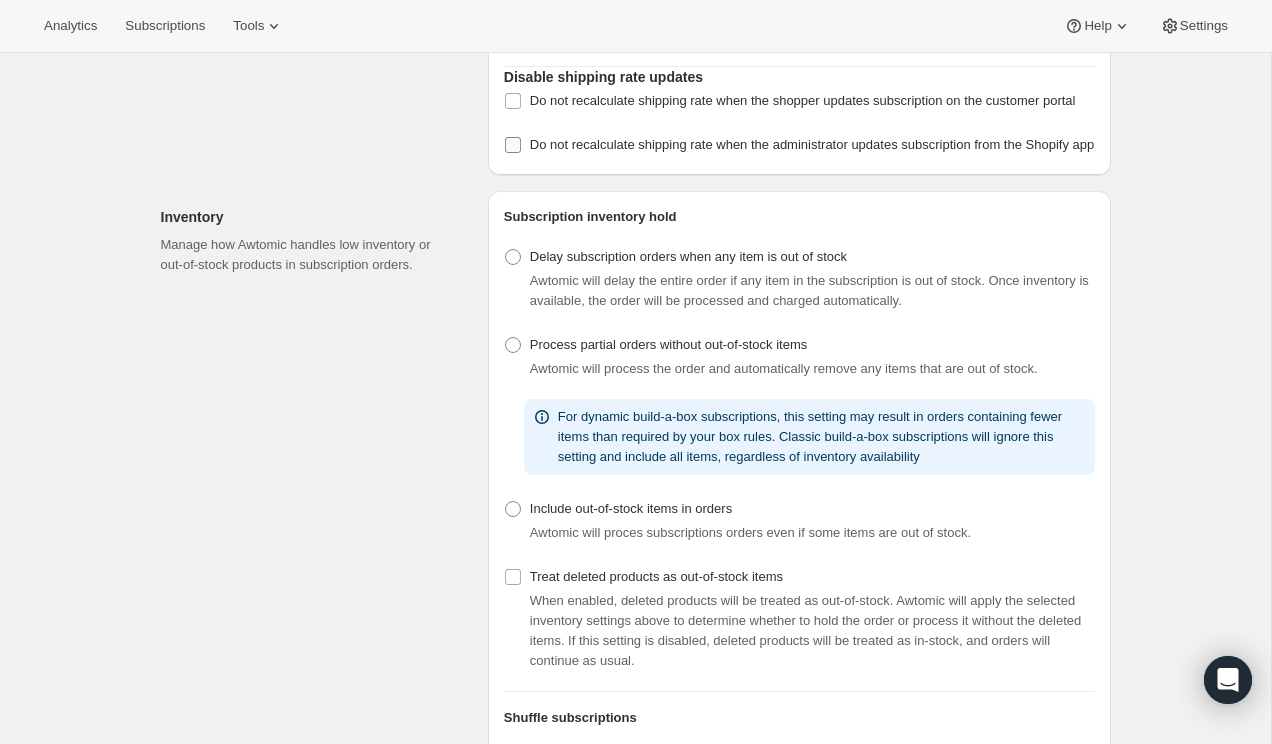 click on "Do not recalculate shipping rate when the administrator updates subscription from the Shopify app" at bounding box center [513, 145] 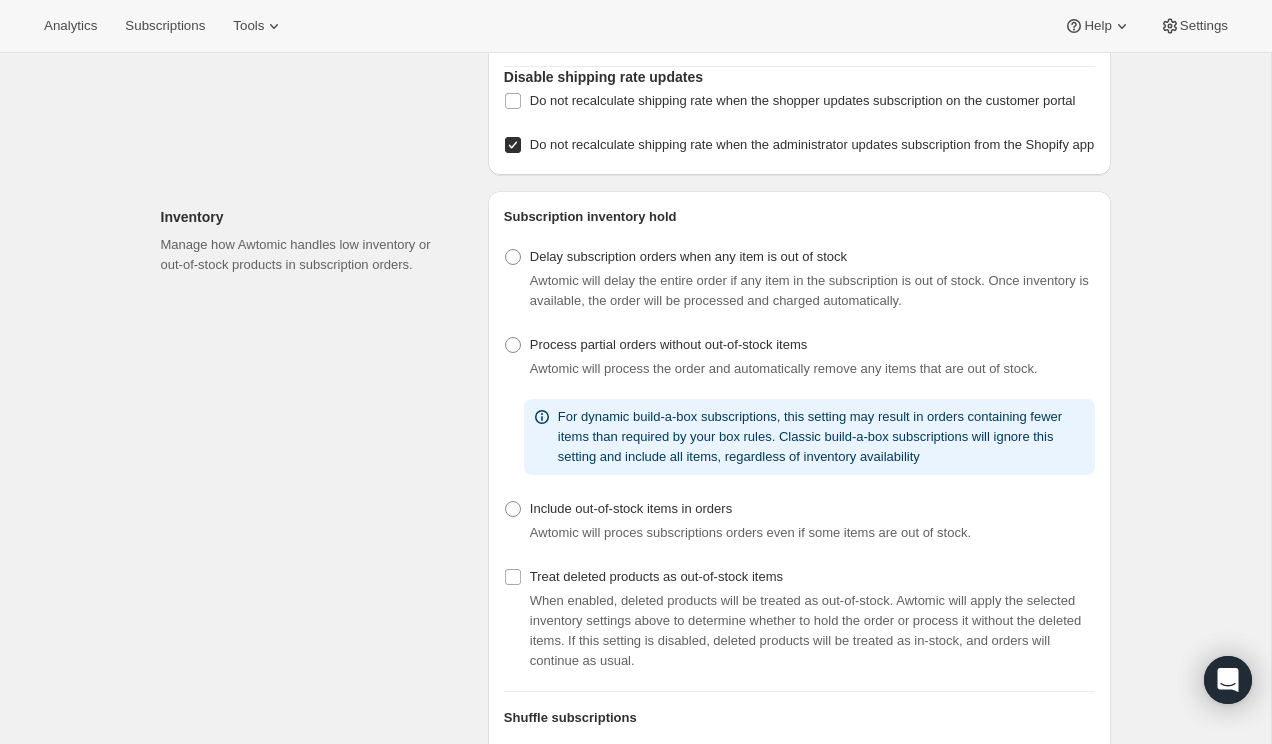 click on "Do not recalculate shipping rate when the administrator updates subscription from the Shopify app" at bounding box center (799, 145) 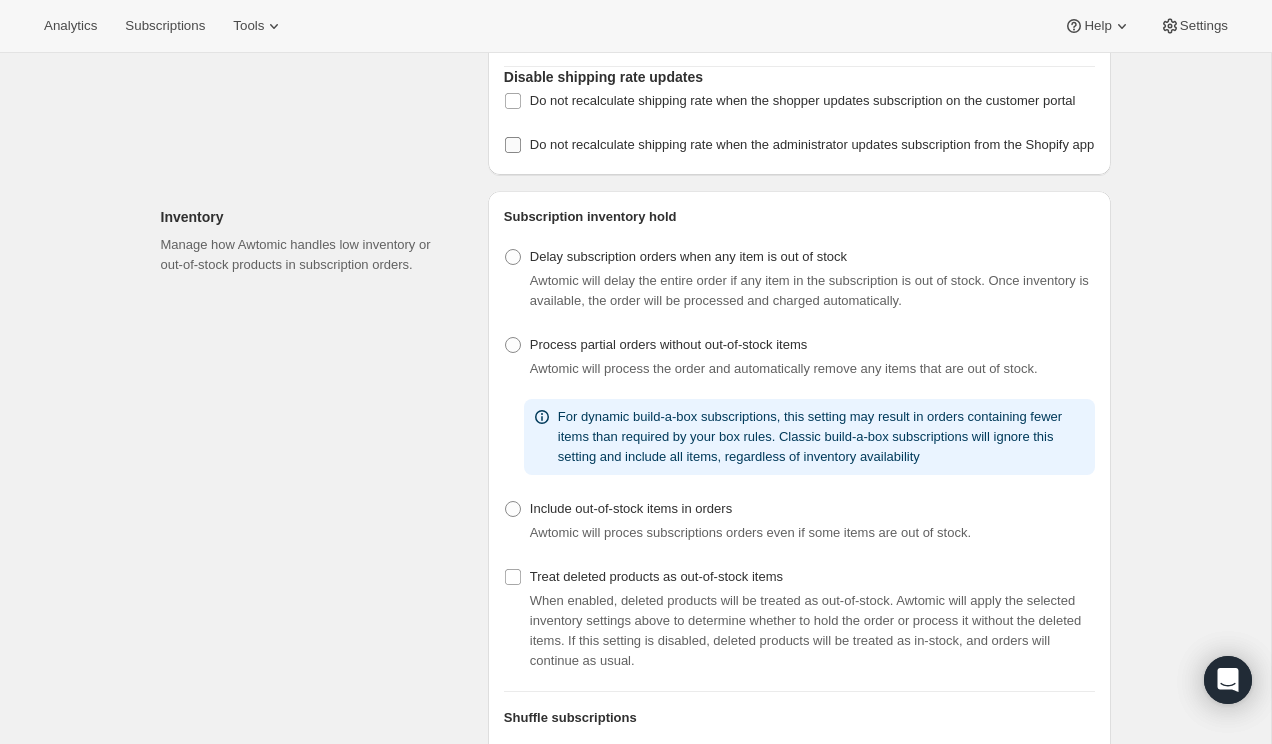 checkbox on "false" 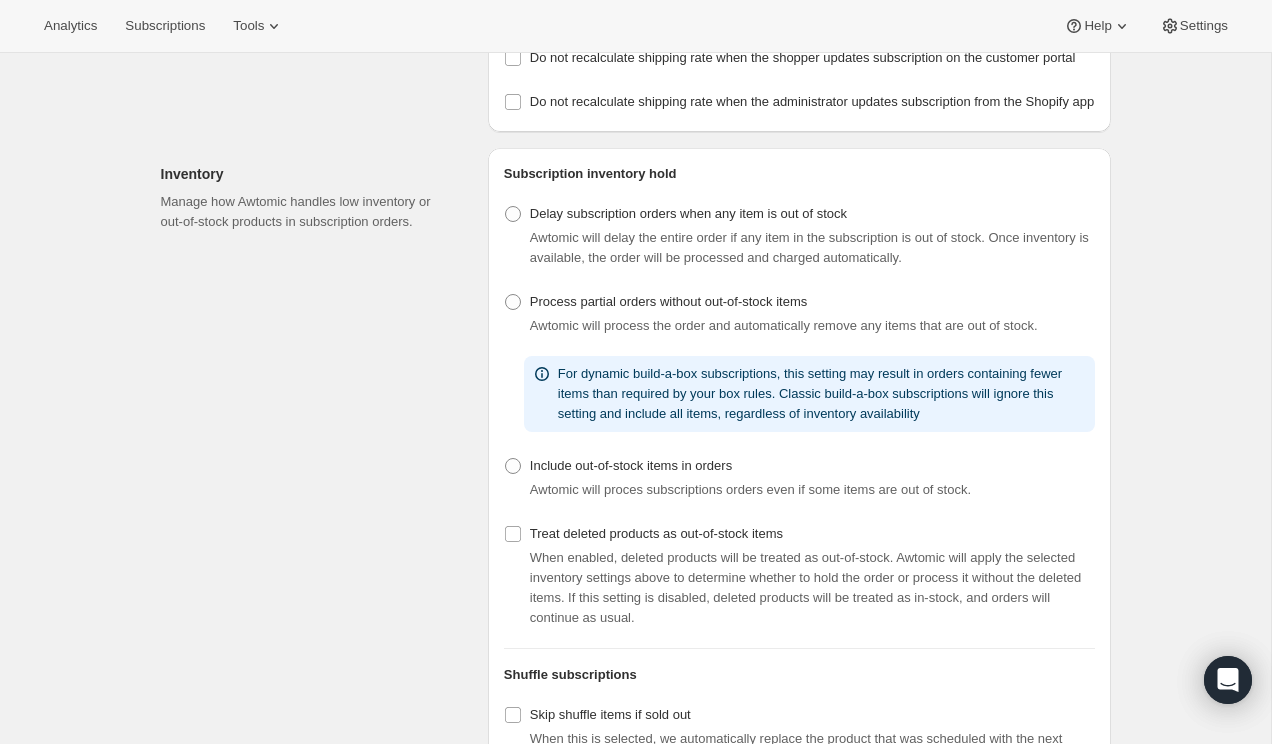 scroll, scrollTop: 0, scrollLeft: 0, axis: both 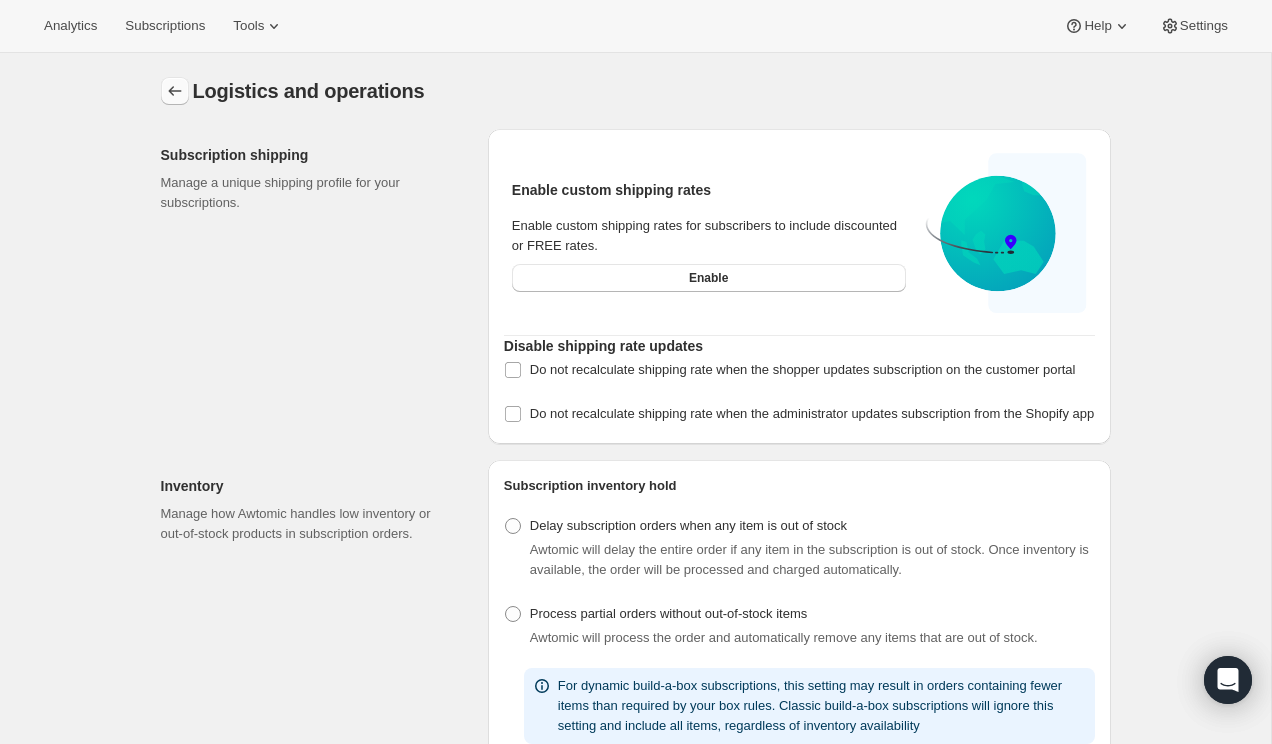 click 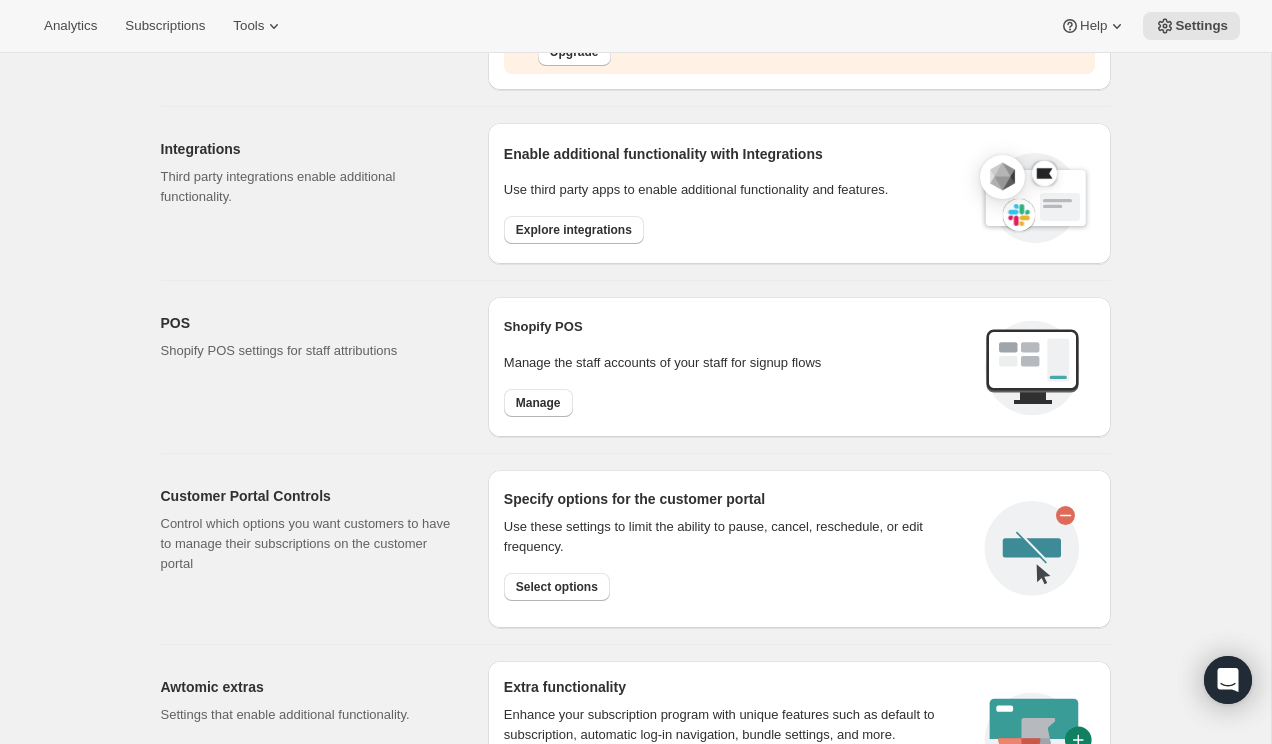 scroll, scrollTop: 591, scrollLeft: 0, axis: vertical 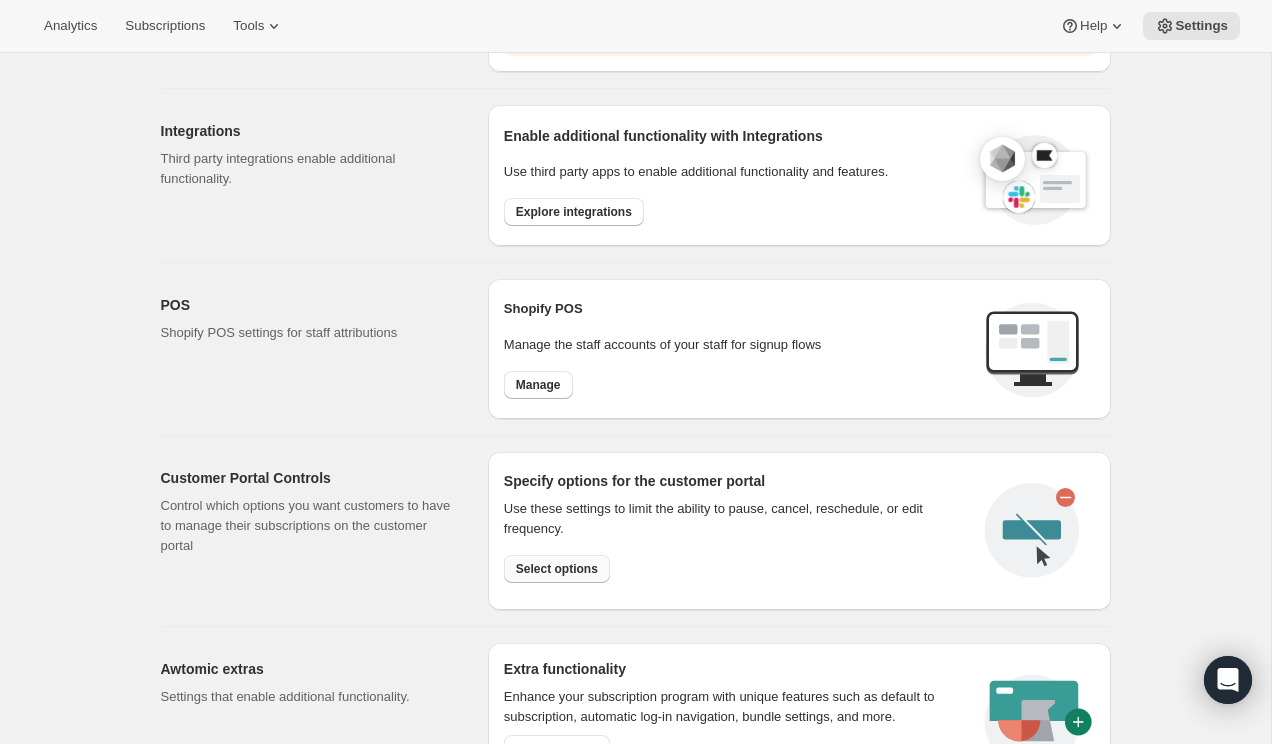 click on "Select options" at bounding box center [557, 569] 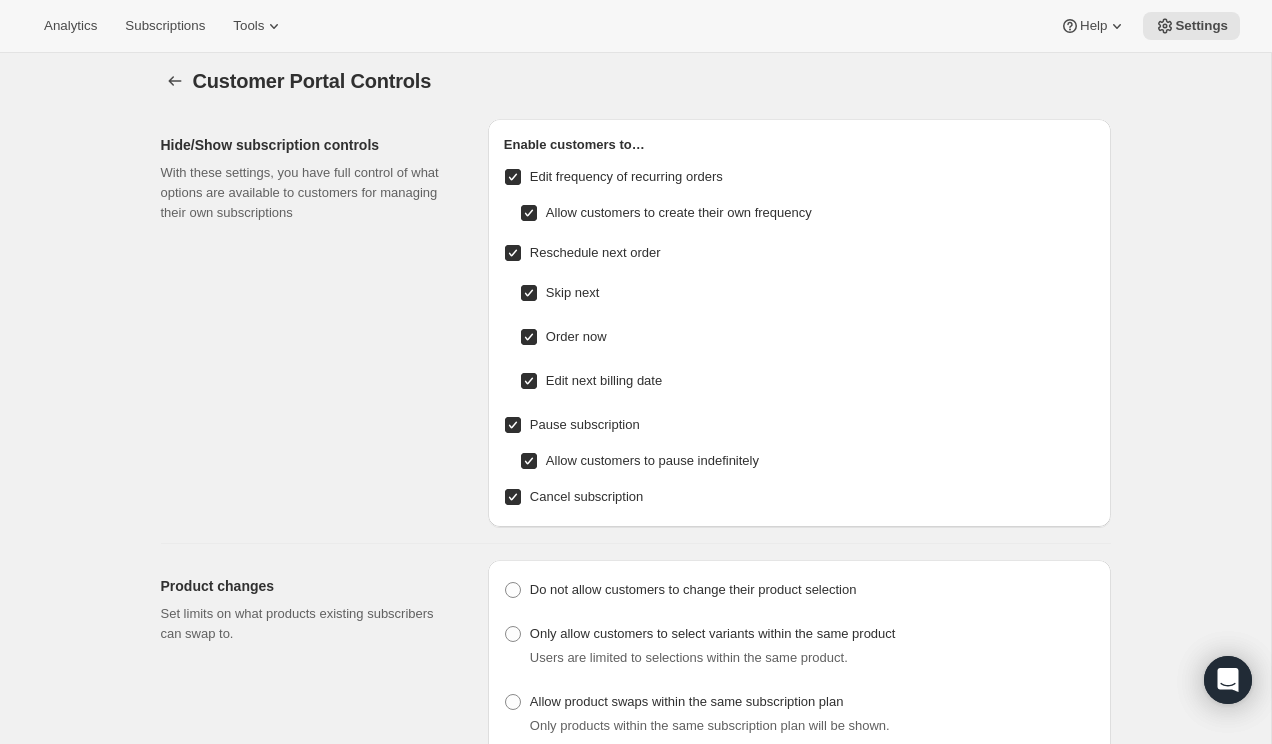 scroll, scrollTop: 11, scrollLeft: 0, axis: vertical 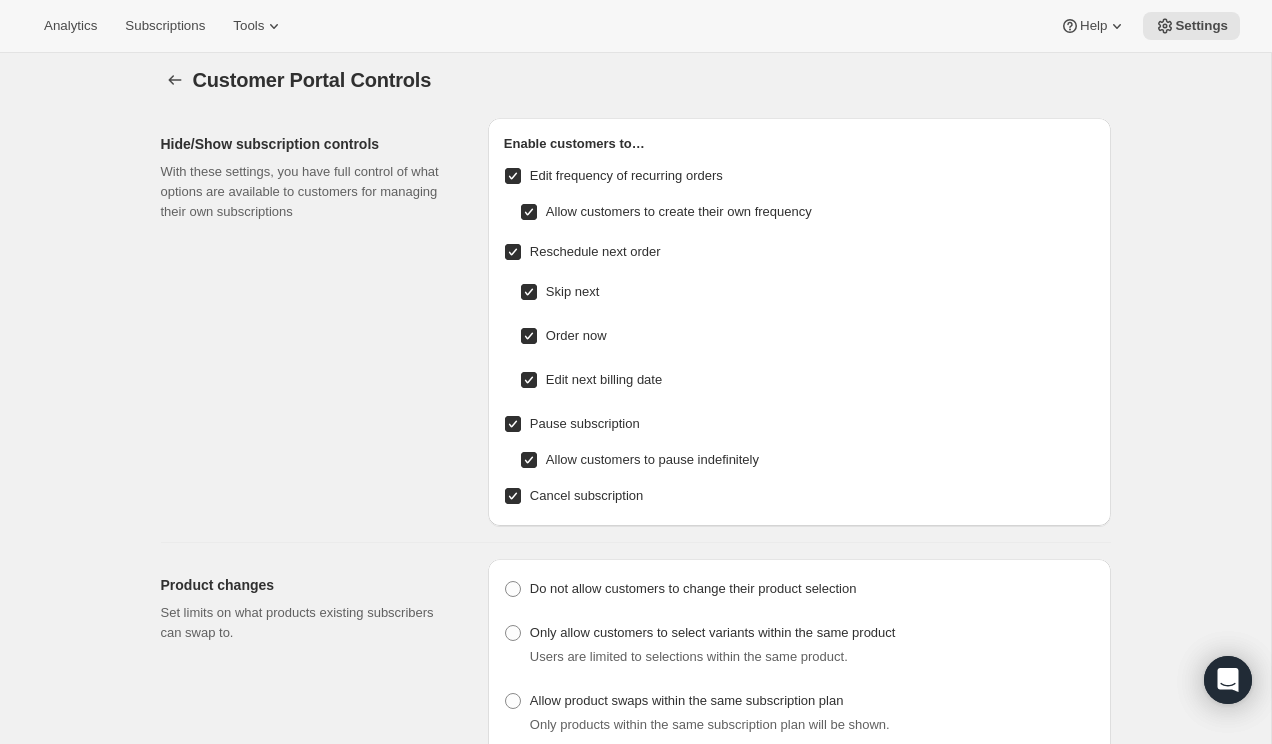 click at bounding box center [513, 176] 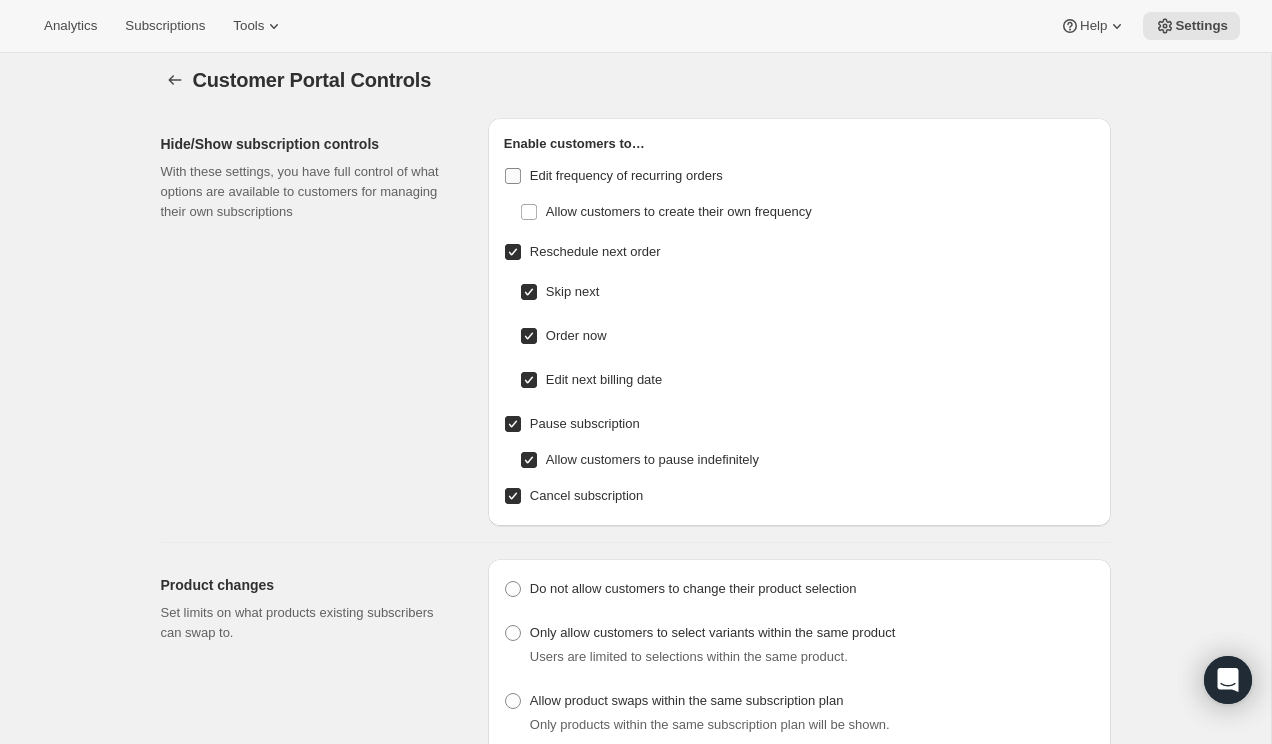 checkbox on "false" 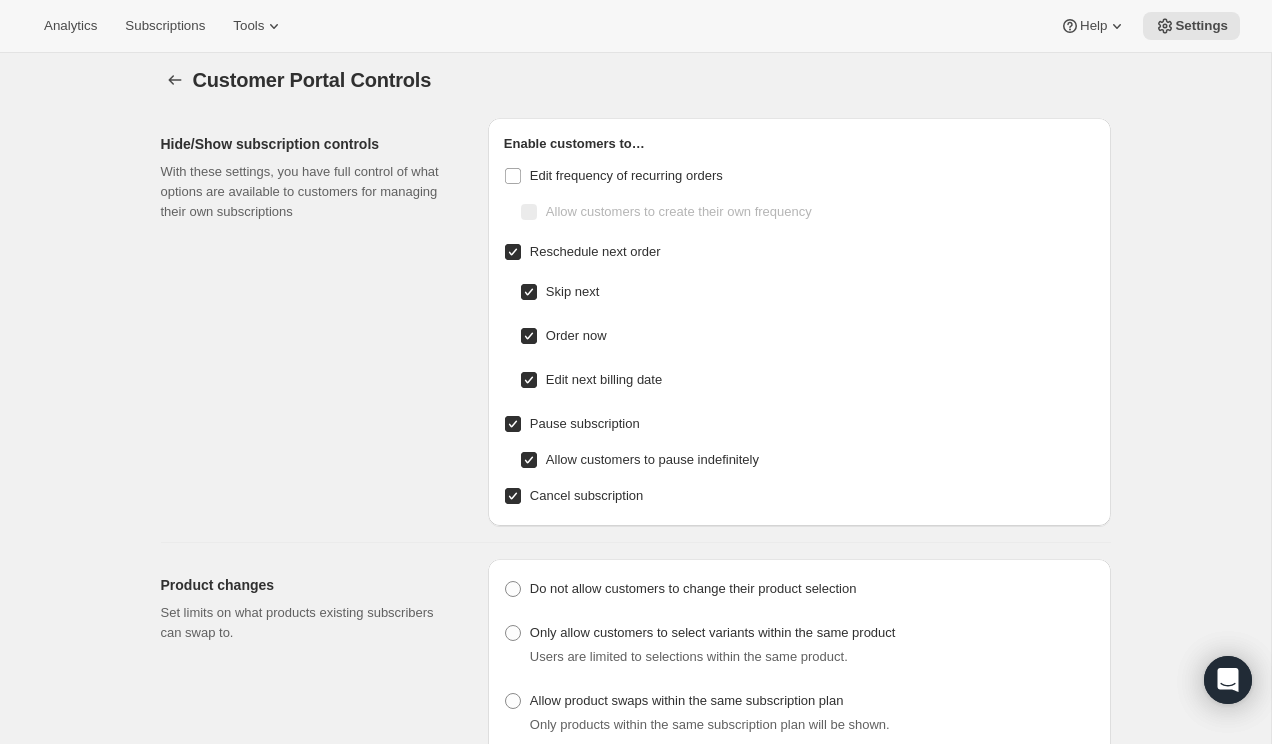 click on "Reschedule next order" at bounding box center [513, 252] 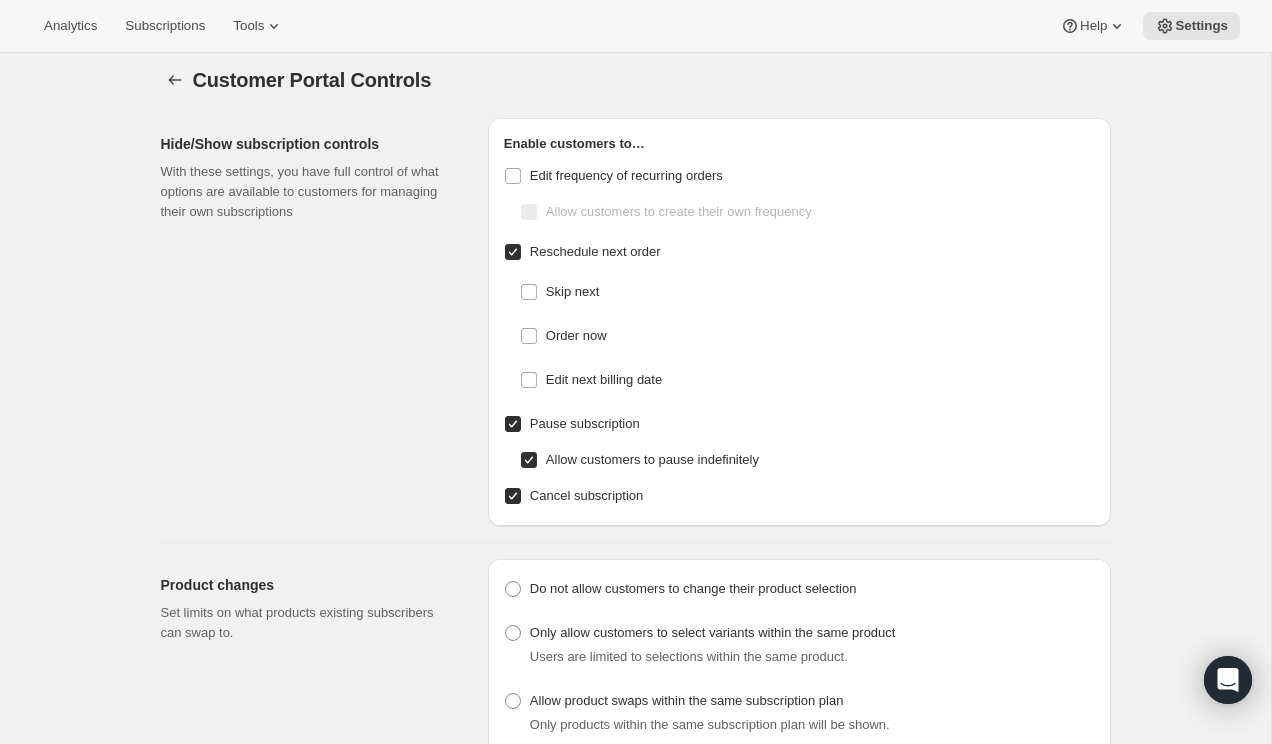 checkbox on "false" 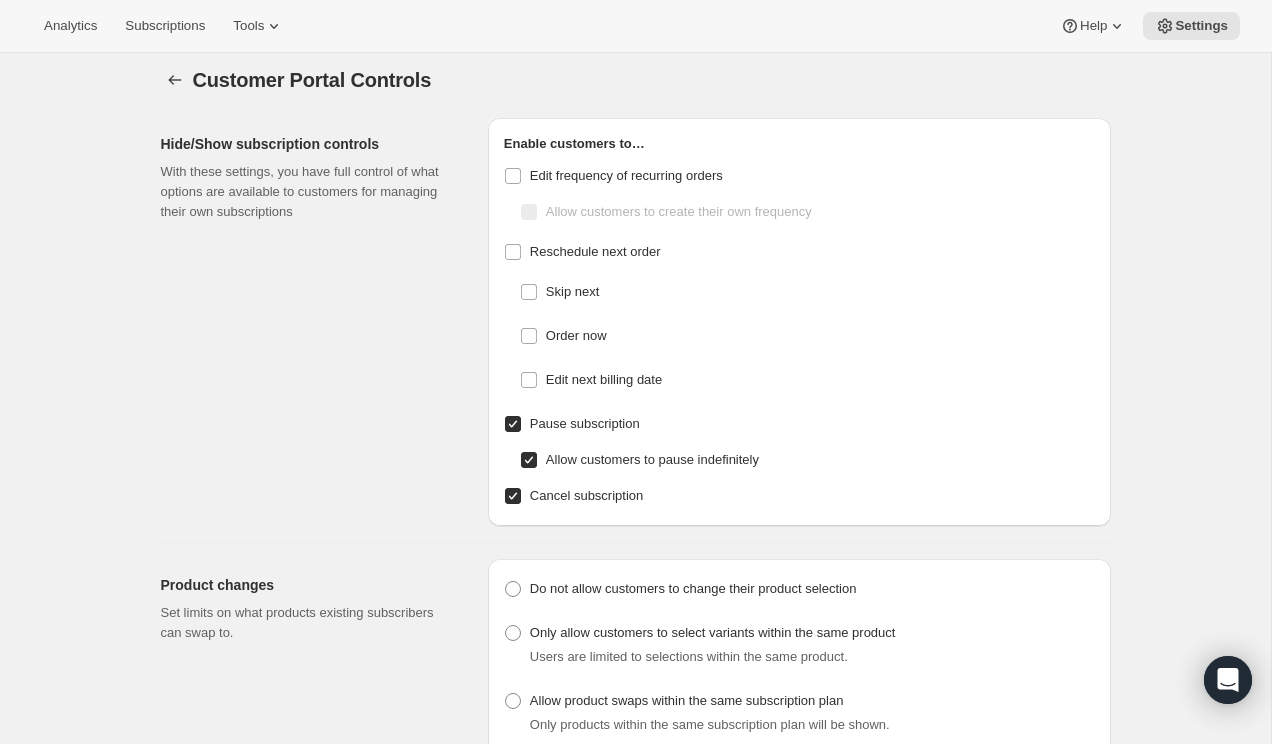click on "Allow customers to pause indefinitely" at bounding box center (529, 460) 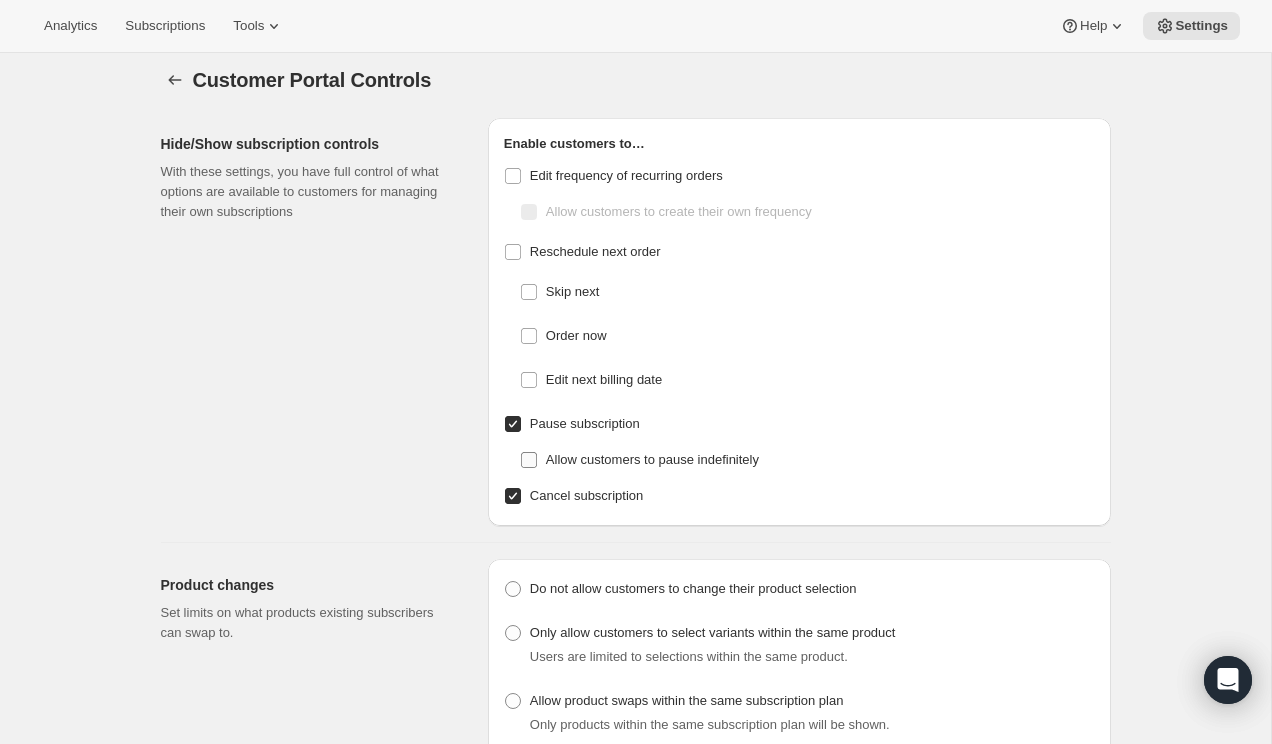 checkbox on "false" 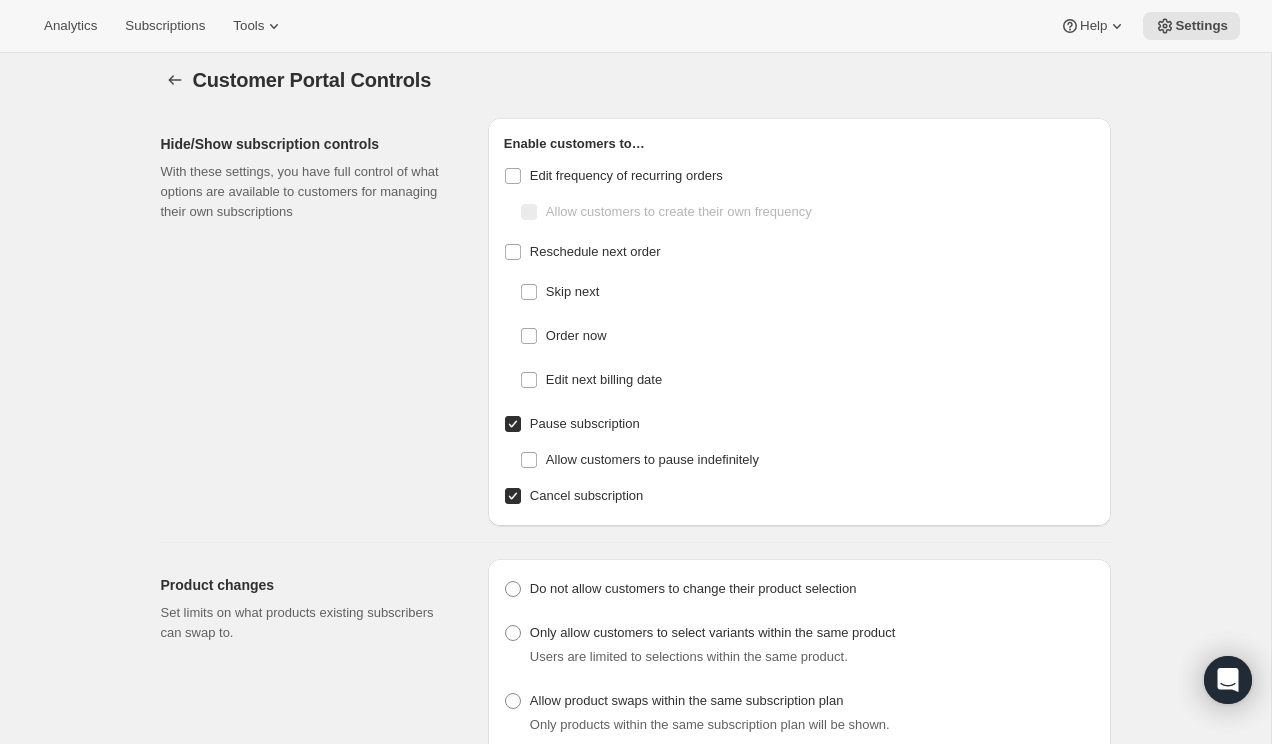 click at bounding box center [513, 424] 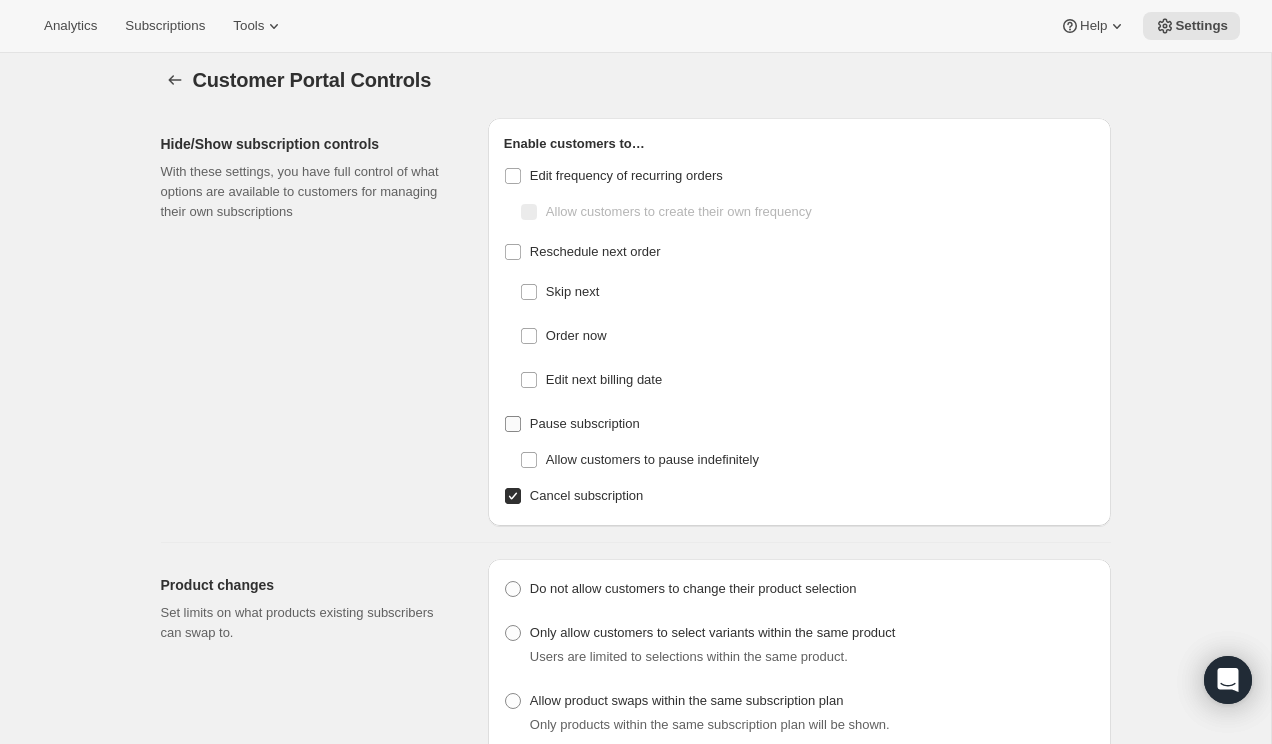 checkbox on "false" 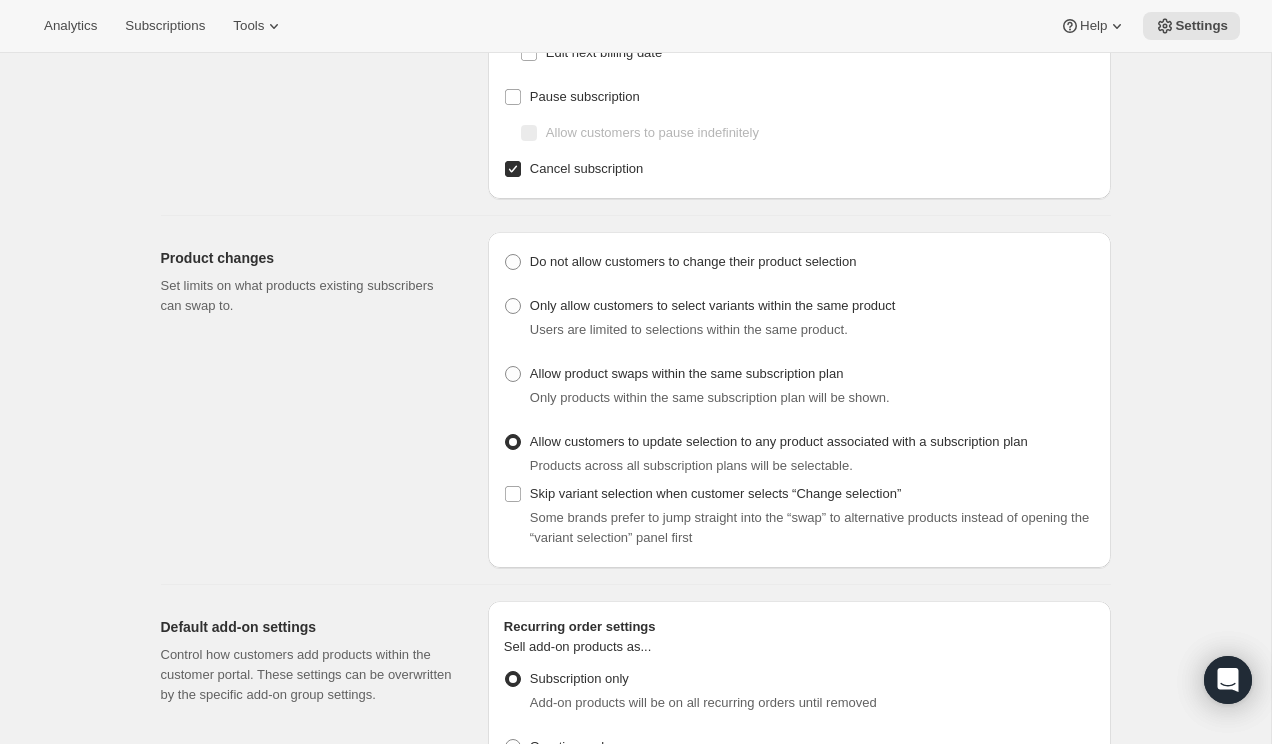 scroll, scrollTop: 337, scrollLeft: 0, axis: vertical 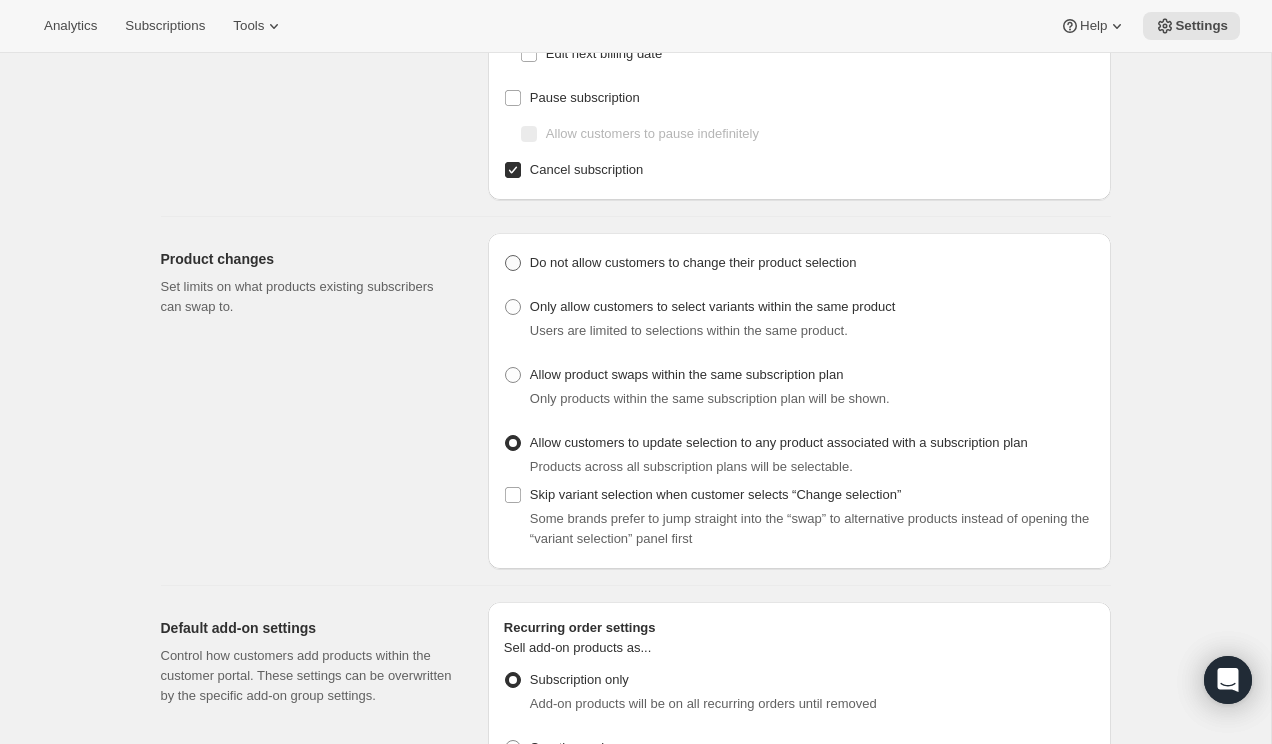 click at bounding box center [513, 263] 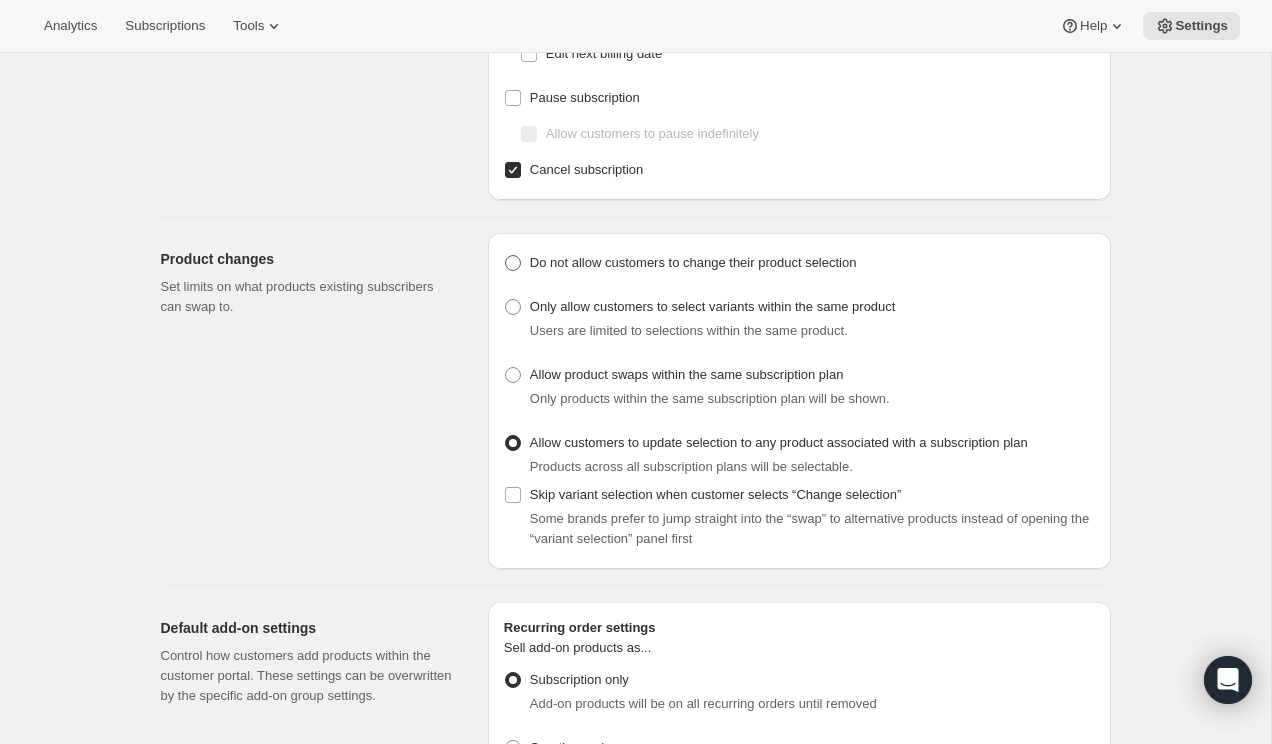 radio on "true" 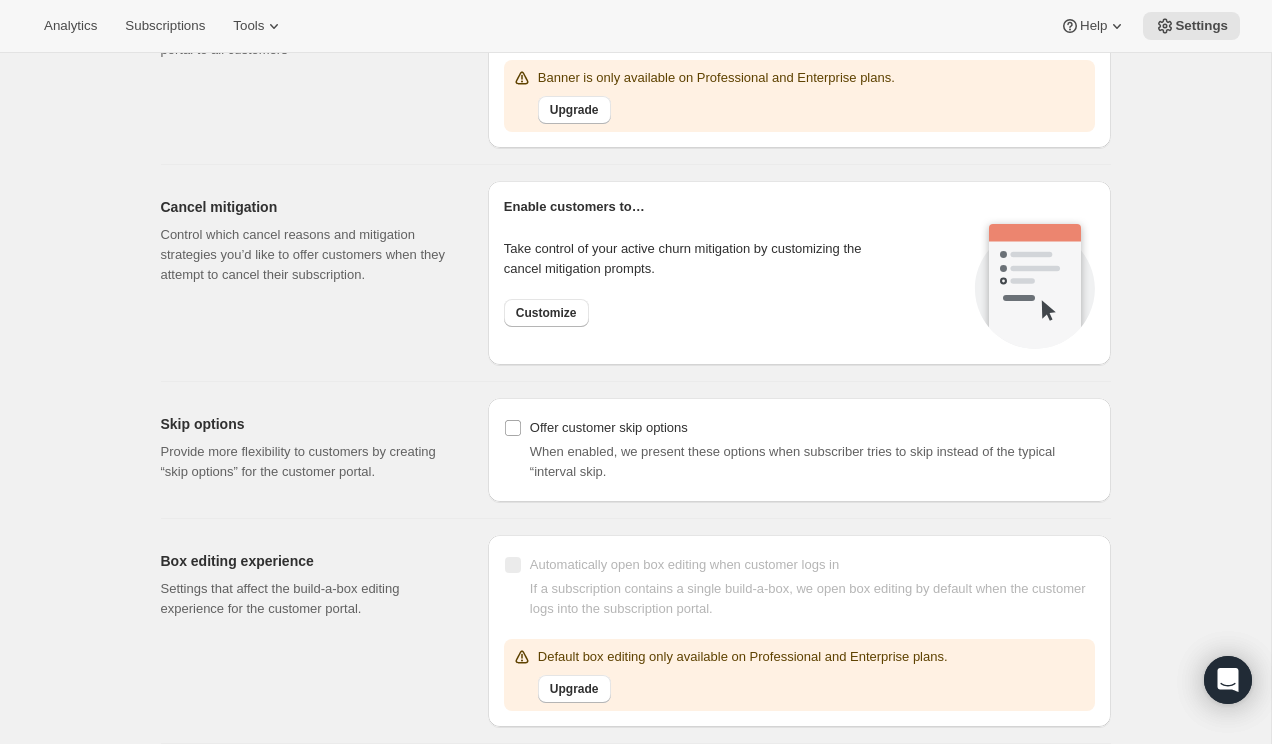 scroll, scrollTop: 1497, scrollLeft: 0, axis: vertical 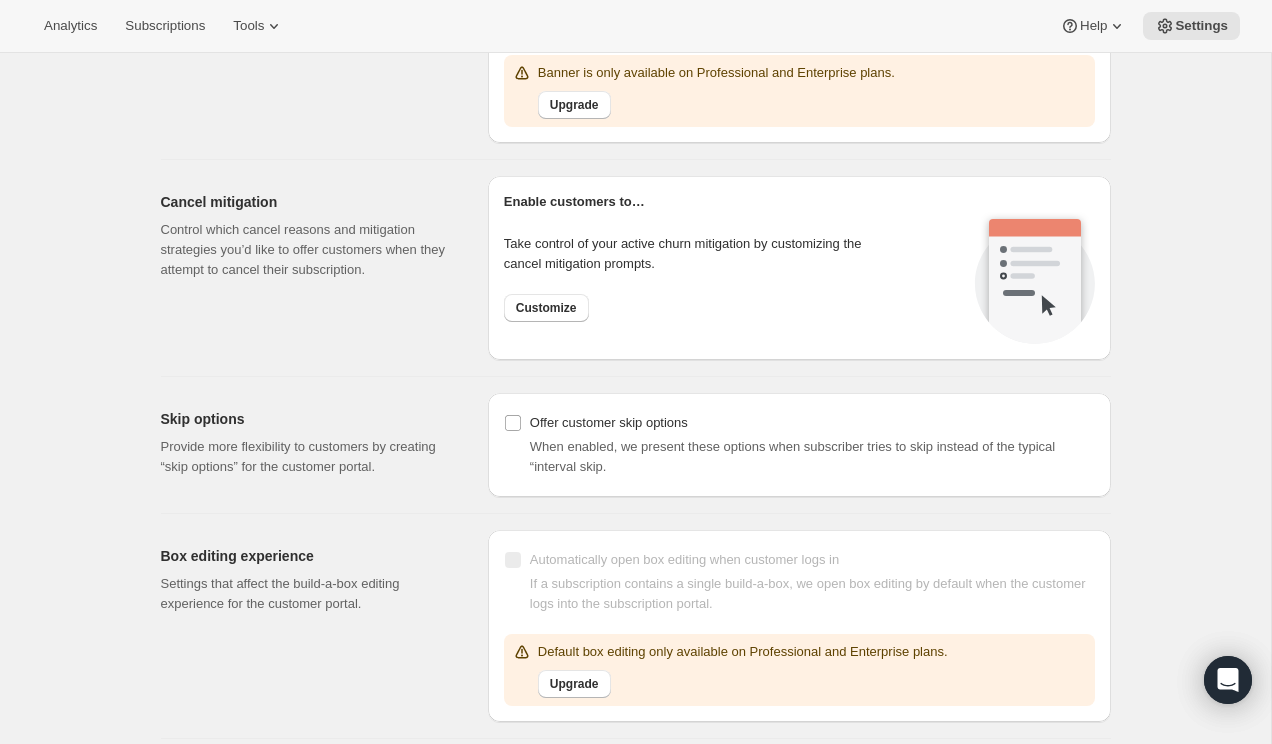 click on "Skip options Provide more flexibility to customers by creating “skip options” for the customer portal." at bounding box center (308, 443) 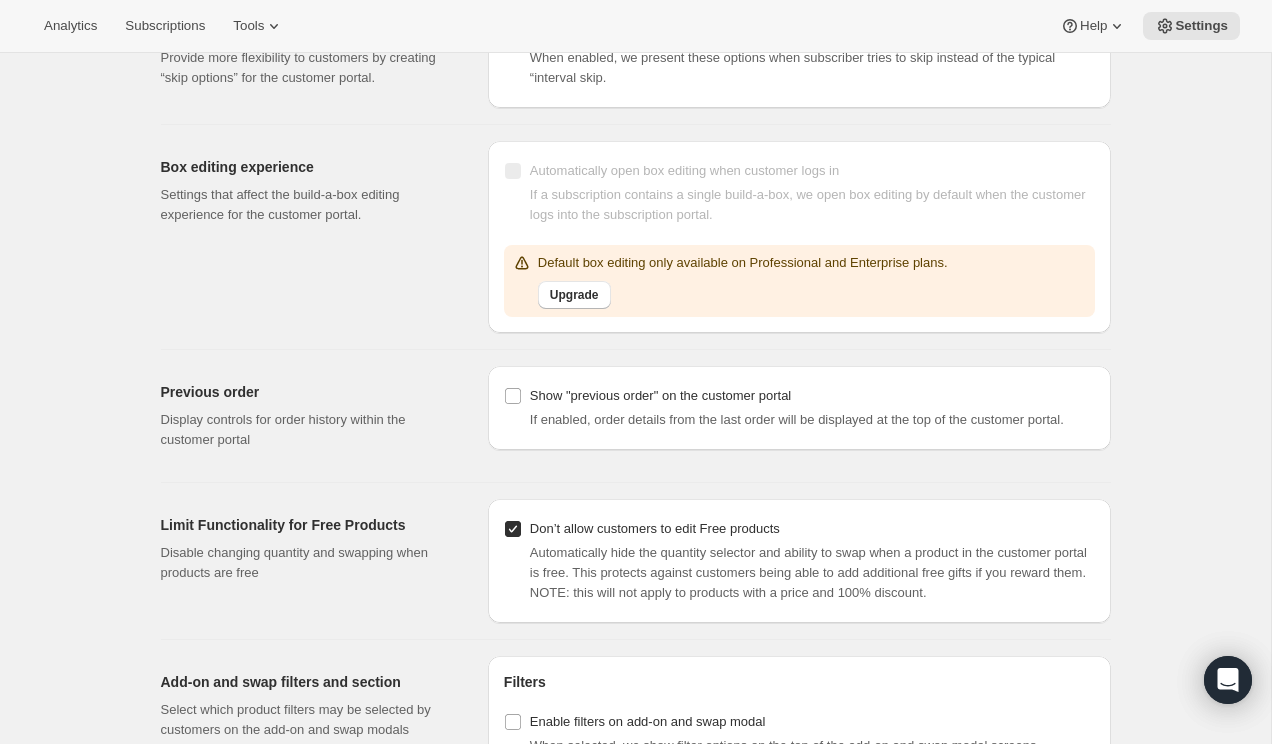 scroll, scrollTop: 1890, scrollLeft: 0, axis: vertical 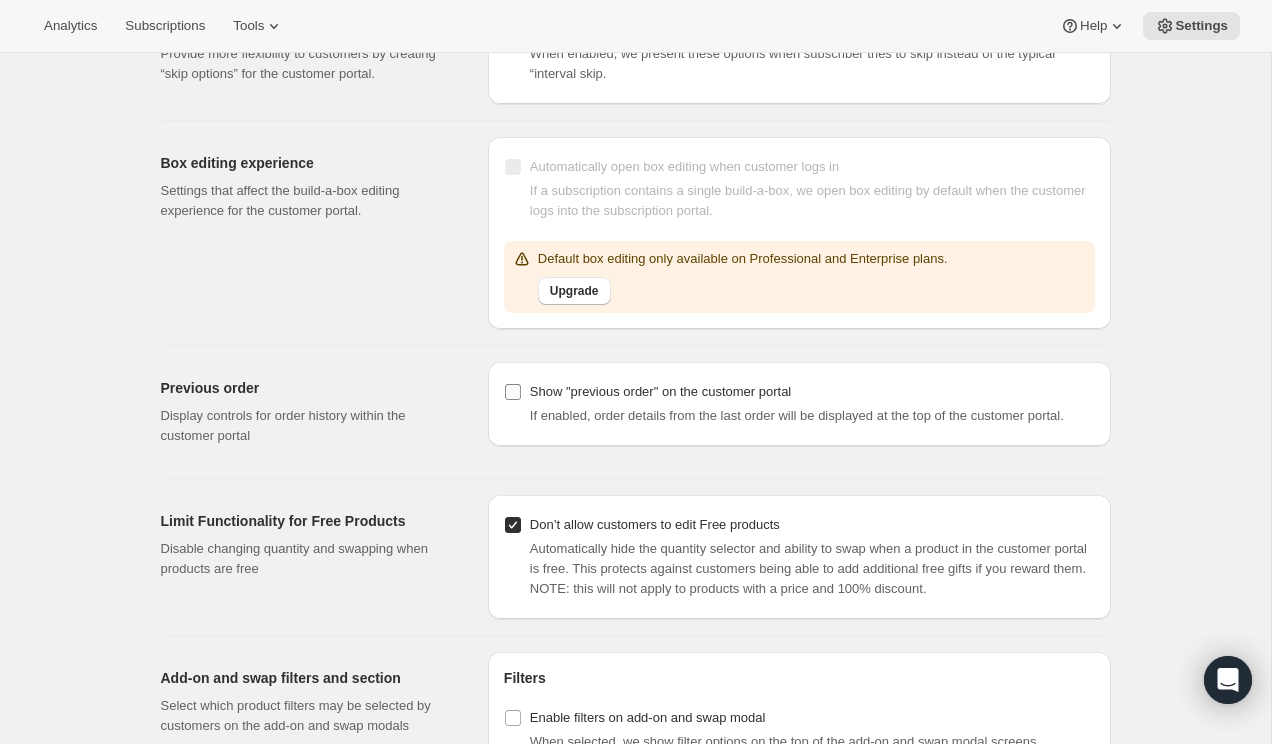 click on "Show "previous order" on the customer portal" at bounding box center (513, 392) 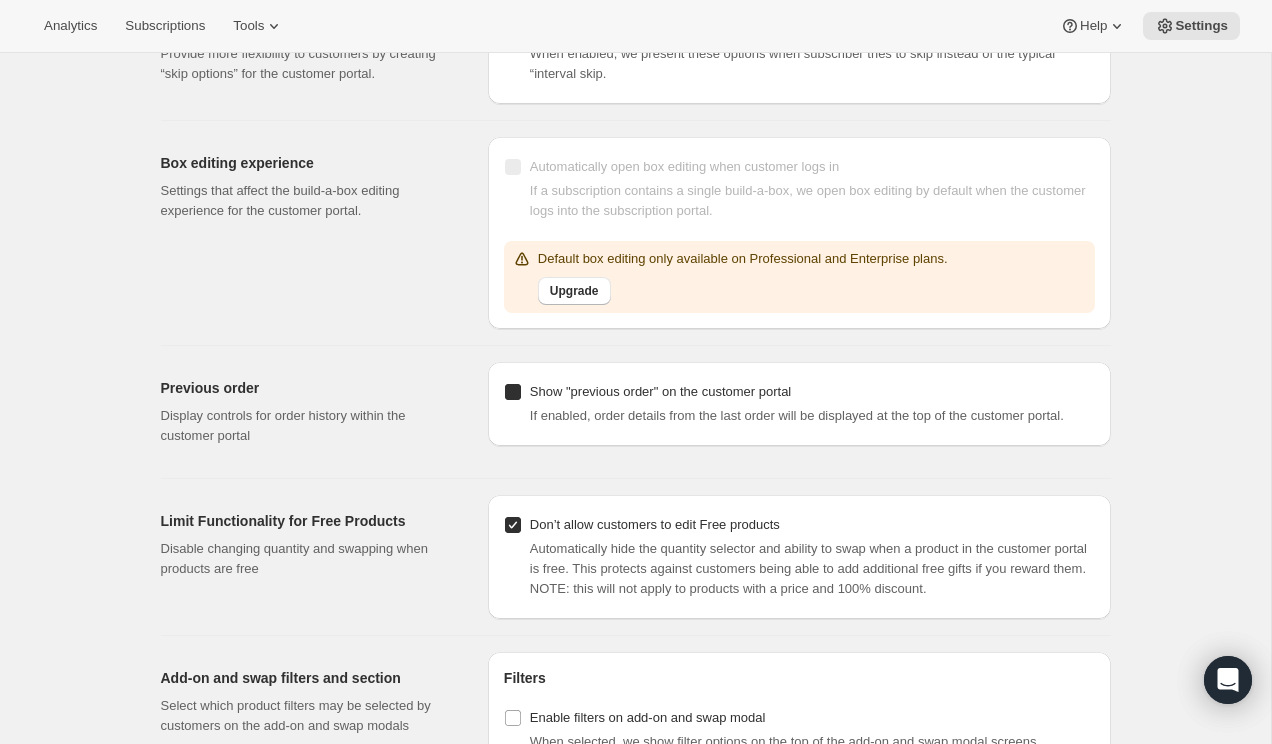 checkbox on "true" 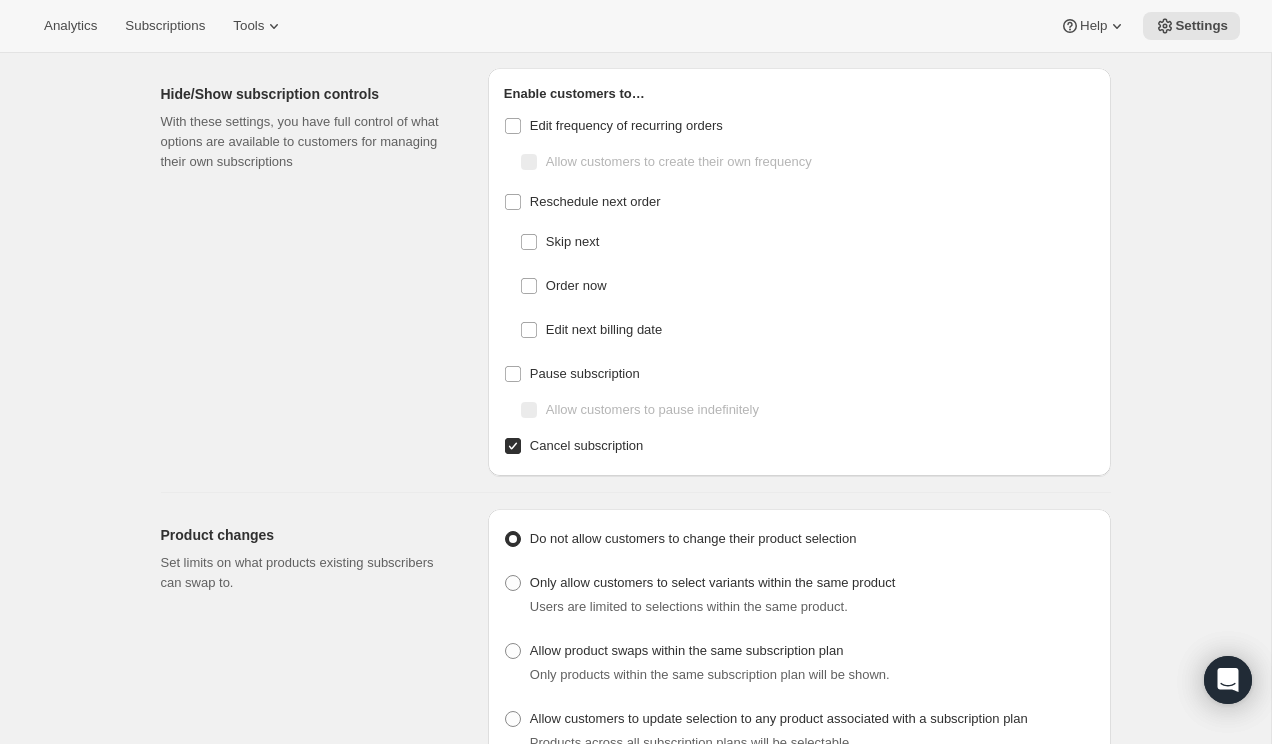 scroll, scrollTop: 73, scrollLeft: 0, axis: vertical 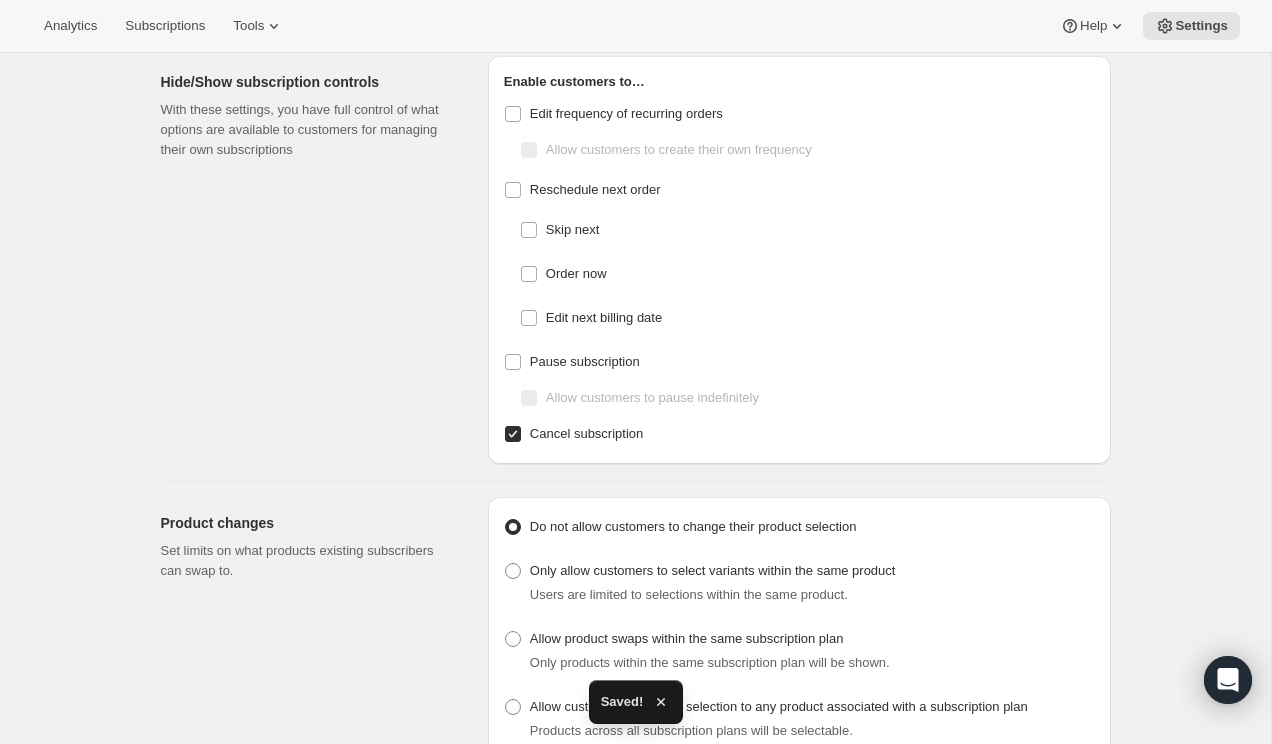 click on "Hide/Show subscription controls With these settings, you have full control of what options are available to customers for managing their own subscriptions" at bounding box center (316, 260) 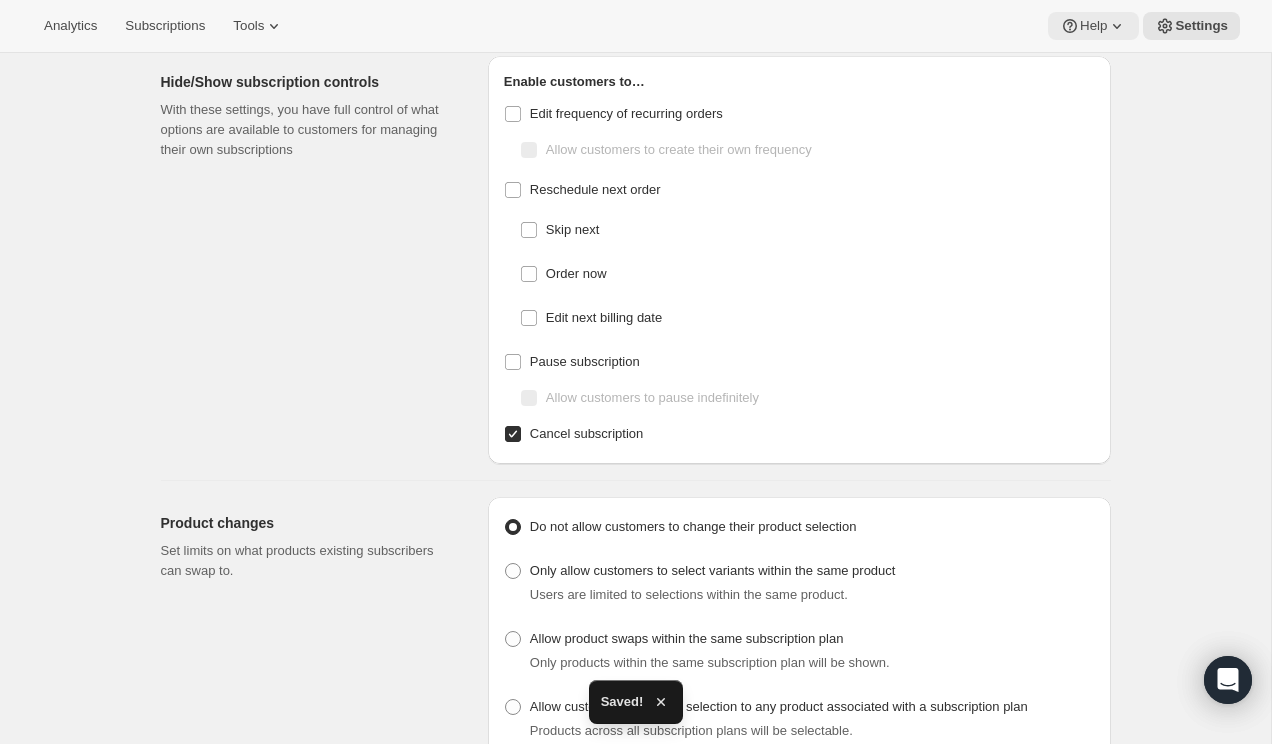 click on "Help" at bounding box center [1093, 26] 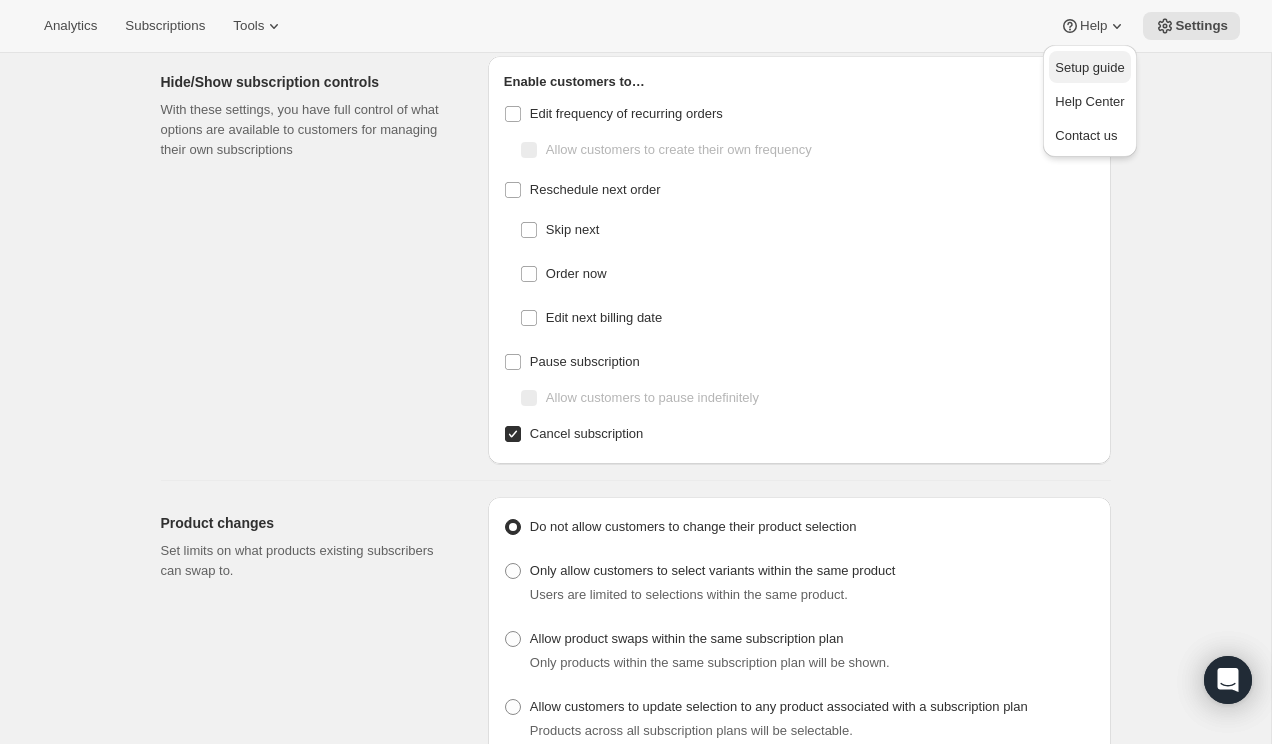 click on "Setup guide" at bounding box center [1089, 67] 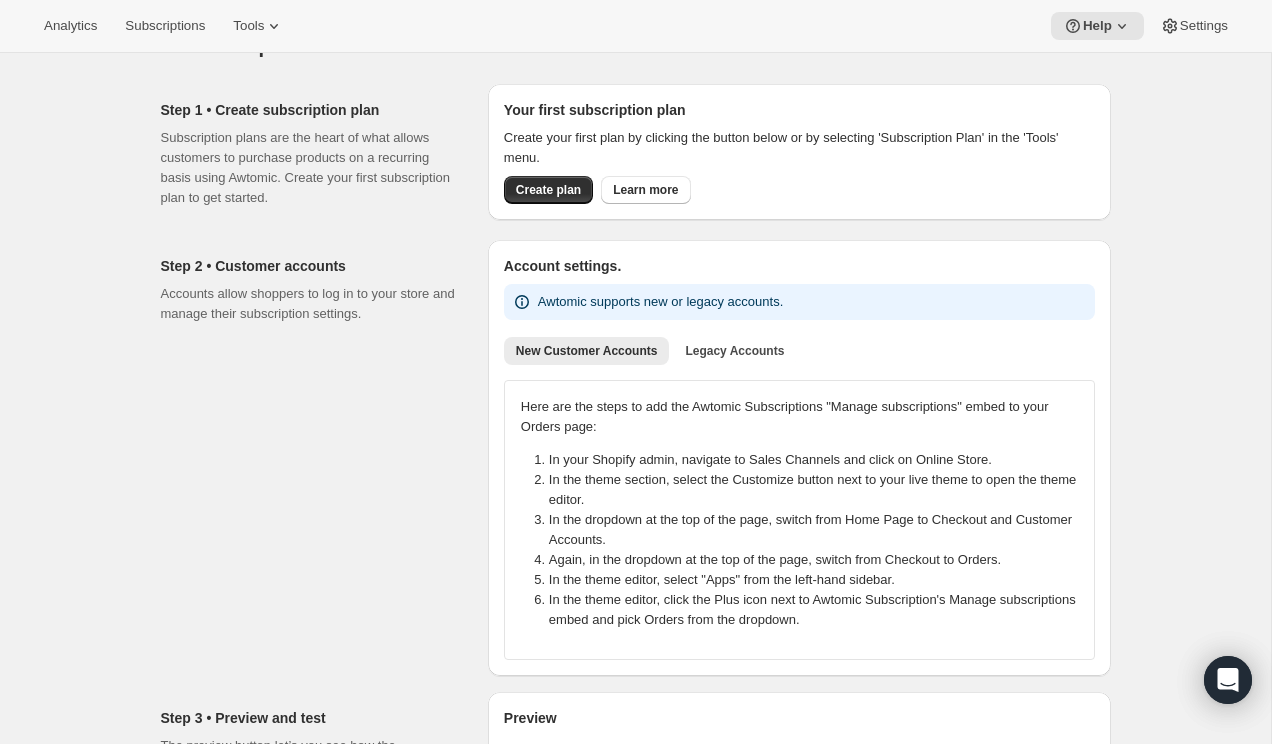 scroll, scrollTop: 0, scrollLeft: 0, axis: both 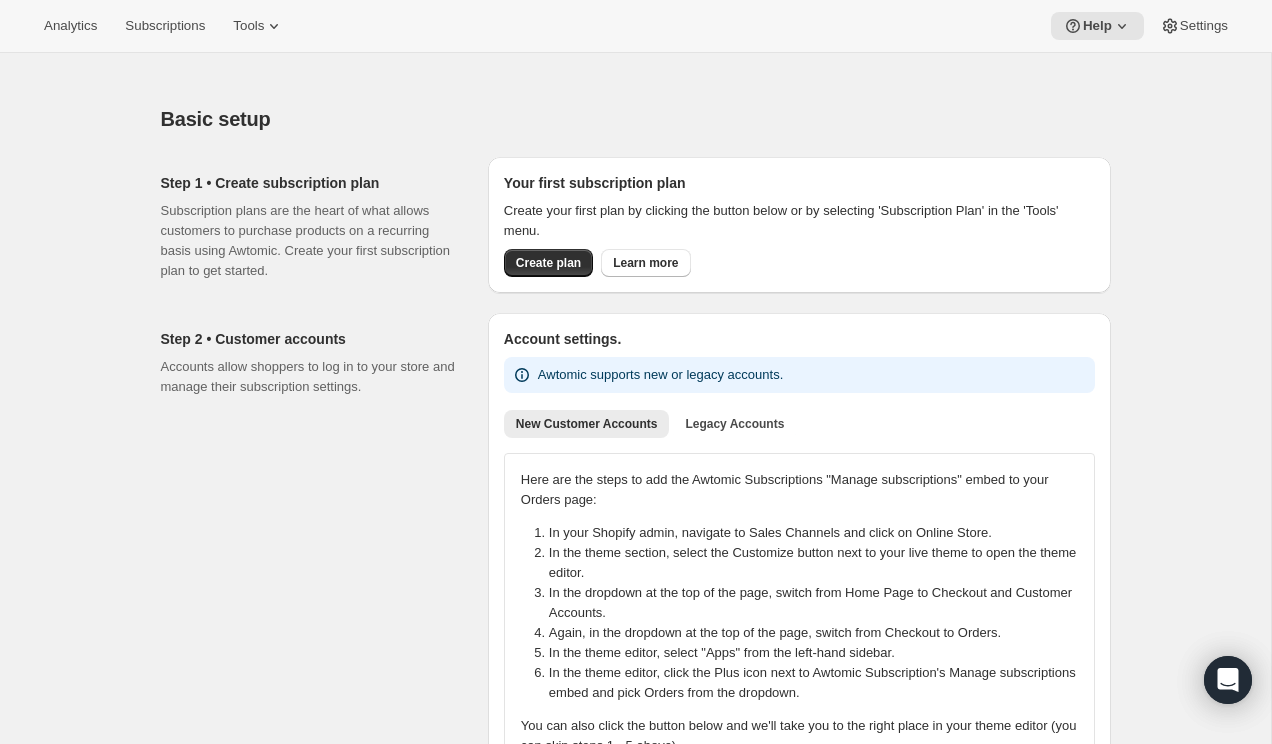 click on "Analytics Subscriptions Tools Help Settings" at bounding box center [636, 26] 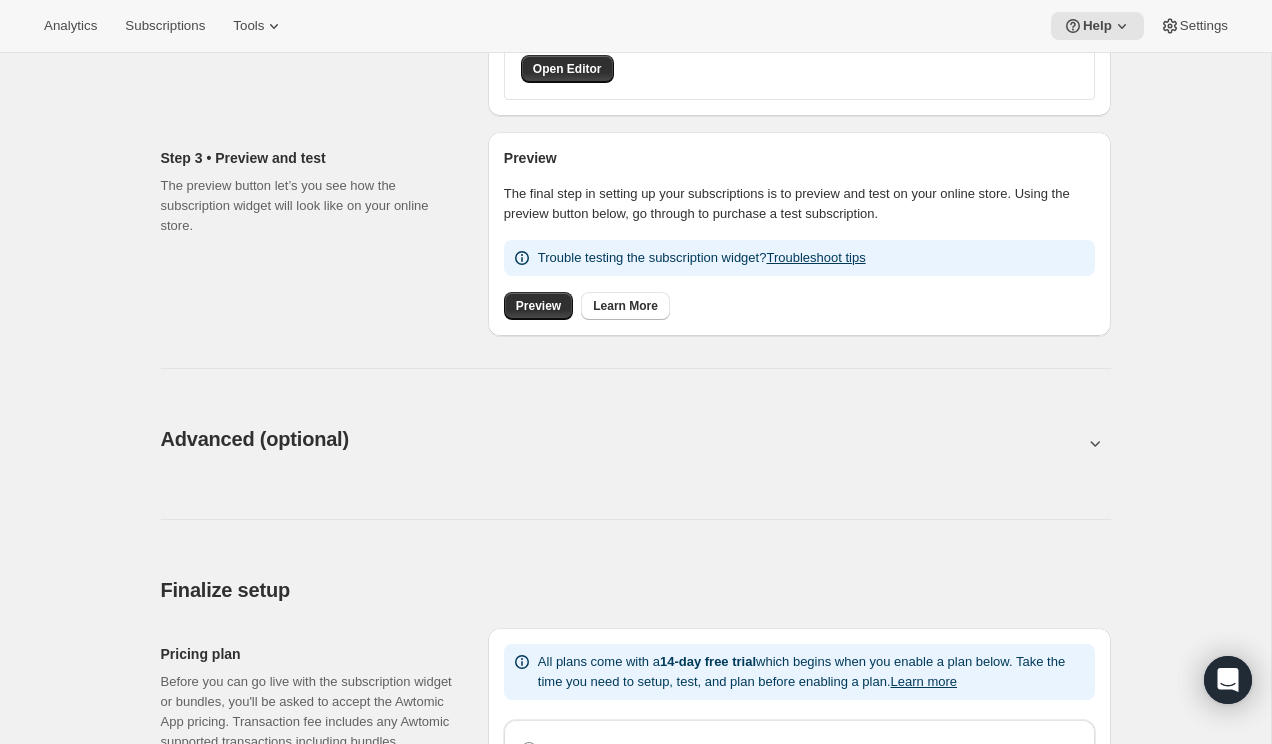 scroll, scrollTop: 708, scrollLeft: 0, axis: vertical 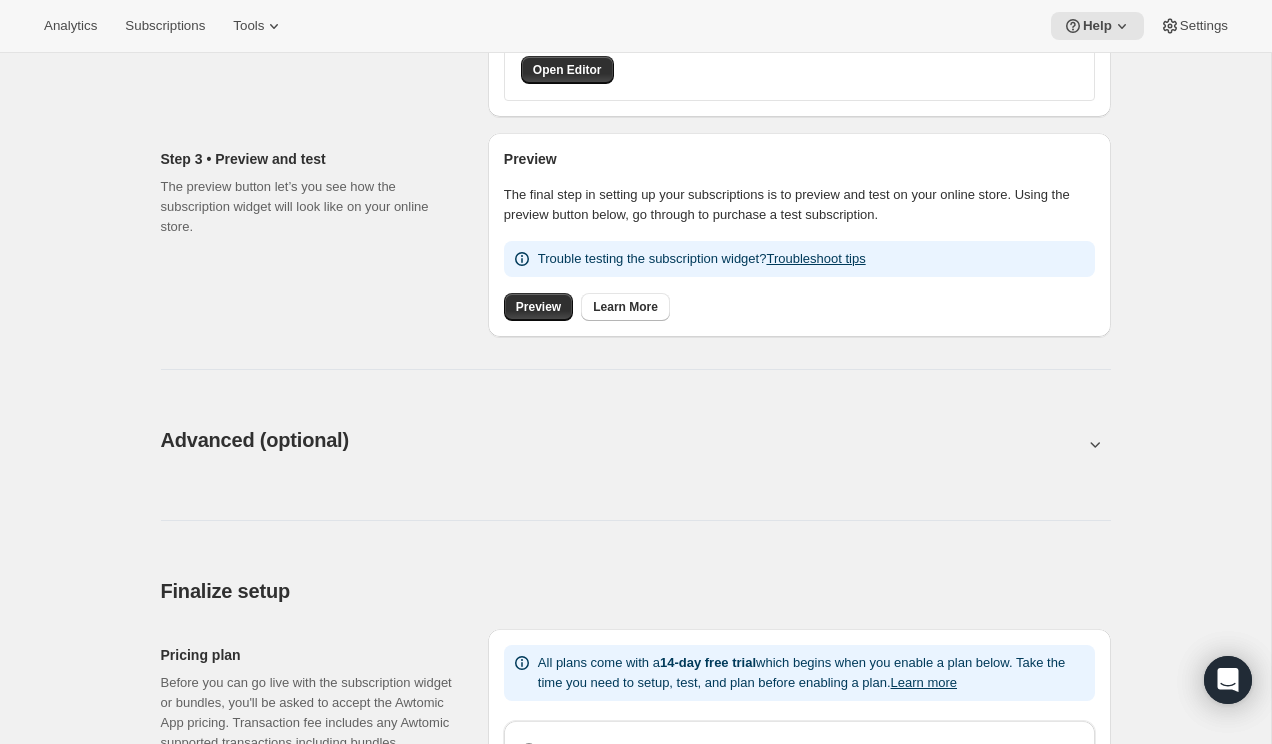 click at bounding box center (636, 444) 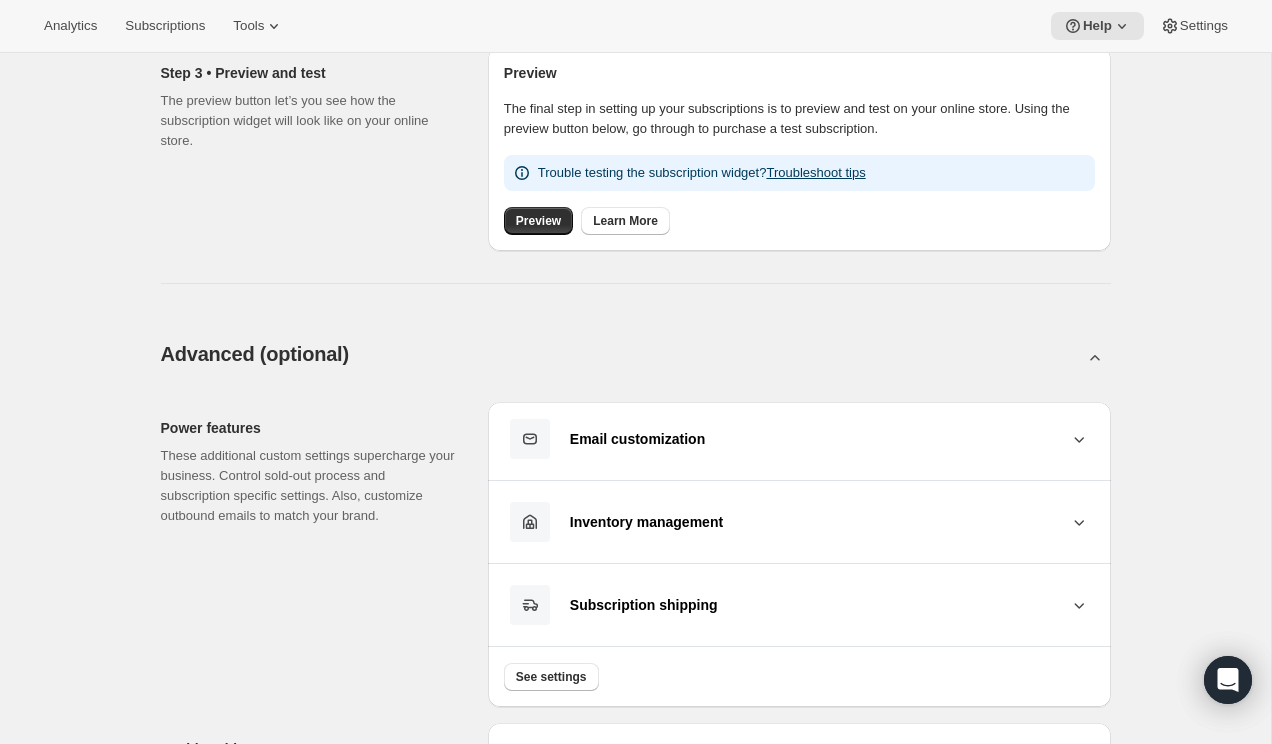 scroll, scrollTop: 825, scrollLeft: 0, axis: vertical 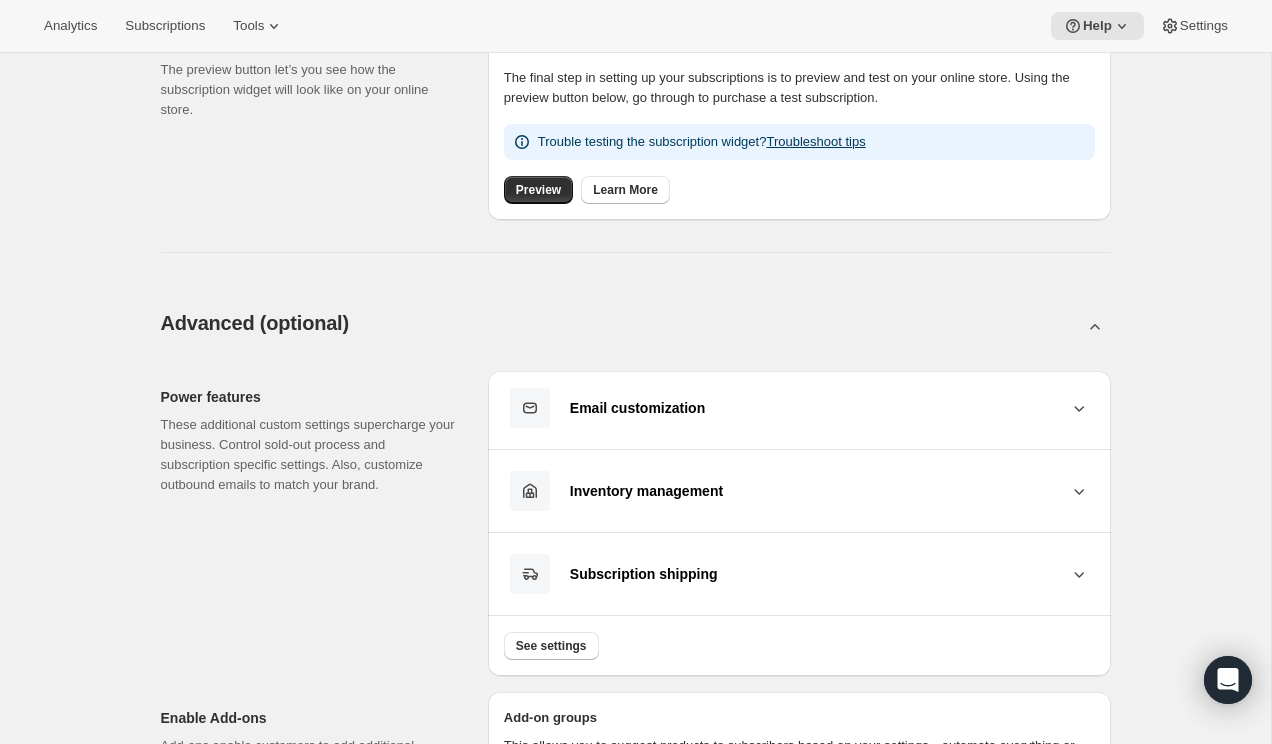 click on "Email customization" at bounding box center (799, 408) 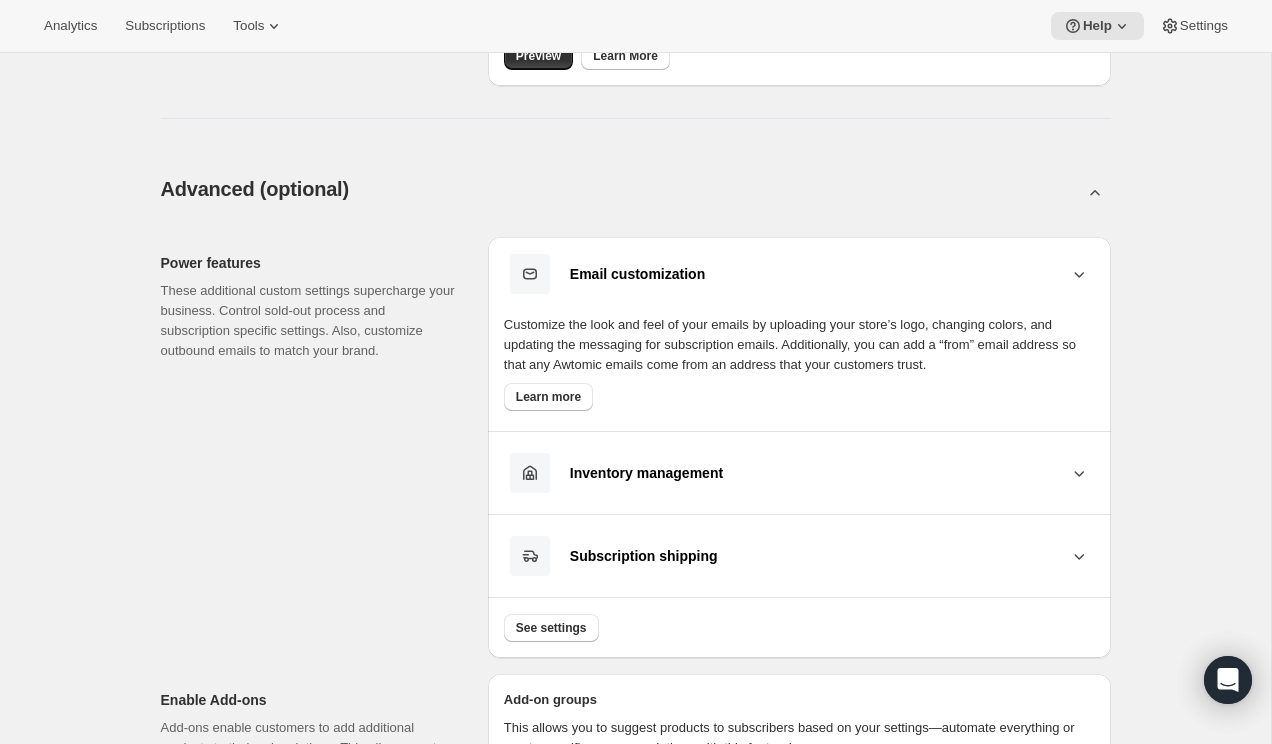 scroll, scrollTop: 964, scrollLeft: 0, axis: vertical 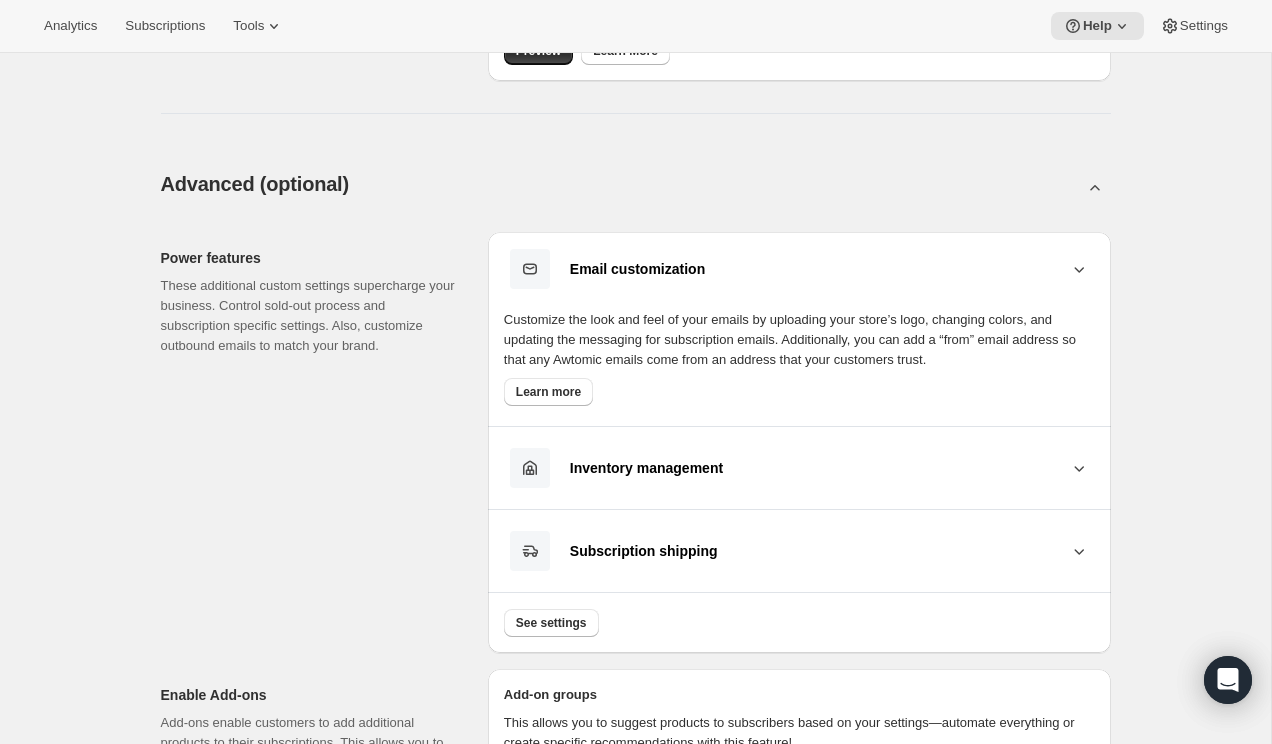 click on "Subscription shipping" at bounding box center [799, 551] 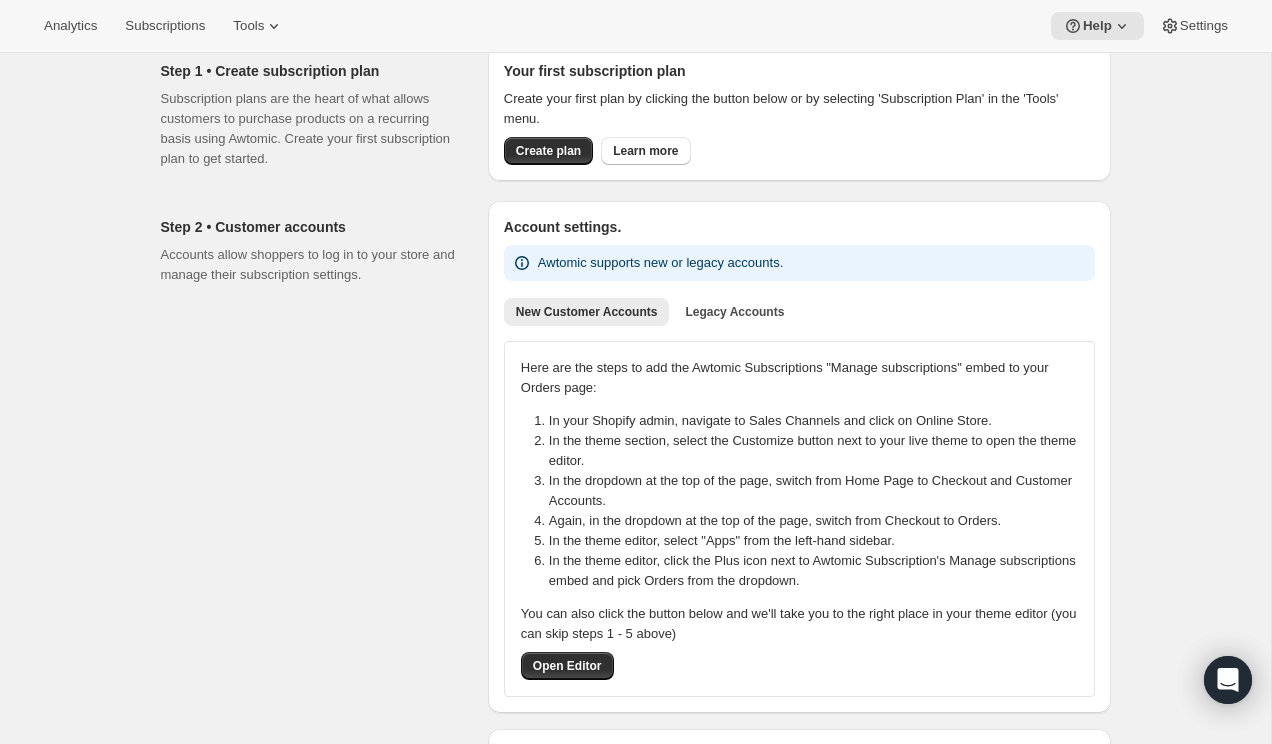 scroll, scrollTop: 0, scrollLeft: 0, axis: both 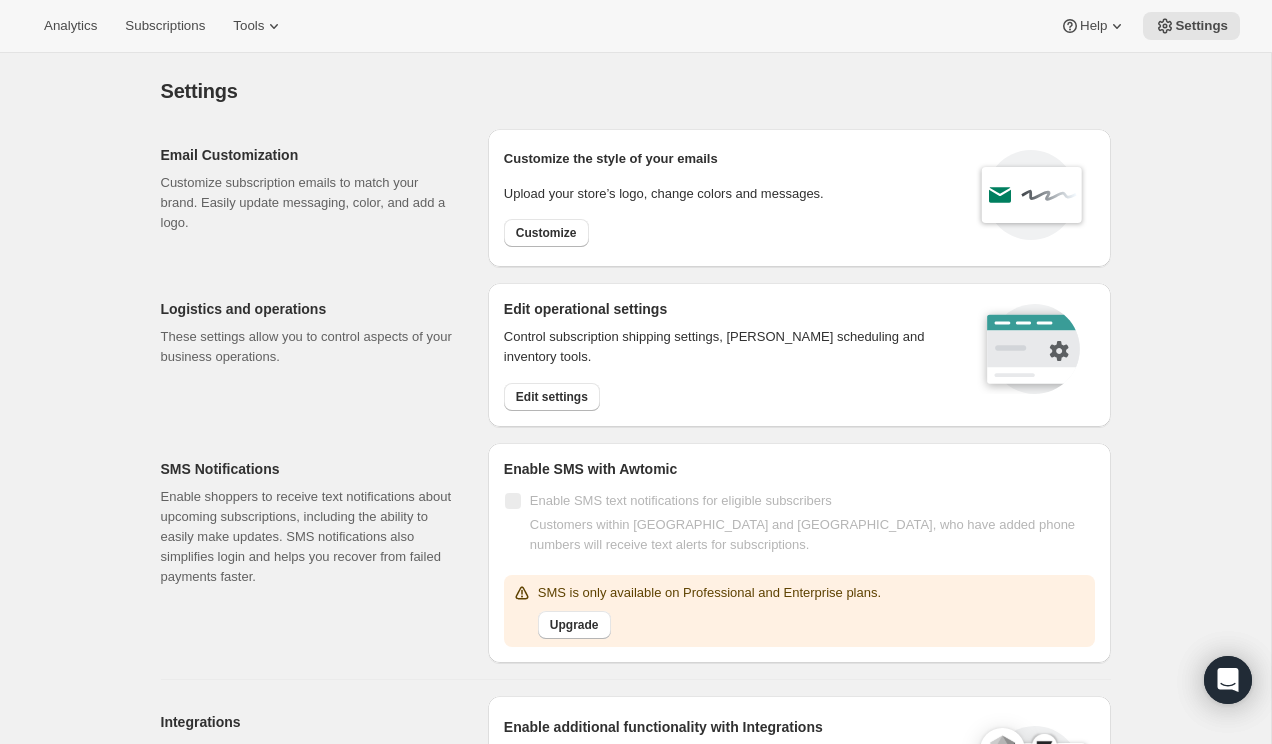click on "Customize subscription emails to match your brand. Easily update messaging, color, and add a logo." at bounding box center (308, 203) 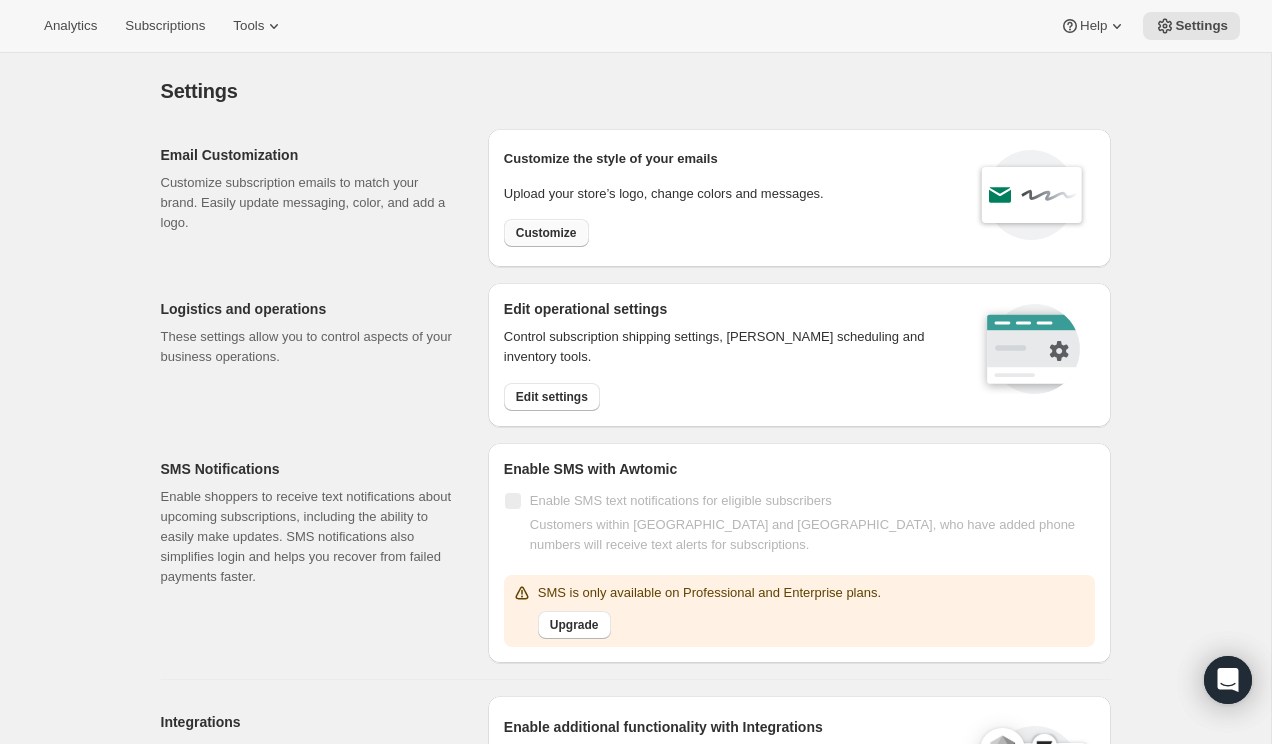 click on "Customize" at bounding box center [546, 233] 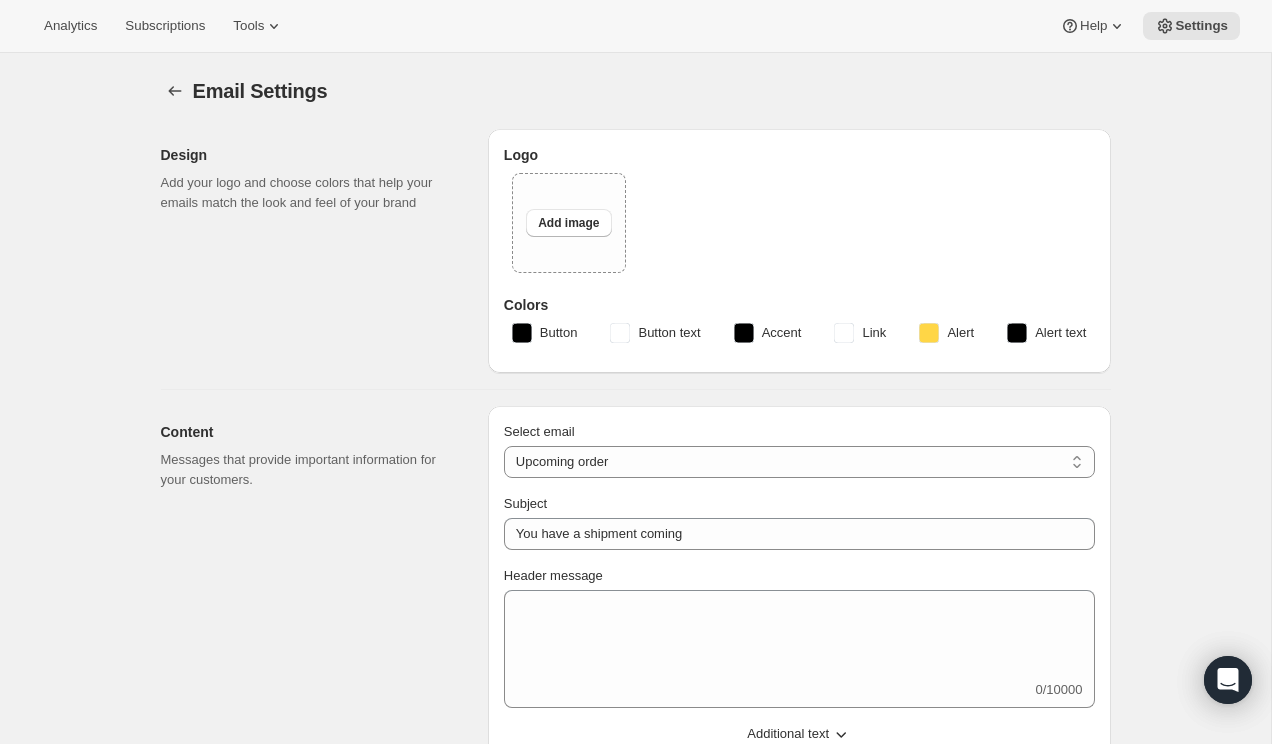 type on "Agravitae Inc" 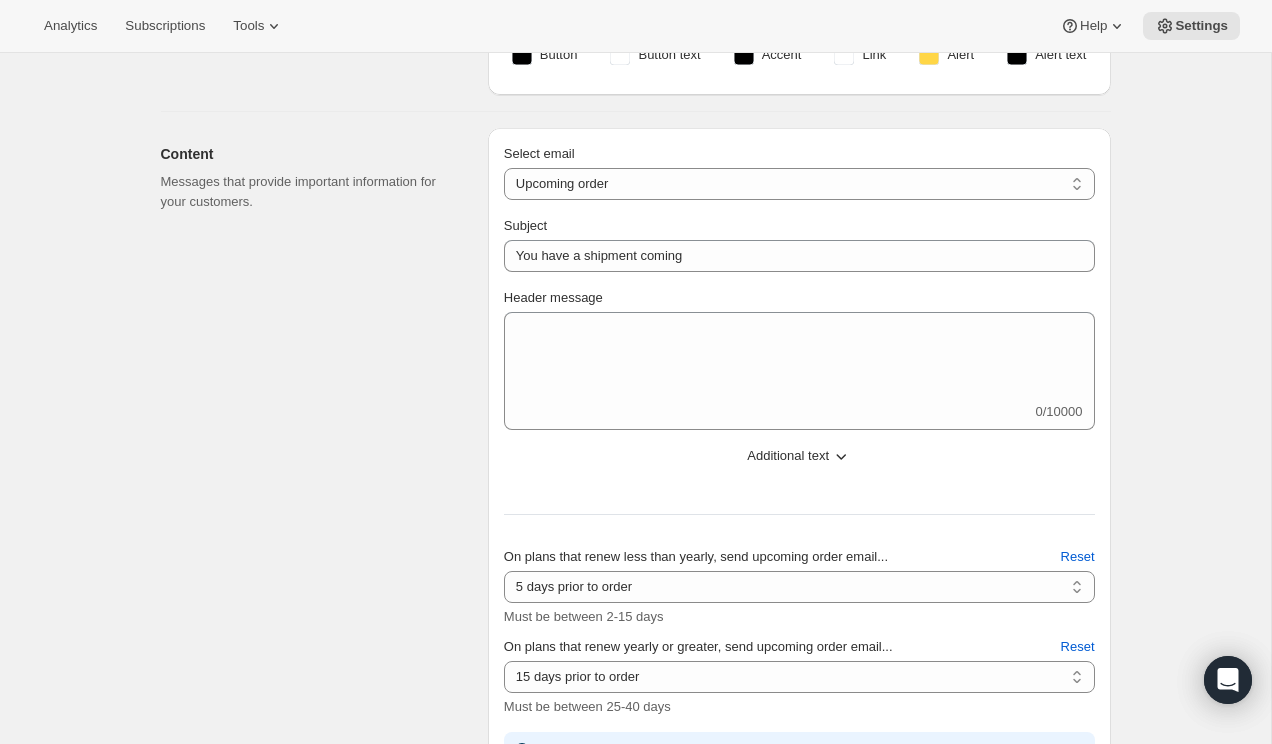 scroll, scrollTop: 279, scrollLeft: 0, axis: vertical 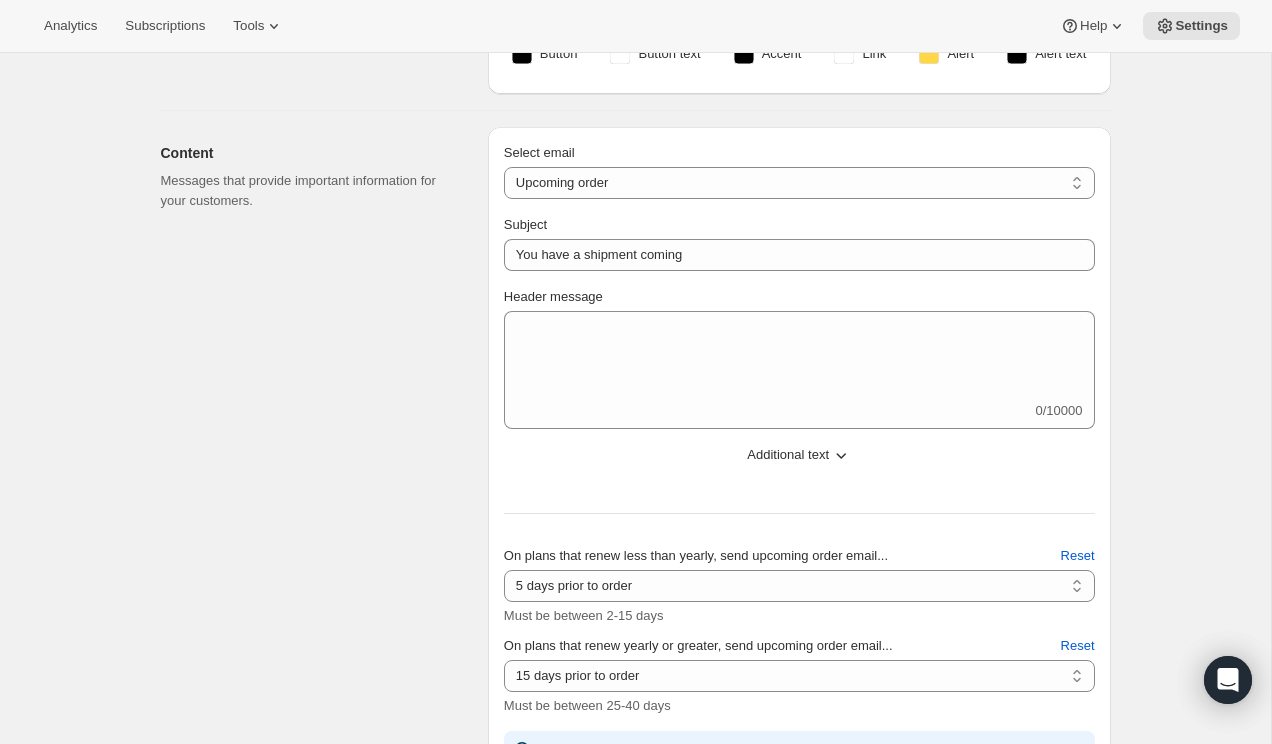click on "Messages that provide important information for your customers." at bounding box center [308, 191] 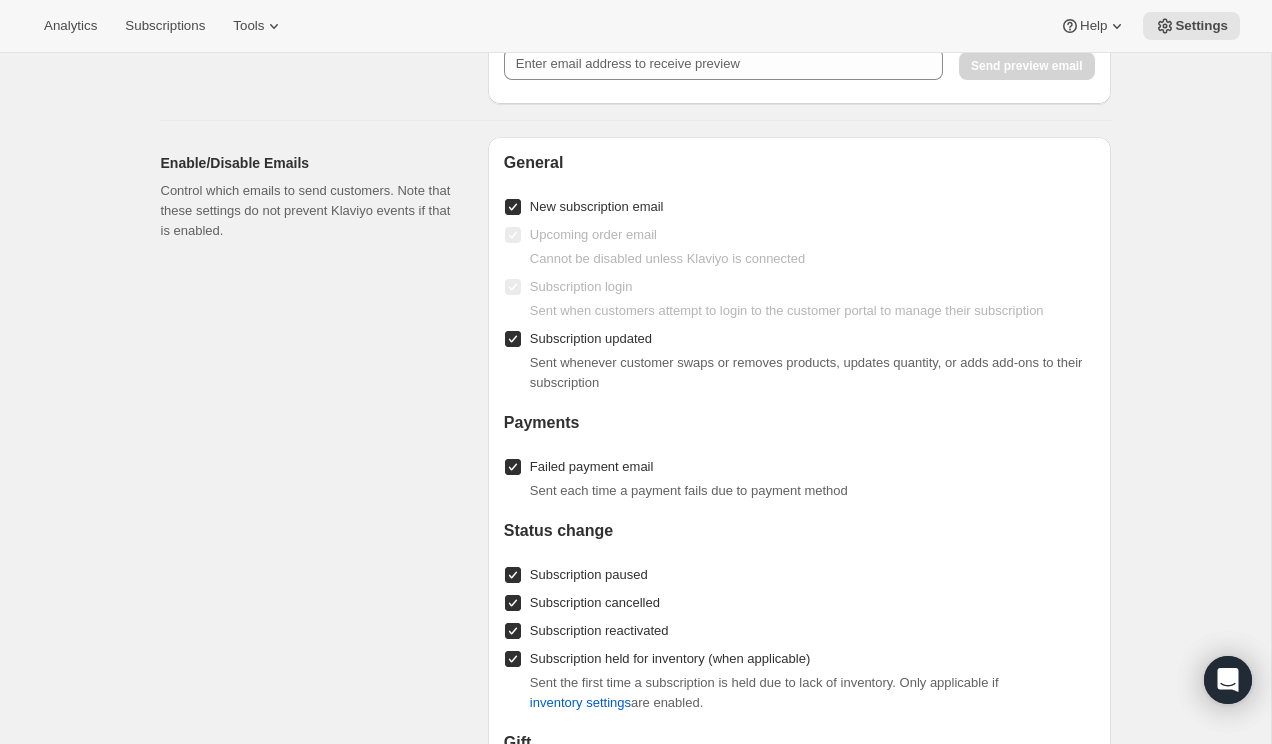 scroll, scrollTop: 1544, scrollLeft: 0, axis: vertical 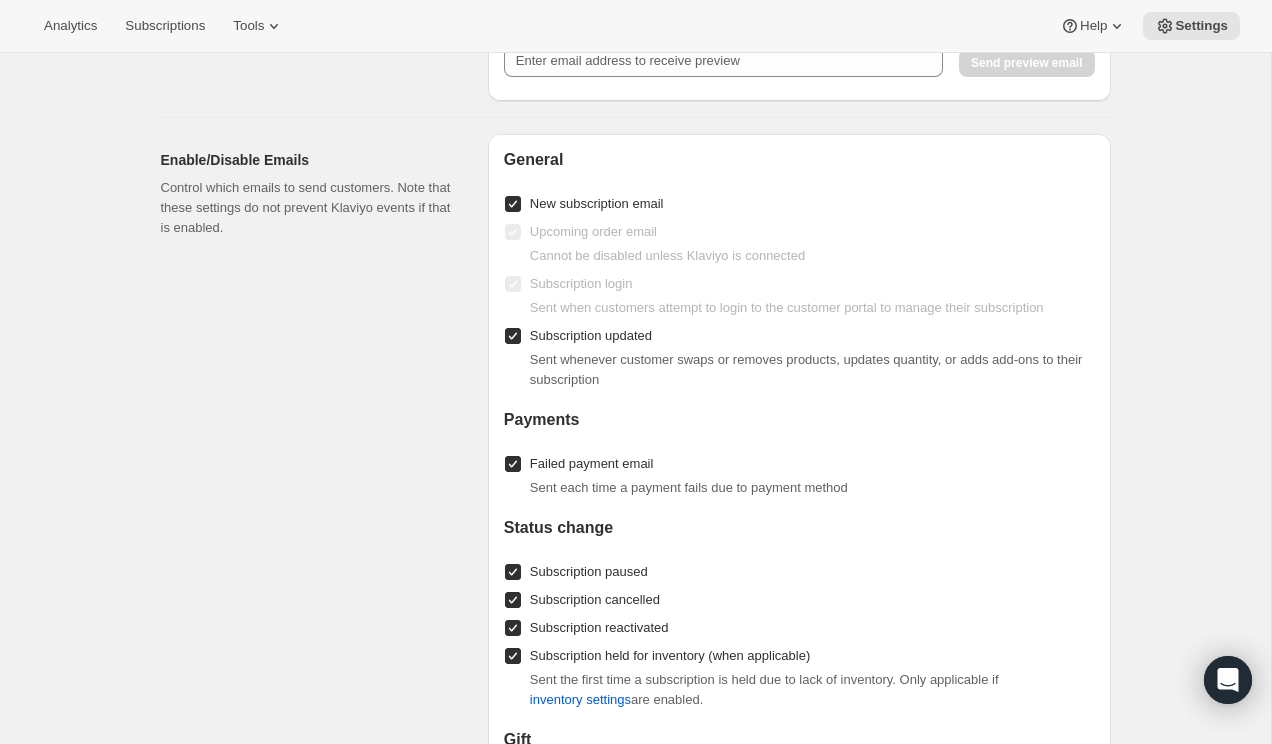 click on "Subscription updated" at bounding box center (513, 336) 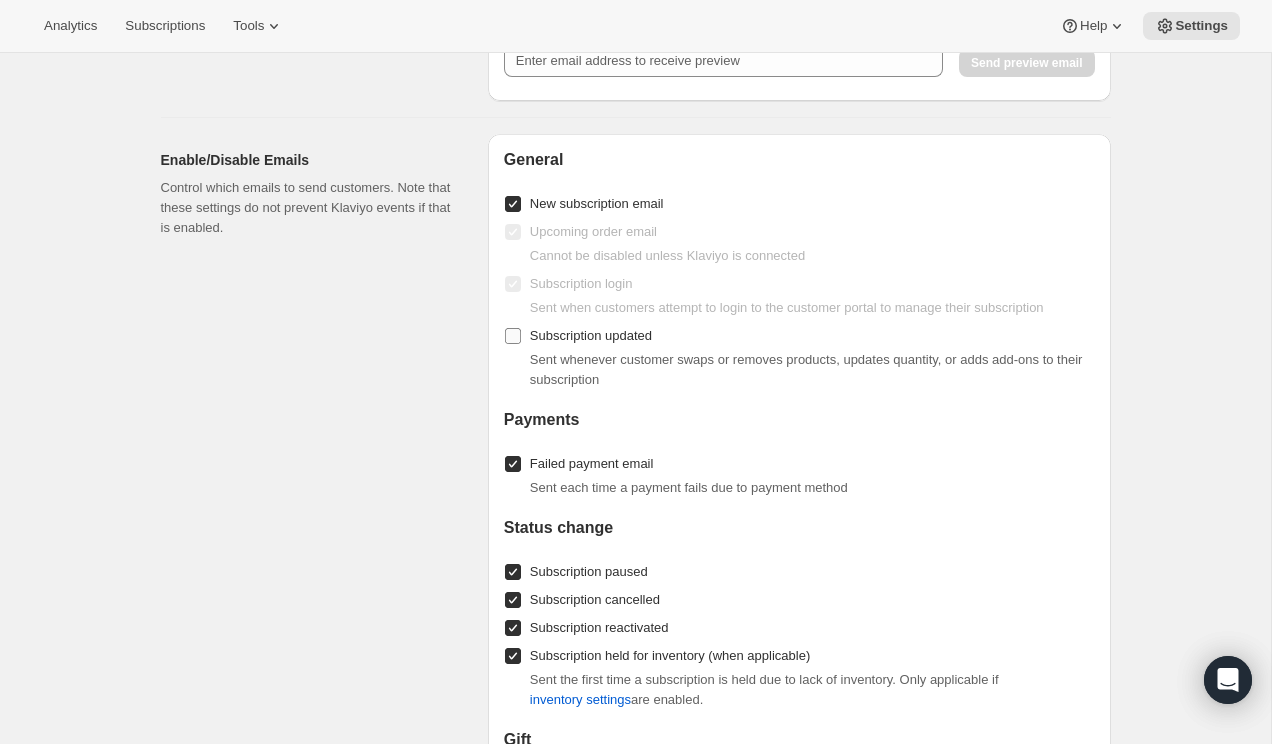 checkbox on "false" 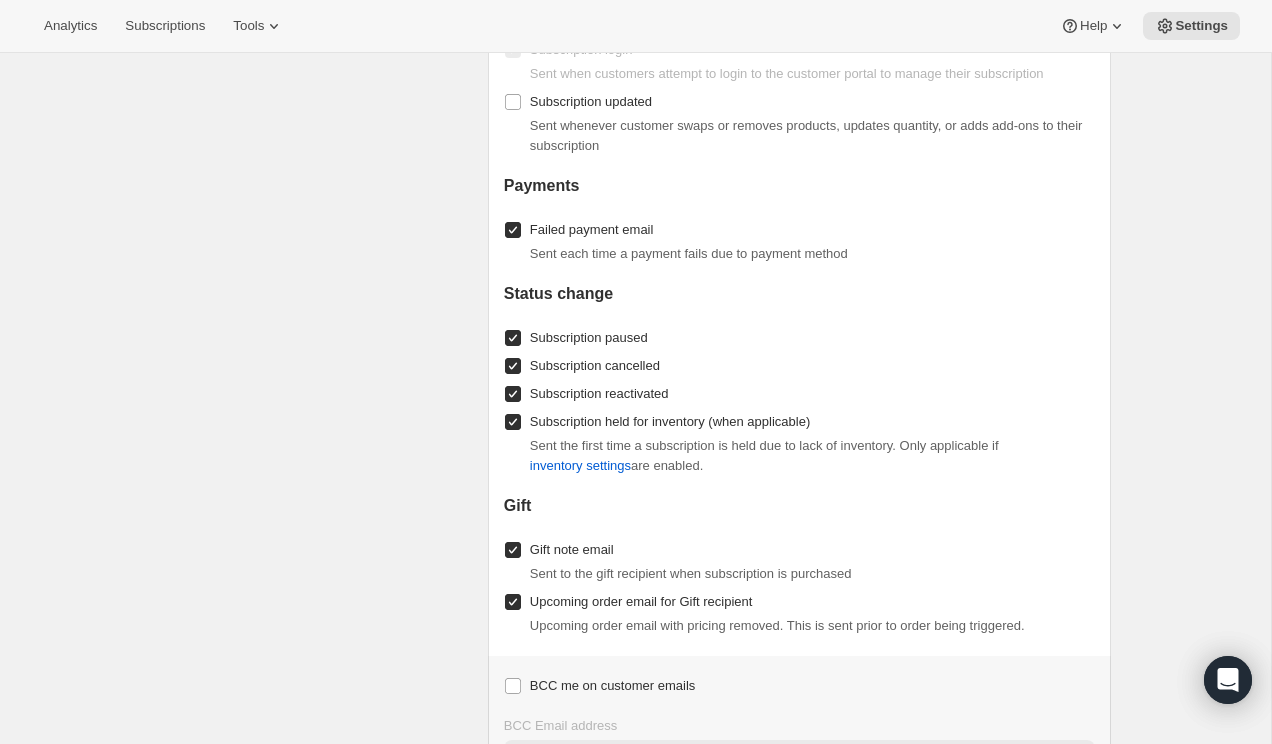 scroll, scrollTop: 1786, scrollLeft: 0, axis: vertical 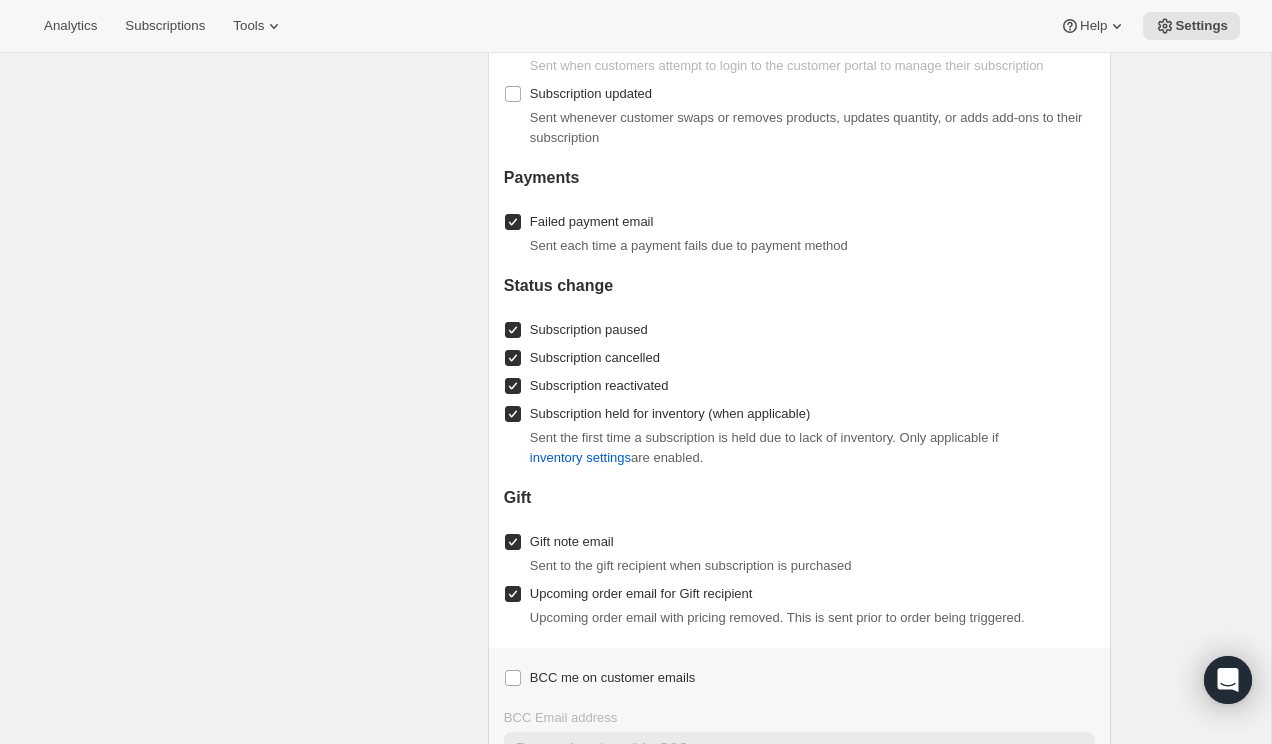 click on "Subscription held for inventory (when applicable)" at bounding box center (513, 414) 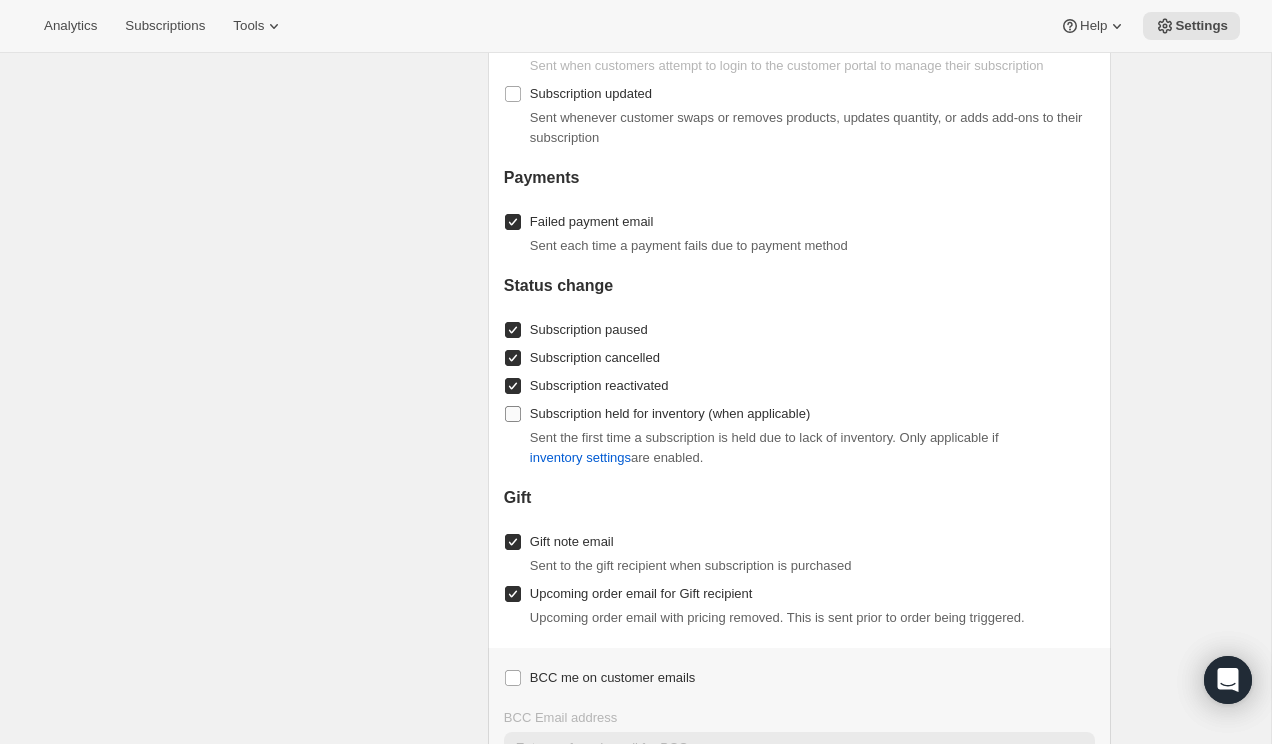 checkbox on "false" 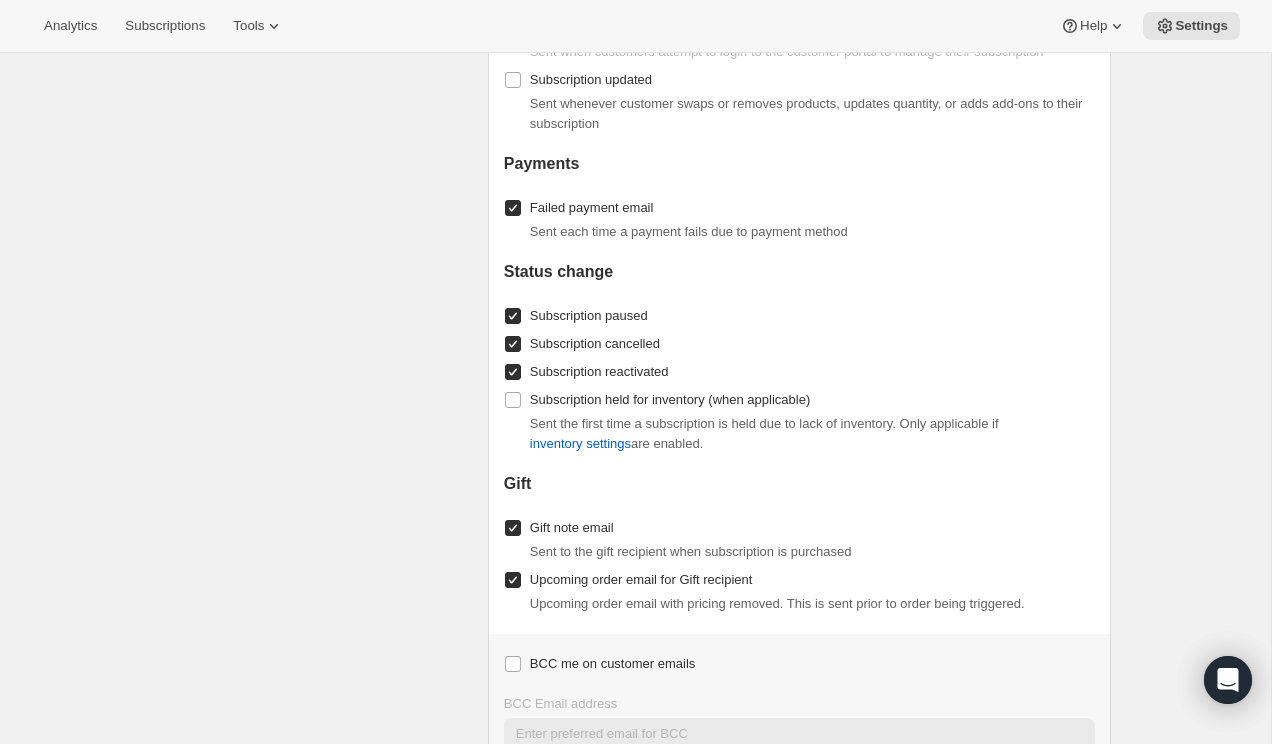 scroll, scrollTop: 1801, scrollLeft: 0, axis: vertical 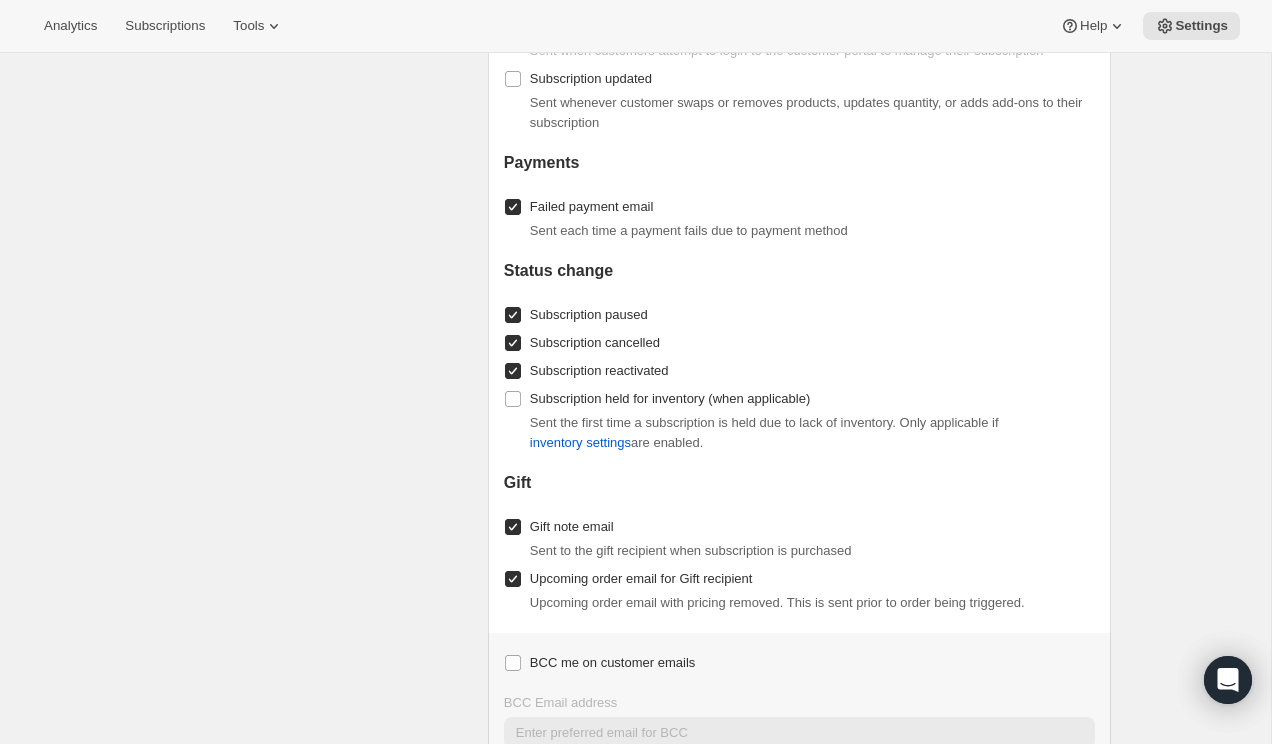 click on "Subscription paused" at bounding box center (513, 315) 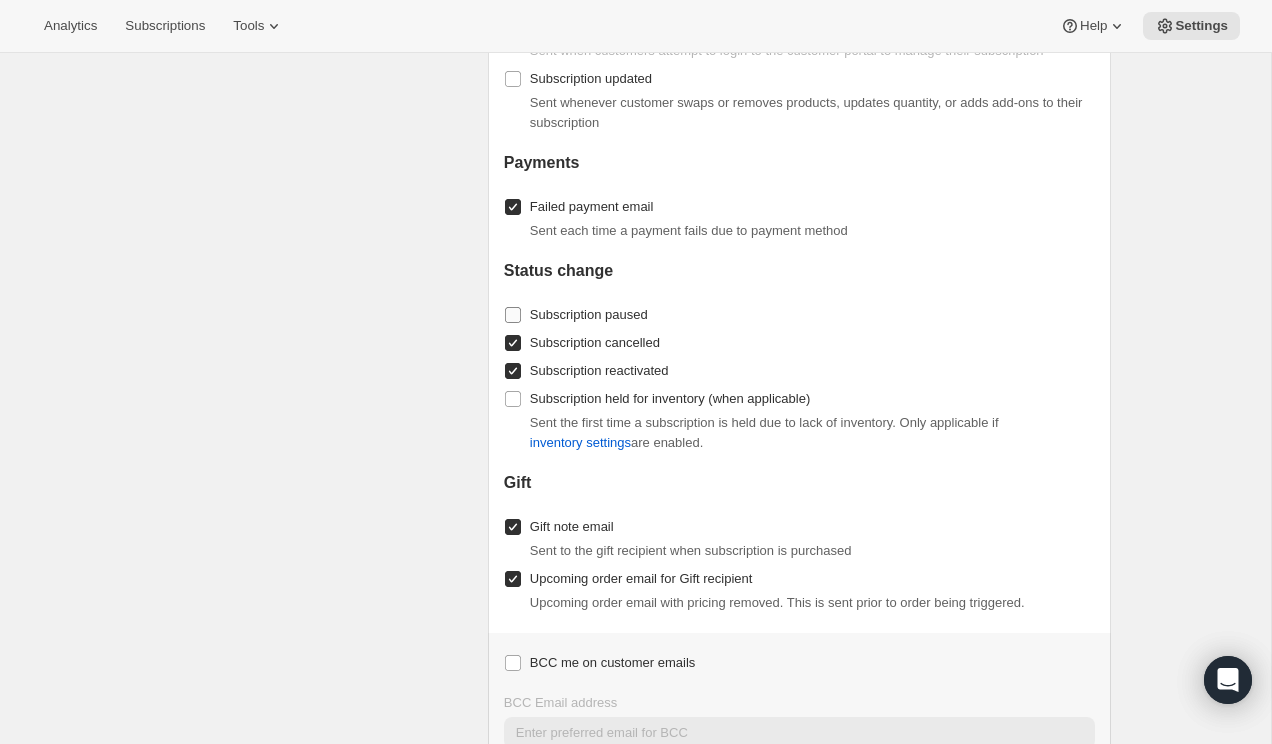 checkbox on "false" 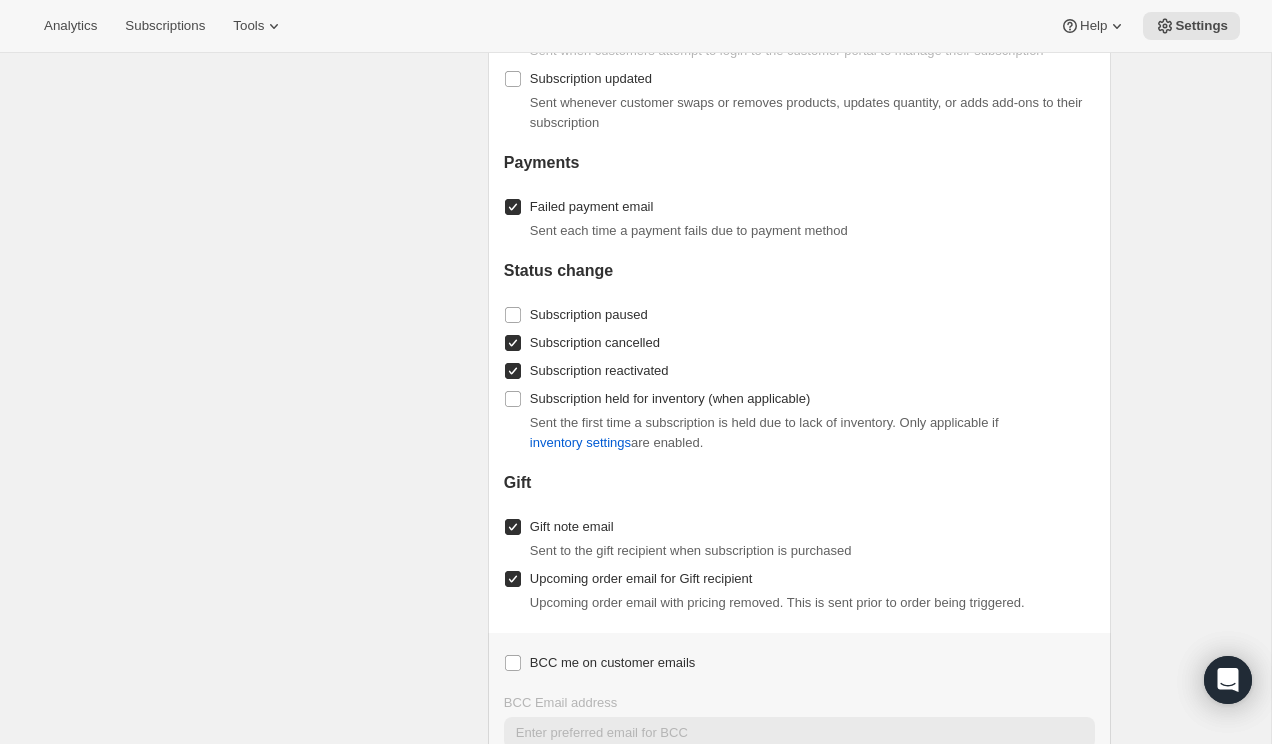 click on "Subscription cancelled" at bounding box center [582, 343] 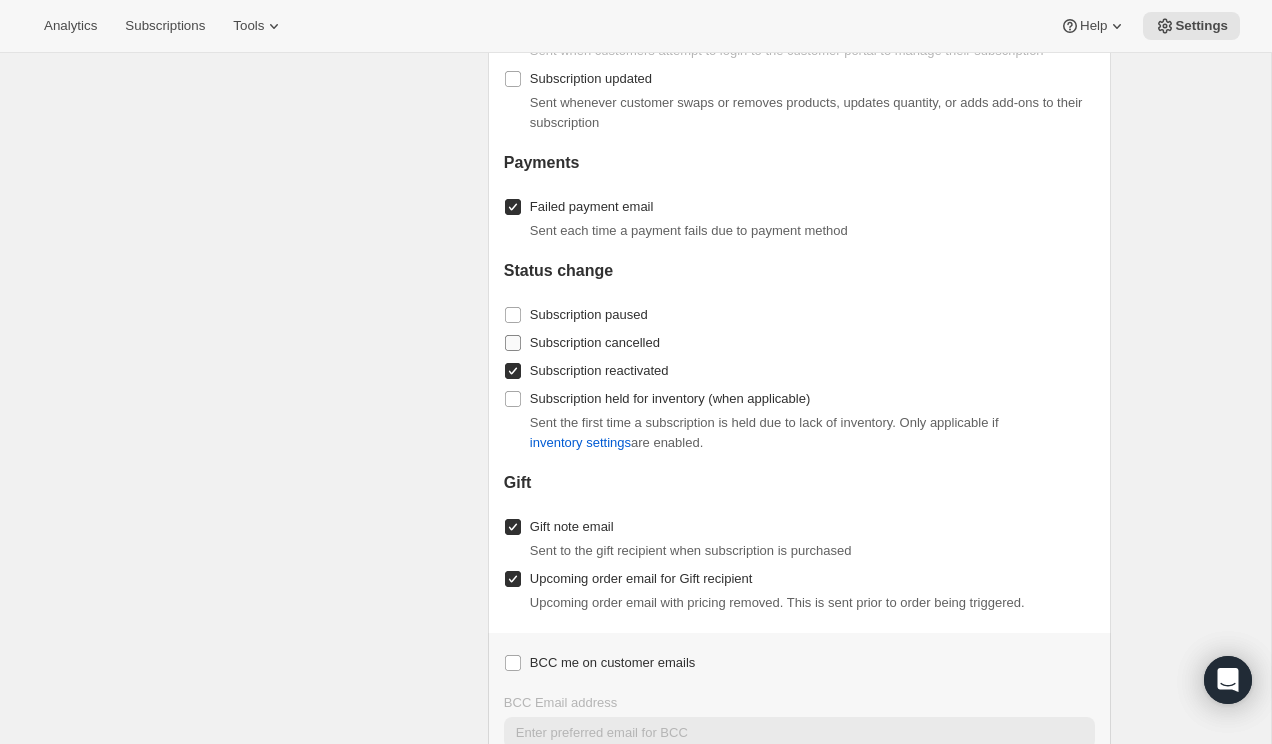 click on "Subscription cancelled" at bounding box center [582, 343] 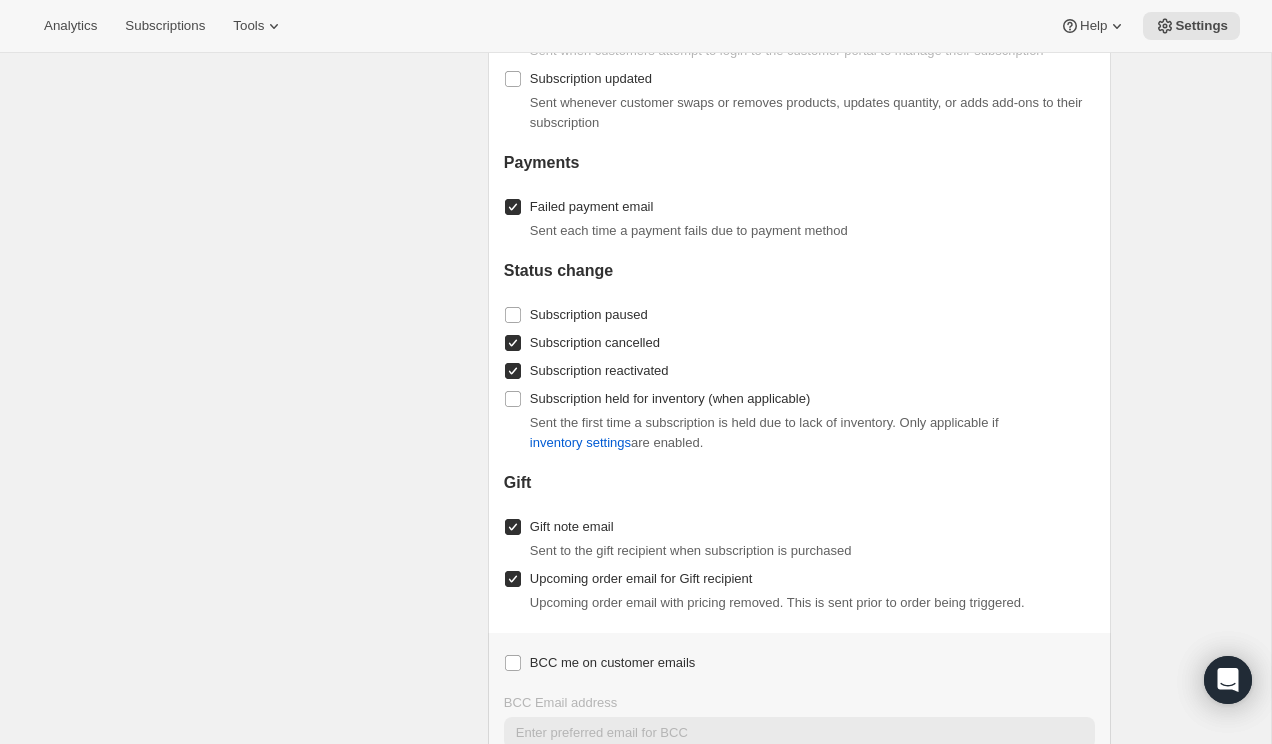 click on "Subscription cancelled" at bounding box center (513, 343) 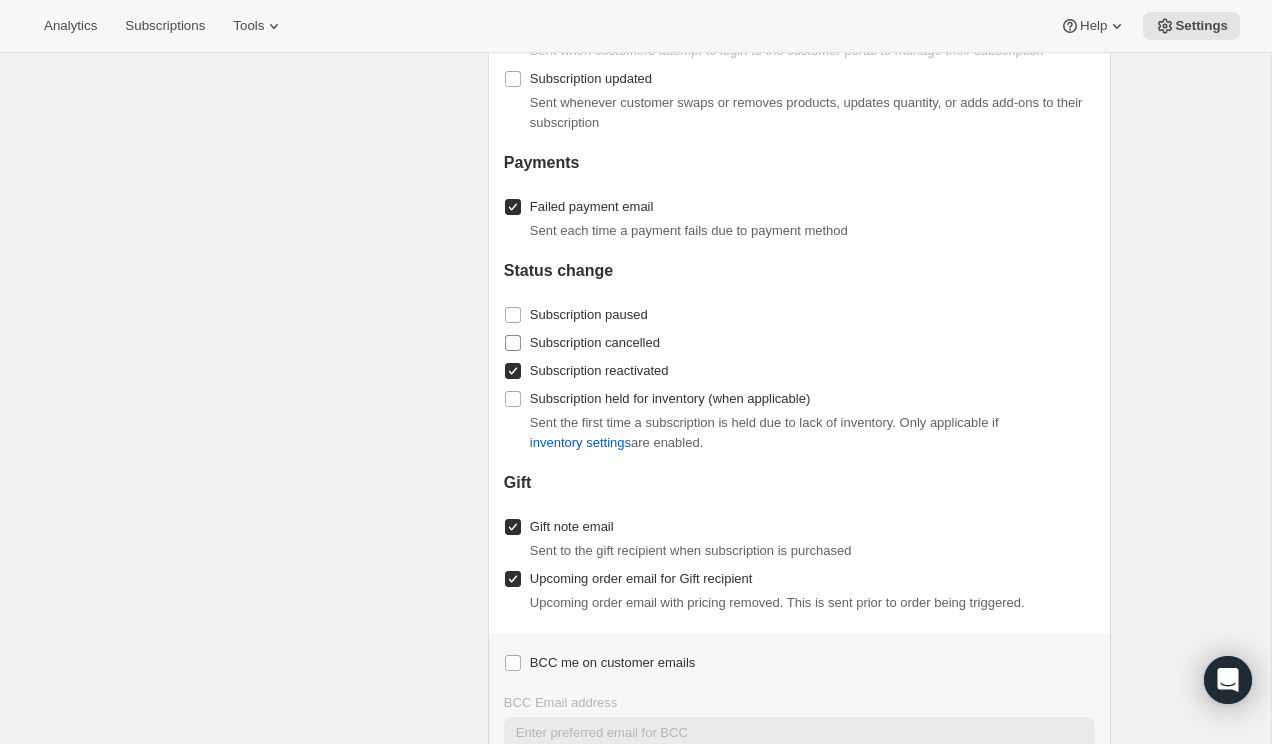 checkbox on "false" 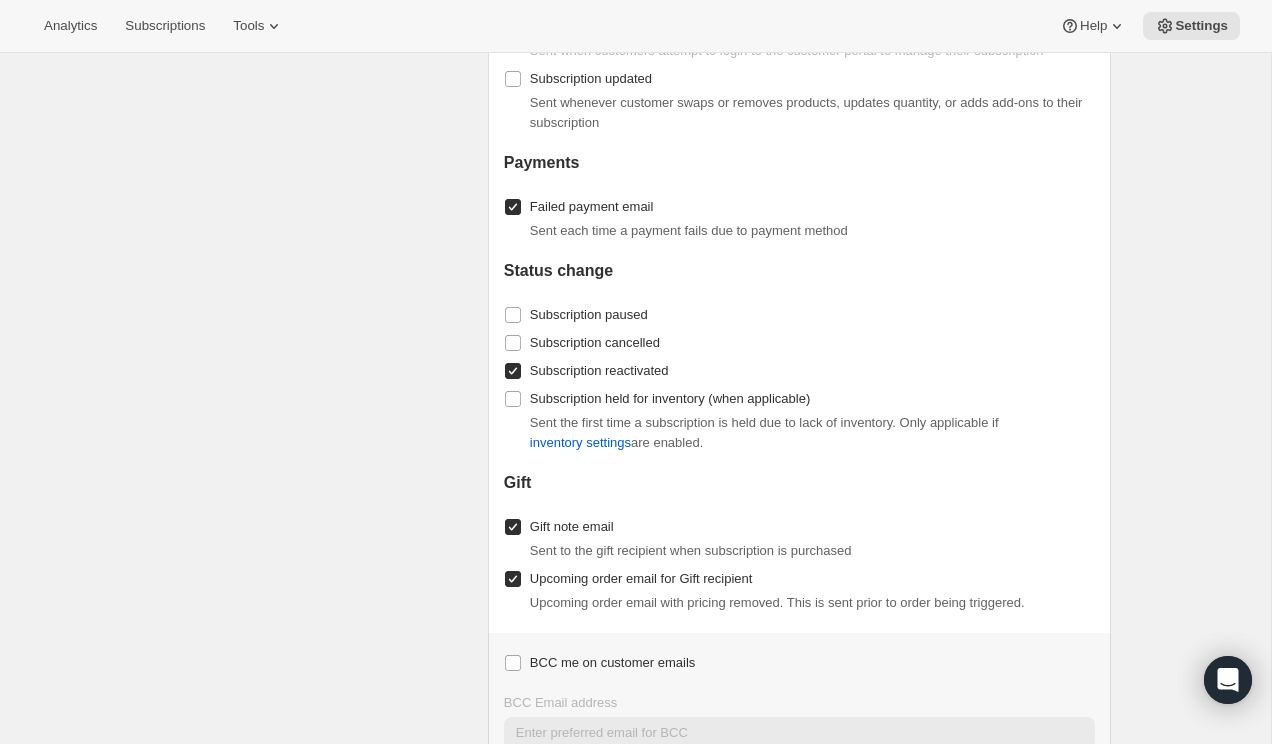 click on "Subscription reactivated" at bounding box center [513, 371] 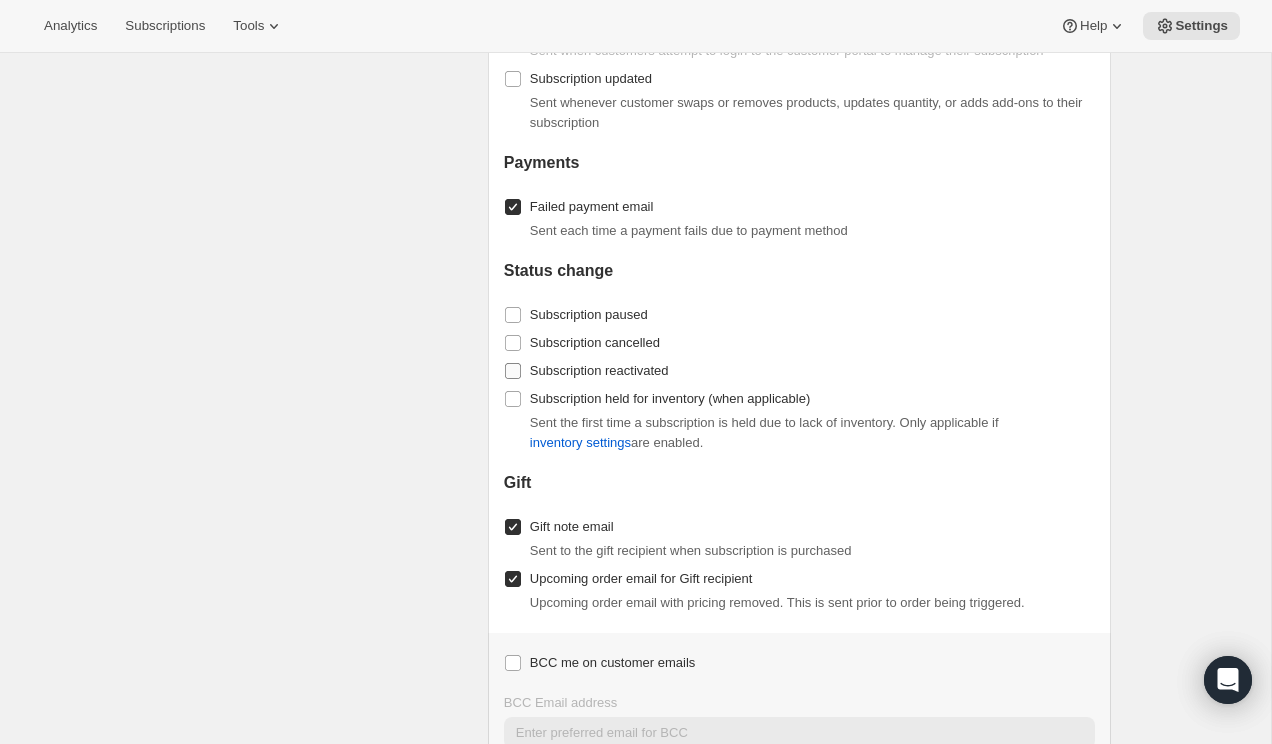checkbox on "false" 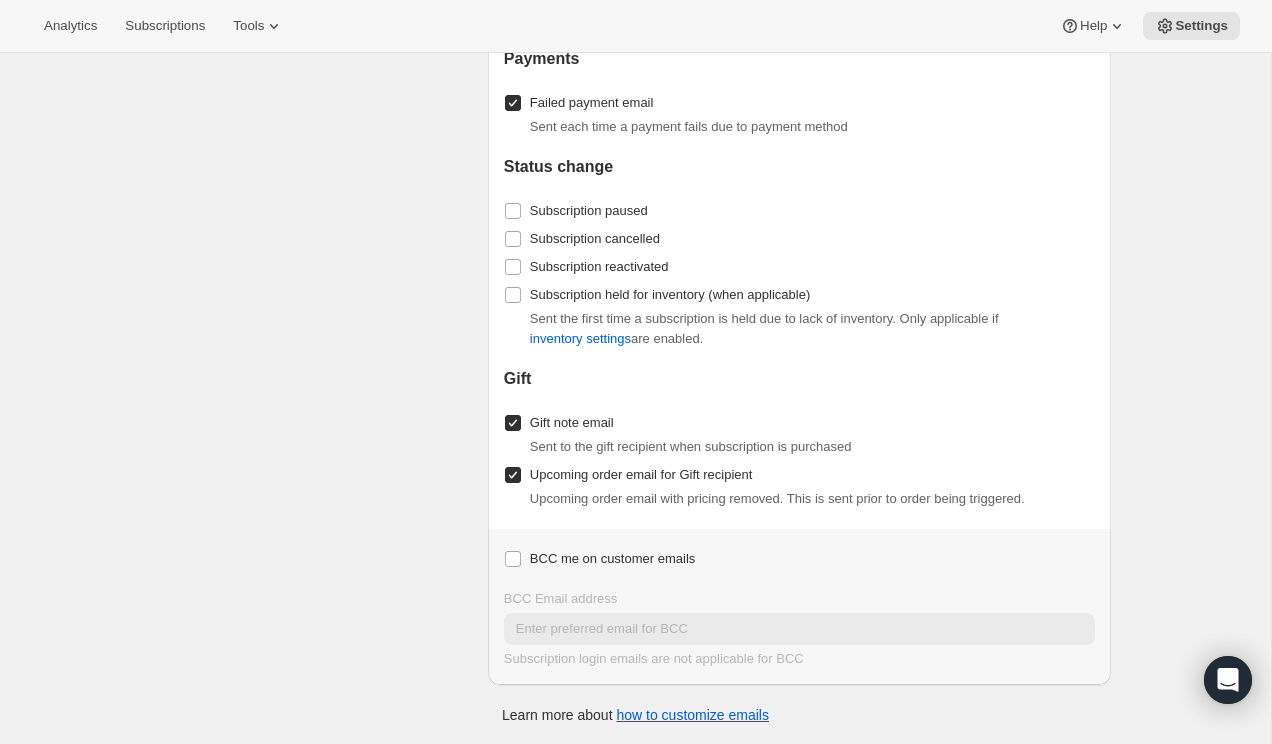 scroll, scrollTop: 1904, scrollLeft: 0, axis: vertical 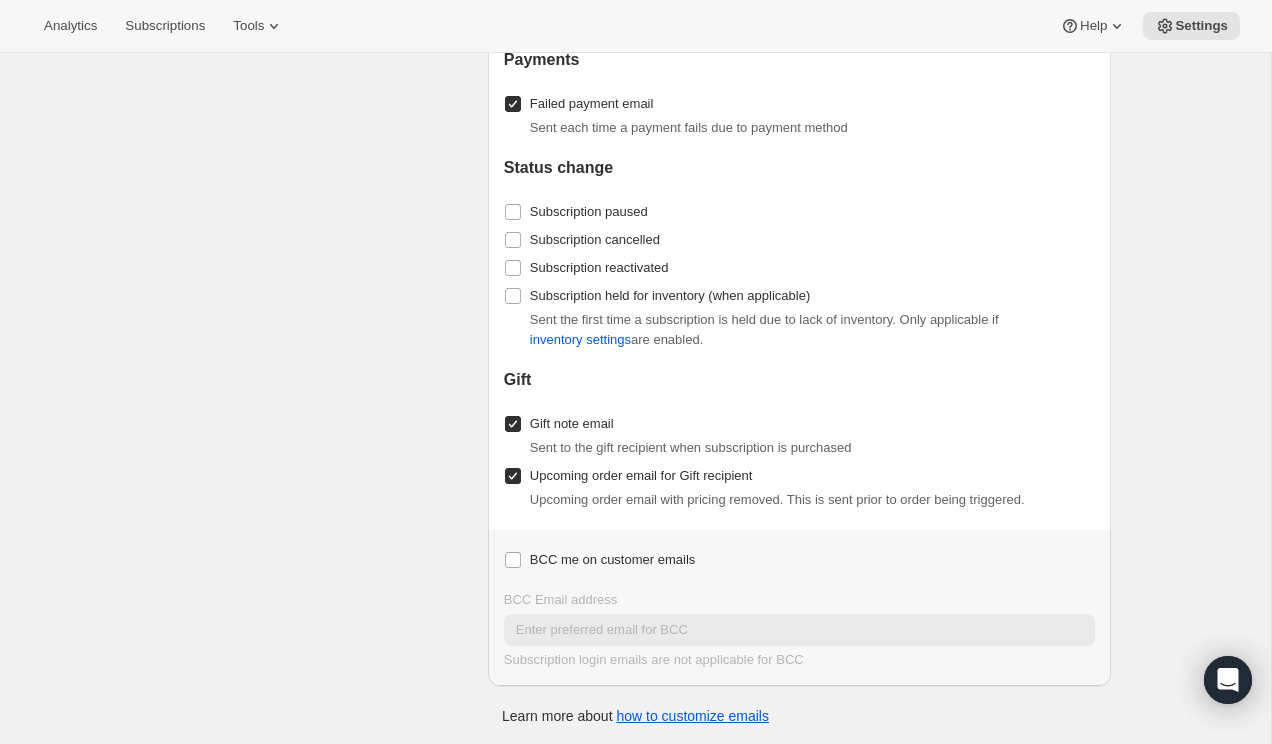 click on "Gift note email" at bounding box center [513, 424] 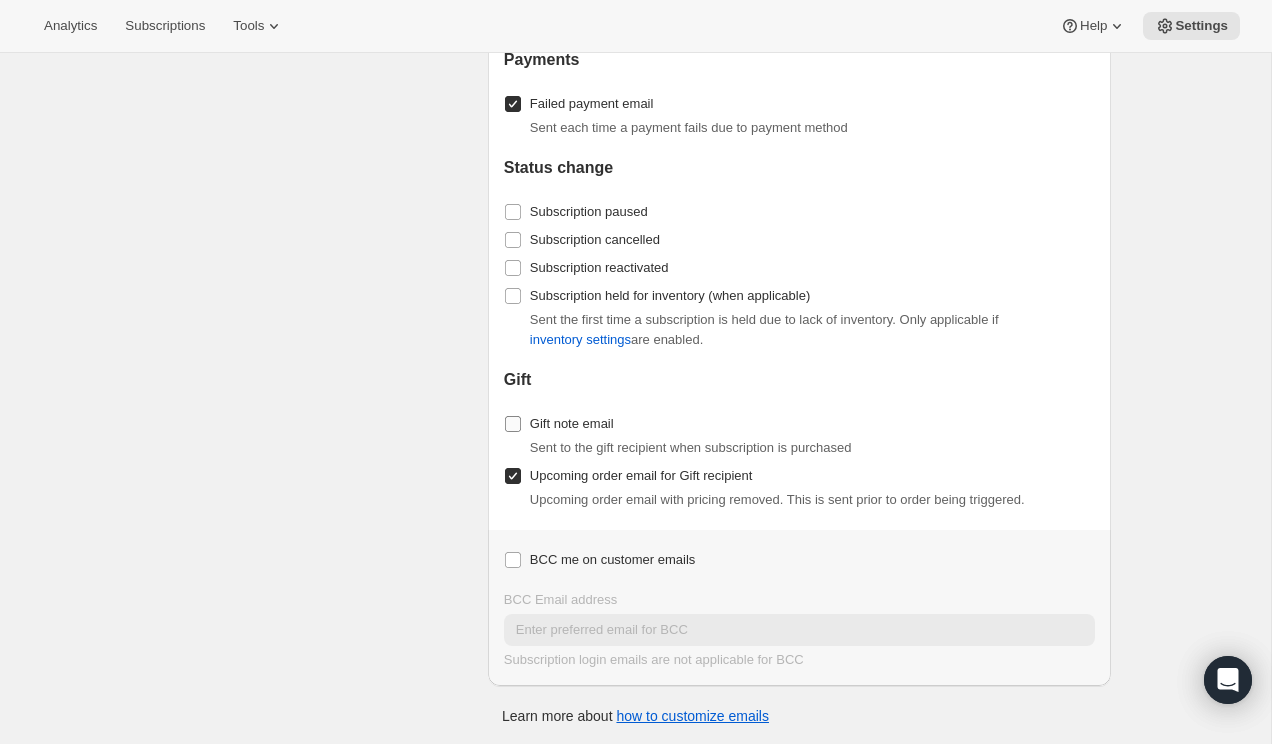 checkbox on "false" 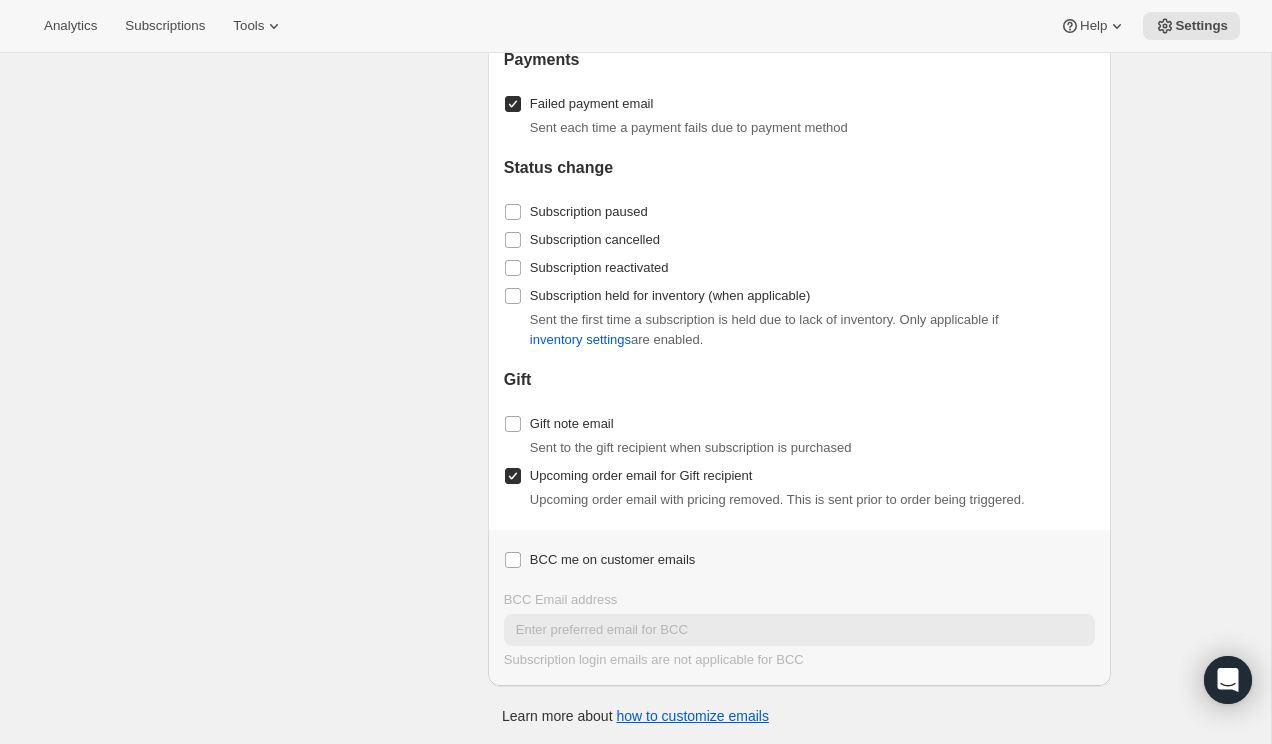 click on "Upcoming order email for Gift recipient" at bounding box center (513, 476) 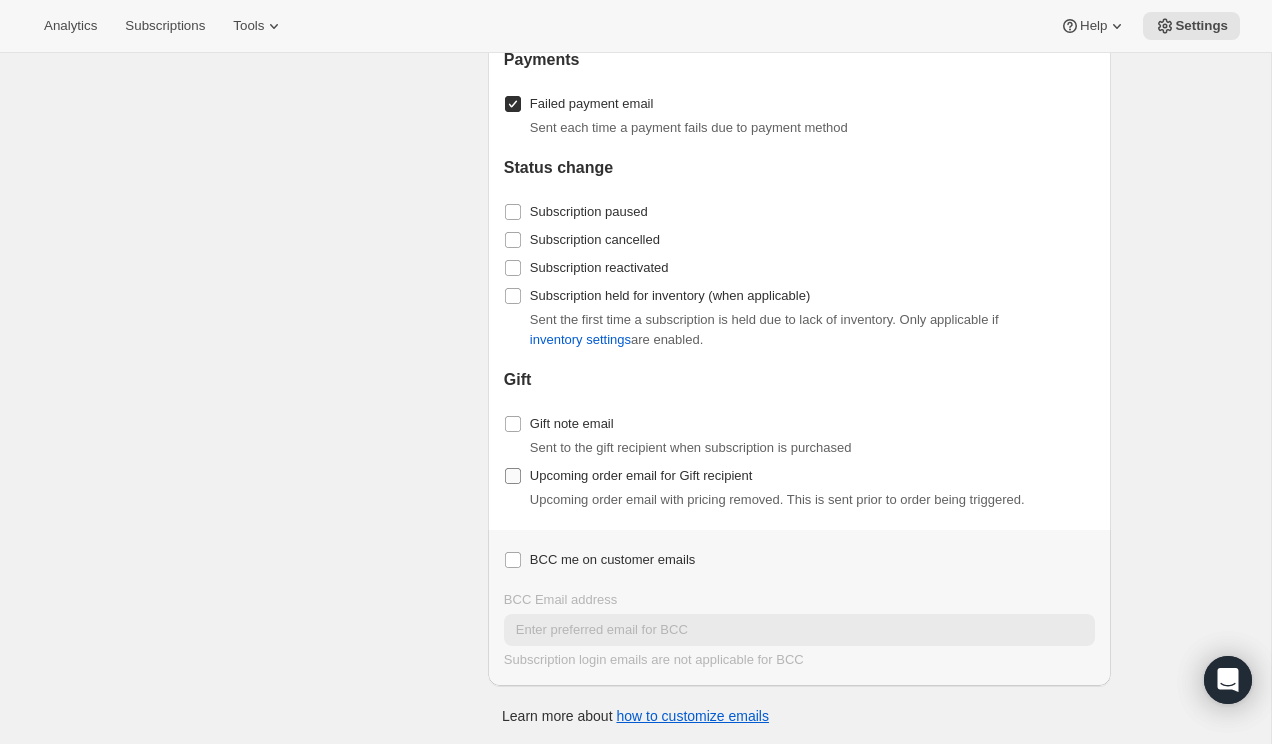 checkbox on "false" 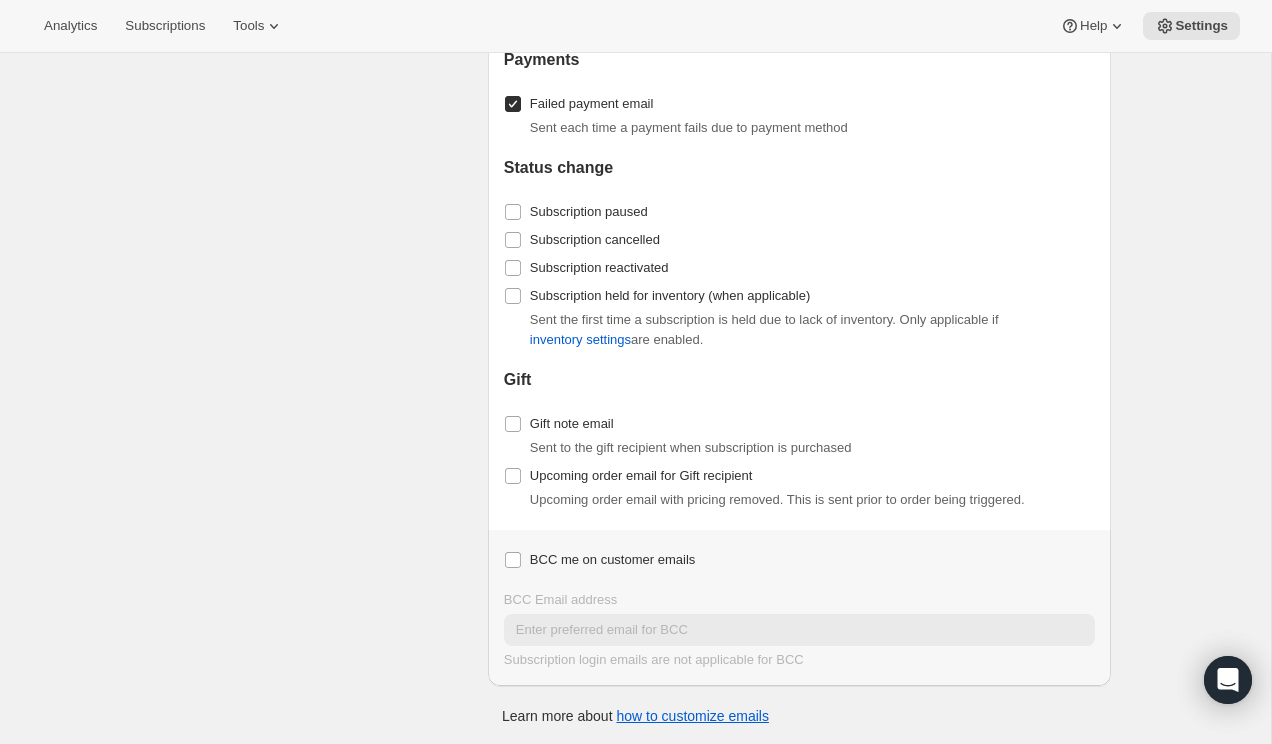 scroll, scrollTop: 1905, scrollLeft: 0, axis: vertical 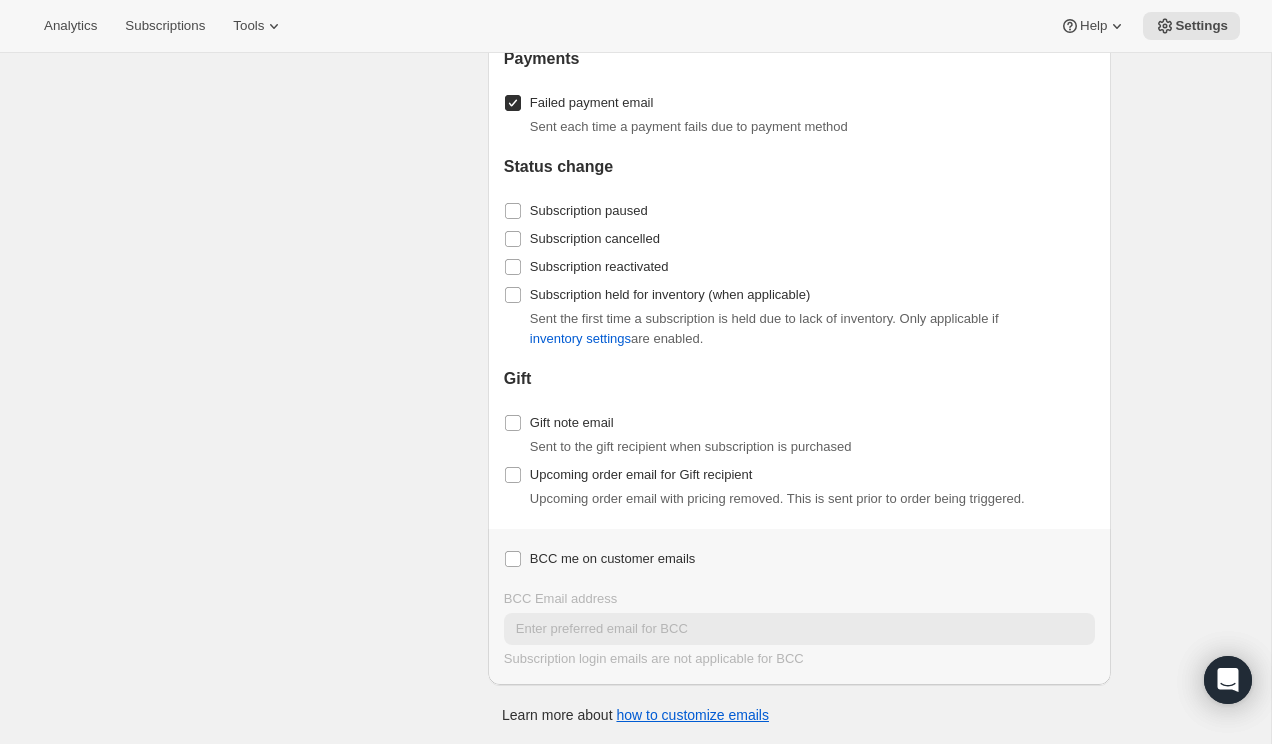click on "Enable/Disable Emails Control which emails to send customers. Note that these settings do not prevent Klaviyo events if that is enabled. General New subscription email Upcoming order email Cannot be disabled unless Klaviyo is connected Subscription login Sent when customers attempt to login to the customer portal to manage their subscription Subscription updated Sent whenever customer swaps or removes products, updates quantity, or adds add-ons to their subscription Payments Failed payment email Sent each time a payment fails due to payment method Status change Subscription paused Subscription cancelled Subscription reactivated Subscription held for inventory (when applicable) Sent the first time a subscription is held due to lack of inventory. Only applicable if  inventory settings  are enabled. Gift Gift note email Sent to the gift recipient when subscription is purchased Upcoming order email for Gift recipient Upcoming order email with pricing removed. This is sent prior to order being triggered." at bounding box center (628, 221) 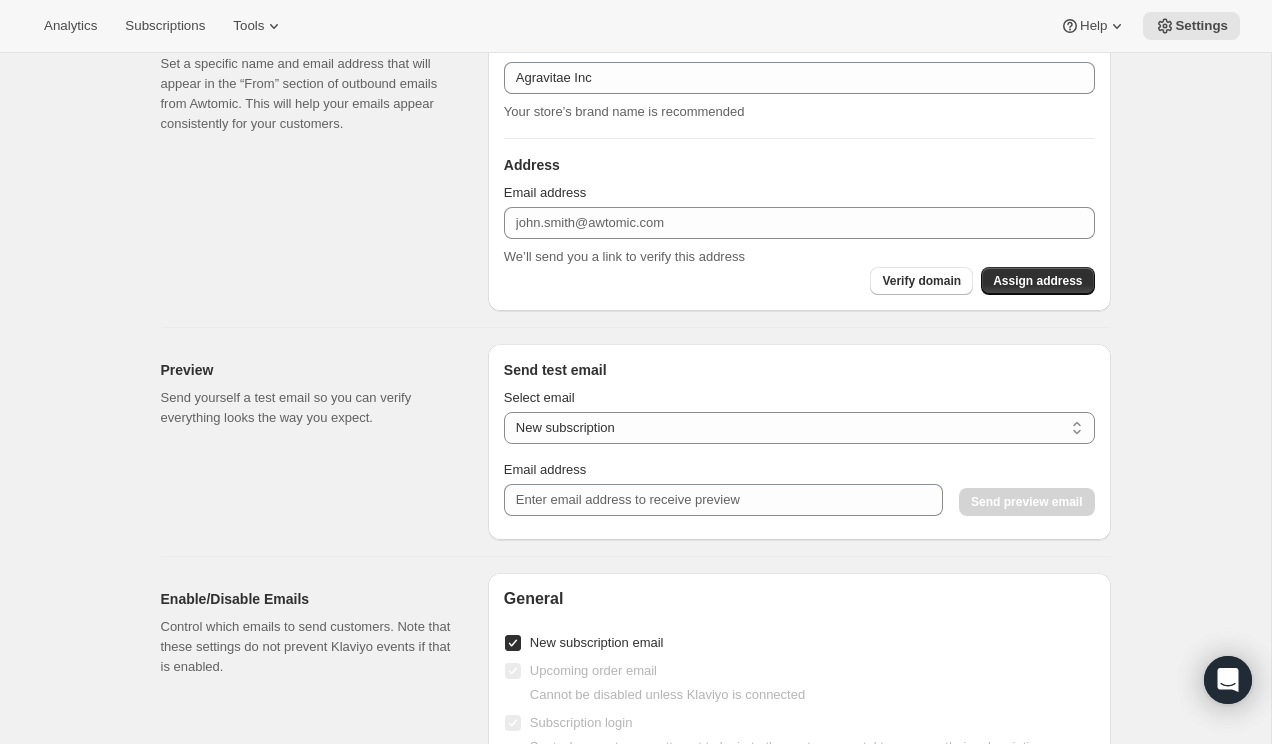 scroll, scrollTop: 992, scrollLeft: 0, axis: vertical 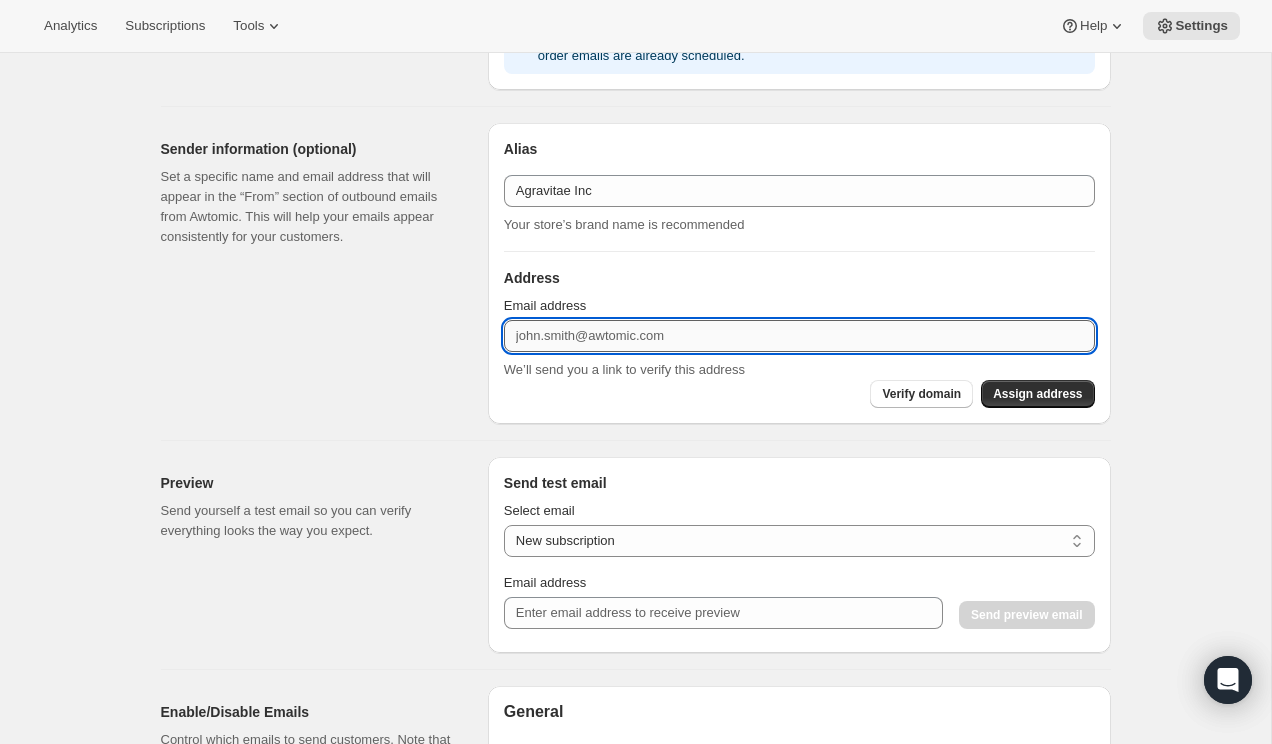 click on "Email address" at bounding box center (799, 336) 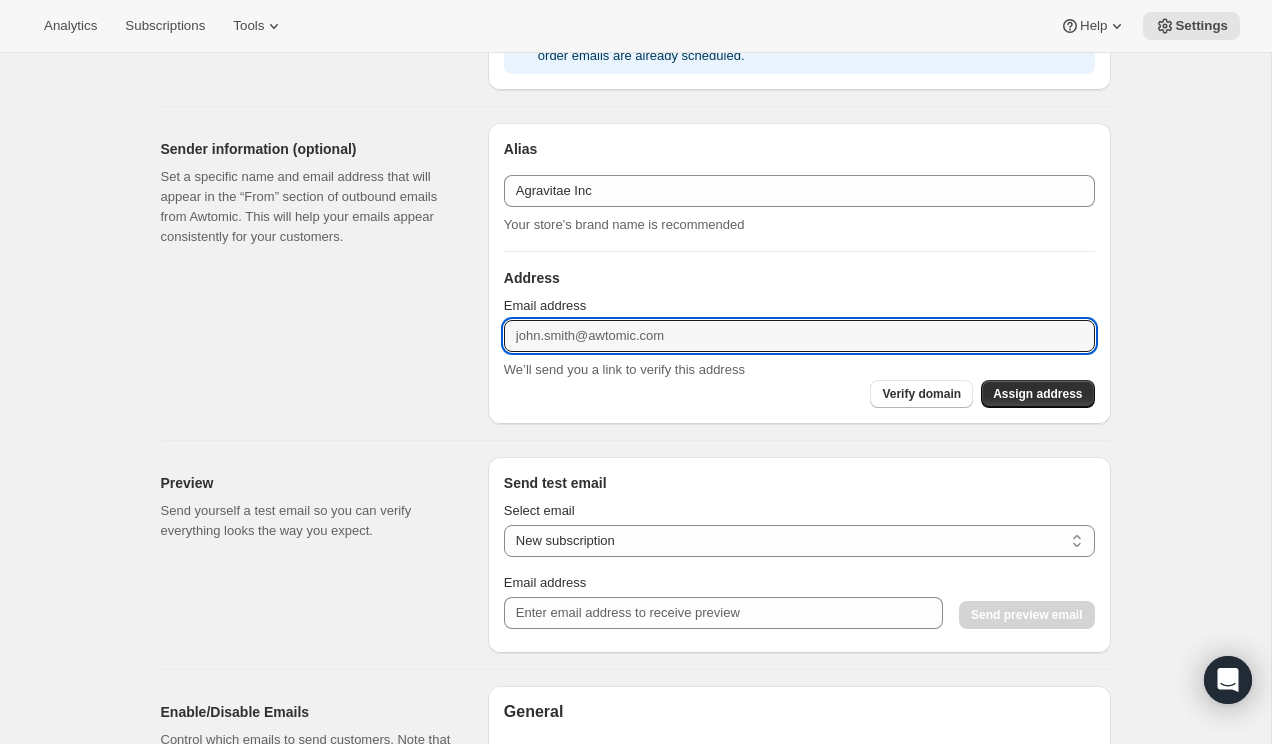 scroll, scrollTop: 964, scrollLeft: 0, axis: vertical 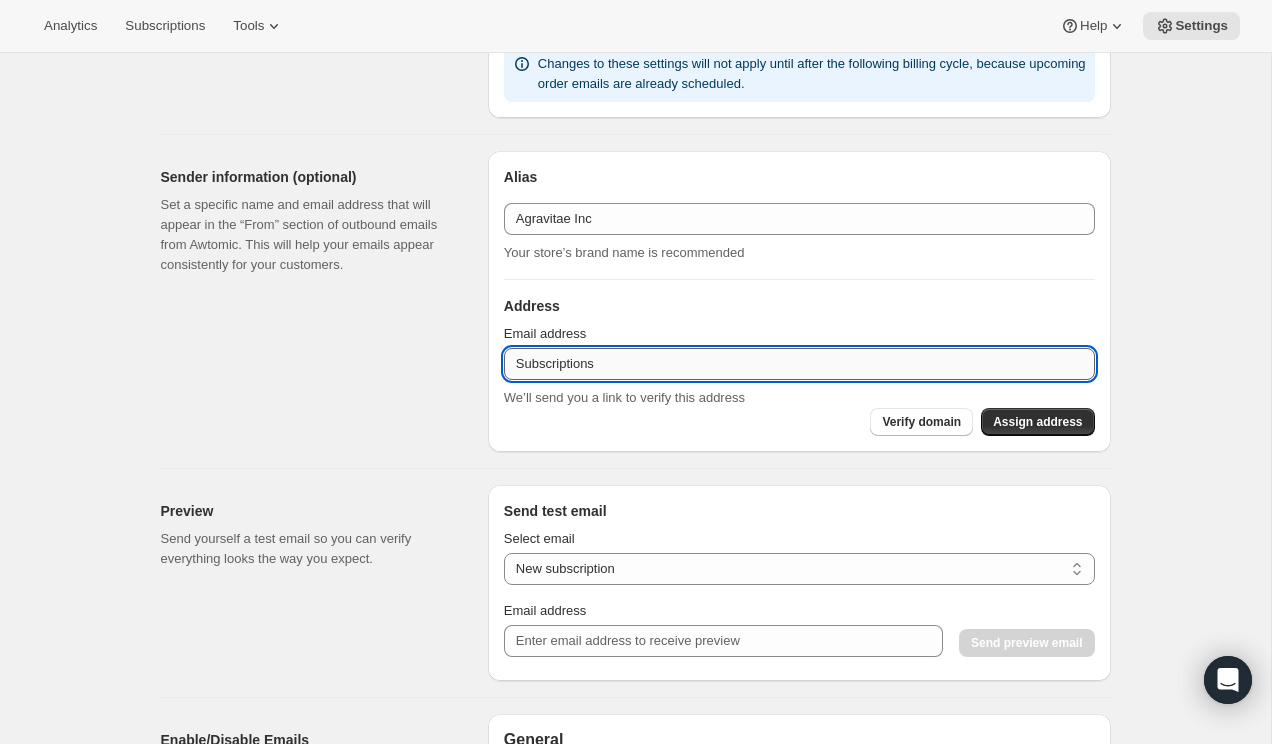 click on "Subscriptions" at bounding box center (799, 364) 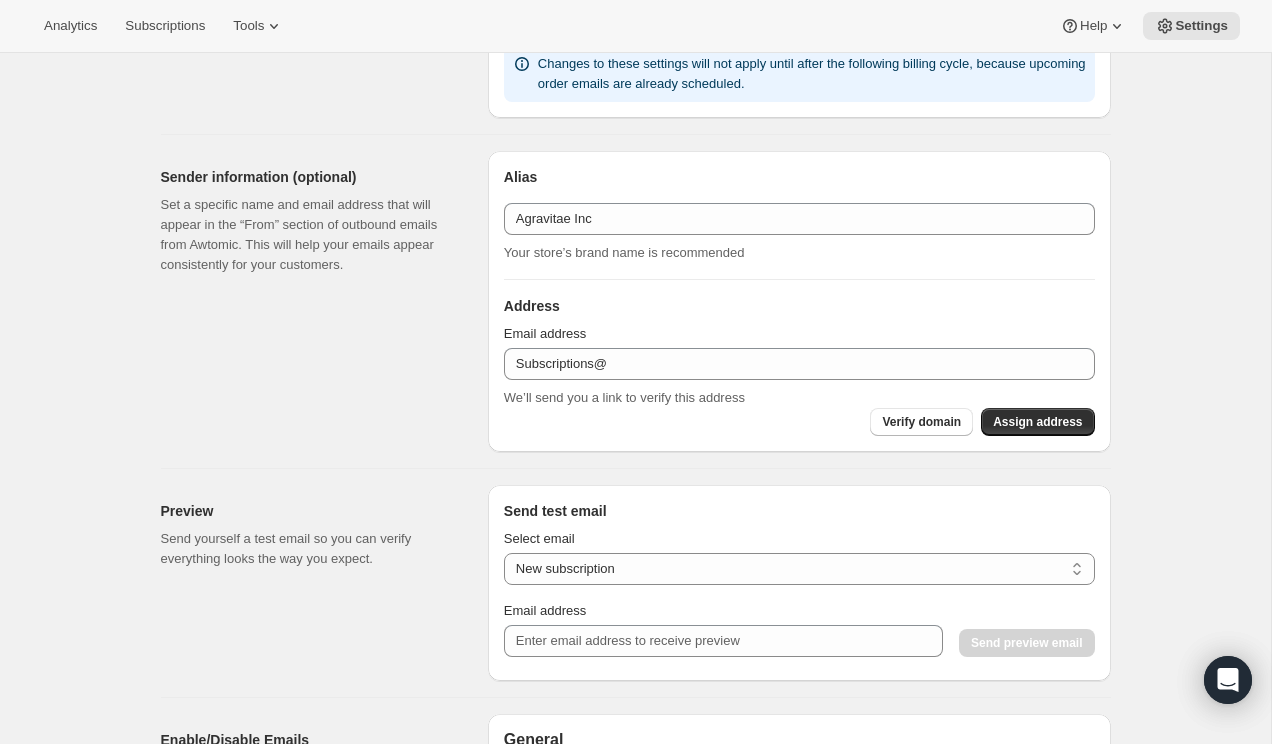 click on "Sender information (optional) Set a specific name and email address that will appear in the “From” section of outbound emails from Awtomic. This will help your emails appear consistently for your customers." at bounding box center (316, 301) 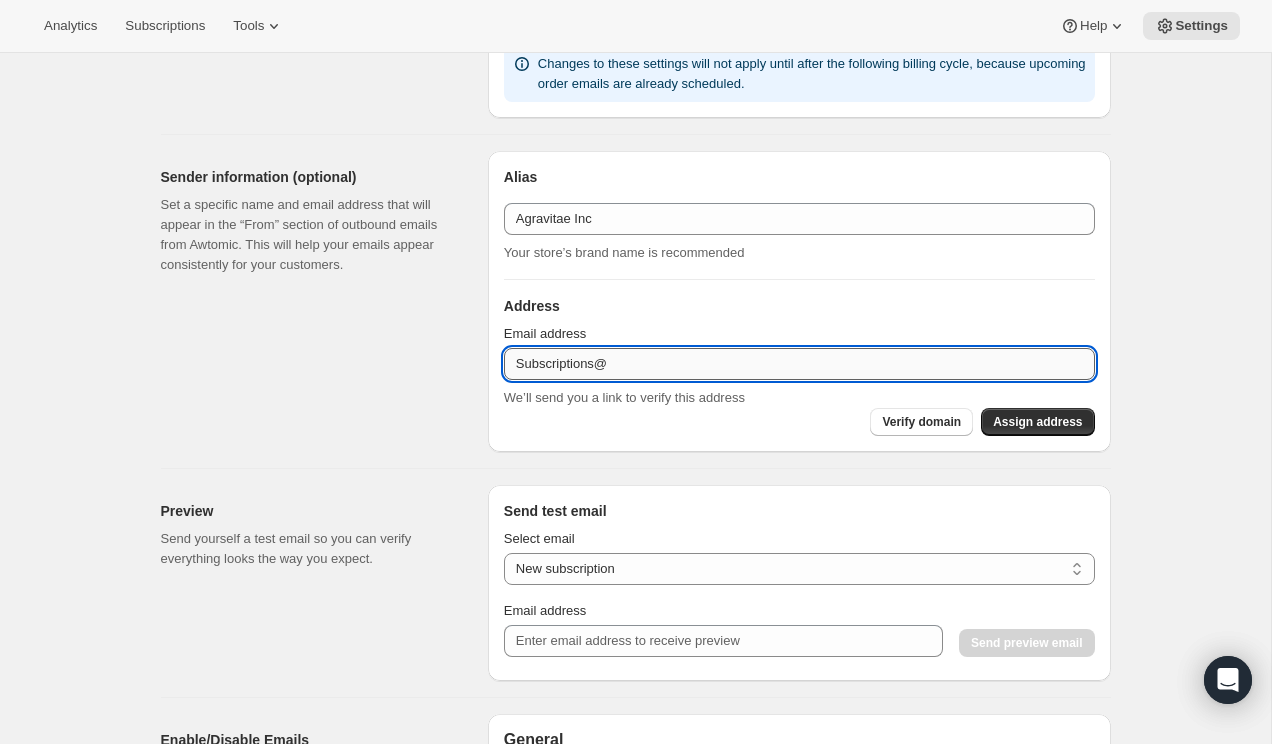 click on "Subscriptions@" at bounding box center [799, 364] 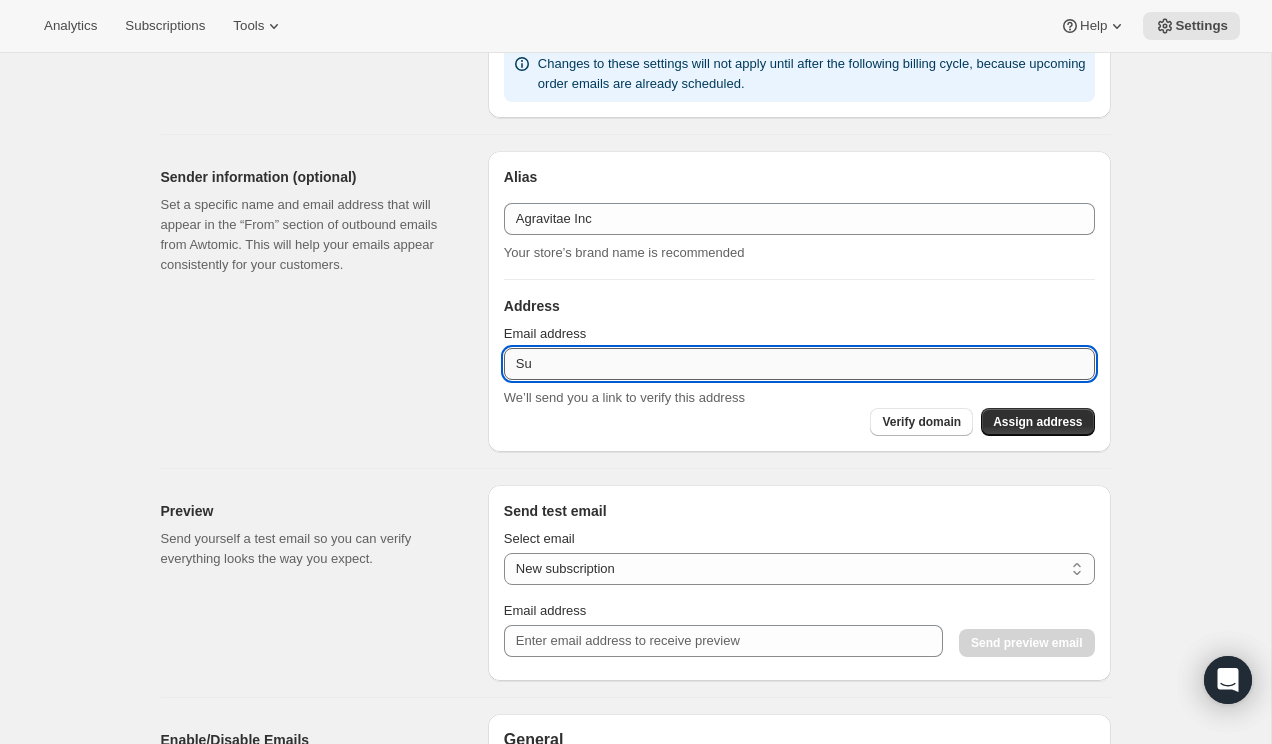 type on "S" 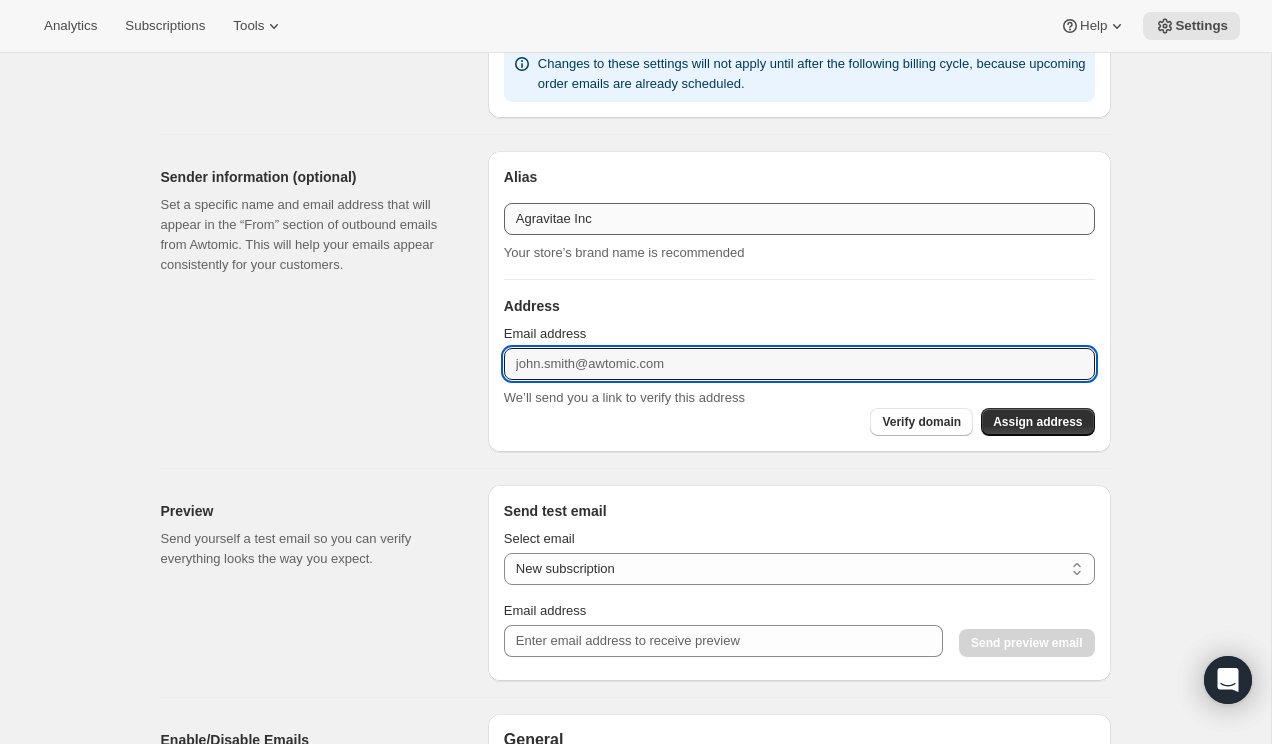 type 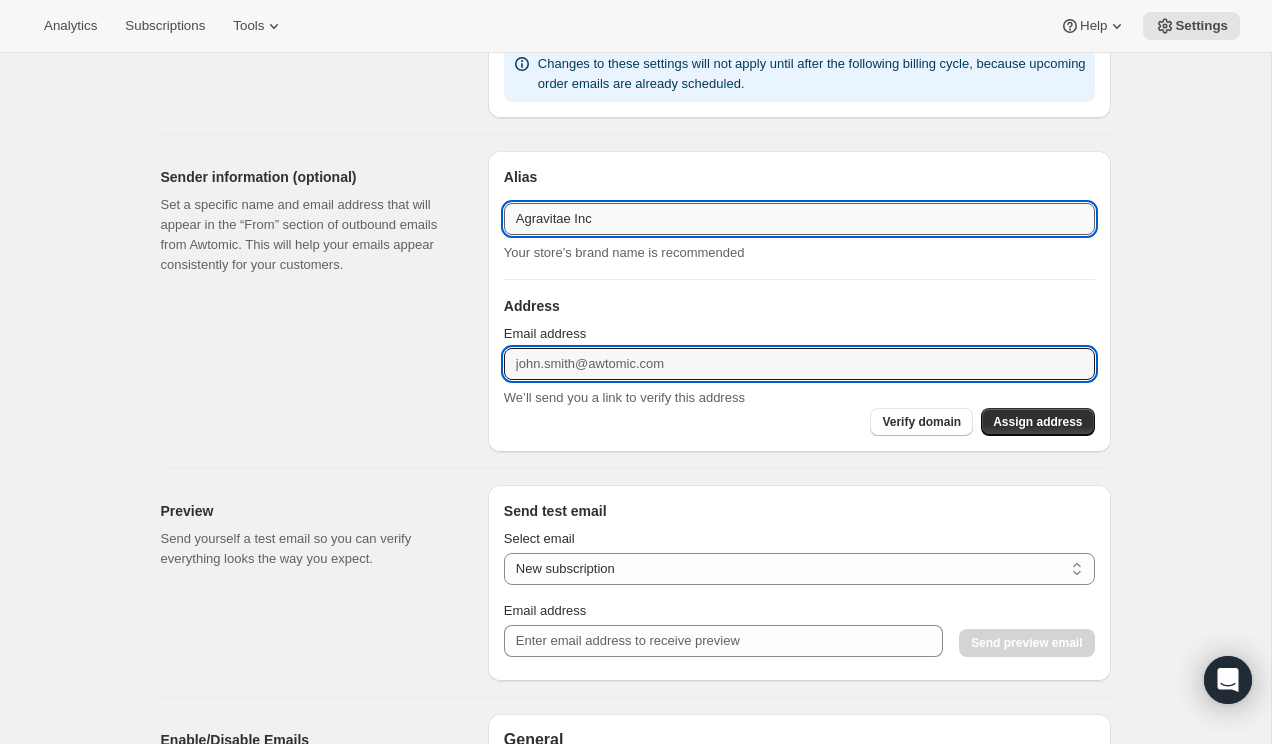 click on "Agravitae Inc" at bounding box center [799, 219] 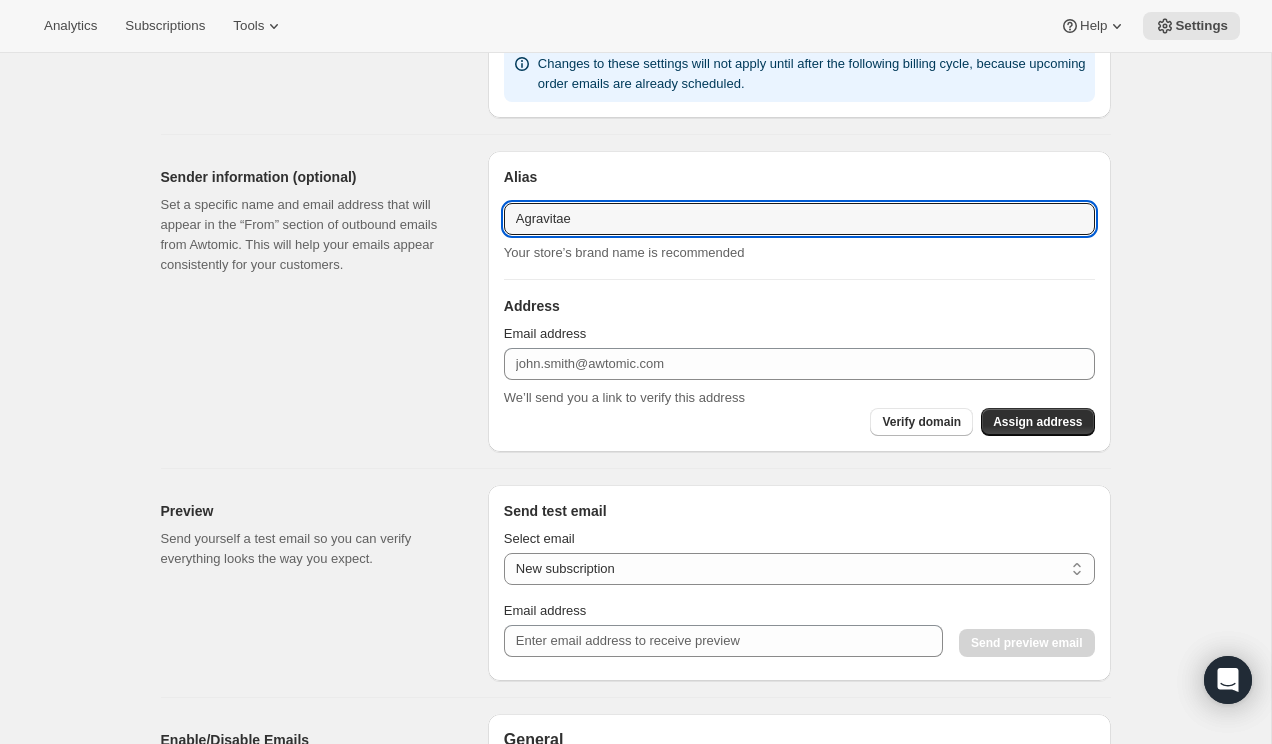 type on "Agravitae" 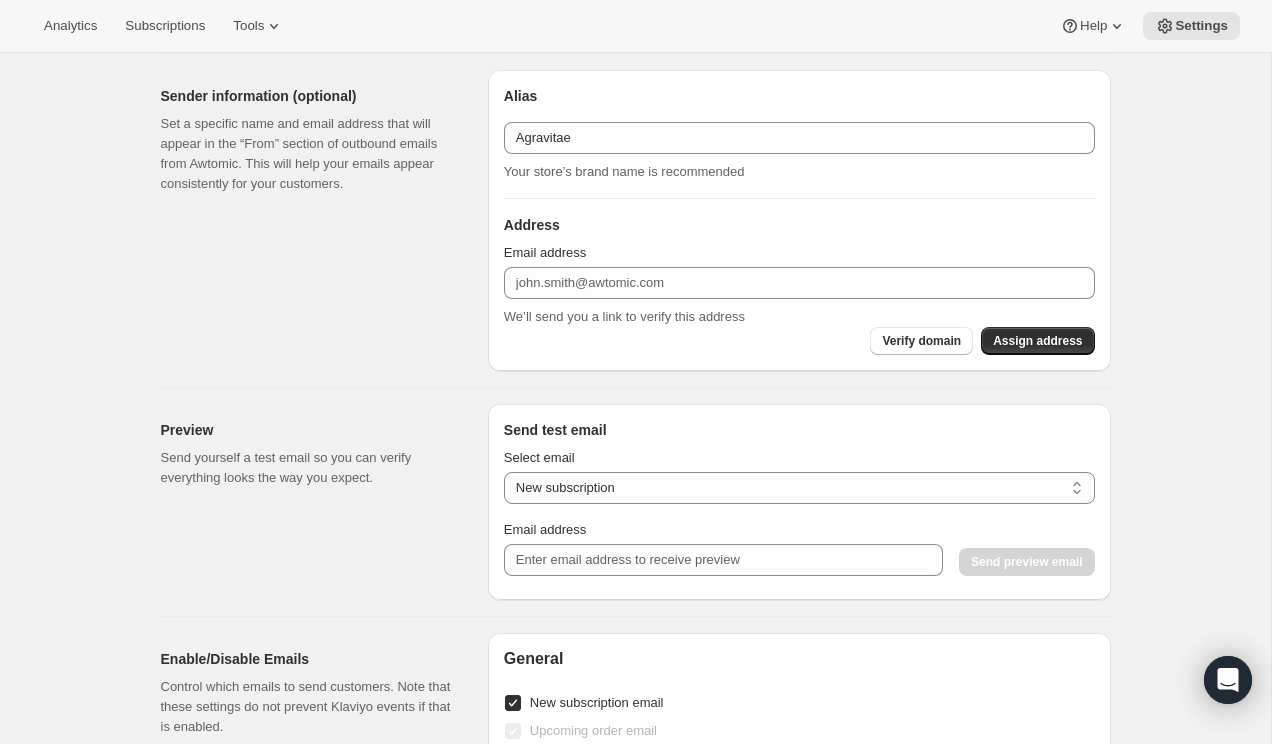 scroll, scrollTop: 1050, scrollLeft: 0, axis: vertical 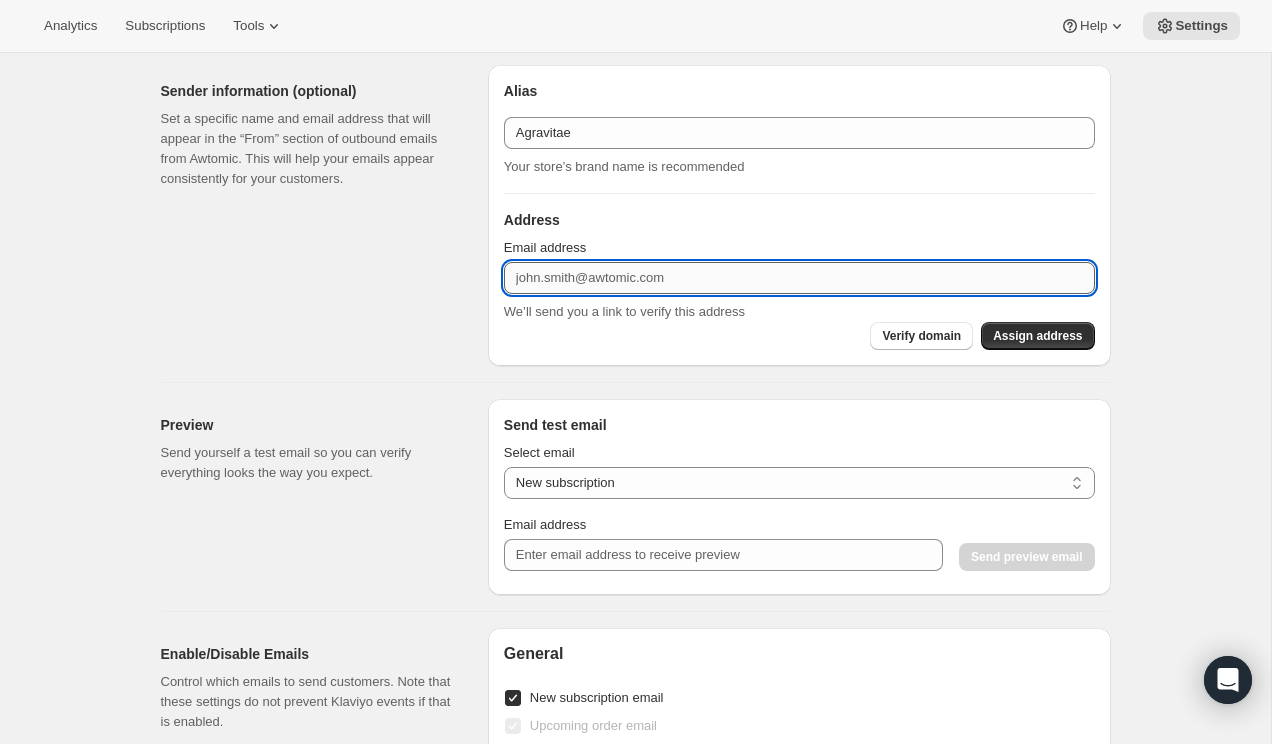 click on "Email address" at bounding box center [799, 278] 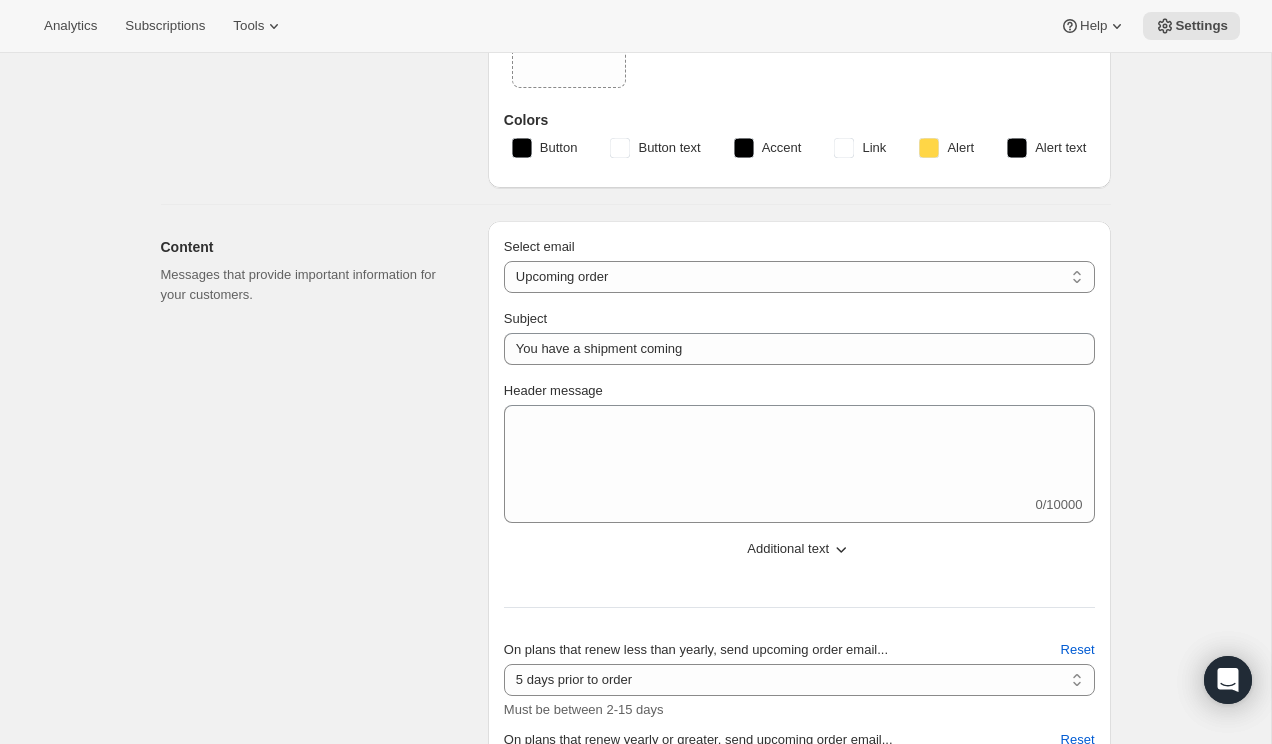 scroll, scrollTop: 183, scrollLeft: 0, axis: vertical 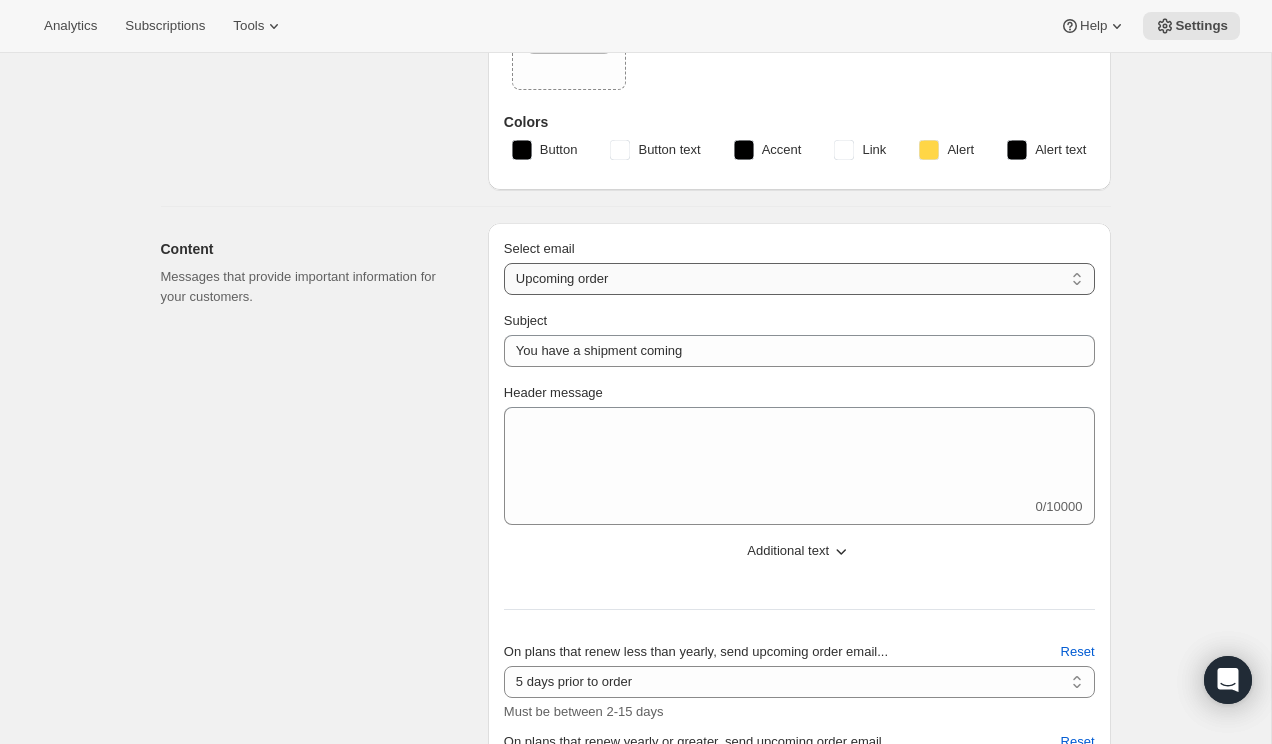 click on "New subscription Upcoming order Failed payment Delayed subscription (inventory sold-out) Subscription updated Subscription paused Subscription cancelled Subscription reactivated Gift message" at bounding box center (799, 279) 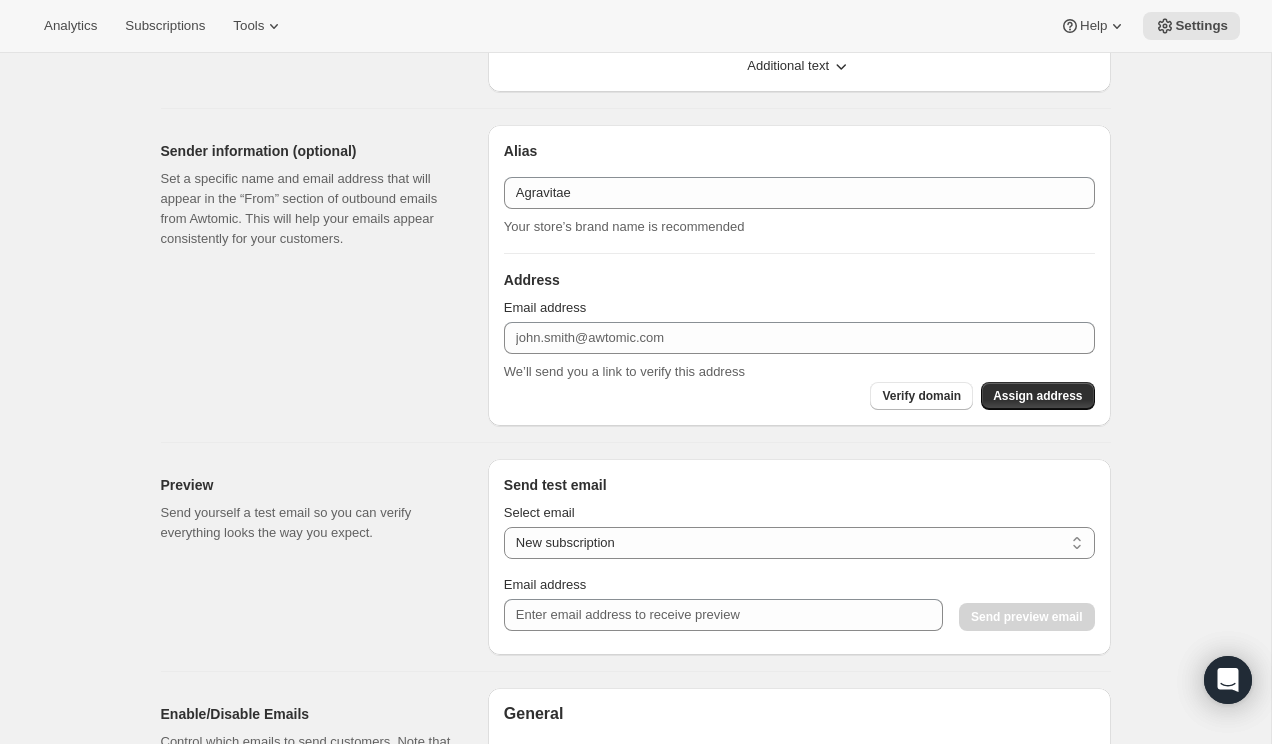 scroll, scrollTop: 672, scrollLeft: 0, axis: vertical 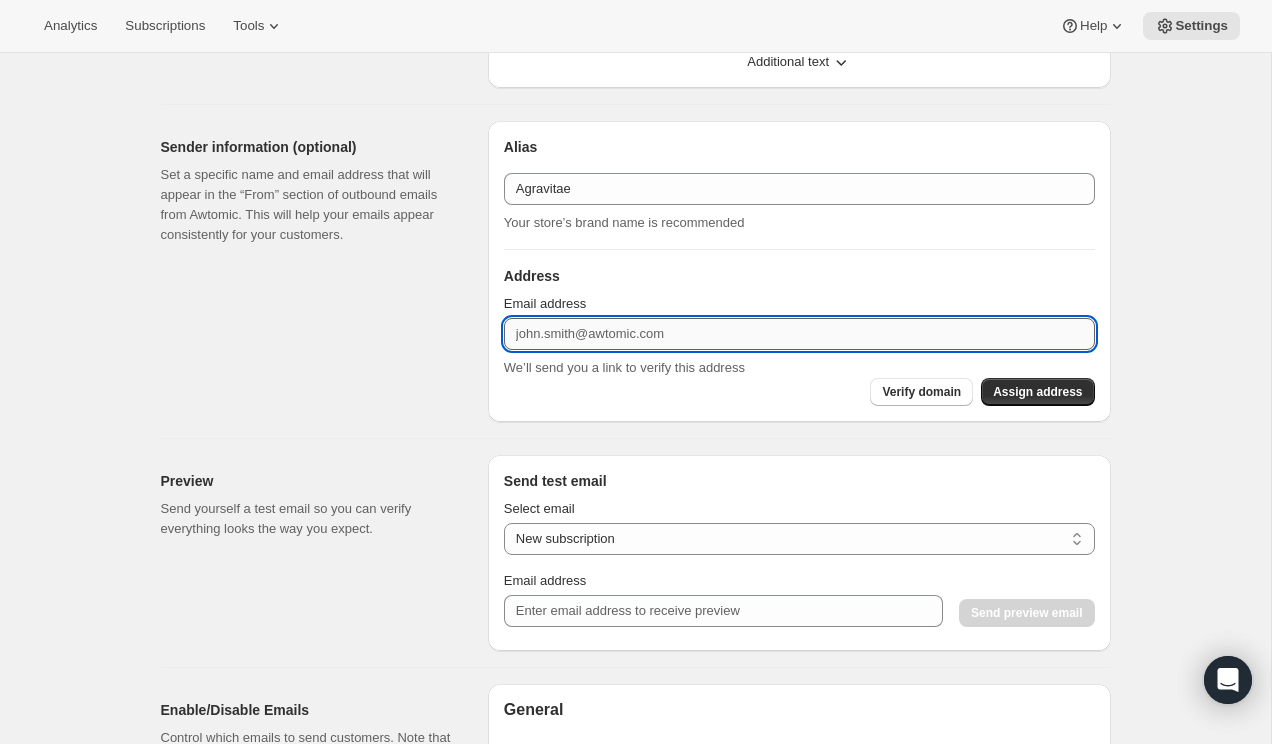 click on "Email address" at bounding box center [799, 334] 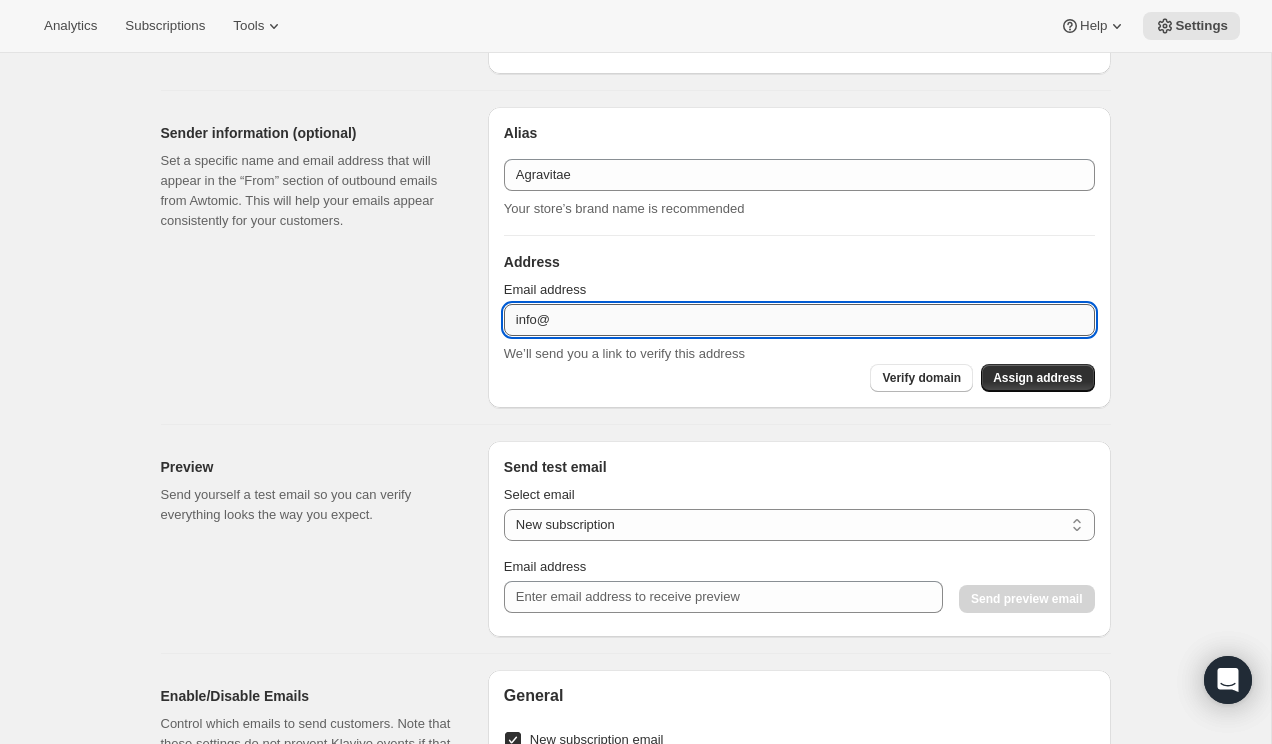 scroll, scrollTop: 687, scrollLeft: 0, axis: vertical 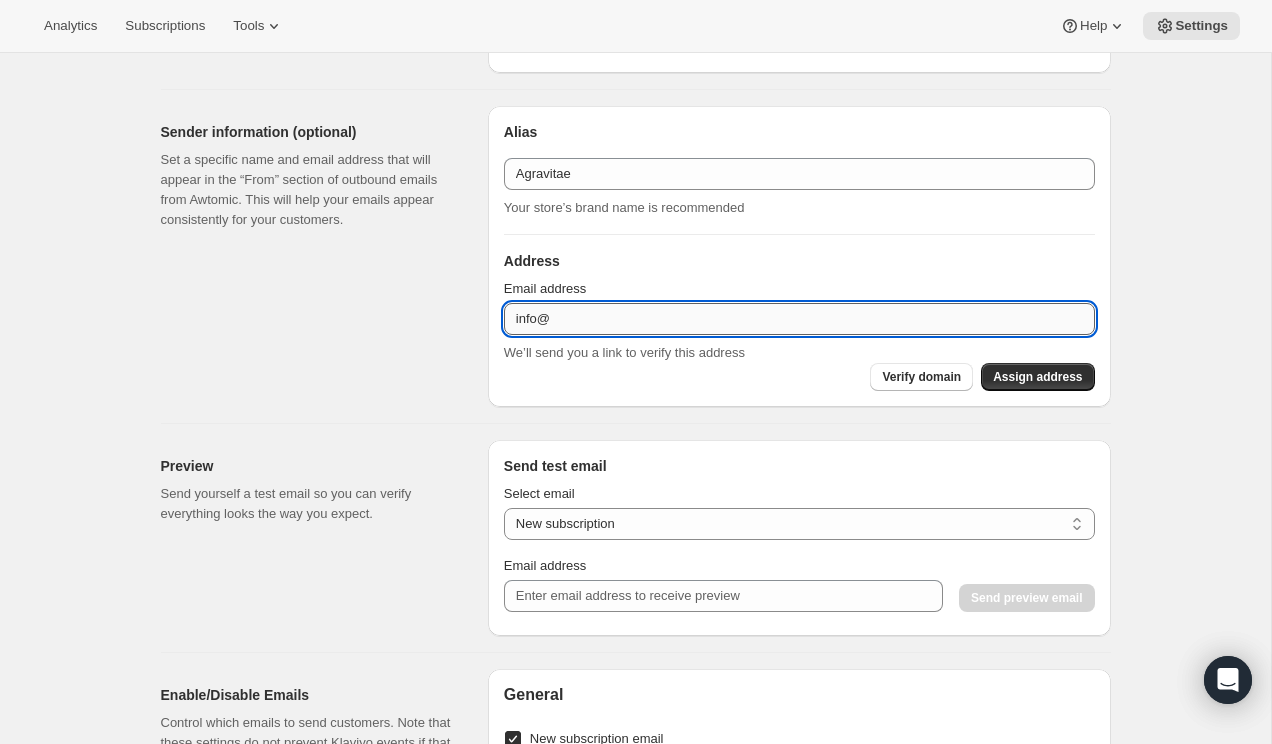 click on "info@" at bounding box center (799, 319) 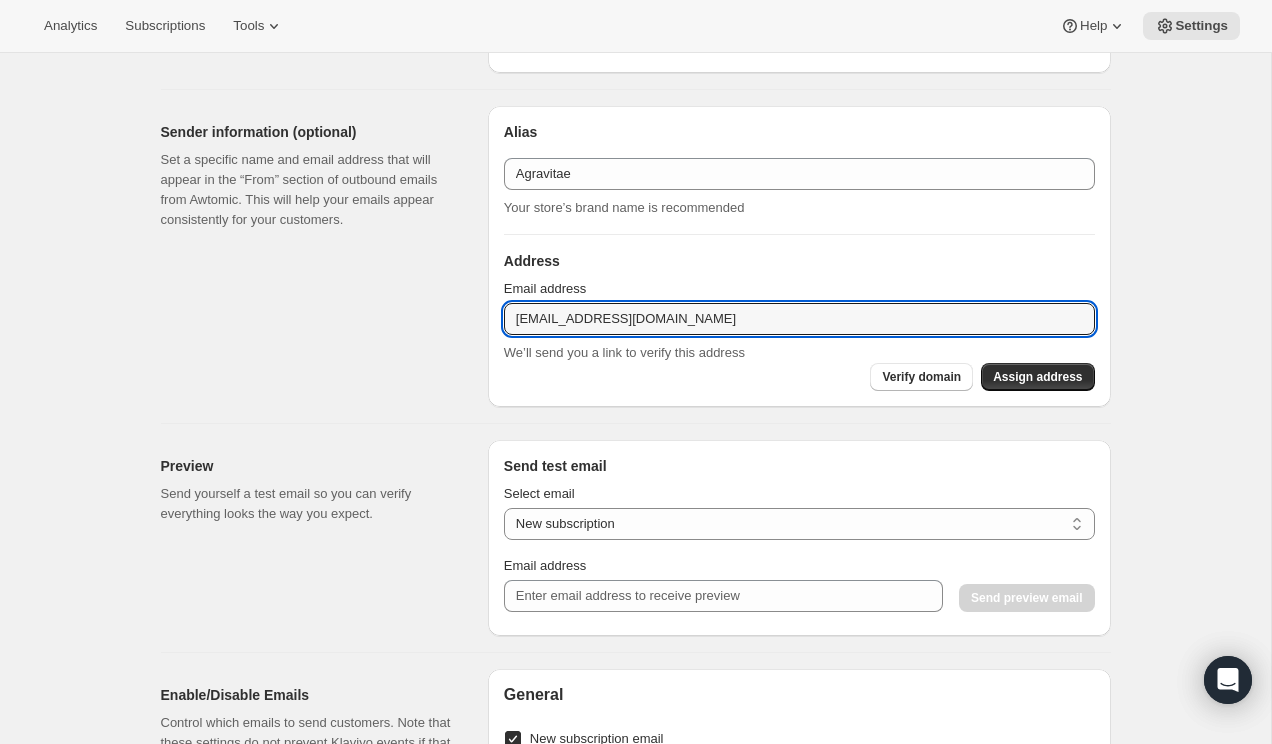 type on "info@agraviate.com" 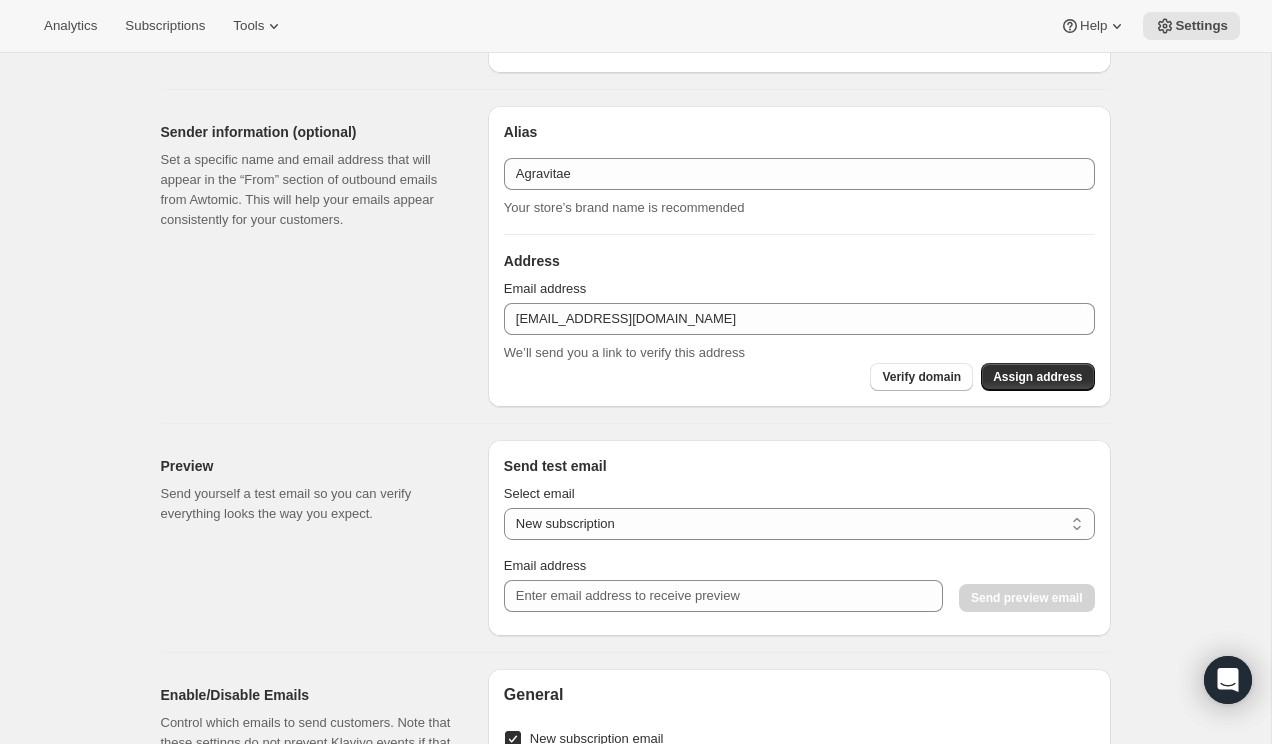 click on "Sender information (optional) Set a specific name and email address that will appear in the “From” section of outbound emails from Awtomic. This will help your emails appear consistently for your customers. Alias Alias Agravitae Your store’s brand name is recommended Address Email address info@agraviate.com We’ll send you a link to verify this address Verify domain Assign address" at bounding box center [628, 248] 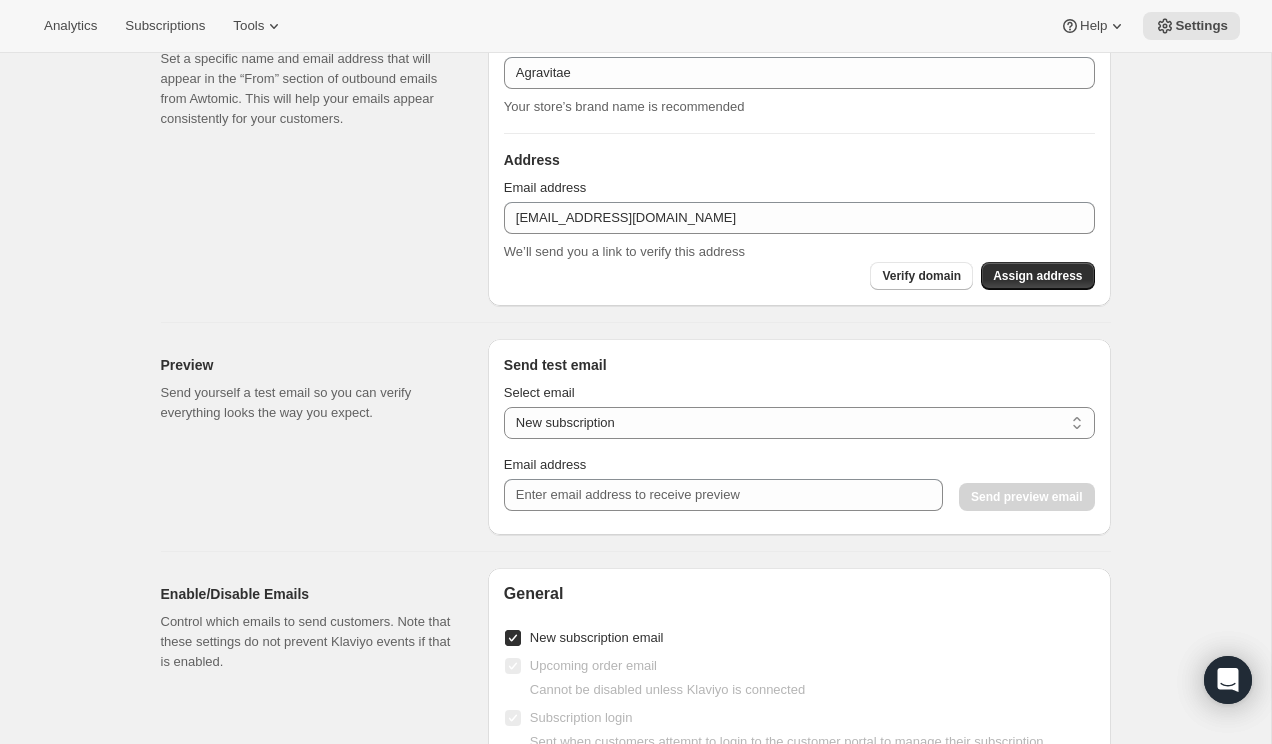scroll, scrollTop: 695, scrollLeft: 0, axis: vertical 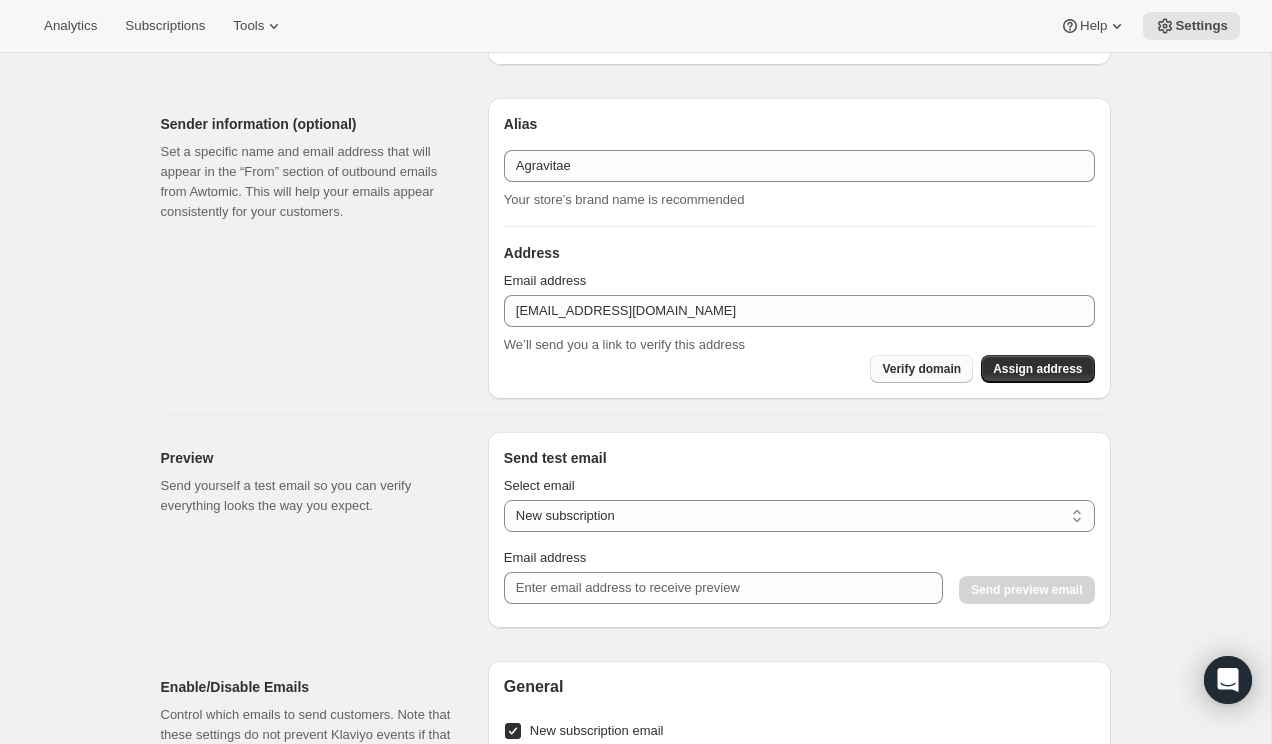 click on "Verify domain" at bounding box center (921, 369) 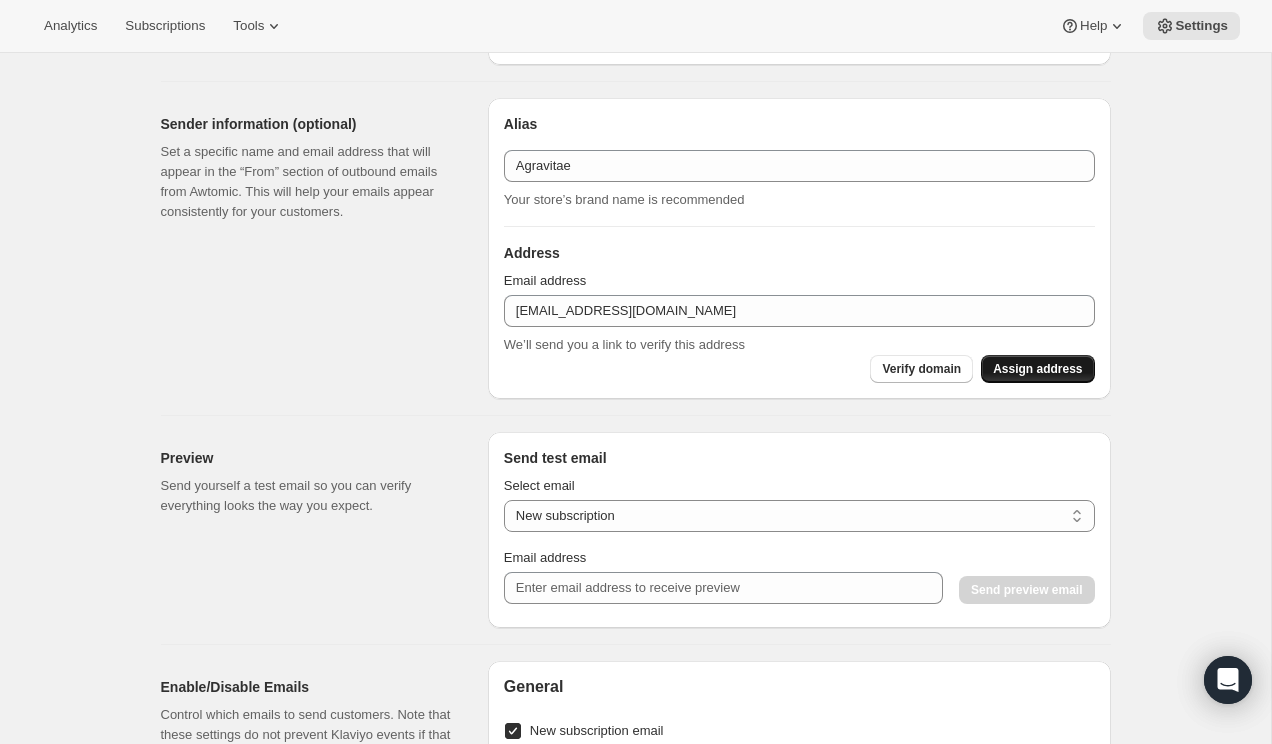 click on "Assign address" at bounding box center [1037, 369] 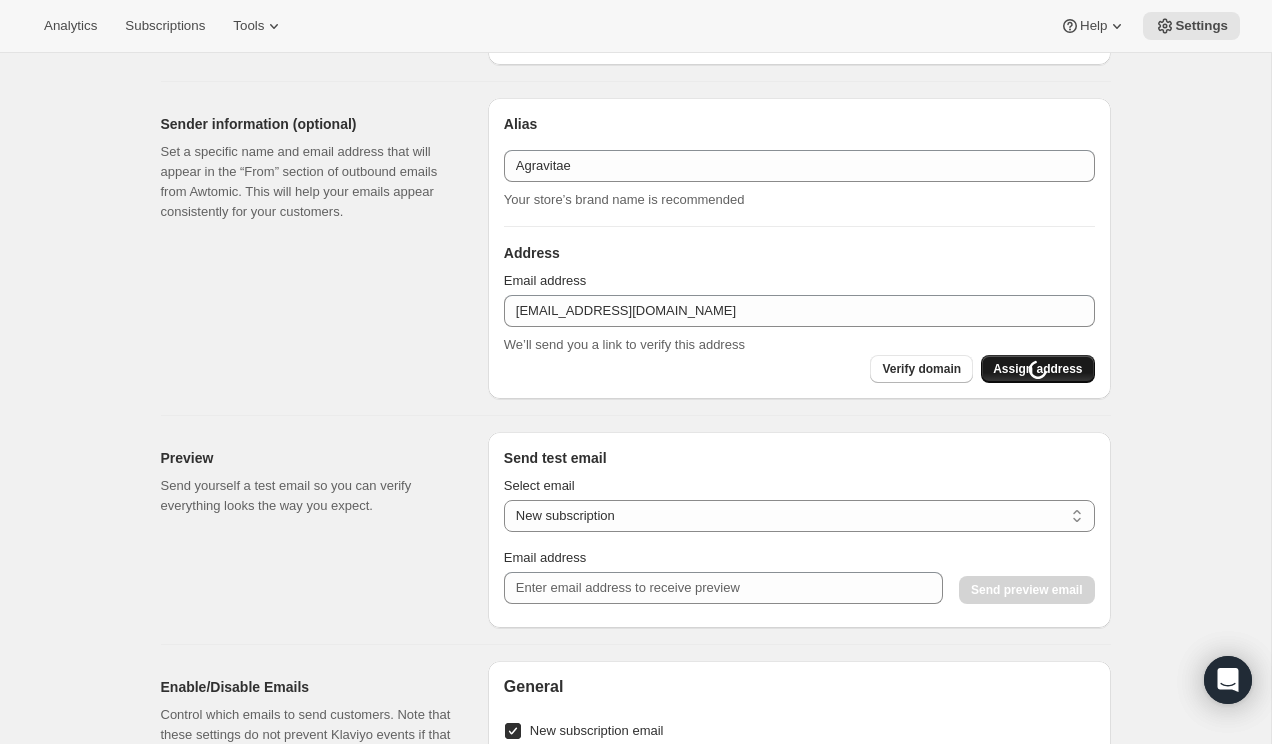 type on "Agravitae Inc" 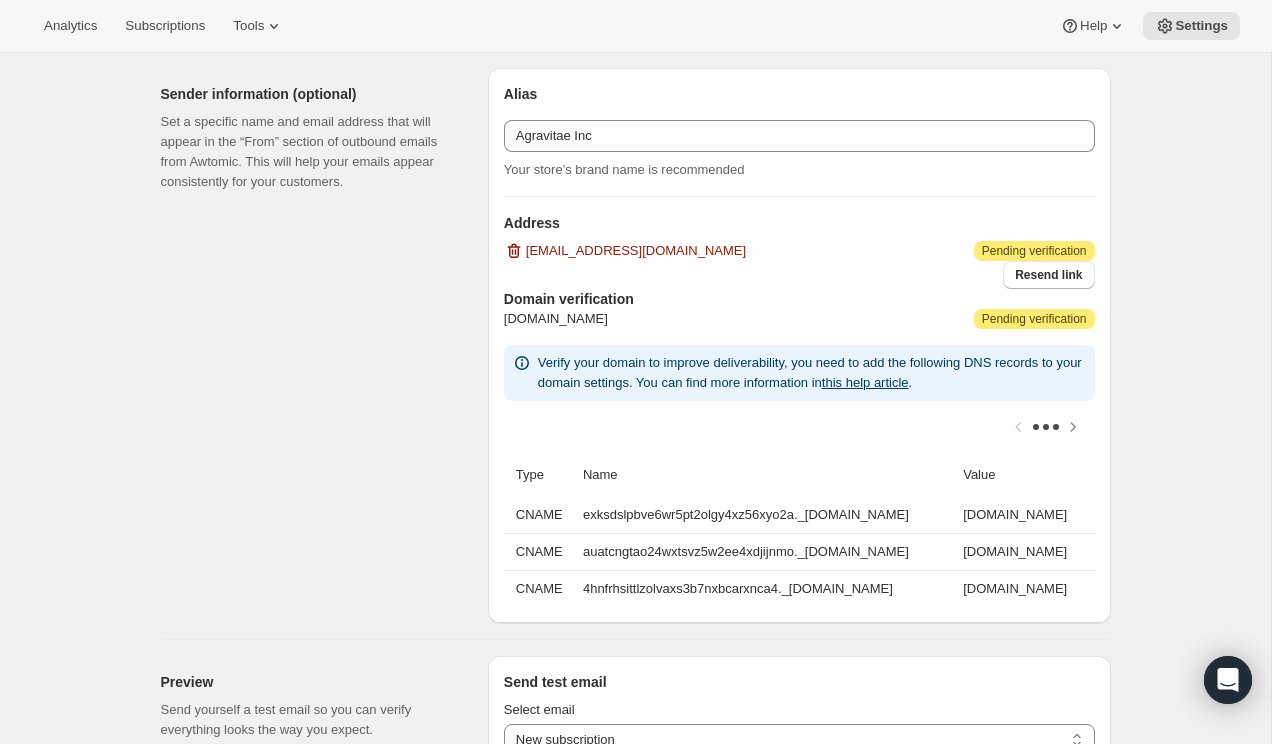 scroll, scrollTop: 726, scrollLeft: 0, axis: vertical 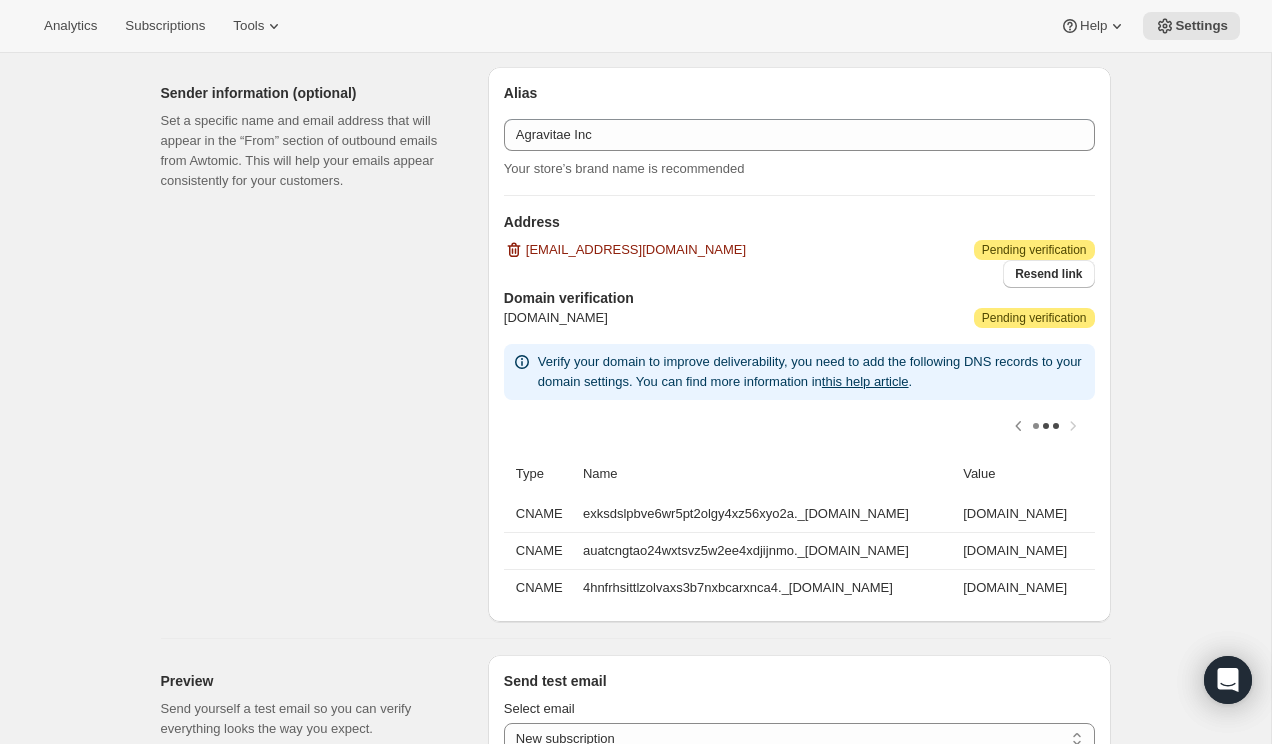 click at bounding box center [799, 426] 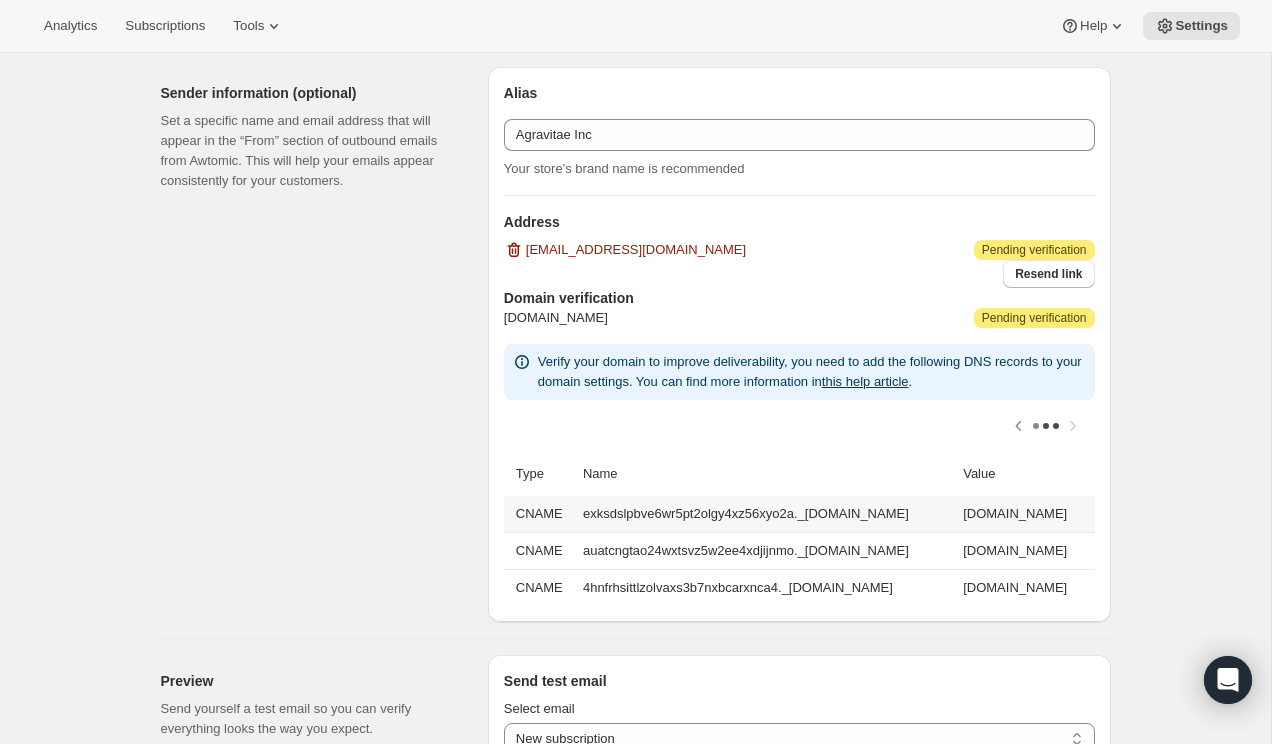 scroll, scrollTop: 728, scrollLeft: 0, axis: vertical 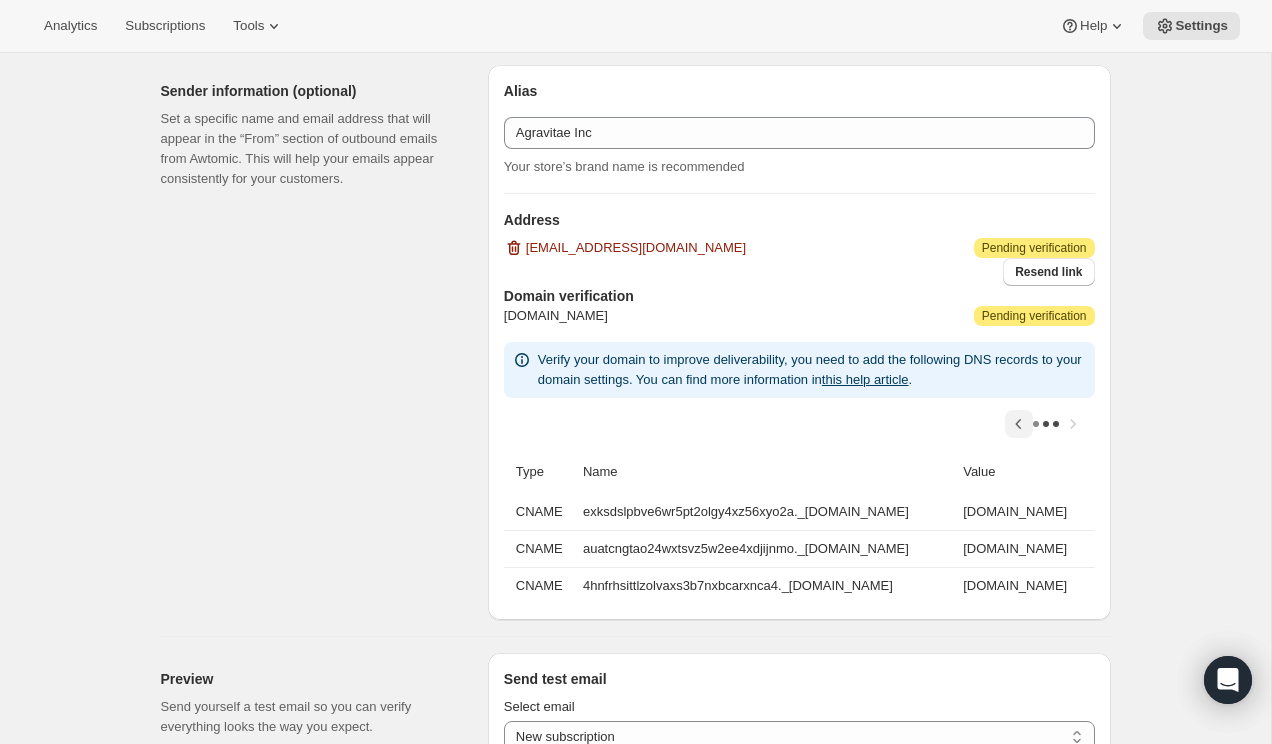 click 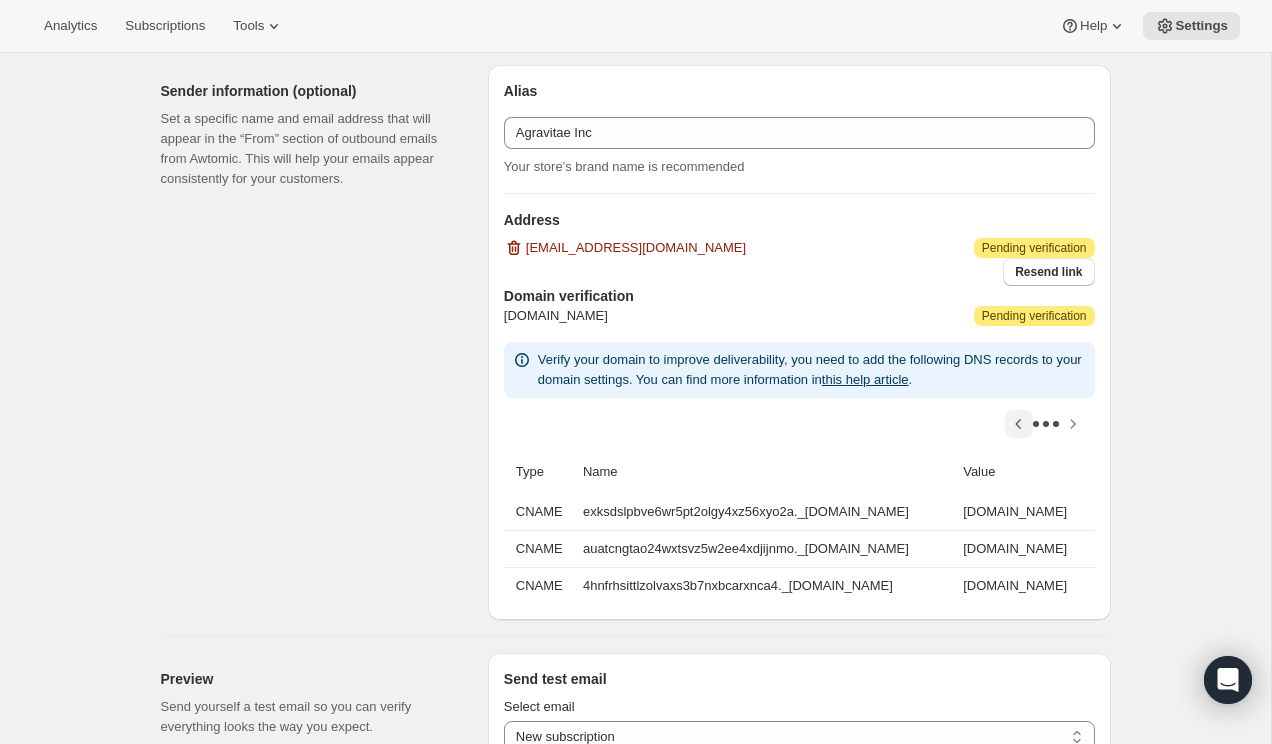 click at bounding box center [799, 424] 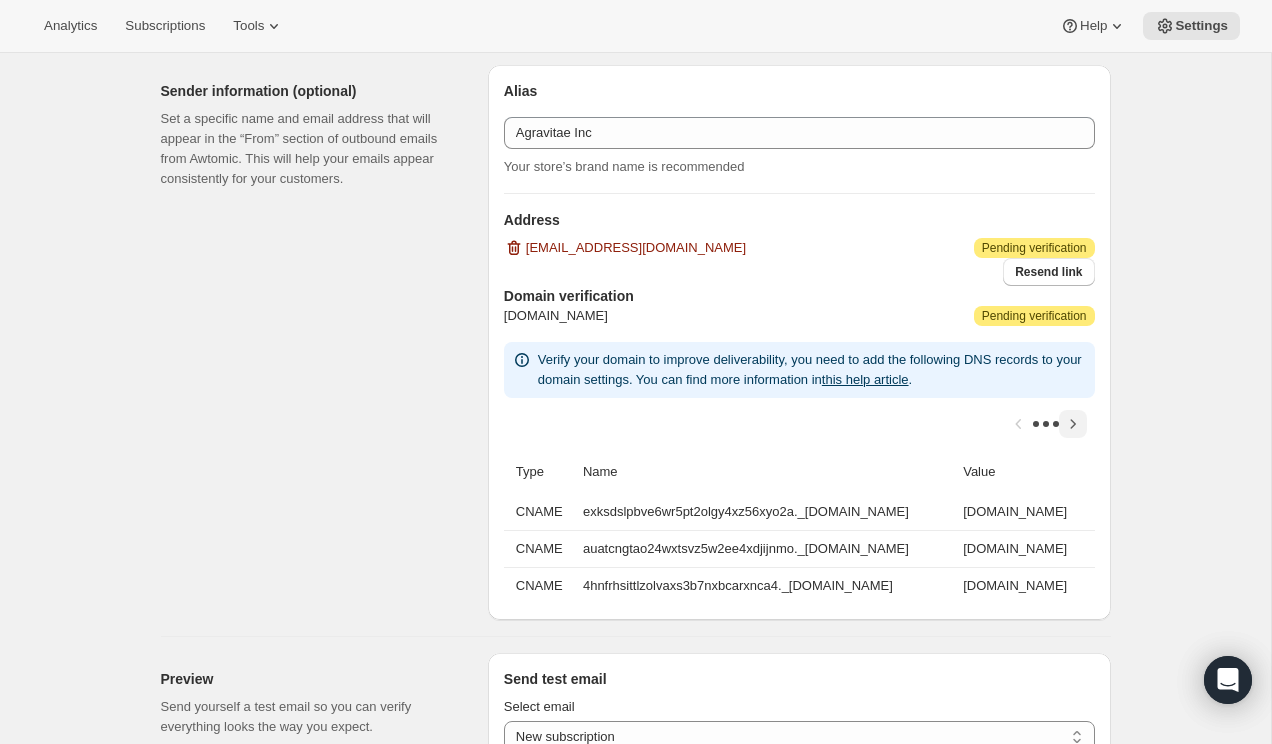 click 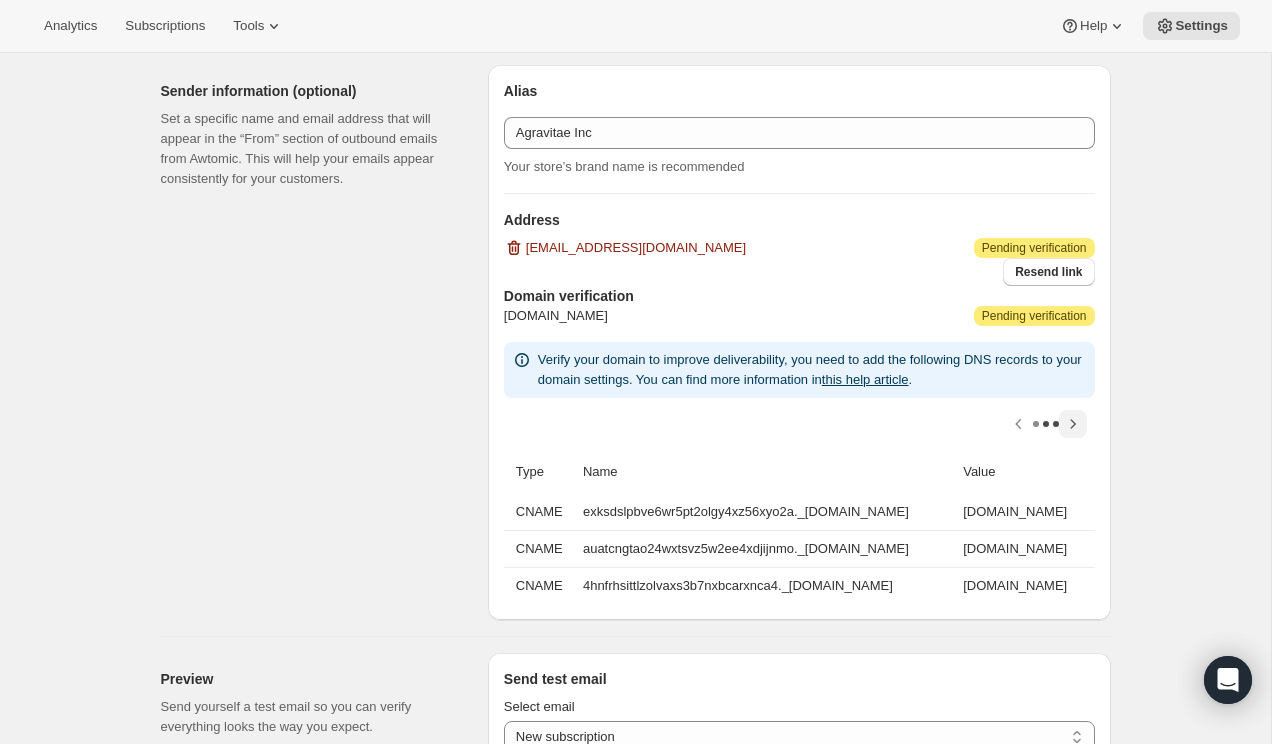 click 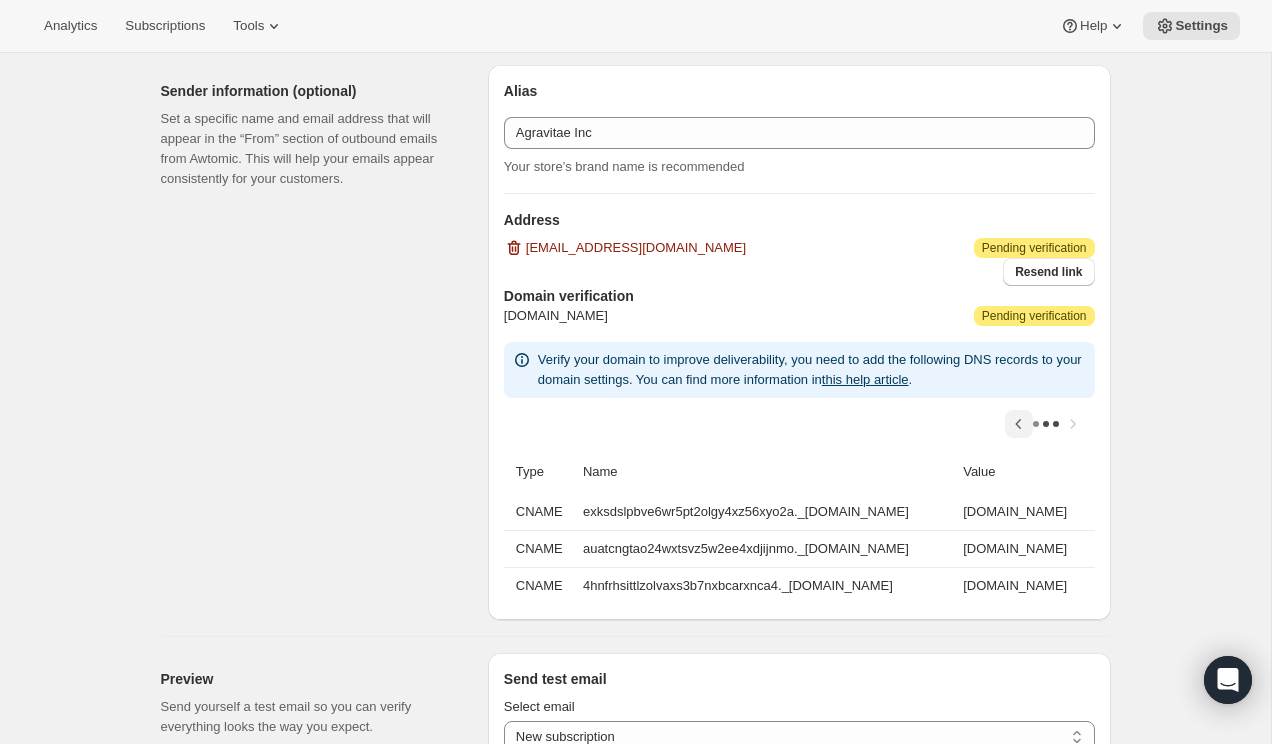 click 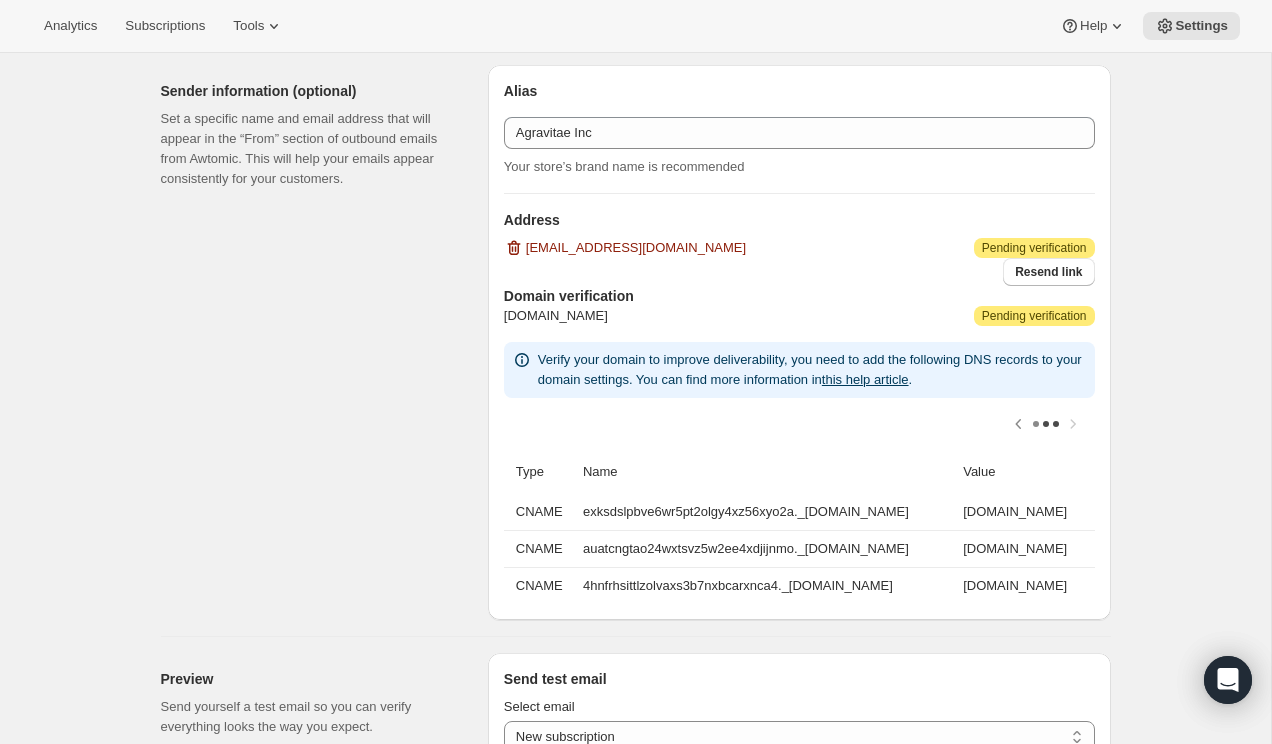 scroll, scrollTop: 0, scrollLeft: 0, axis: both 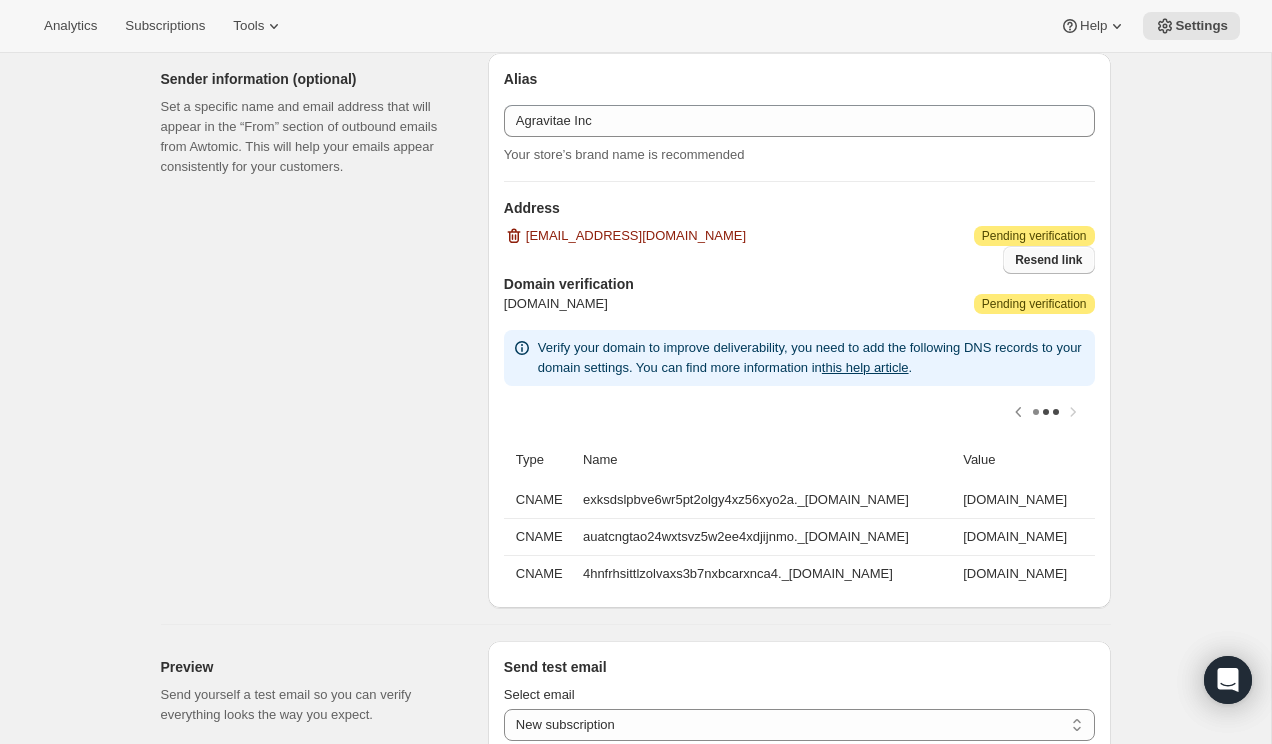 click on "Resend link" at bounding box center [1048, 260] 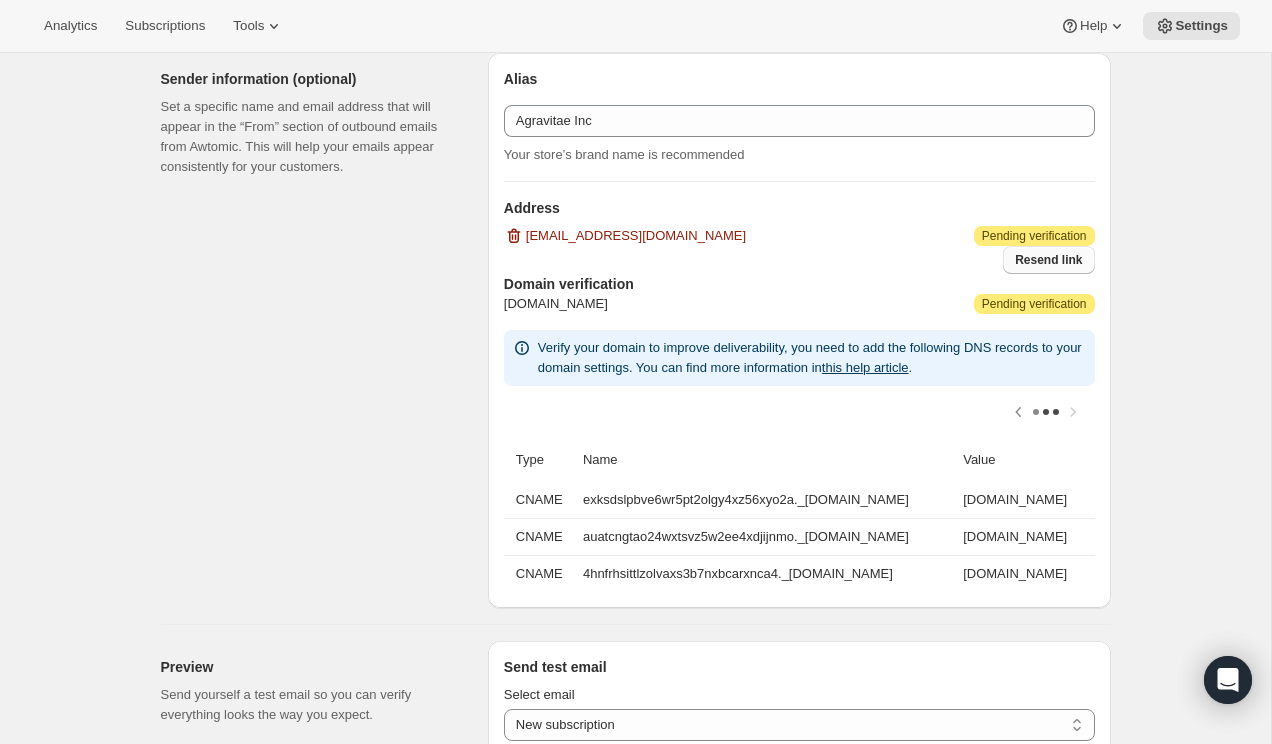 click on "Resend link" at bounding box center (1048, 260) 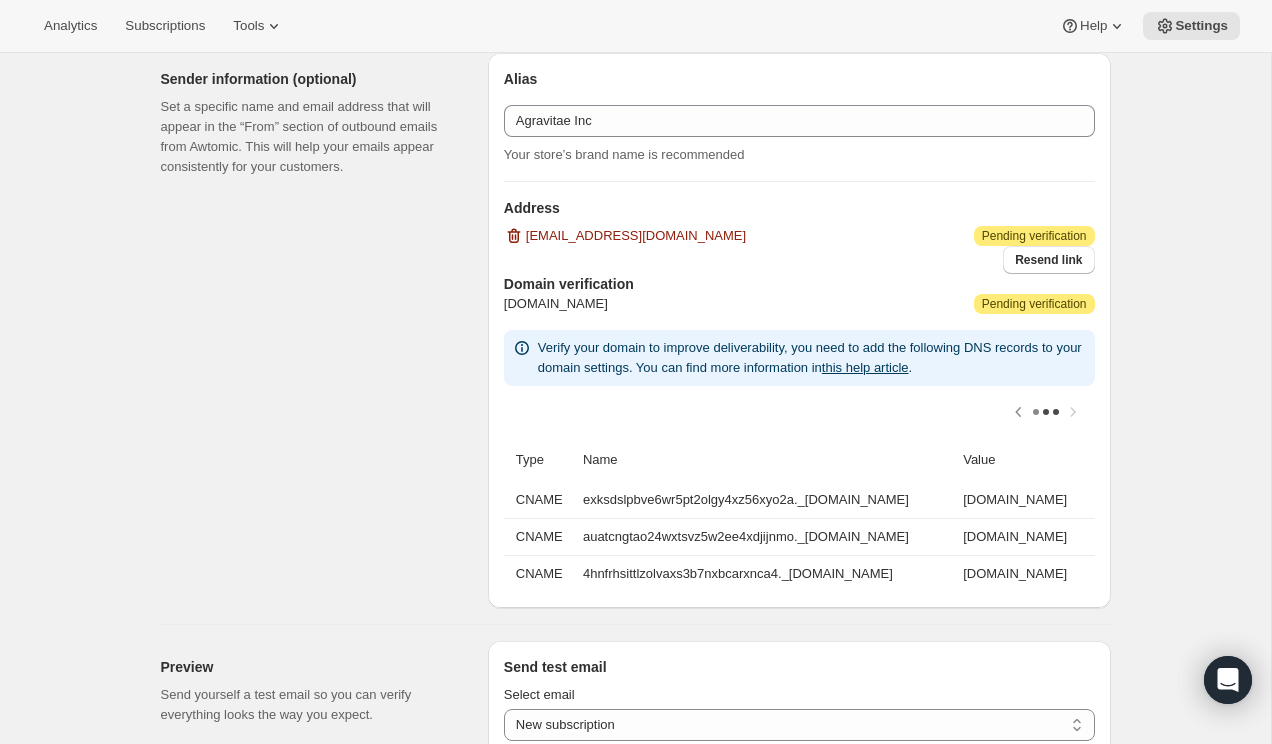 click on "Set a specific name and email address that will appear in the “From” section of outbound emails from Awtomic. This will help your emails appear consistently for your customers." at bounding box center (308, 137) 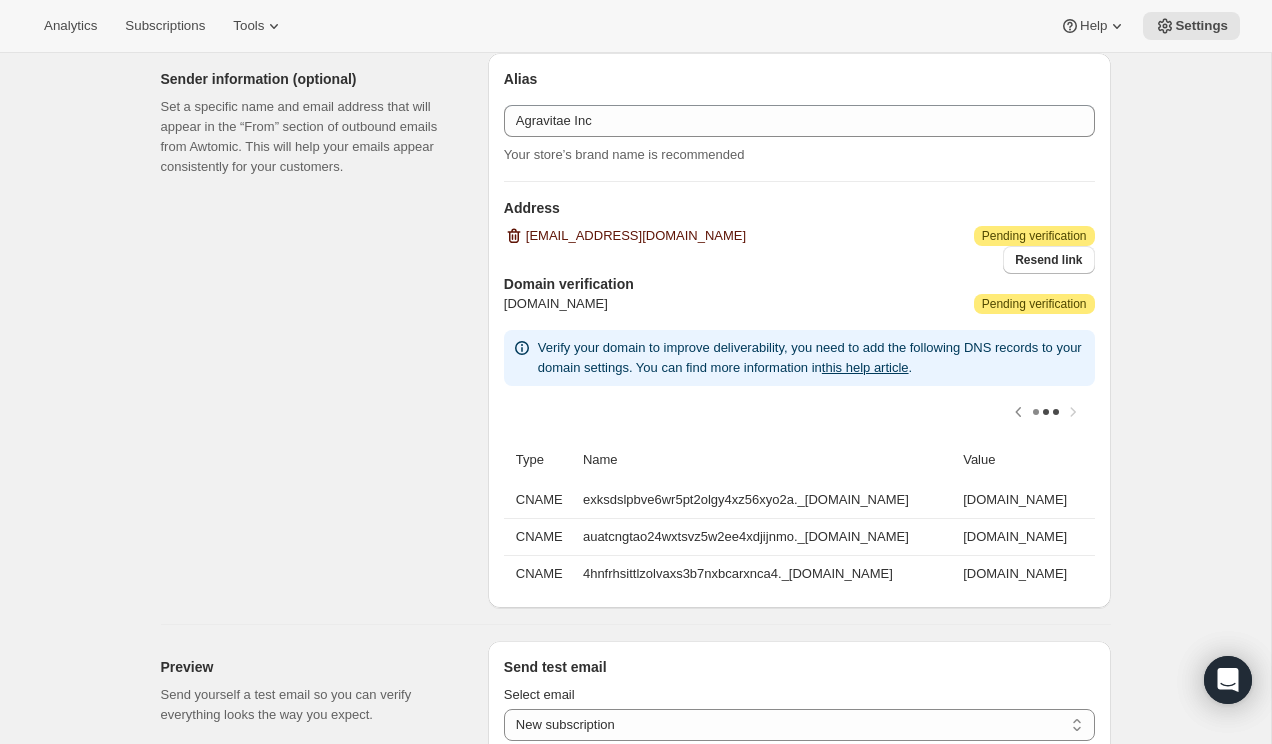click 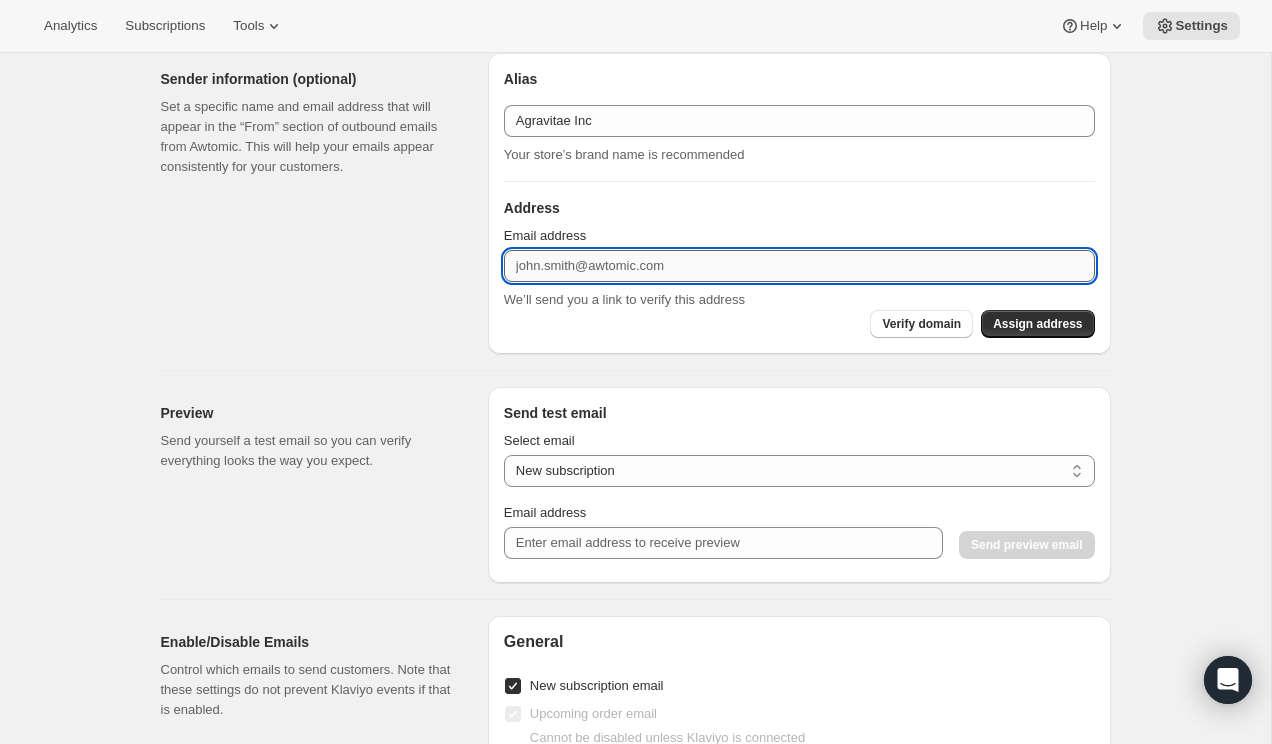 click on "Email address" at bounding box center [799, 266] 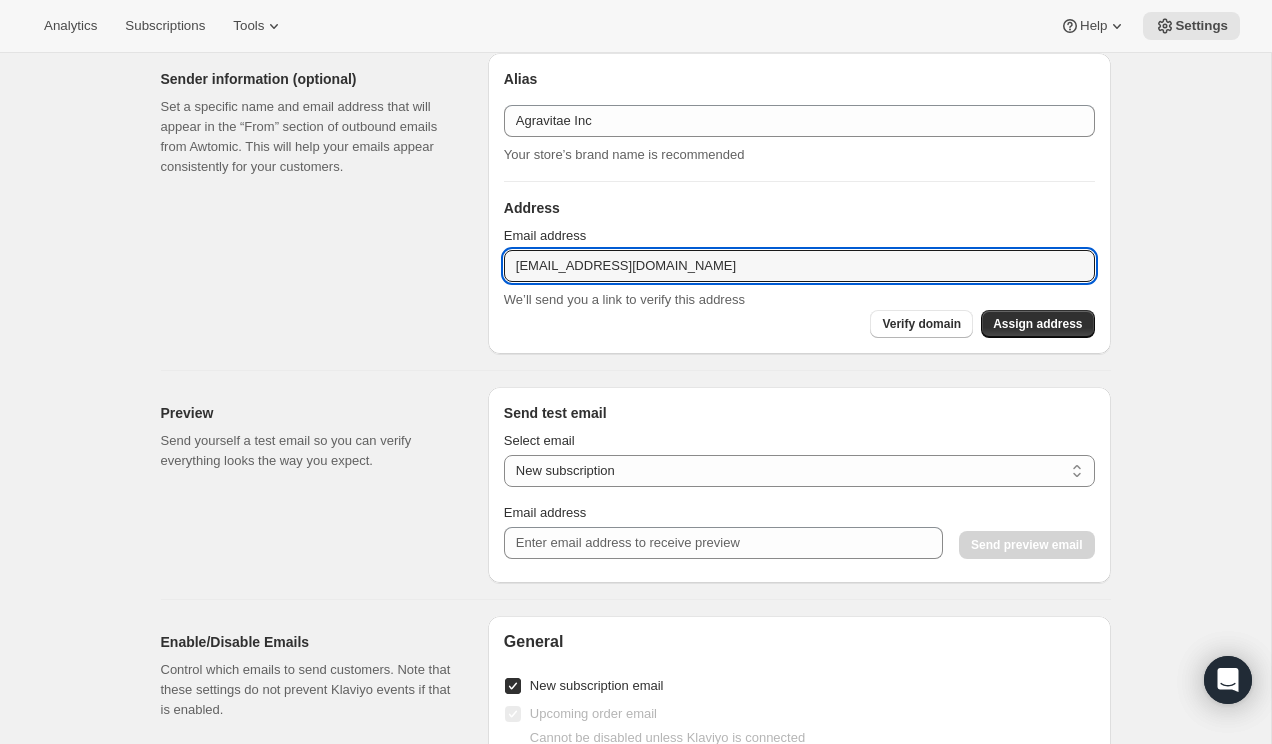 type on "[EMAIL_ADDRESS][DOMAIN_NAME]" 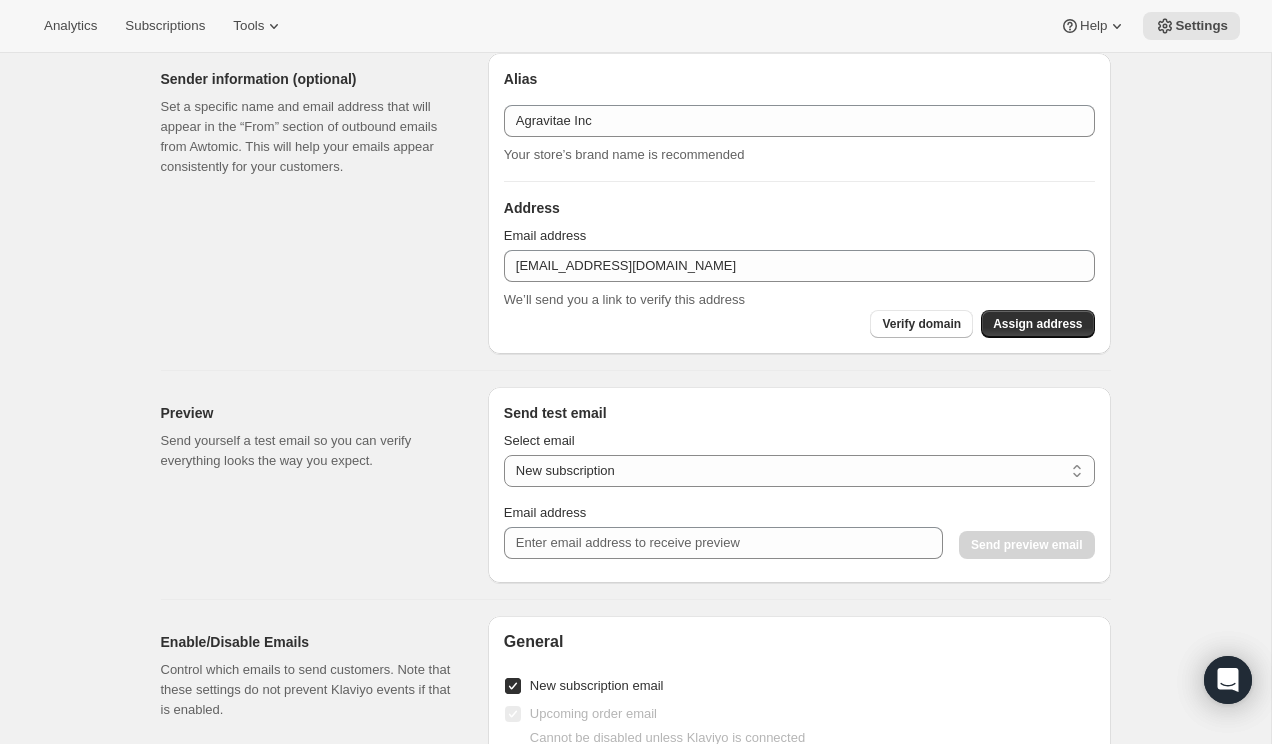 click on "Sender information (optional) Set a specific name and email address that will appear in the “From” section of outbound emails from Awtomic. This will help your emails appear consistently for your customers." at bounding box center [316, 203] 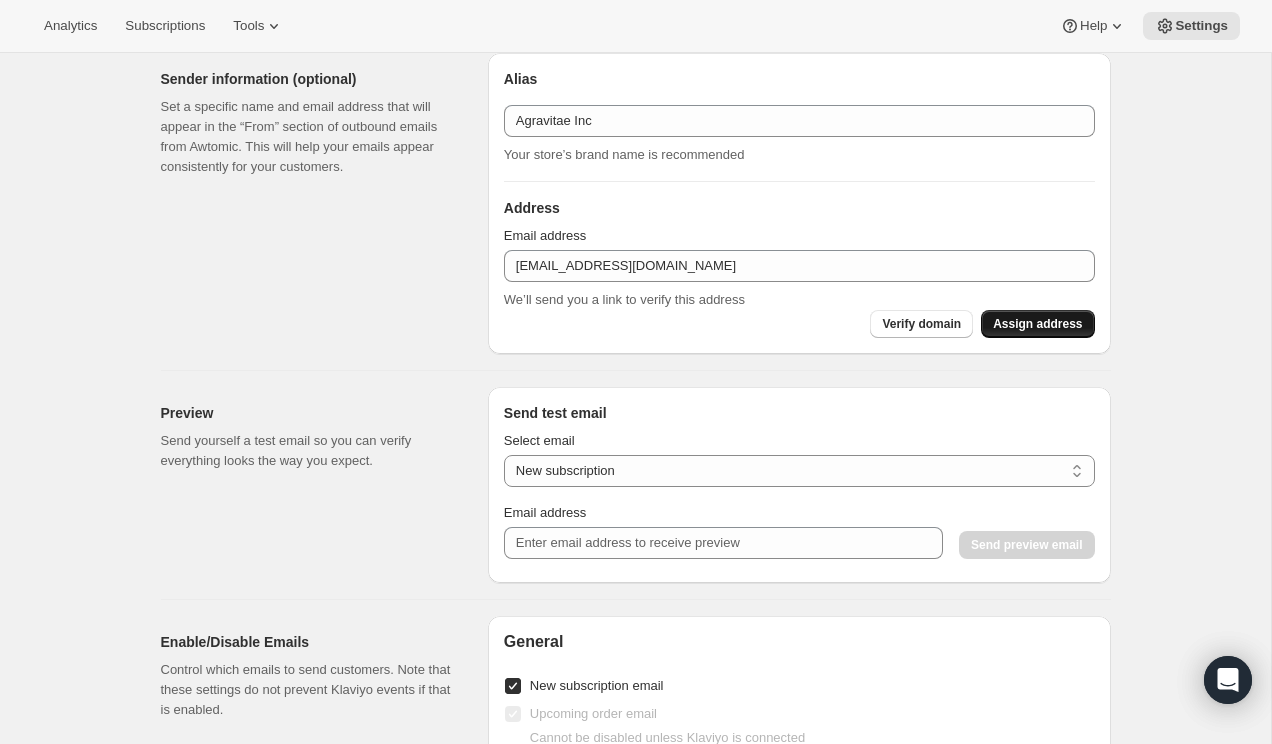 click on "Assign address" at bounding box center [1037, 324] 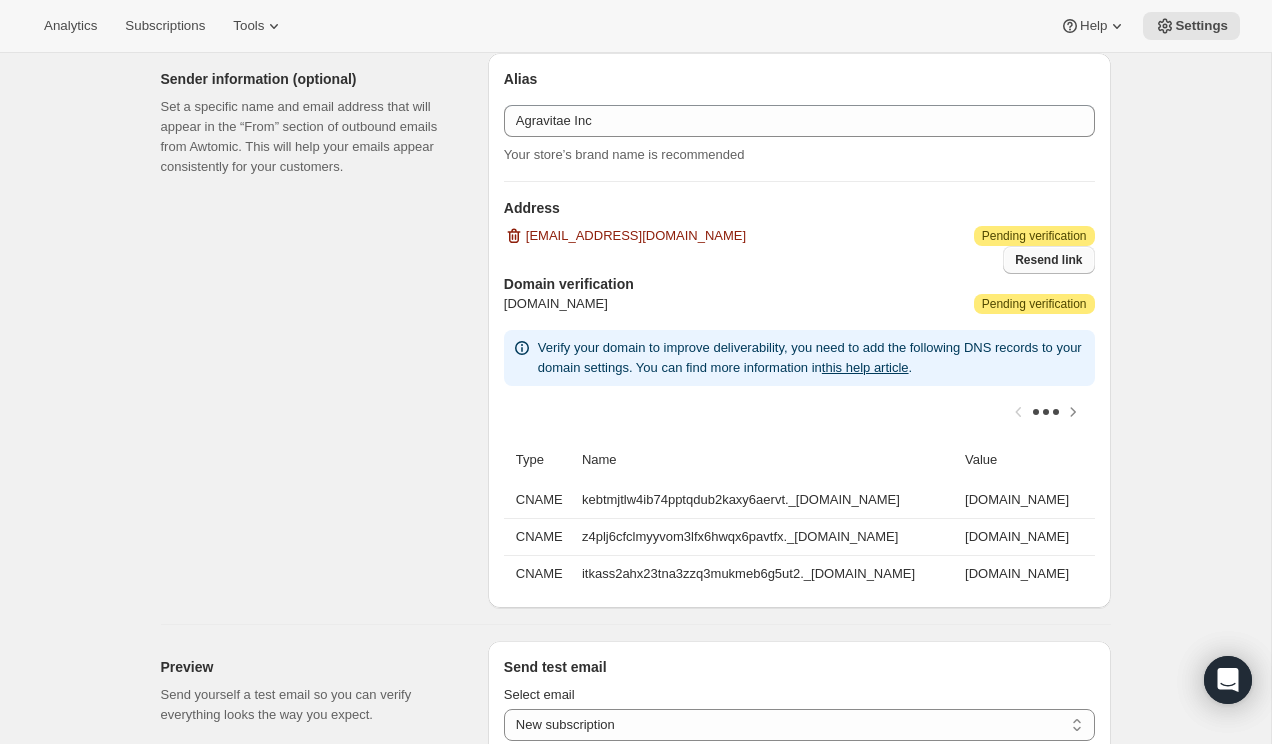click on "Resend link" at bounding box center (1048, 260) 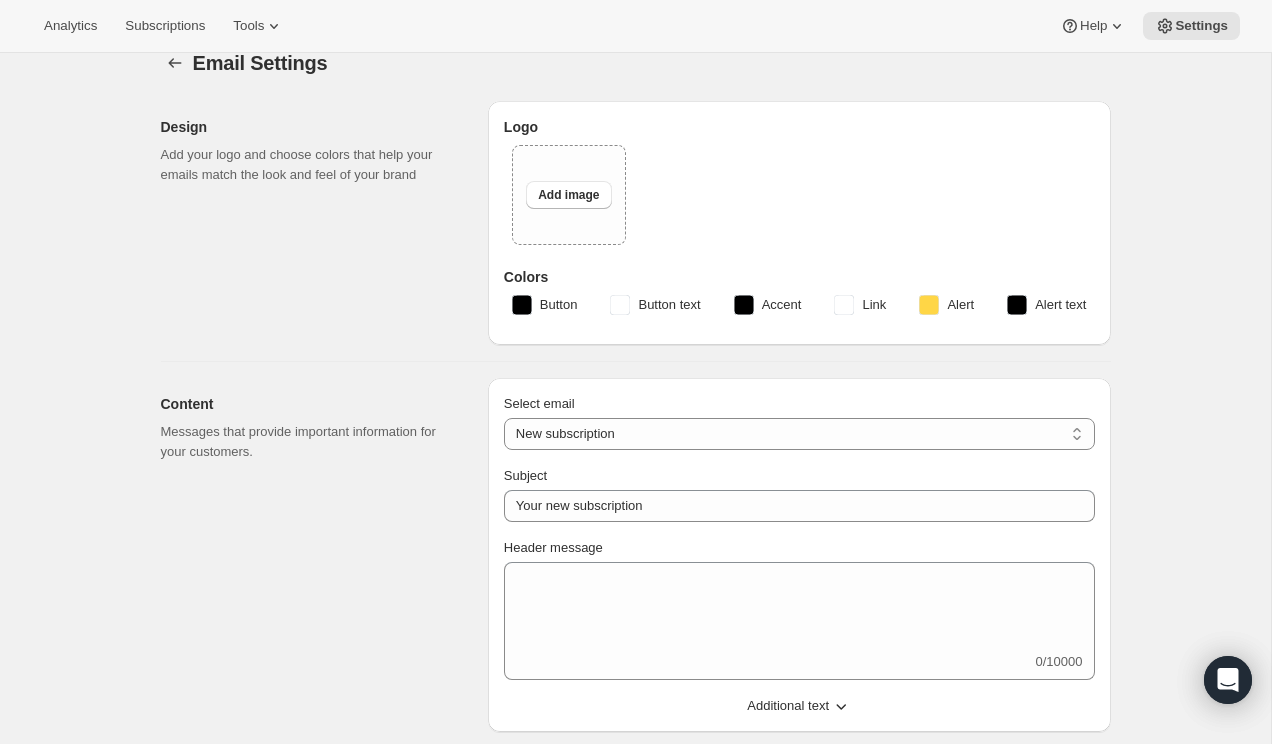 scroll, scrollTop: 0, scrollLeft: 0, axis: both 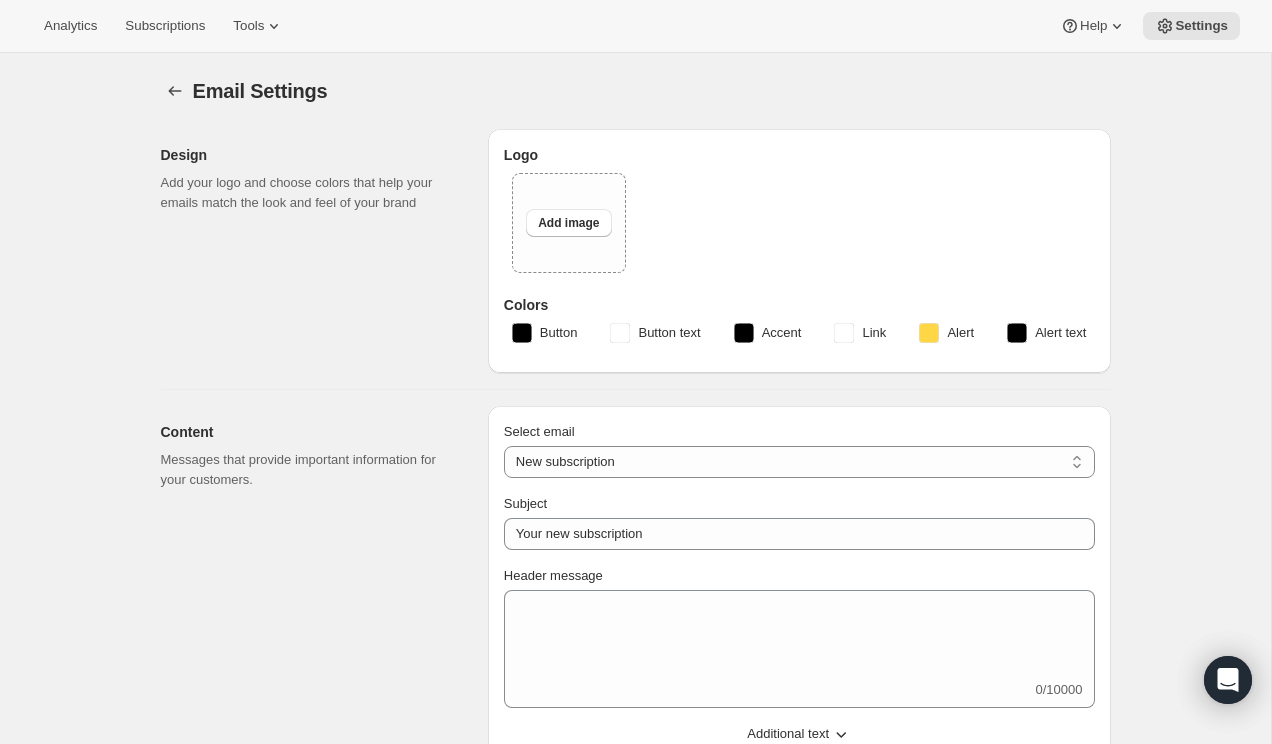 click on "Email Settings. This page is ready Email Settings" at bounding box center (636, 91) 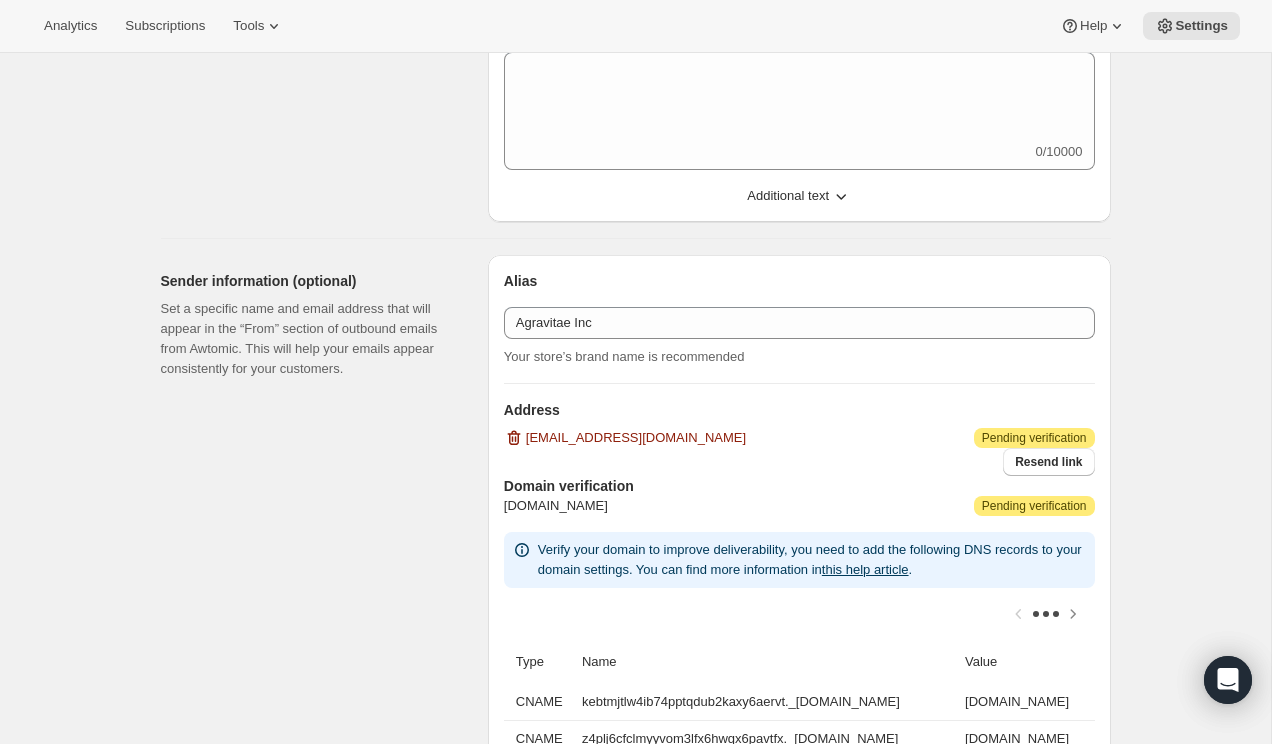 scroll, scrollTop: 540, scrollLeft: 0, axis: vertical 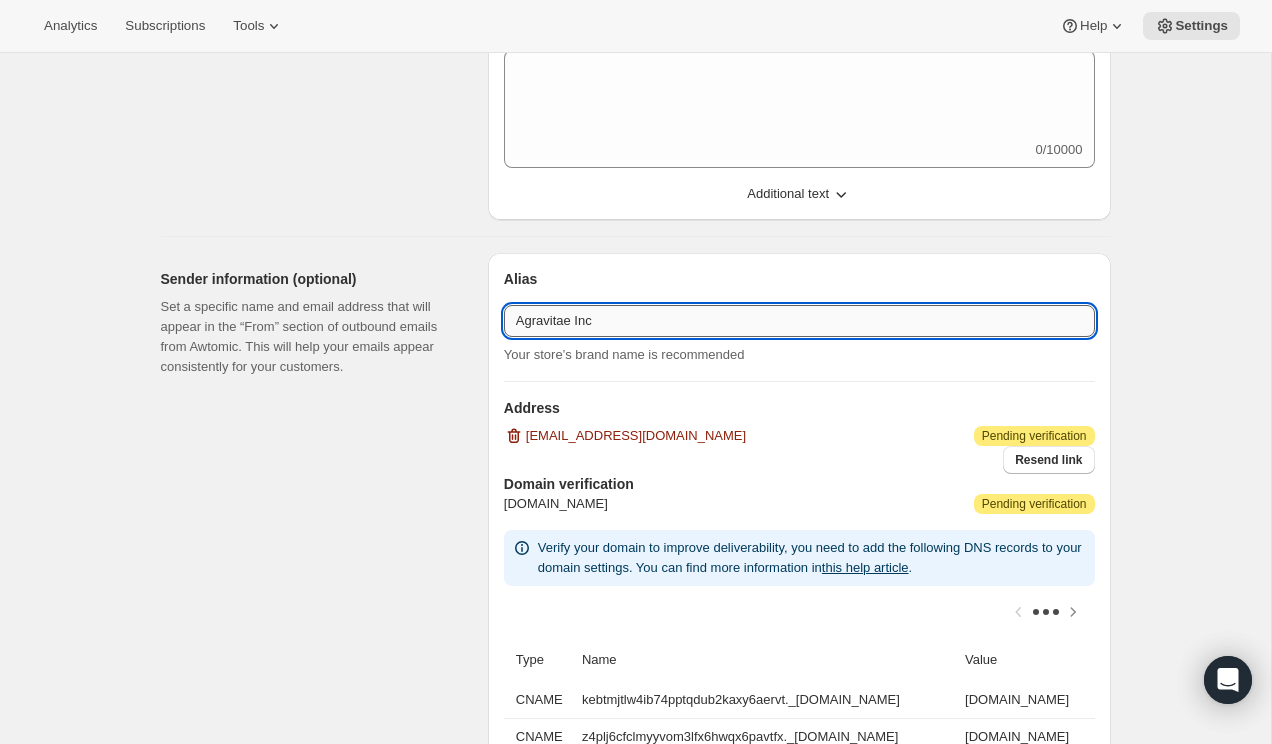 click on "Agravitae Inc" at bounding box center [799, 321] 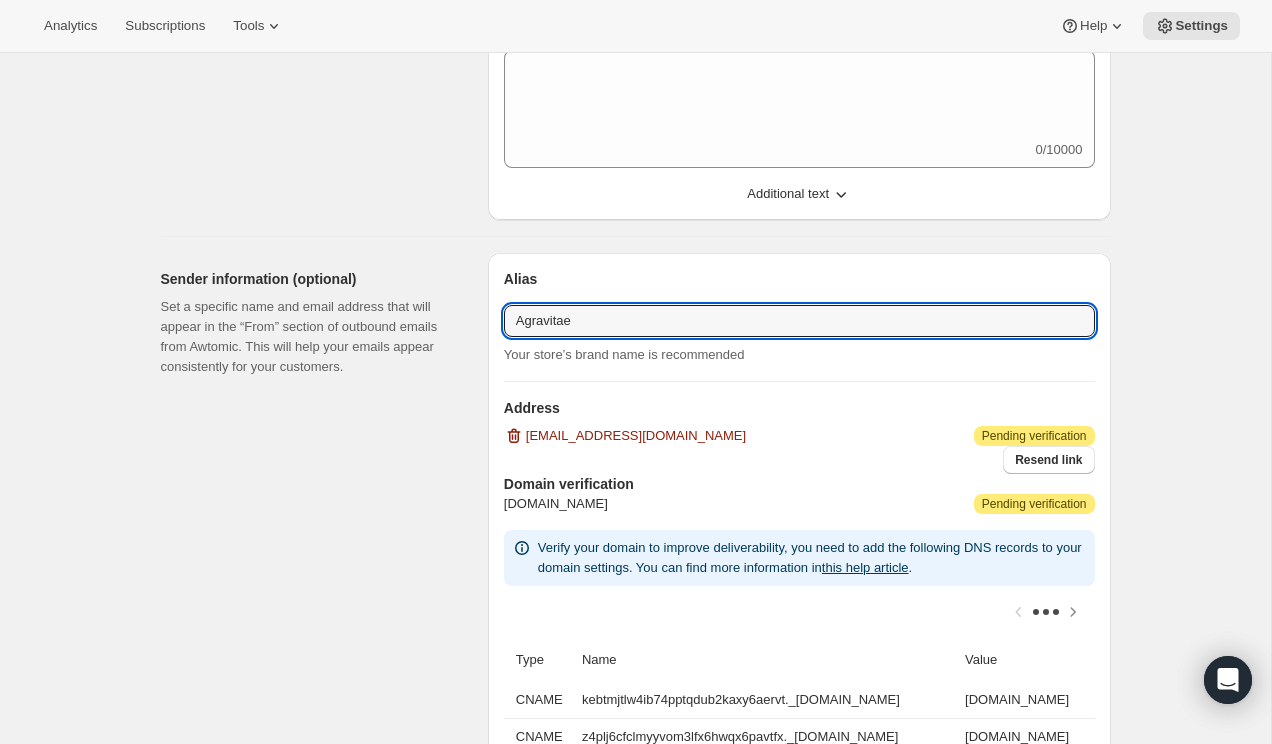 type on "Agravitae" 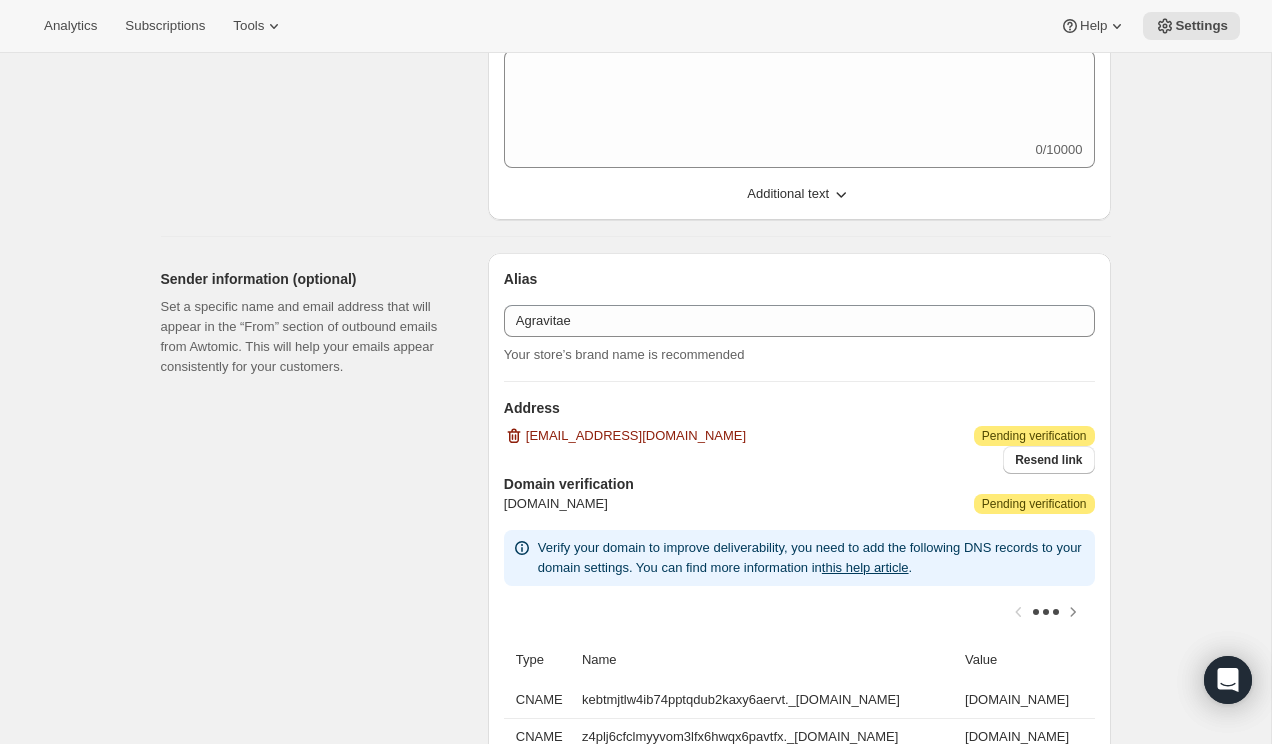 click on "Content Messages that provide important information for your customers. Select email New subscription Upcoming order Failed payment Delayed subscription (inventory sold-out) Subscription updated Subscription paused Subscription cancelled Subscription reactivated Gift message New subscription Subject Your new subscription Header message 0/10000 Additional text Trailing message (Display after shipping message) 0/10000 Footer message 0/10000" at bounding box center [628, 35] 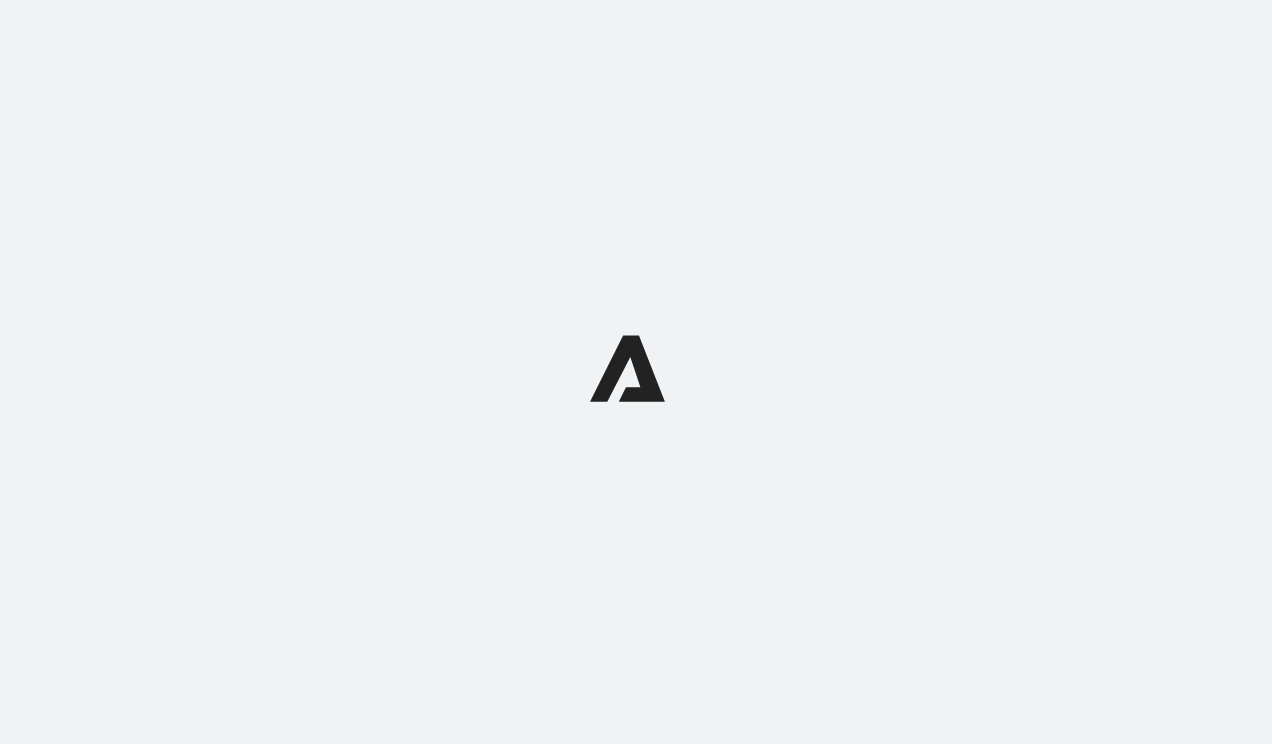scroll, scrollTop: 0, scrollLeft: 0, axis: both 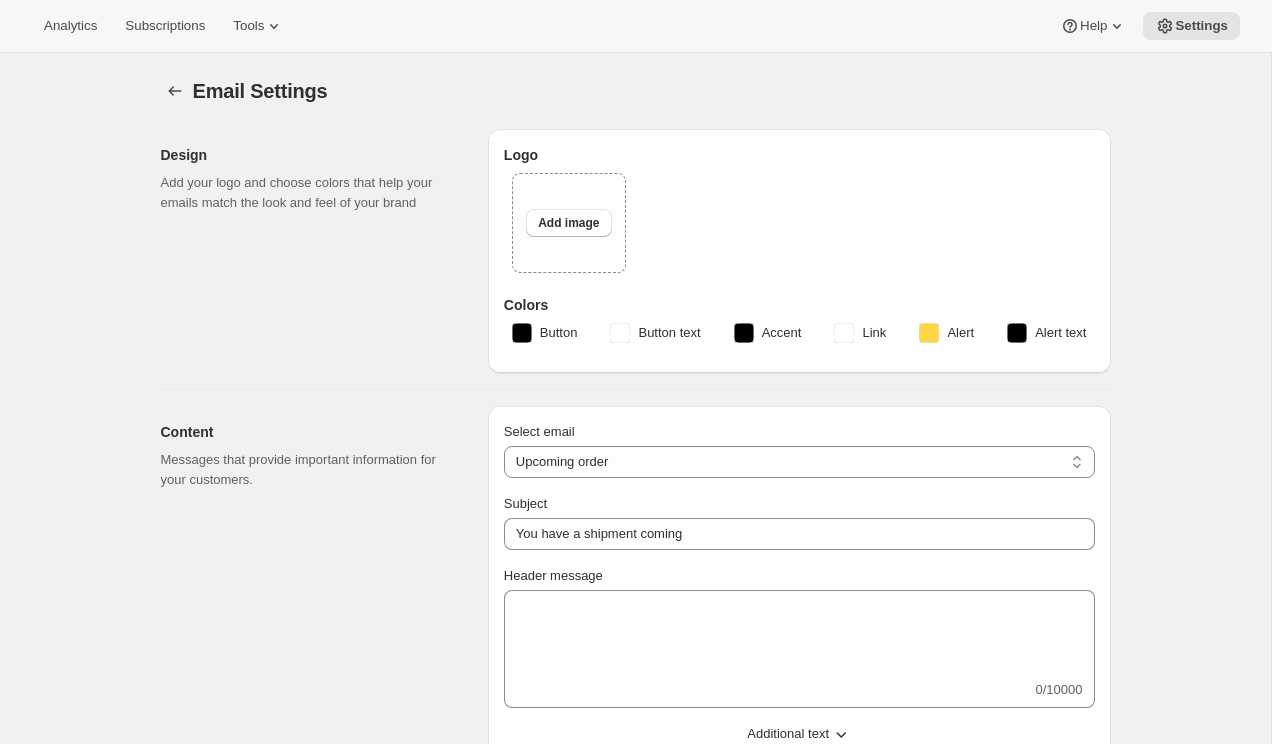 type on "Agravitae" 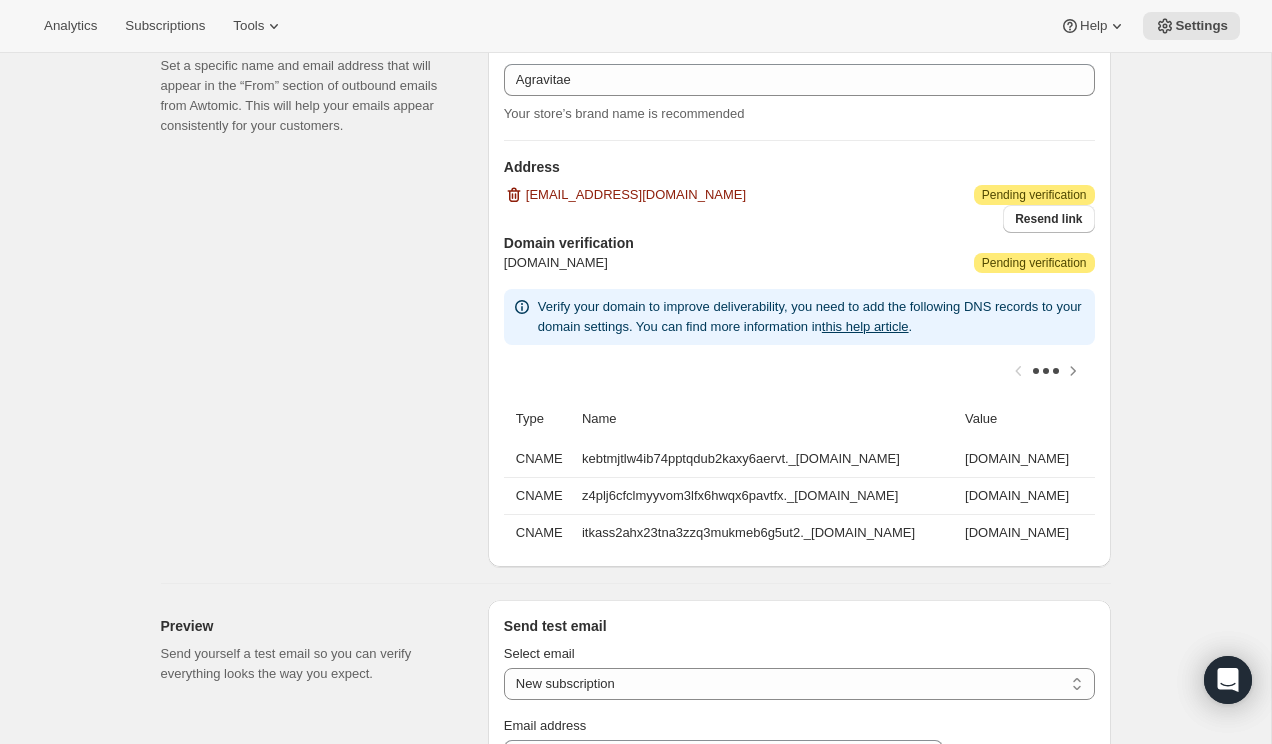 scroll, scrollTop: 1105, scrollLeft: 0, axis: vertical 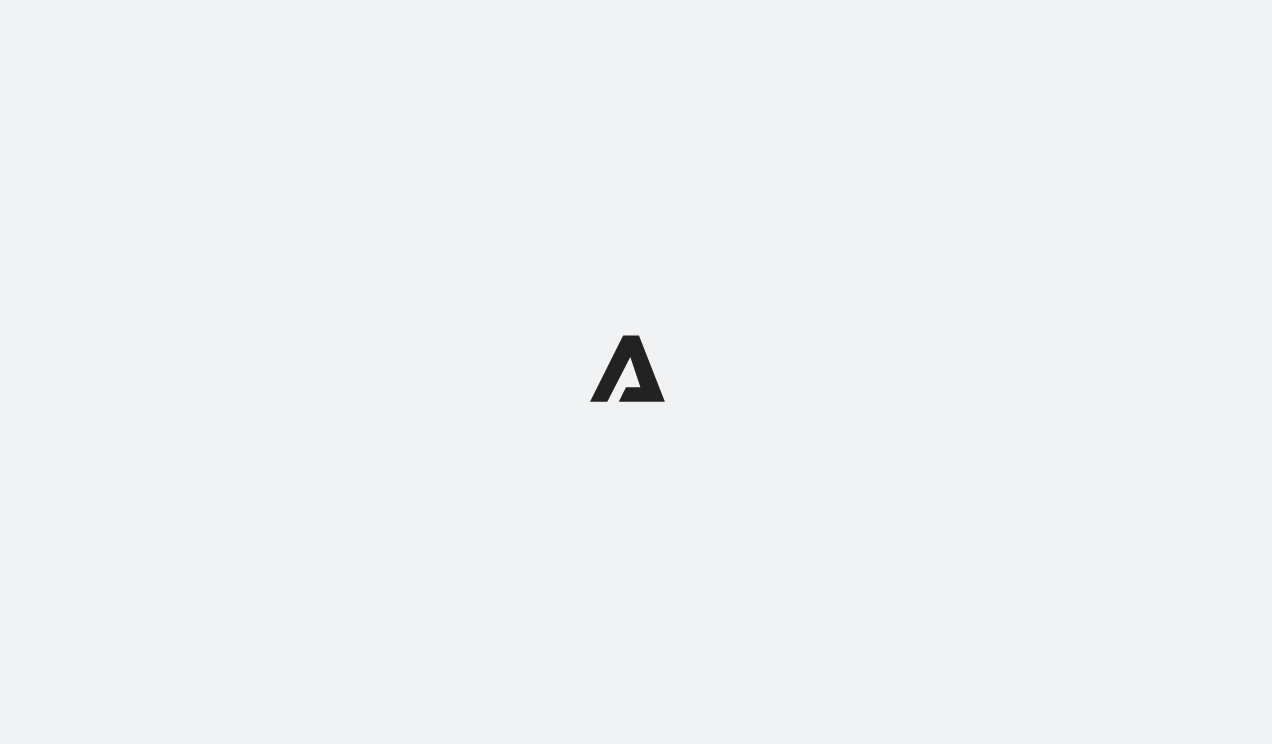 select on "subscriptionMessage" 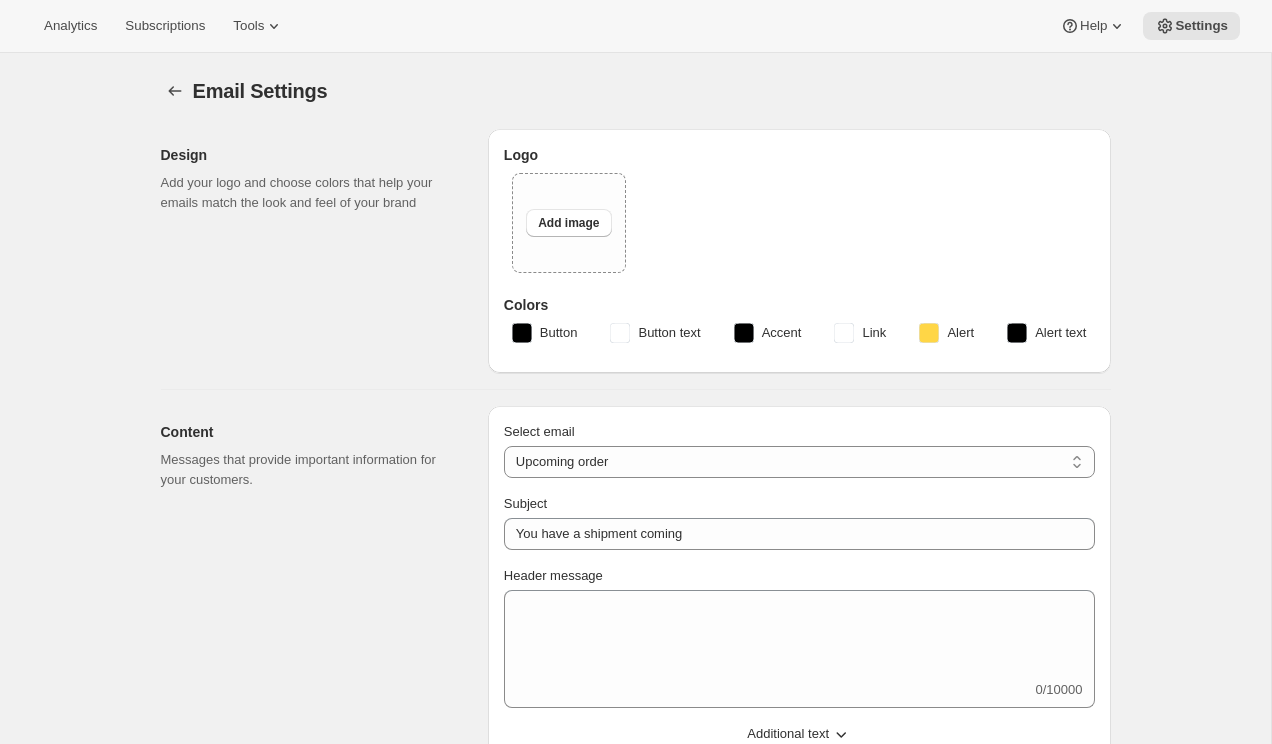 type on "Agravitae" 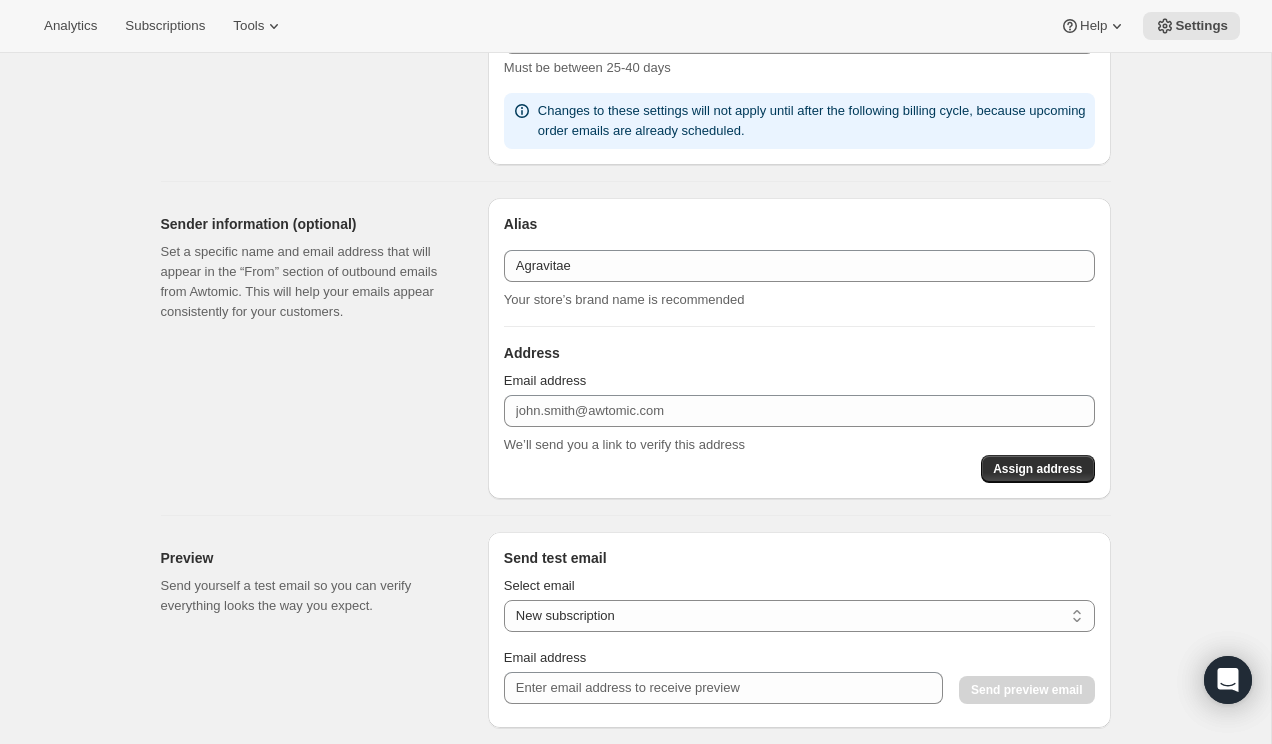 scroll, scrollTop: 918, scrollLeft: 0, axis: vertical 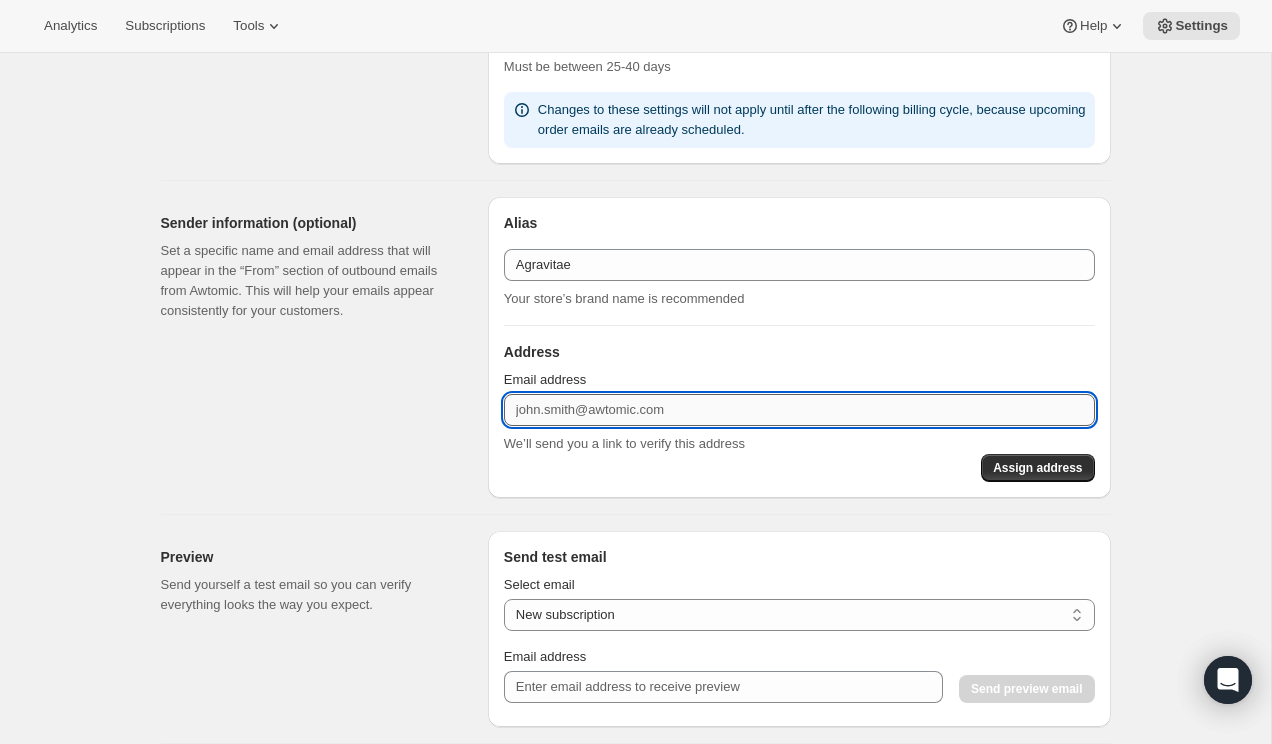 click on "Email address" at bounding box center [799, 410] 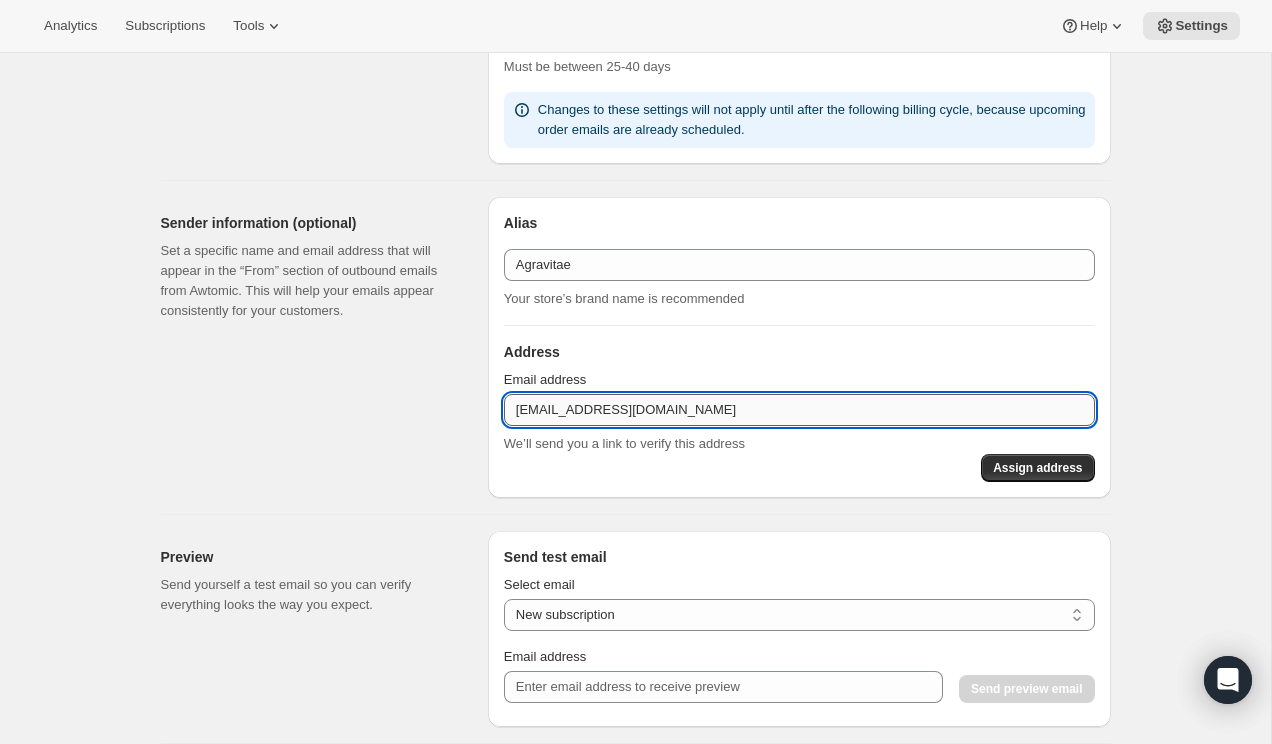 drag, startPoint x: 664, startPoint y: 410, endPoint x: 553, endPoint y: 414, distance: 111.07205 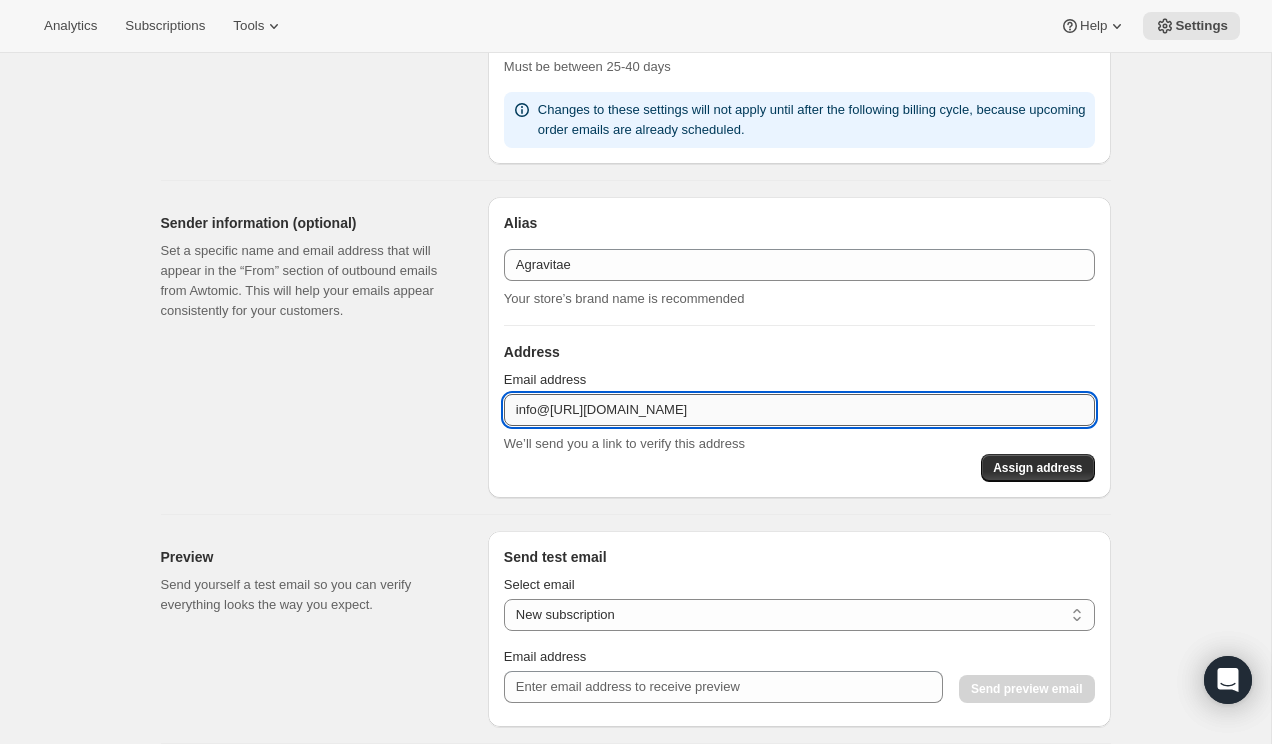 click on "info@[URL][DOMAIN_NAME]" at bounding box center [799, 410] 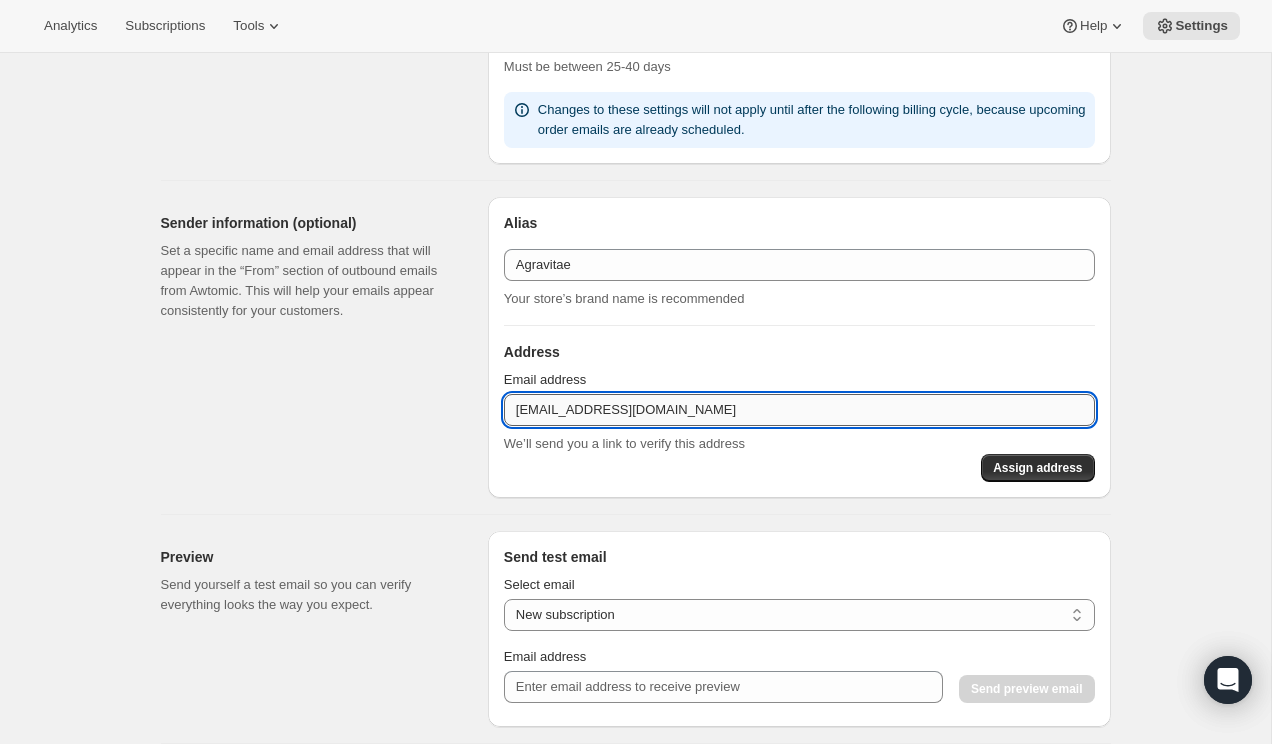 type on "[EMAIL_ADDRESS][DOMAIN_NAME]" 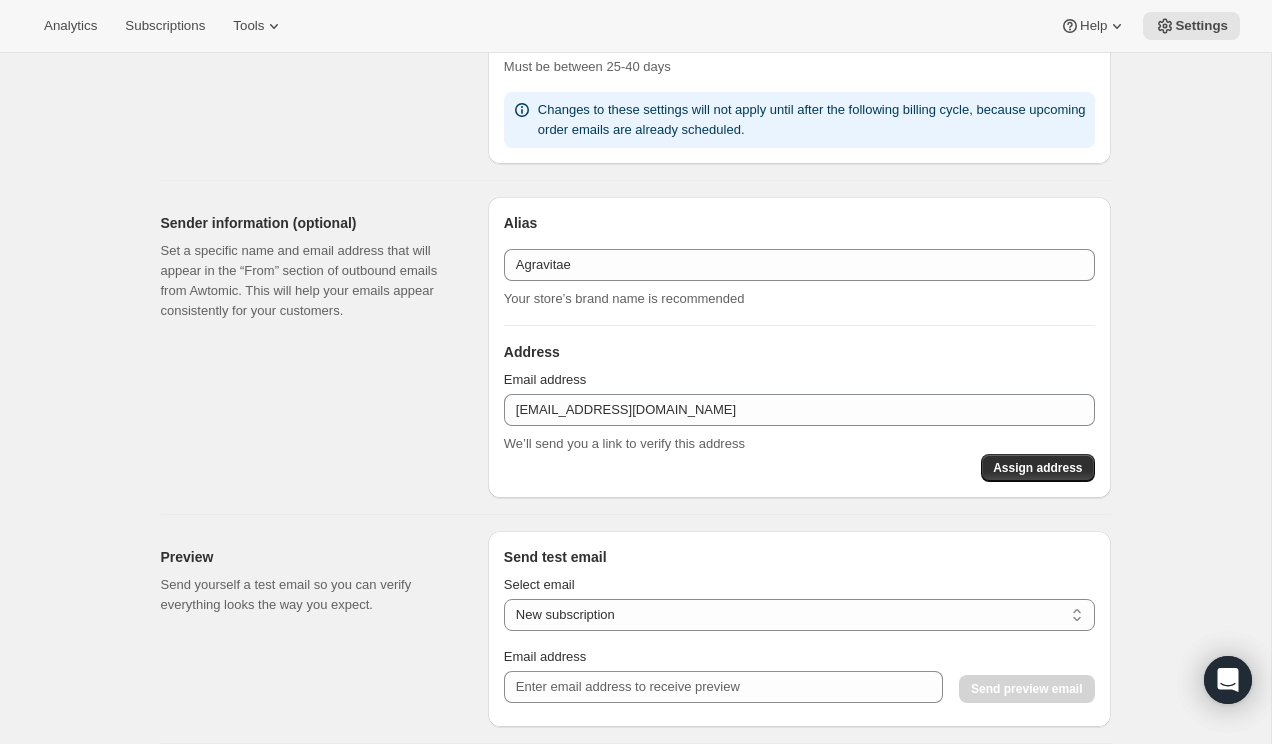 click on "Sender information (optional) Set a specific name and email address that will appear in the “From” section of outbound emails from Awtomic. This will help your emails appear consistently for your customers." at bounding box center (316, 347) 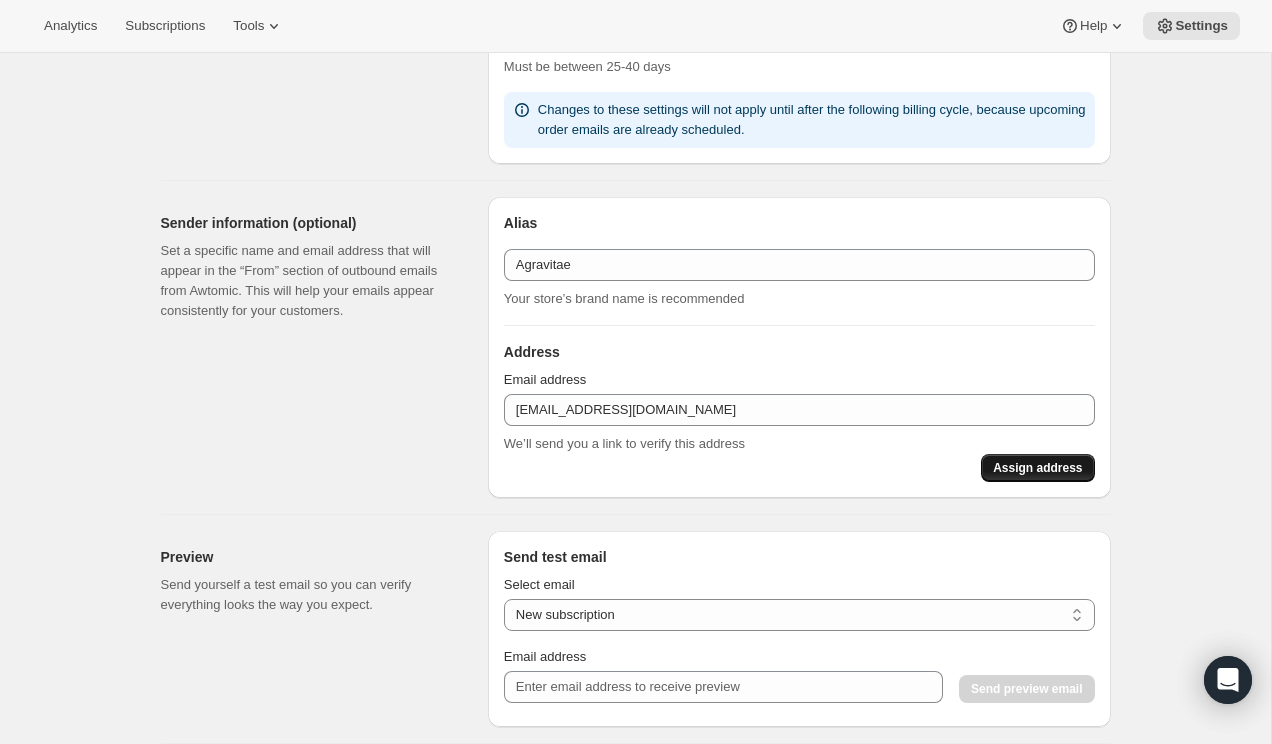 click on "Assign address" at bounding box center (1037, 468) 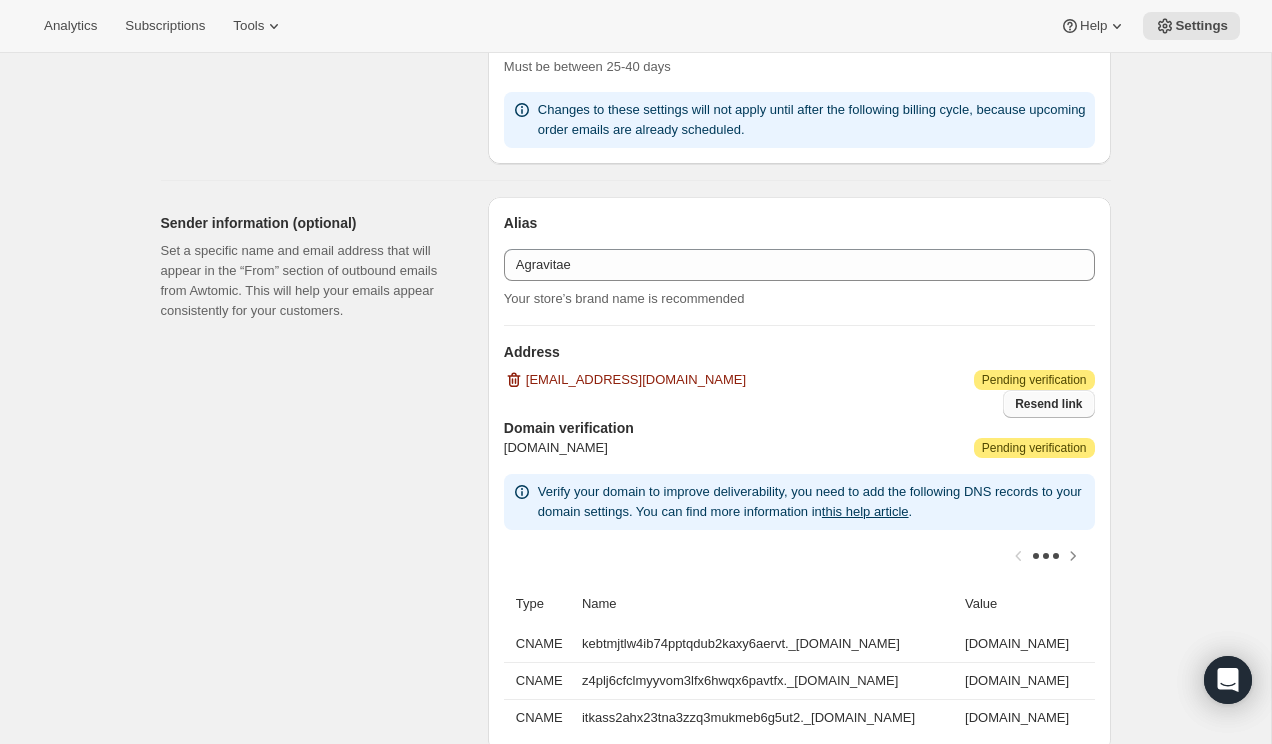 click on "Resend link" at bounding box center [1048, 404] 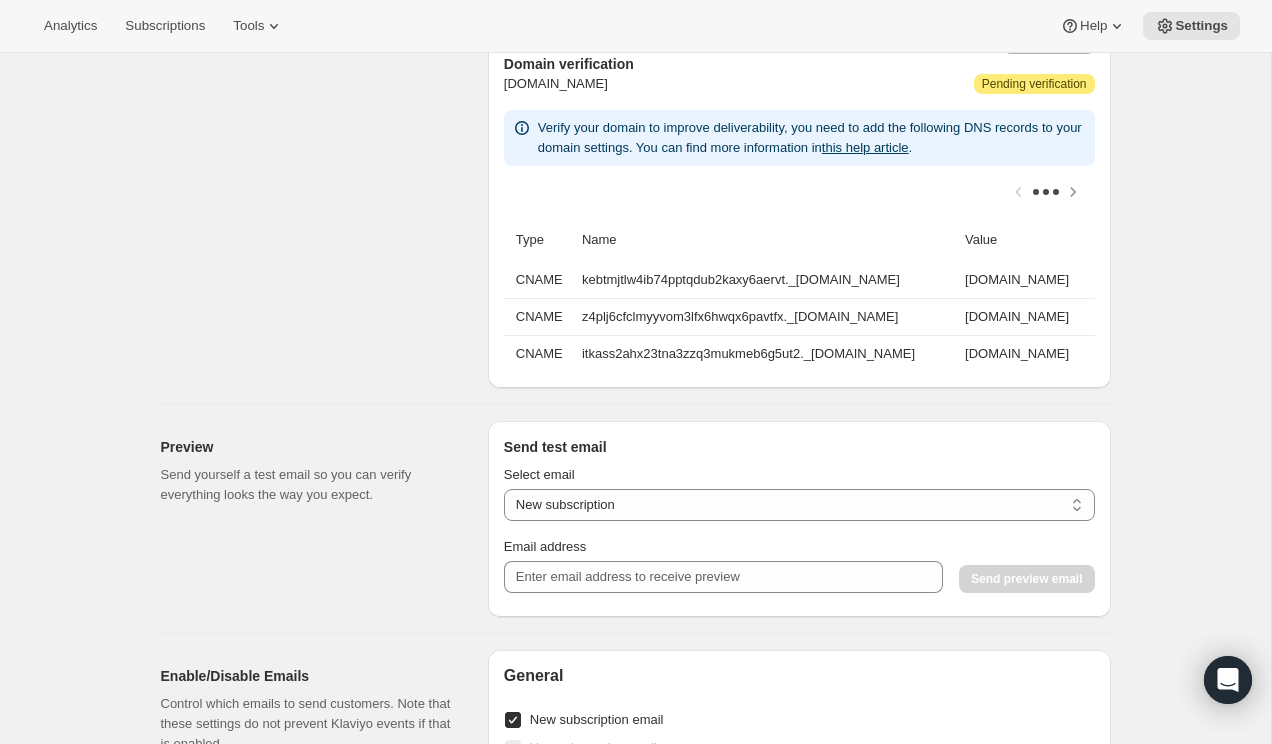 scroll, scrollTop: 1295, scrollLeft: 0, axis: vertical 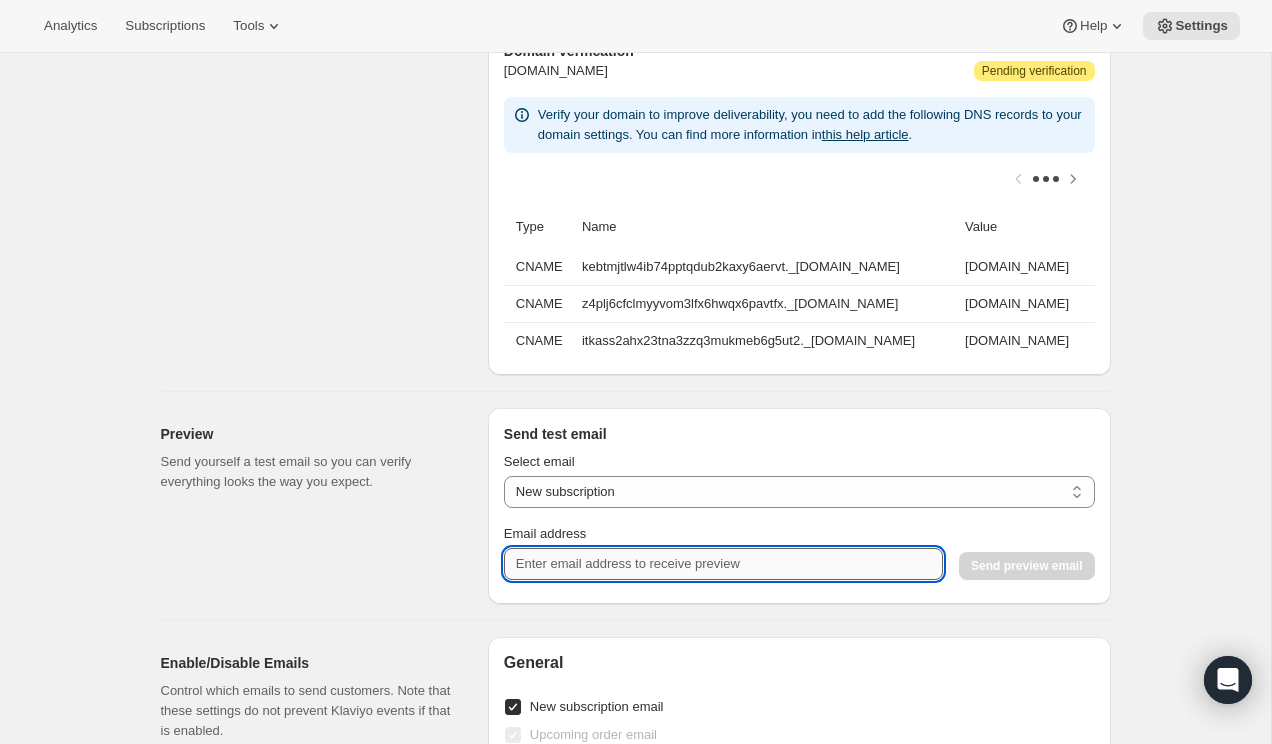 click on "Email address" at bounding box center [723, 564] 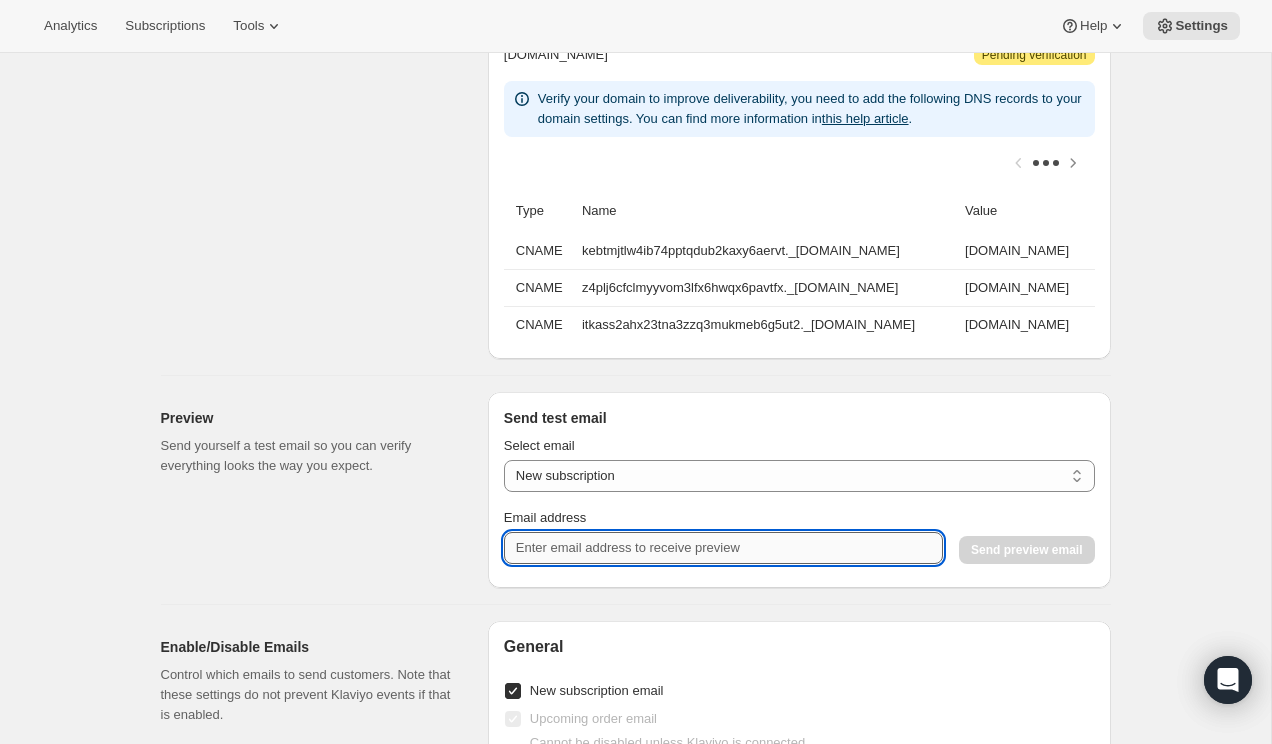 scroll, scrollTop: 1315, scrollLeft: 0, axis: vertical 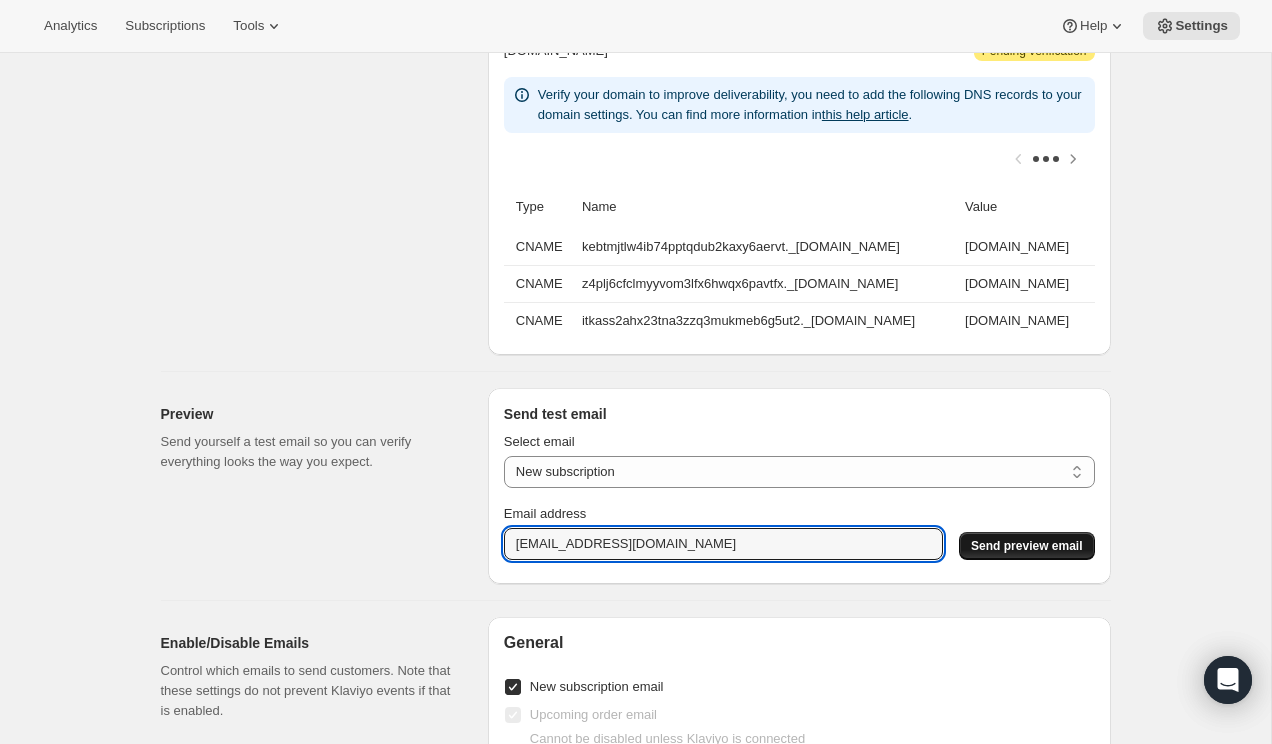 type on "[EMAIL_ADDRESS][DOMAIN_NAME]" 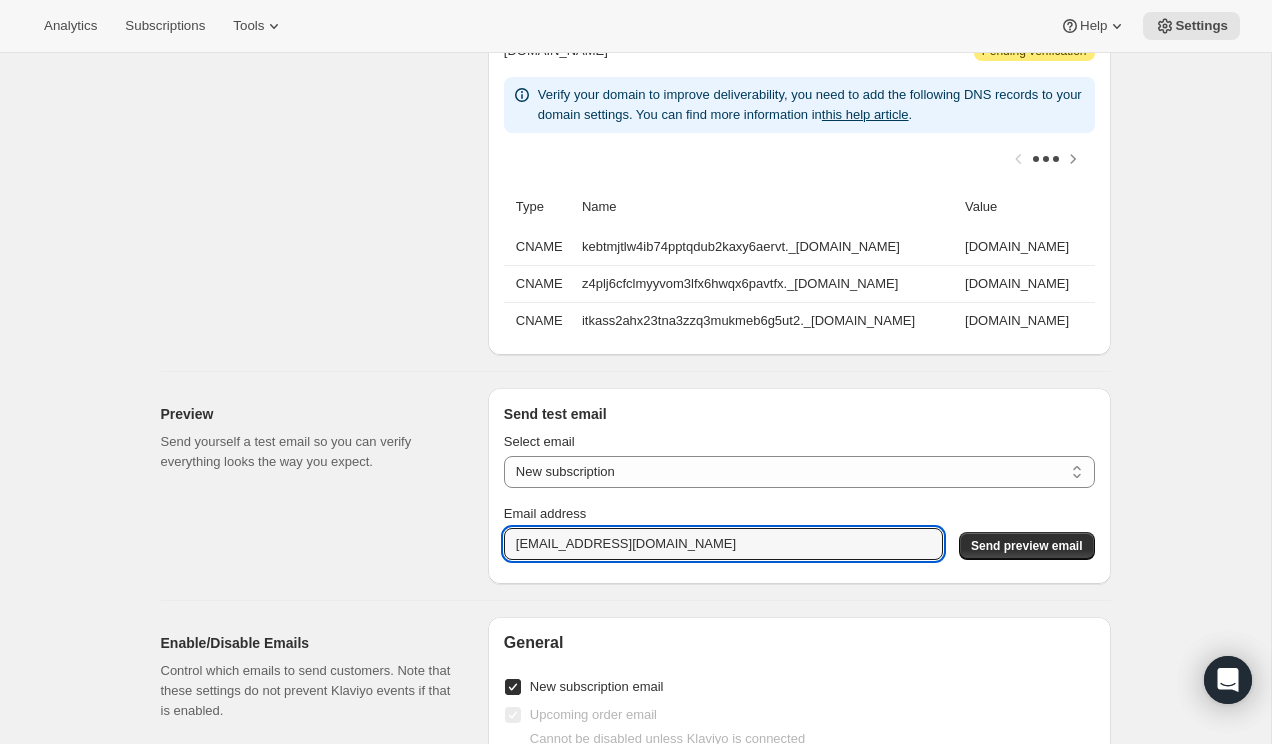 click on "Send preview email" at bounding box center [1026, 546] 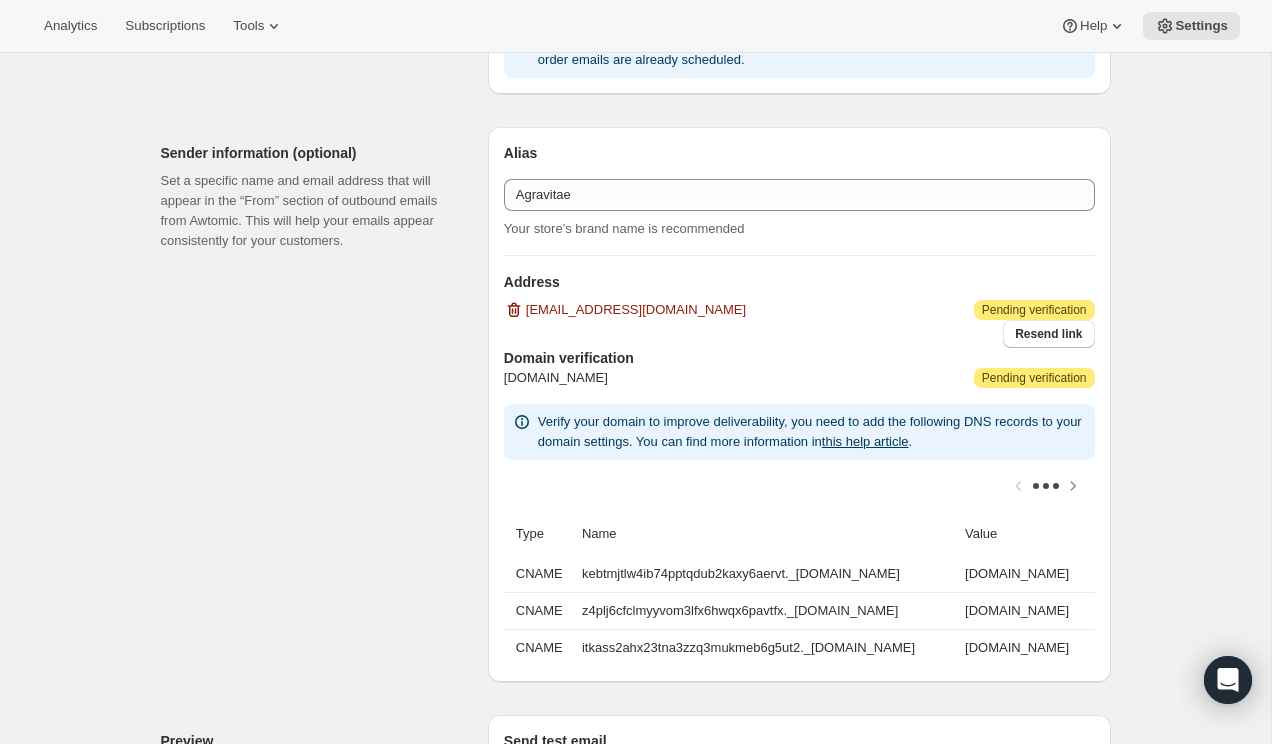 scroll, scrollTop: 994, scrollLeft: 0, axis: vertical 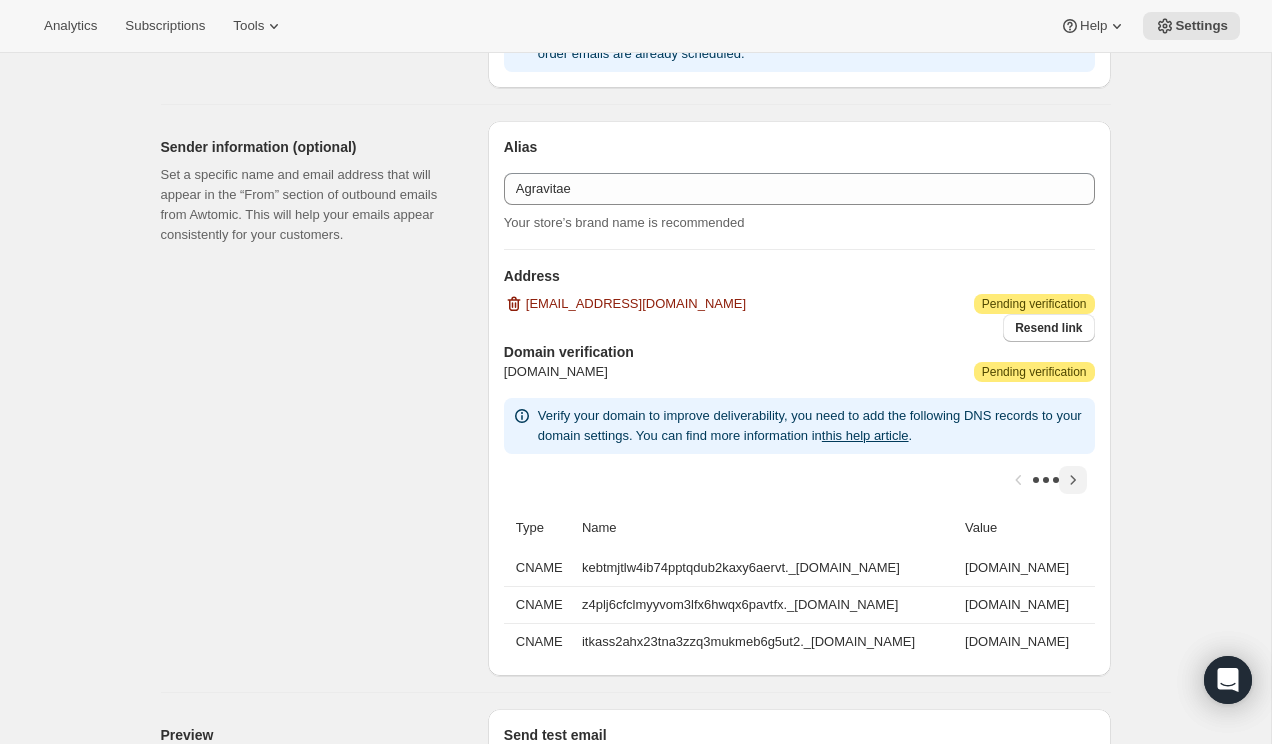 click 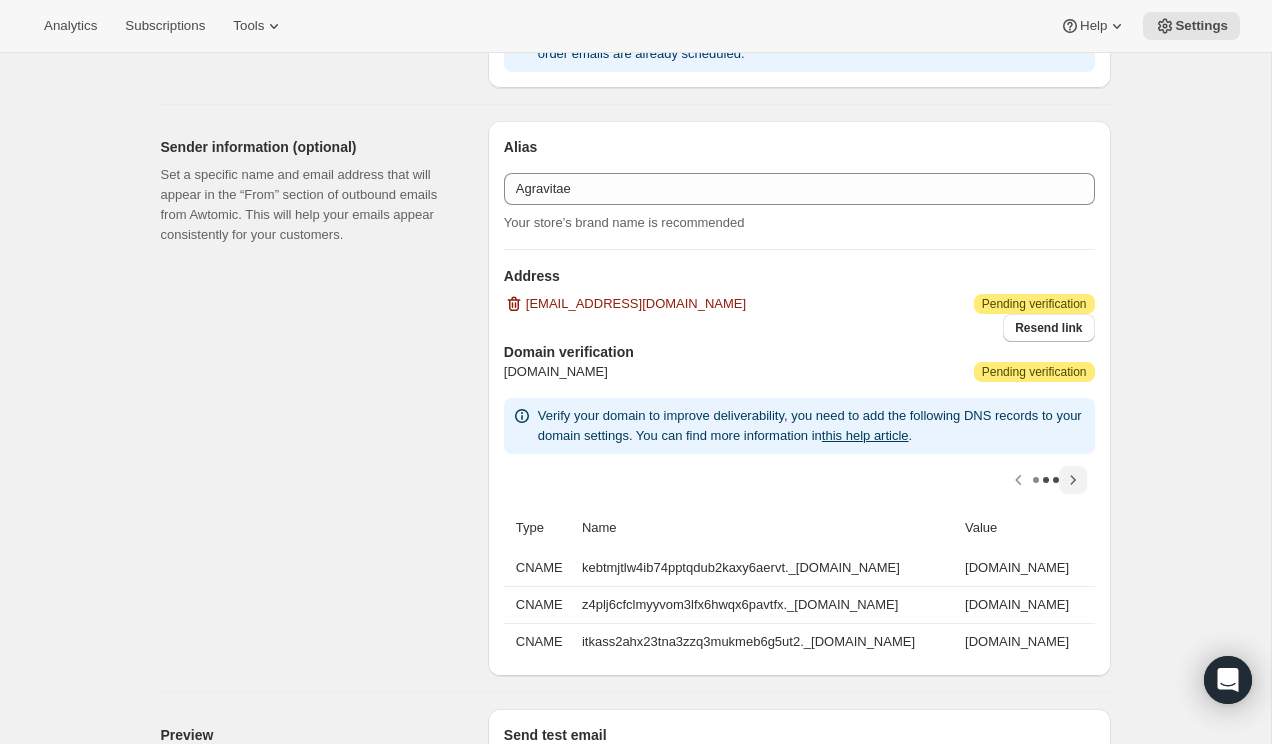 click 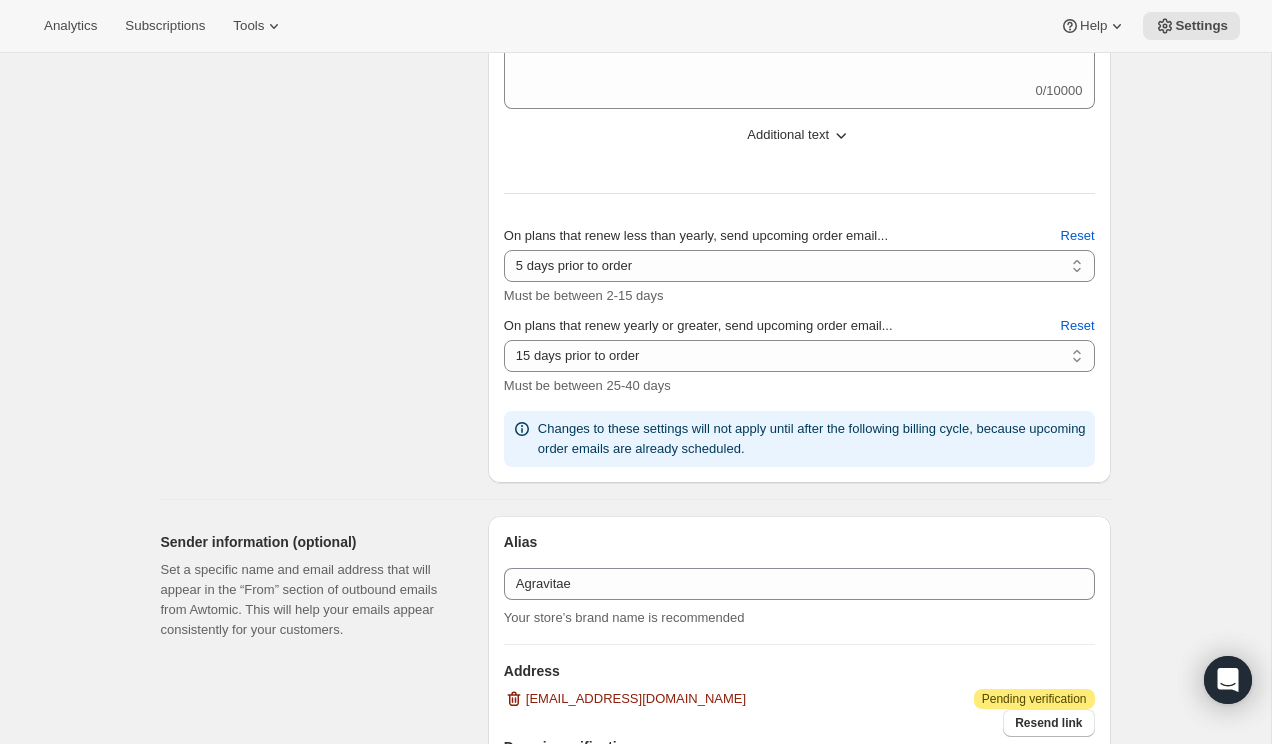 scroll, scrollTop: 0, scrollLeft: 0, axis: both 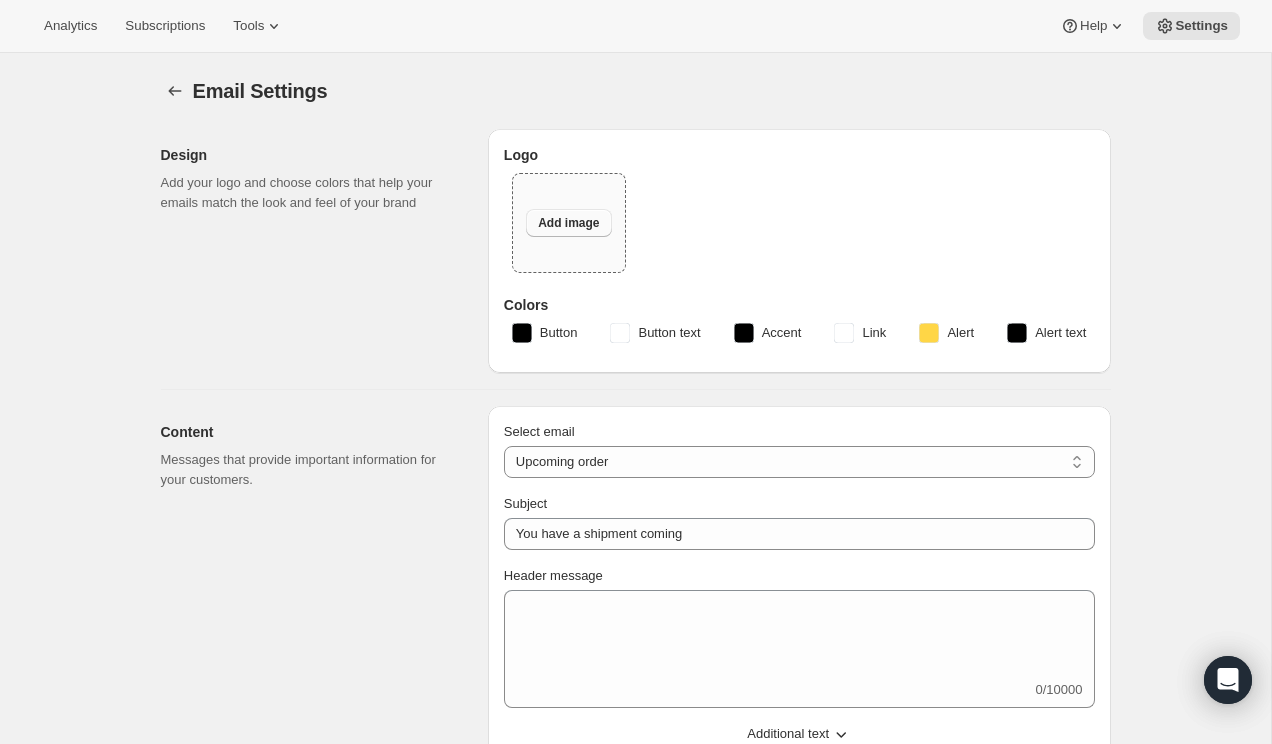 click on "Add image" at bounding box center (568, 223) 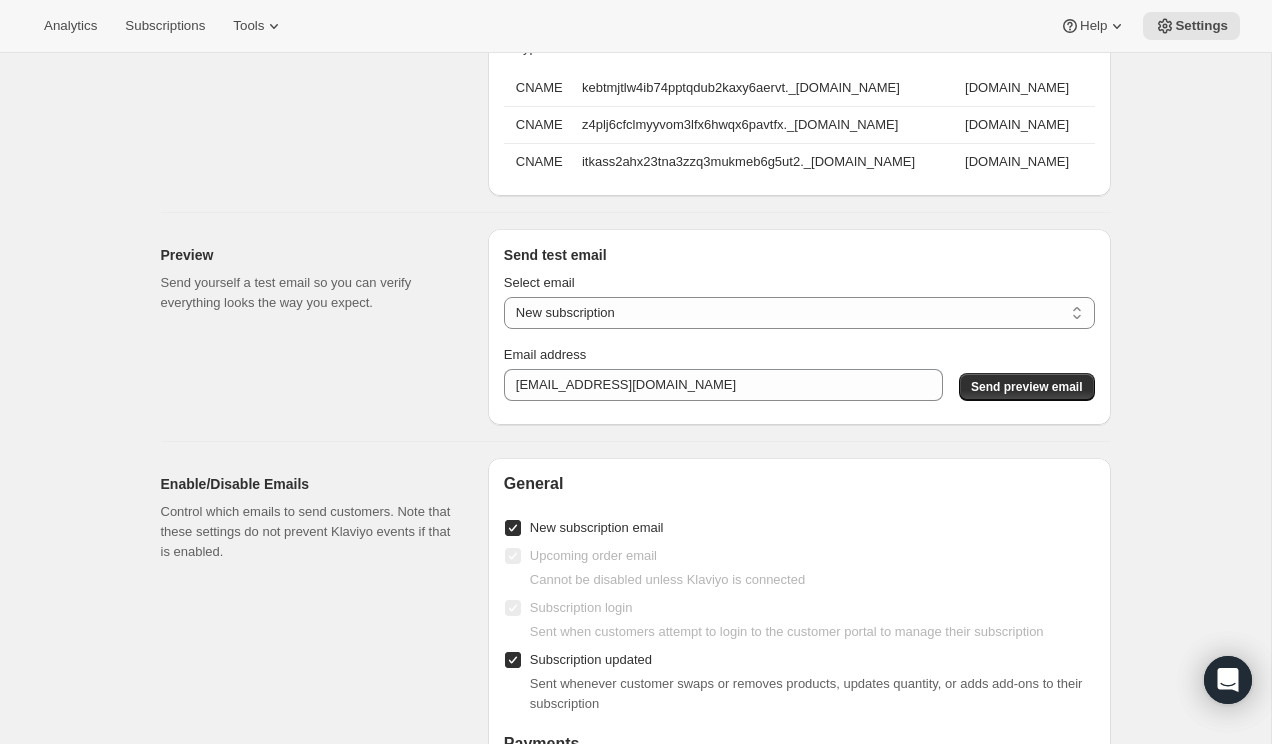 scroll, scrollTop: 1475, scrollLeft: 0, axis: vertical 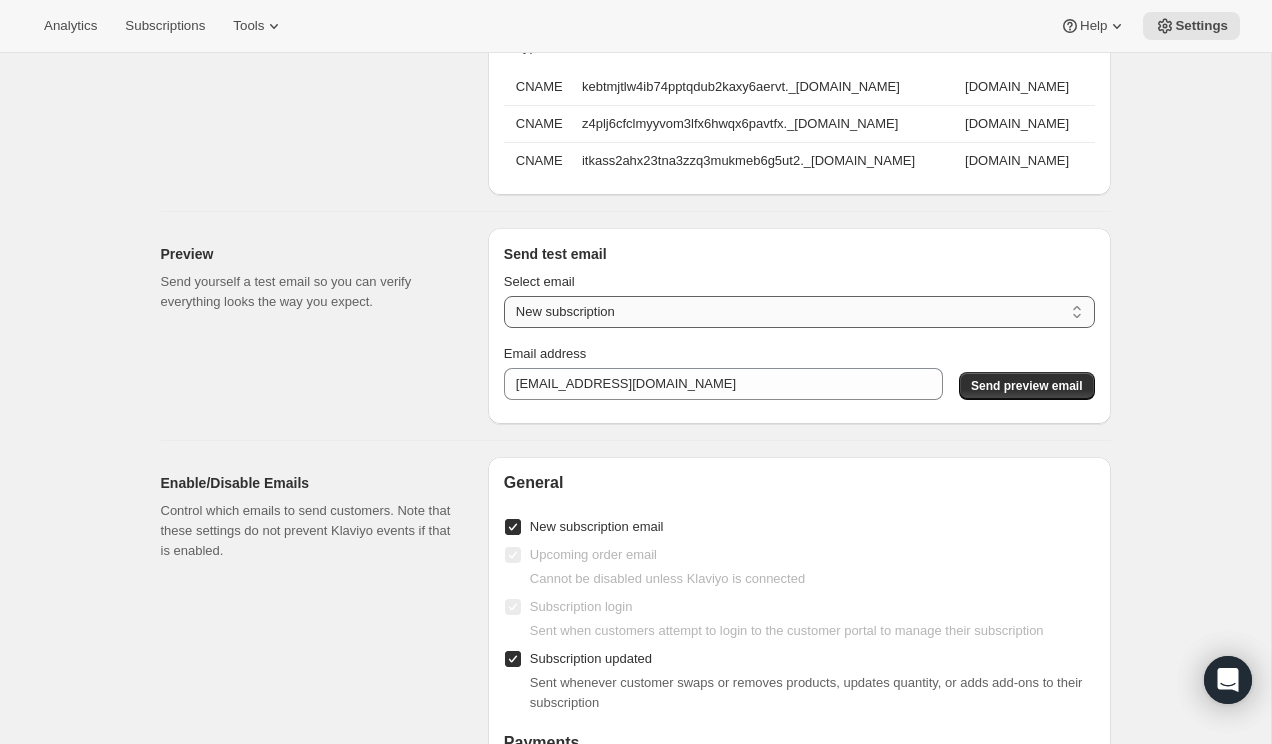 click on "New subscription Upcoming order Payment failure Delayed subscription Updated subscription Gift subscription Subscription paused Subscription cancelled Subscription reactivated" at bounding box center (799, 312) 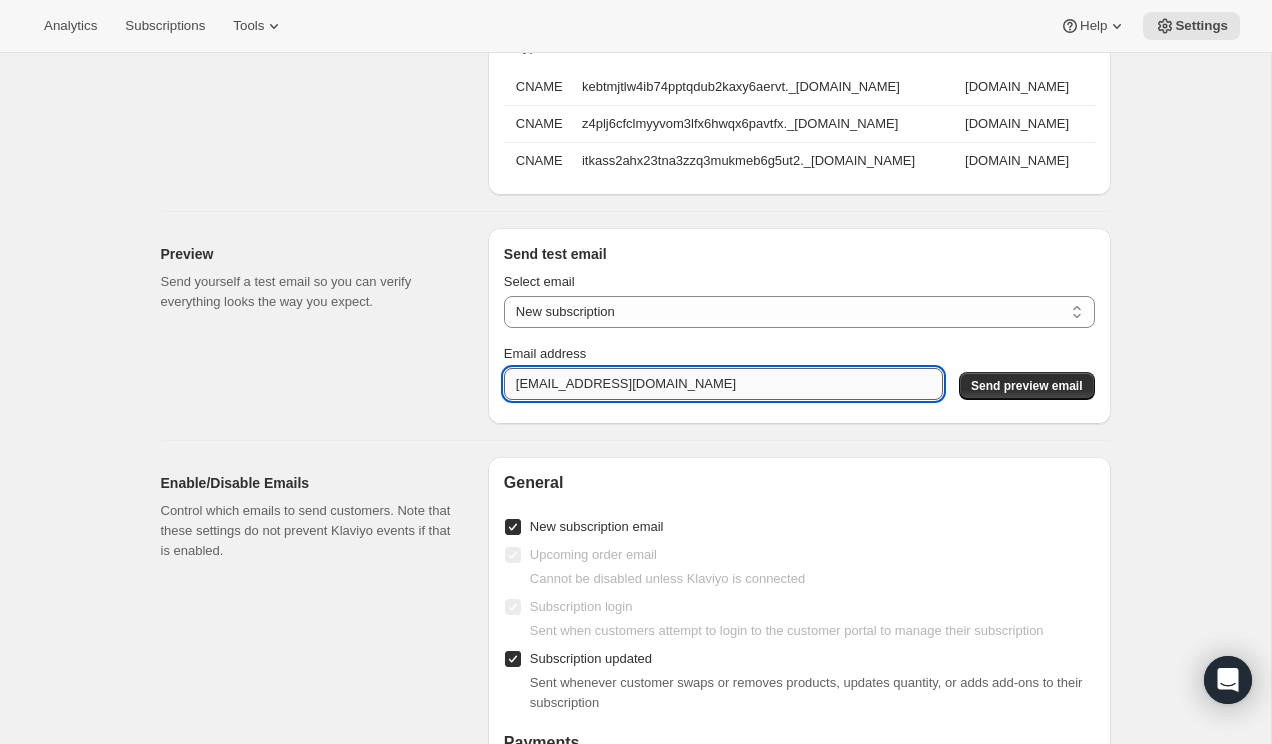 click on "[EMAIL_ADDRESS][DOMAIN_NAME]" at bounding box center [723, 384] 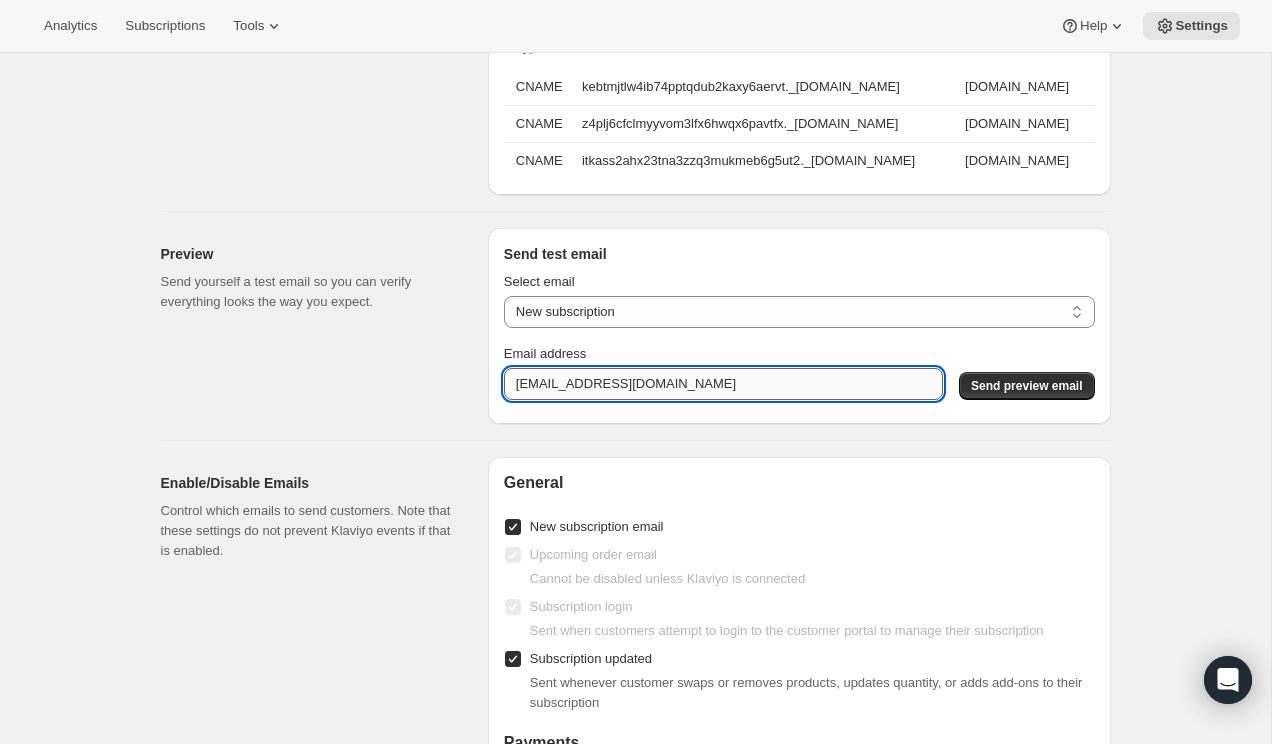 click on "[EMAIL_ADDRESS][DOMAIN_NAME]" at bounding box center (723, 384) 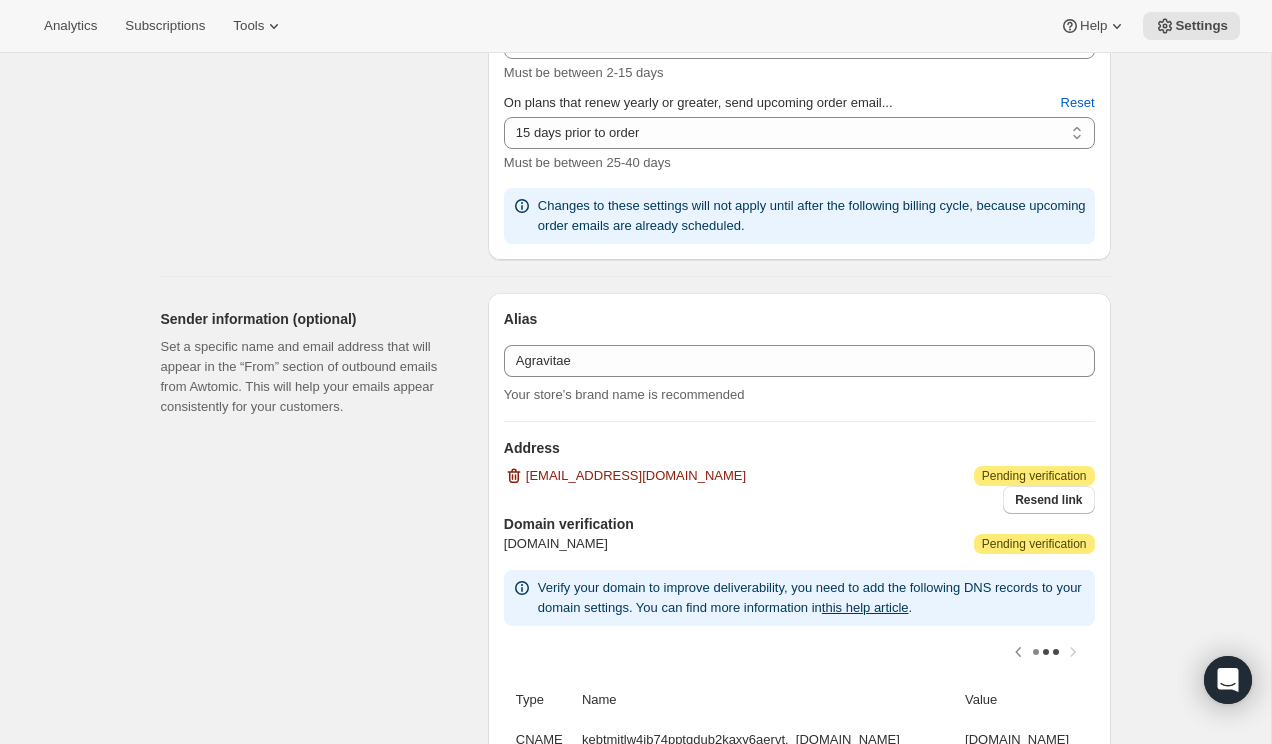 scroll, scrollTop: 828, scrollLeft: 0, axis: vertical 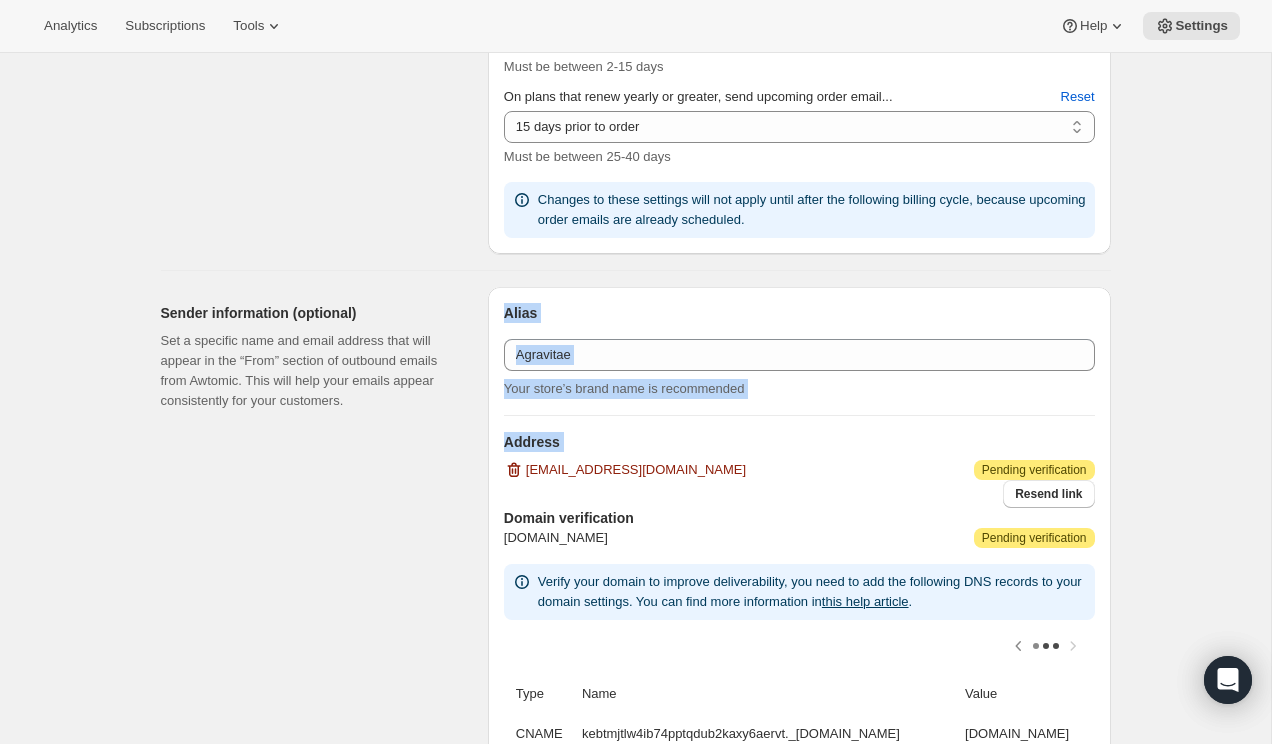 drag, startPoint x: 672, startPoint y: 471, endPoint x: 462, endPoint y: 467, distance: 210.03809 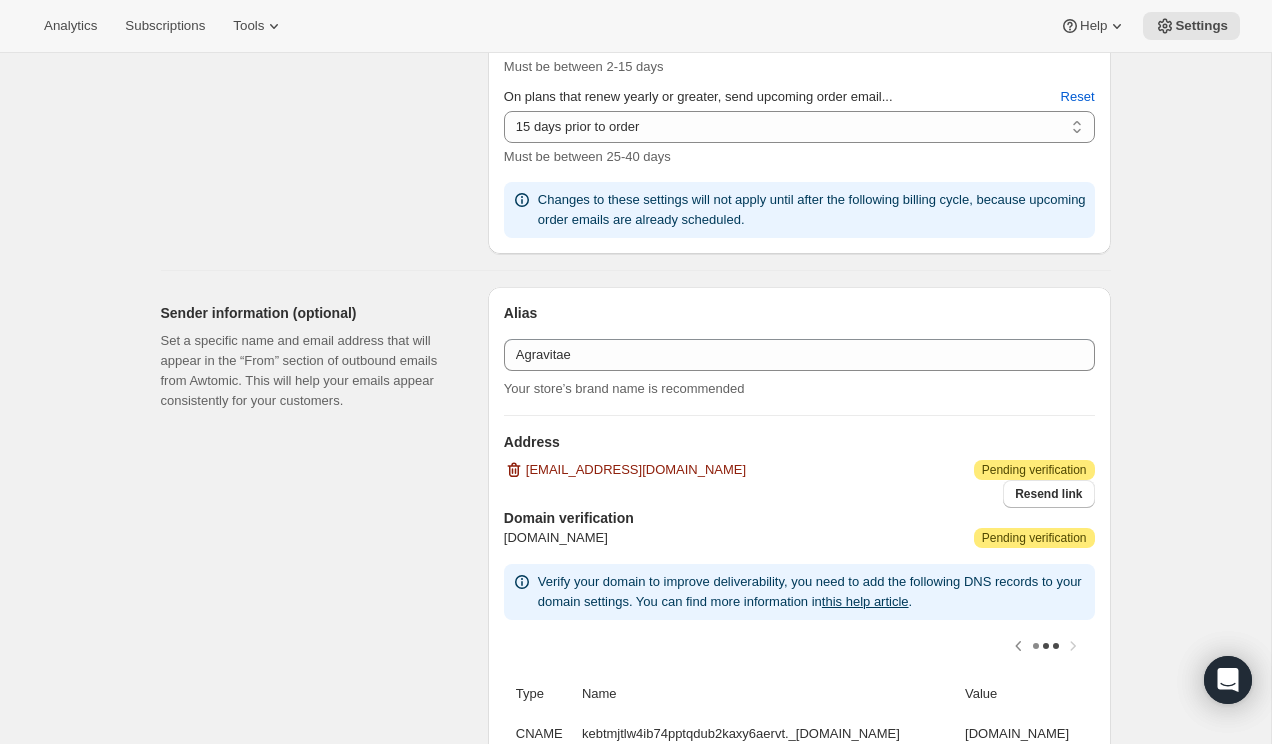 scroll, scrollTop: 829, scrollLeft: 0, axis: vertical 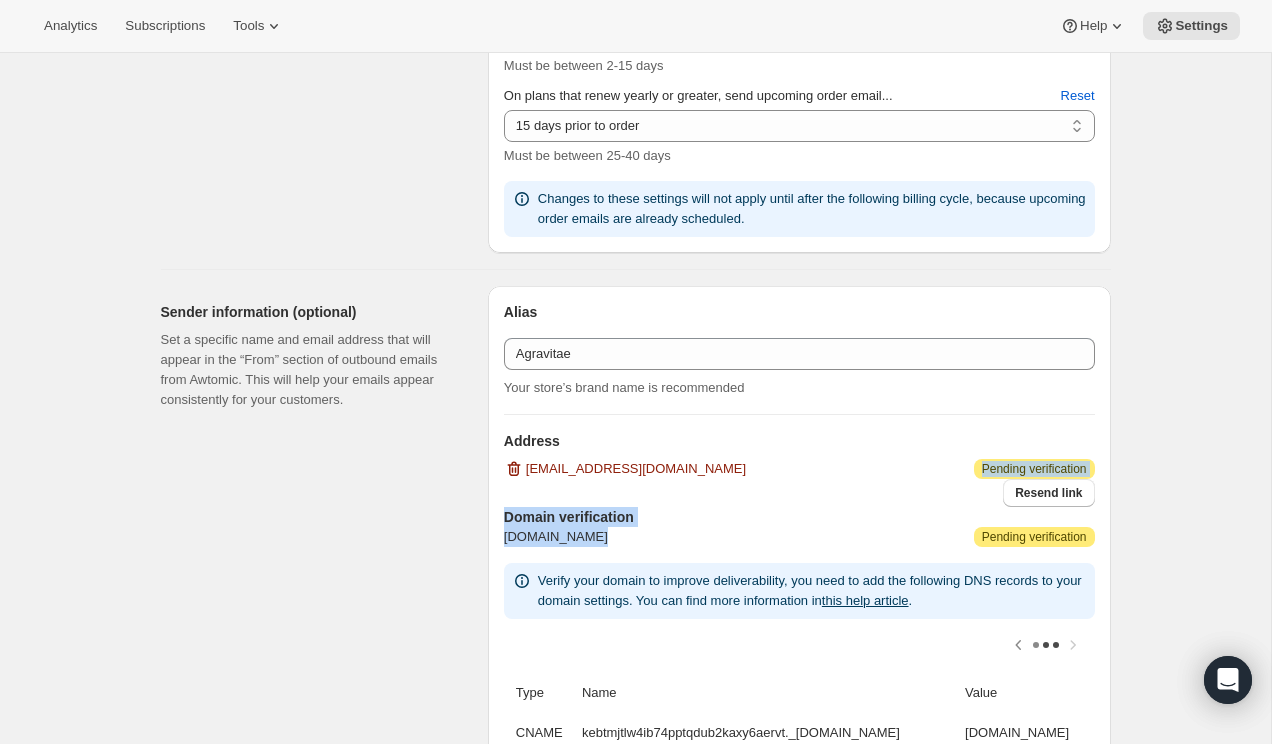 drag, startPoint x: 741, startPoint y: 468, endPoint x: 609, endPoint y: 519, distance: 141.50972 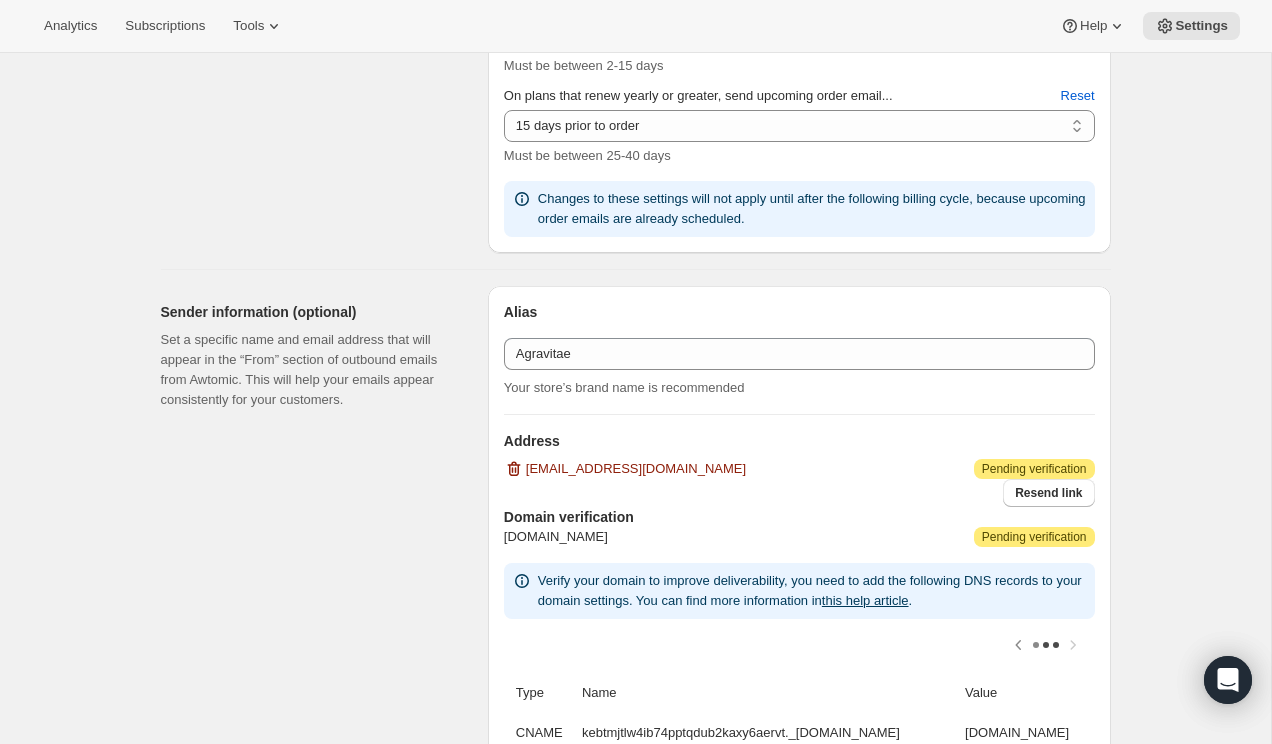 click on "Resend link" at bounding box center [799, 493] 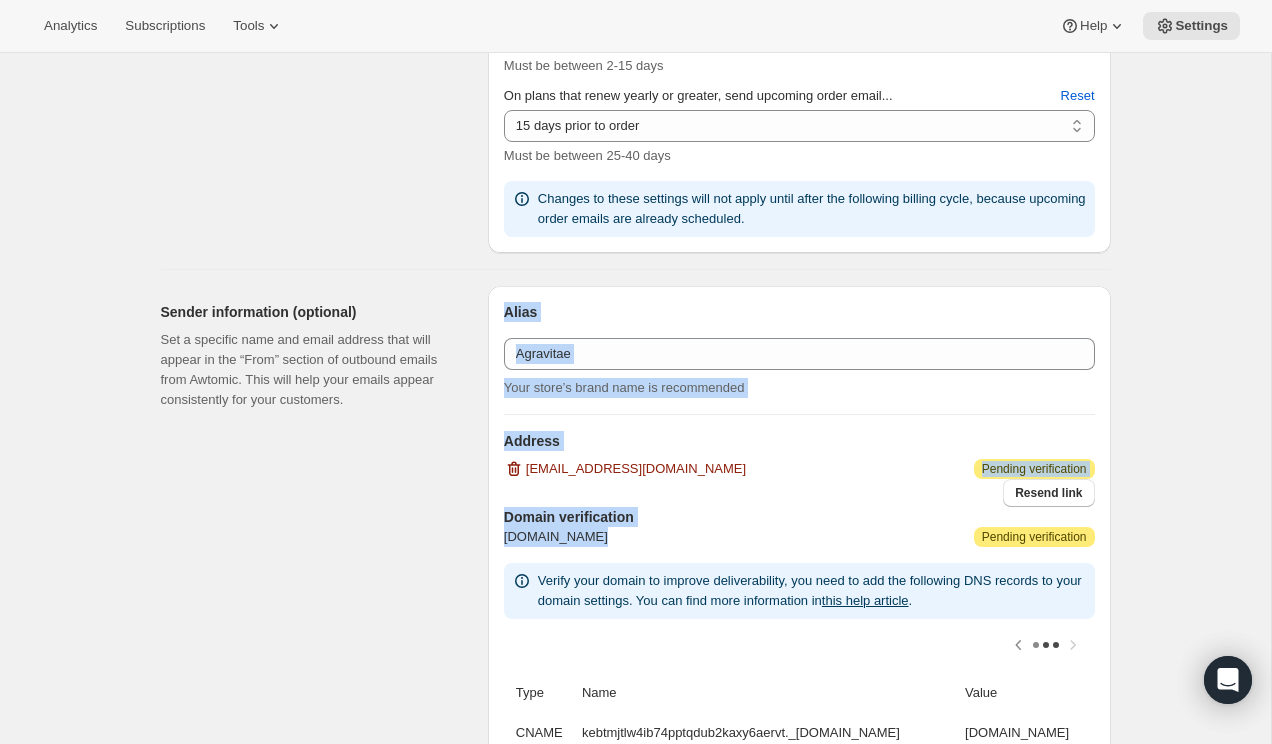 drag, startPoint x: 608, startPoint y: 538, endPoint x: 483, endPoint y: 521, distance: 126.1507 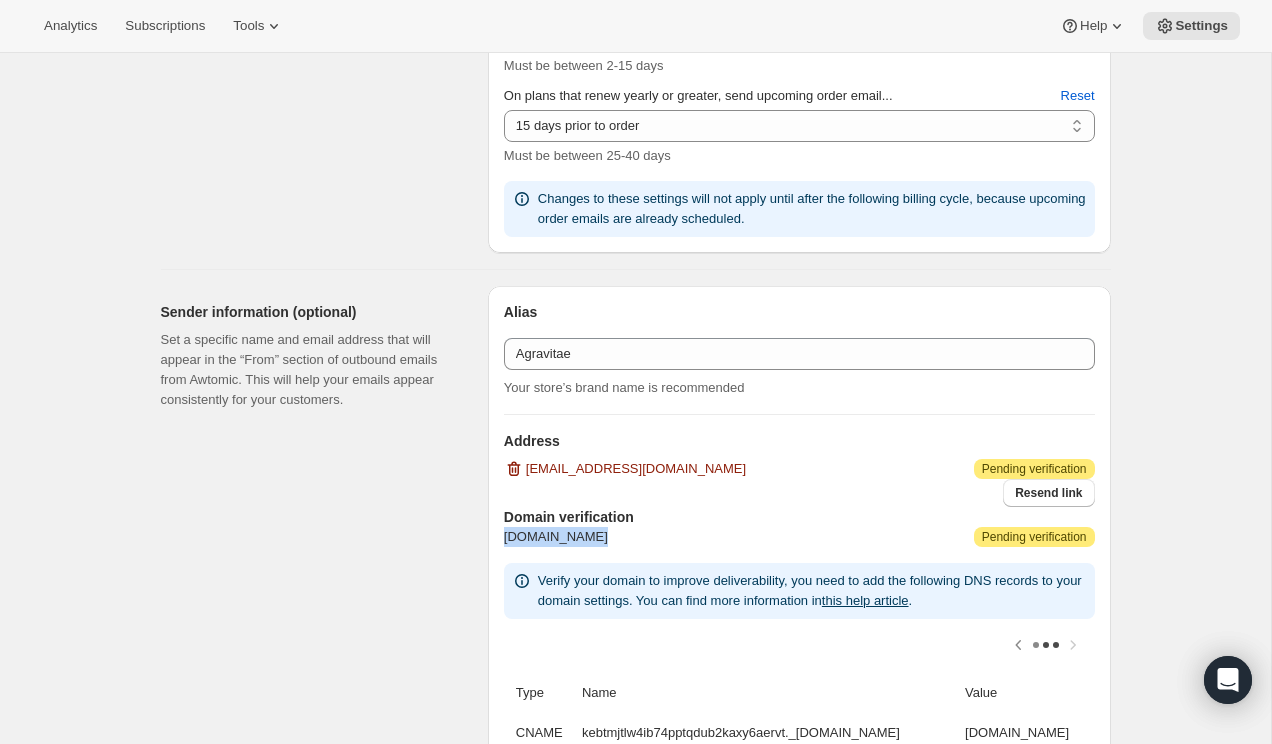 drag, startPoint x: 600, startPoint y: 536, endPoint x: 504, endPoint y: 542, distance: 96.18732 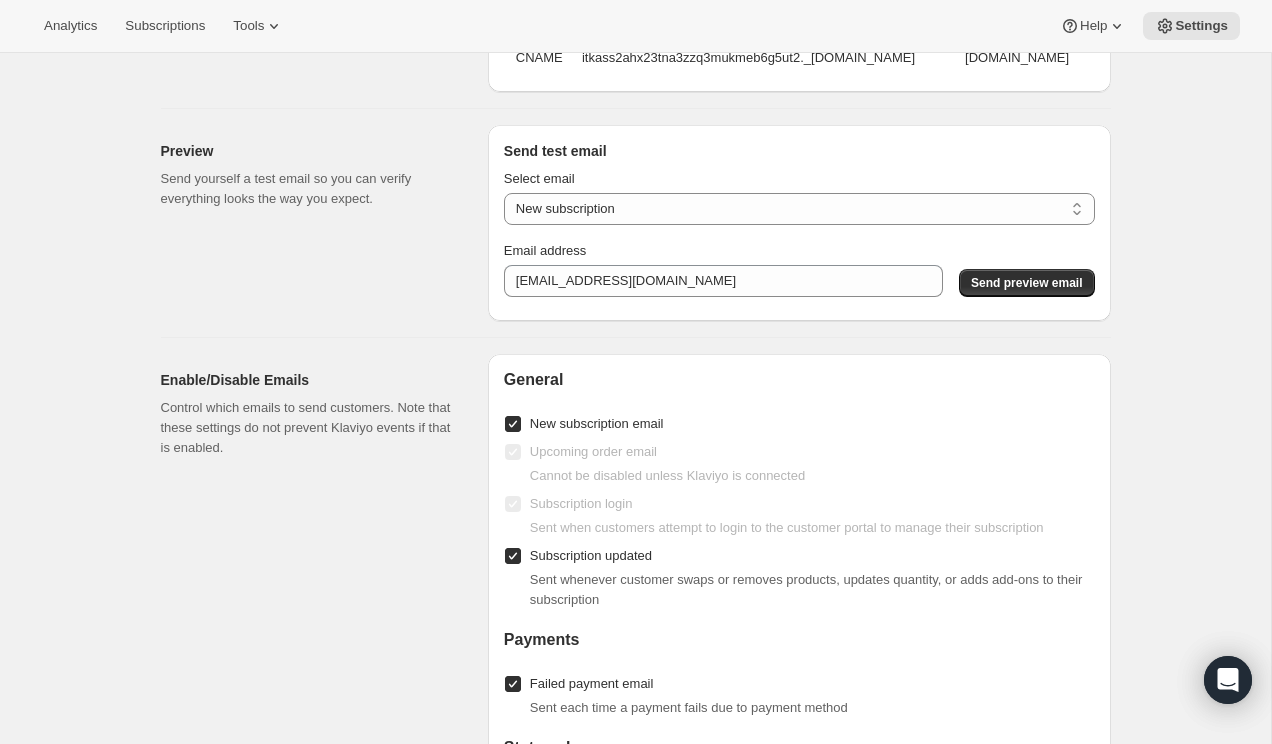 scroll, scrollTop: 1574, scrollLeft: 0, axis: vertical 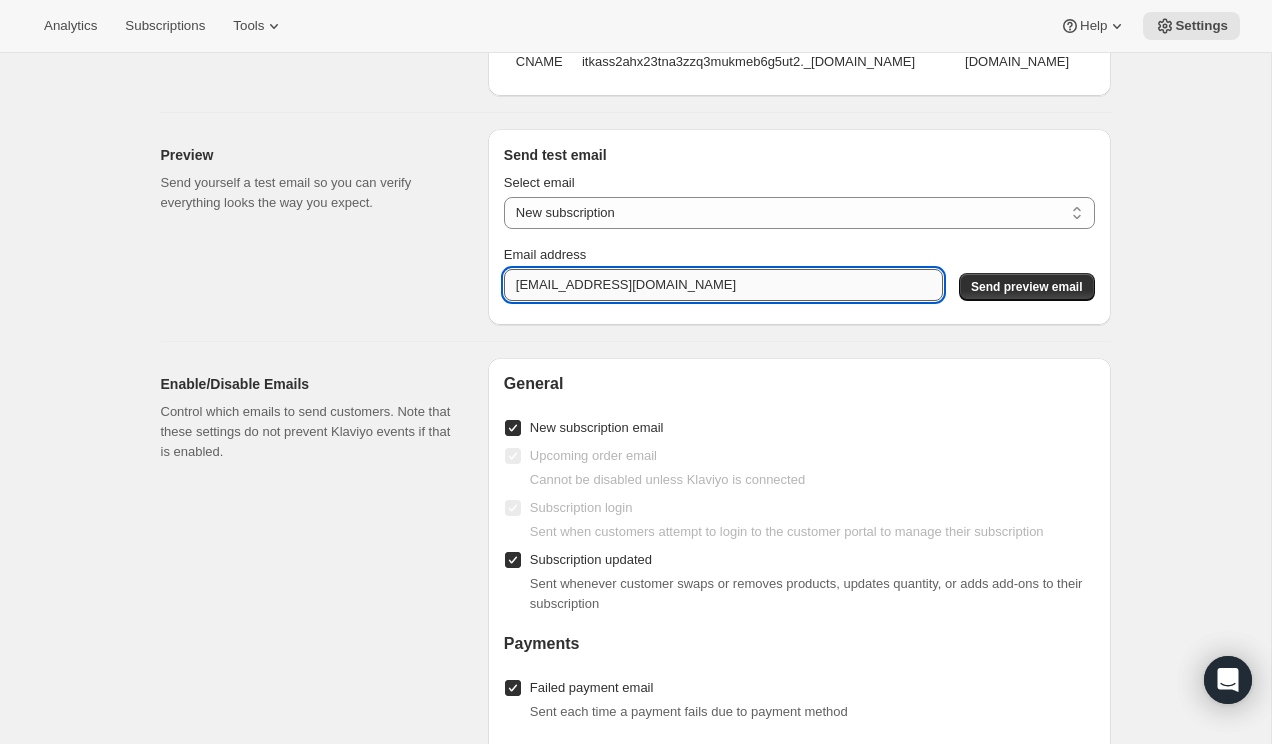 drag, startPoint x: 654, startPoint y: 283, endPoint x: 554, endPoint y: 283, distance: 100 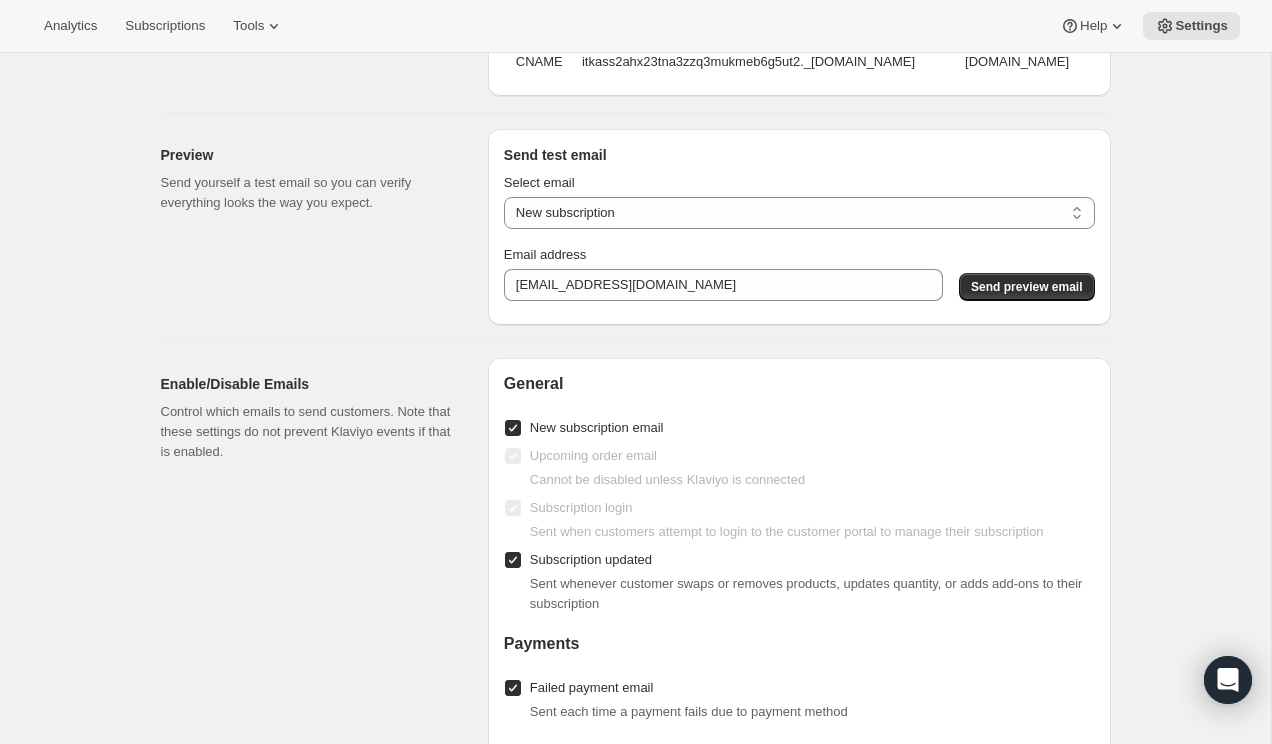 click on "Send test email Select email New subscription Upcoming order Payment failure Delayed subscription Updated subscription Gift subscription Subscription paused Subscription cancelled Subscription reactivated New subscription Email address [EMAIL_ADDRESS][DOMAIN_NAME] Send preview email" at bounding box center [799, 227] 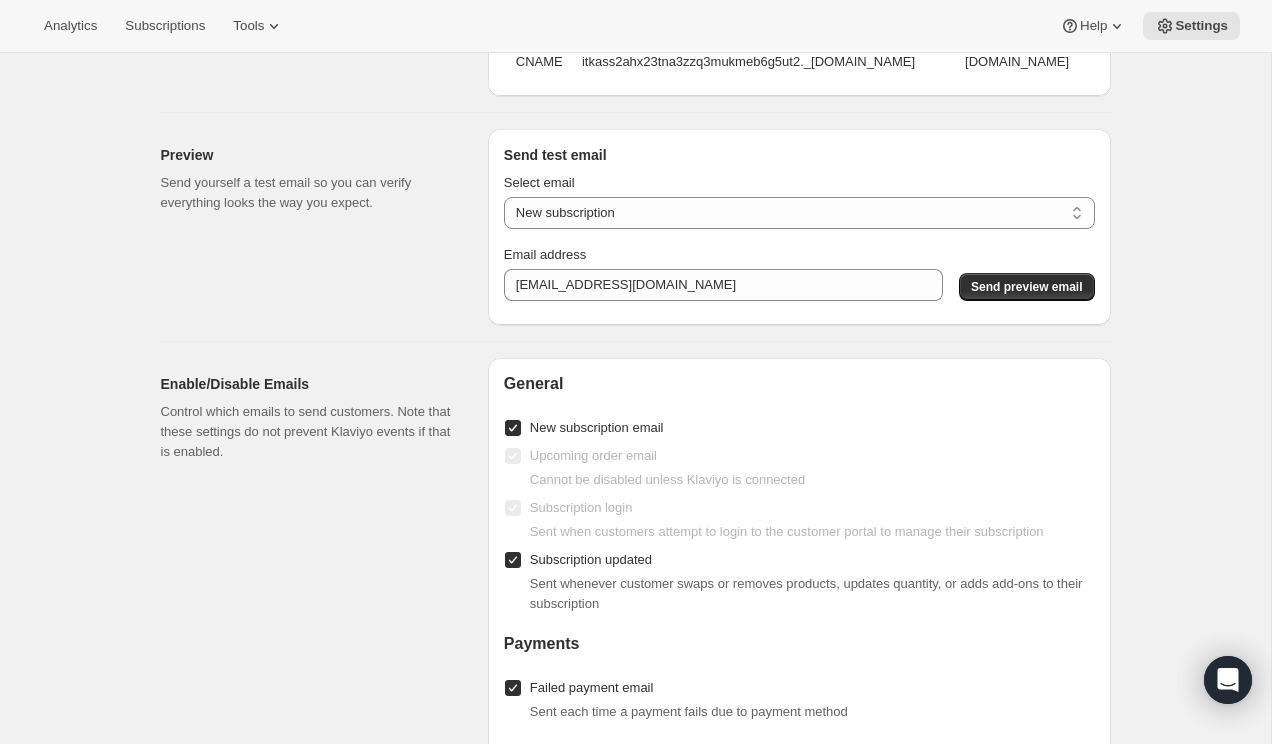 click on "Send preview email" at bounding box center [1026, 287] 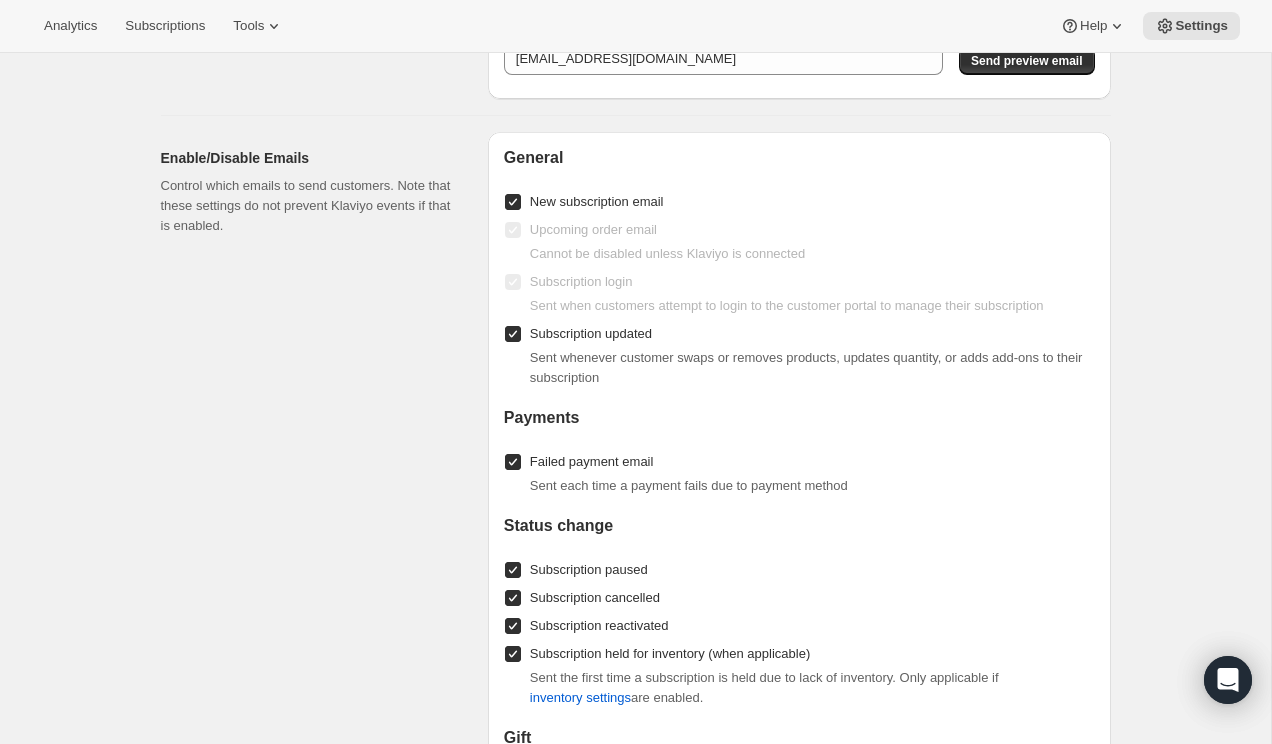 scroll, scrollTop: 1803, scrollLeft: 0, axis: vertical 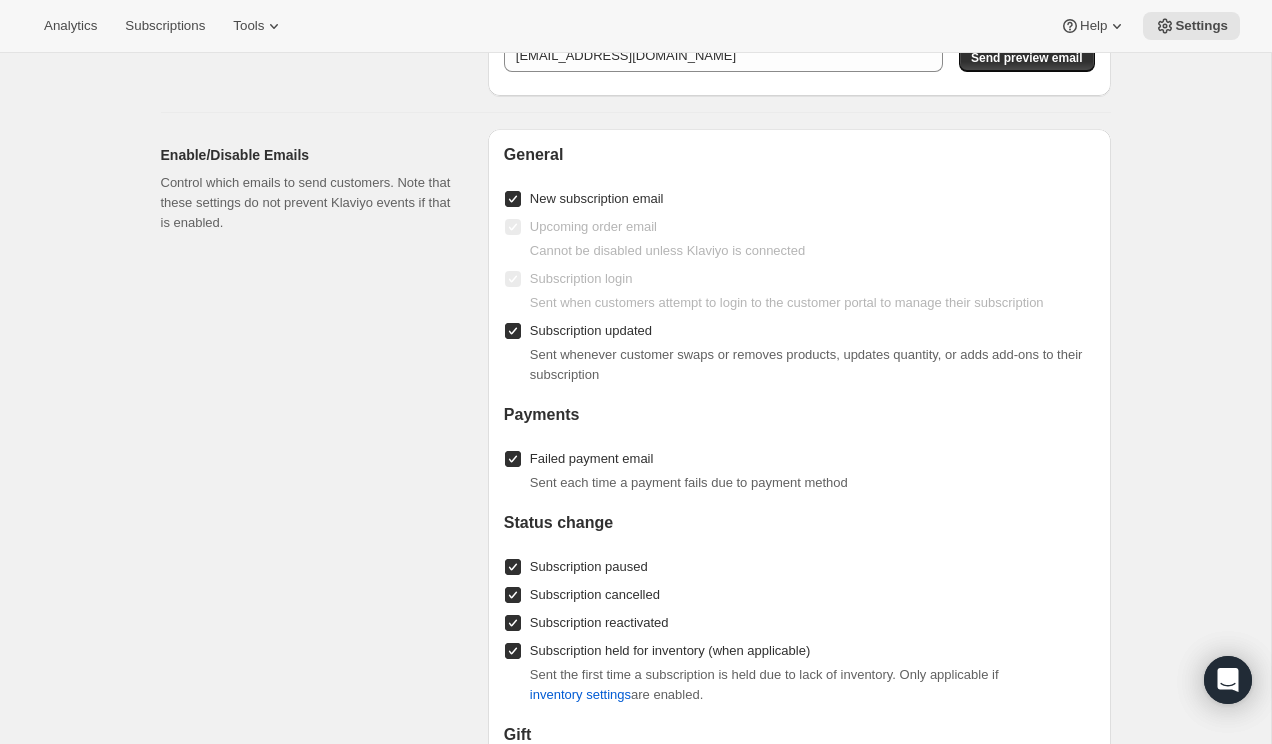 click on "Subscription paused" at bounding box center [513, 567] 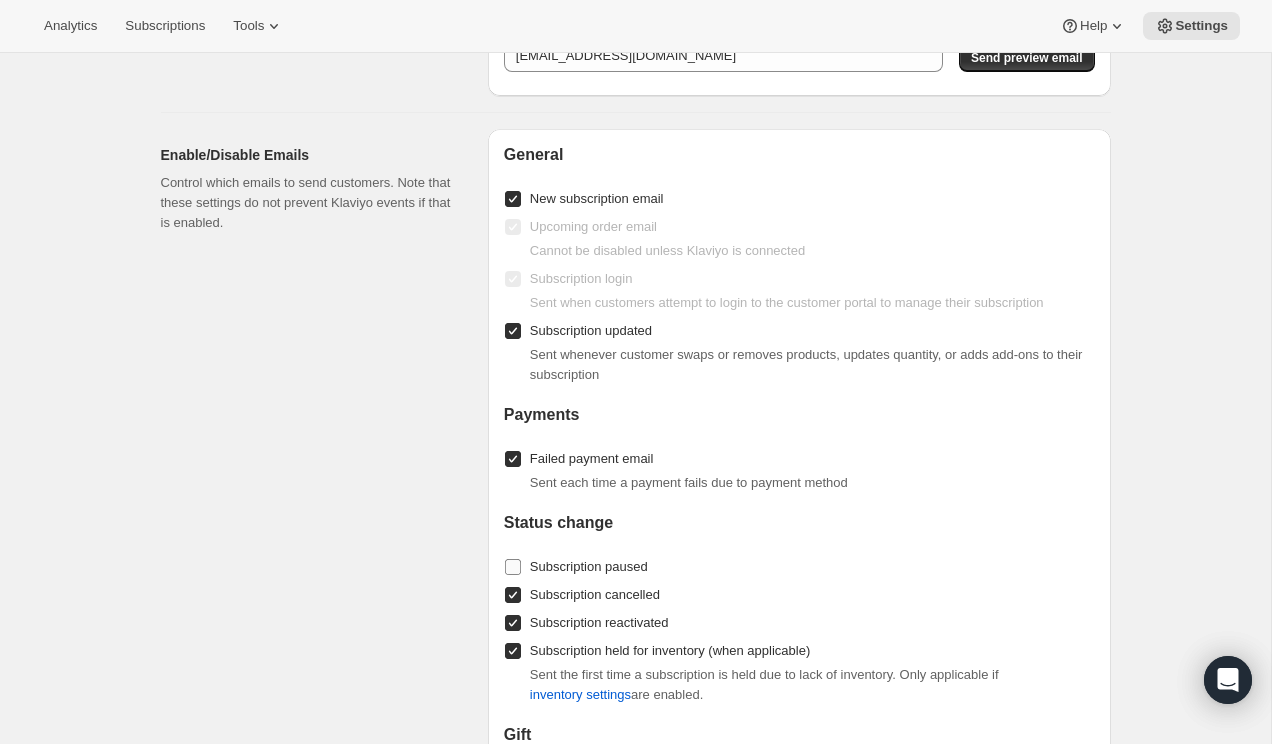 checkbox on "false" 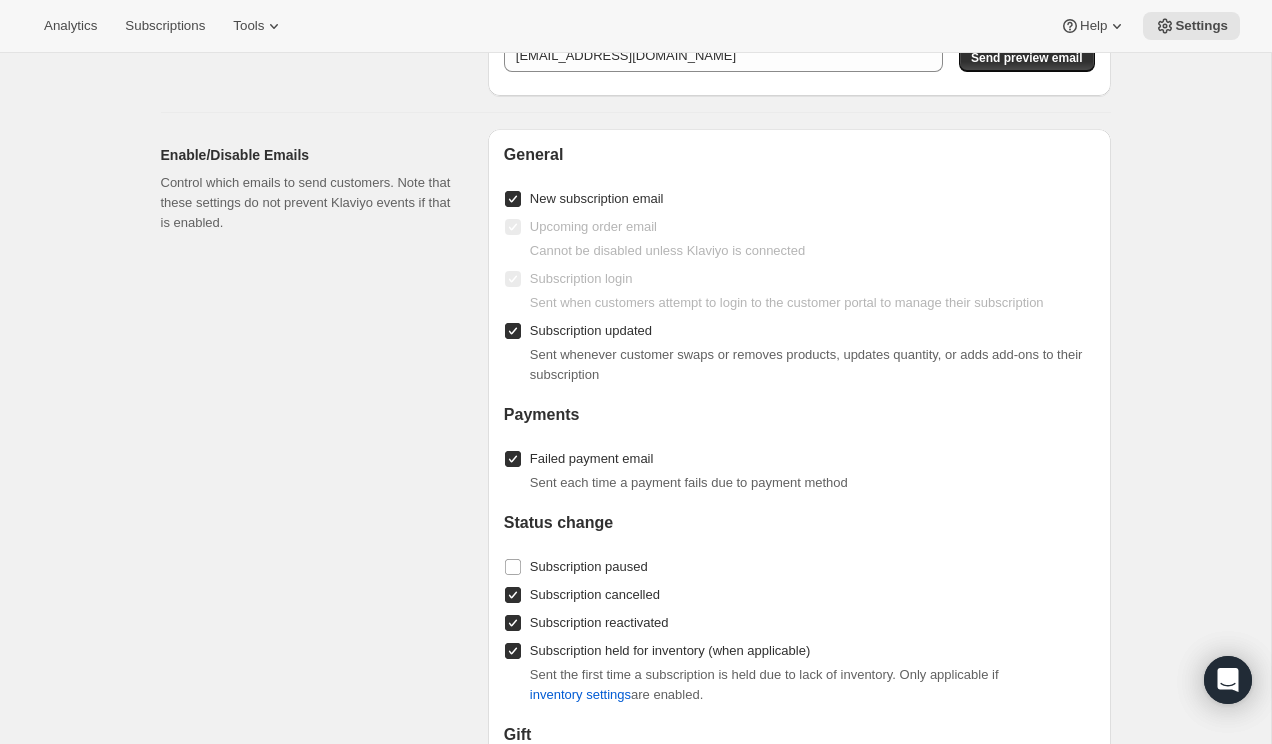 click on "Subscription cancelled" at bounding box center [513, 595] 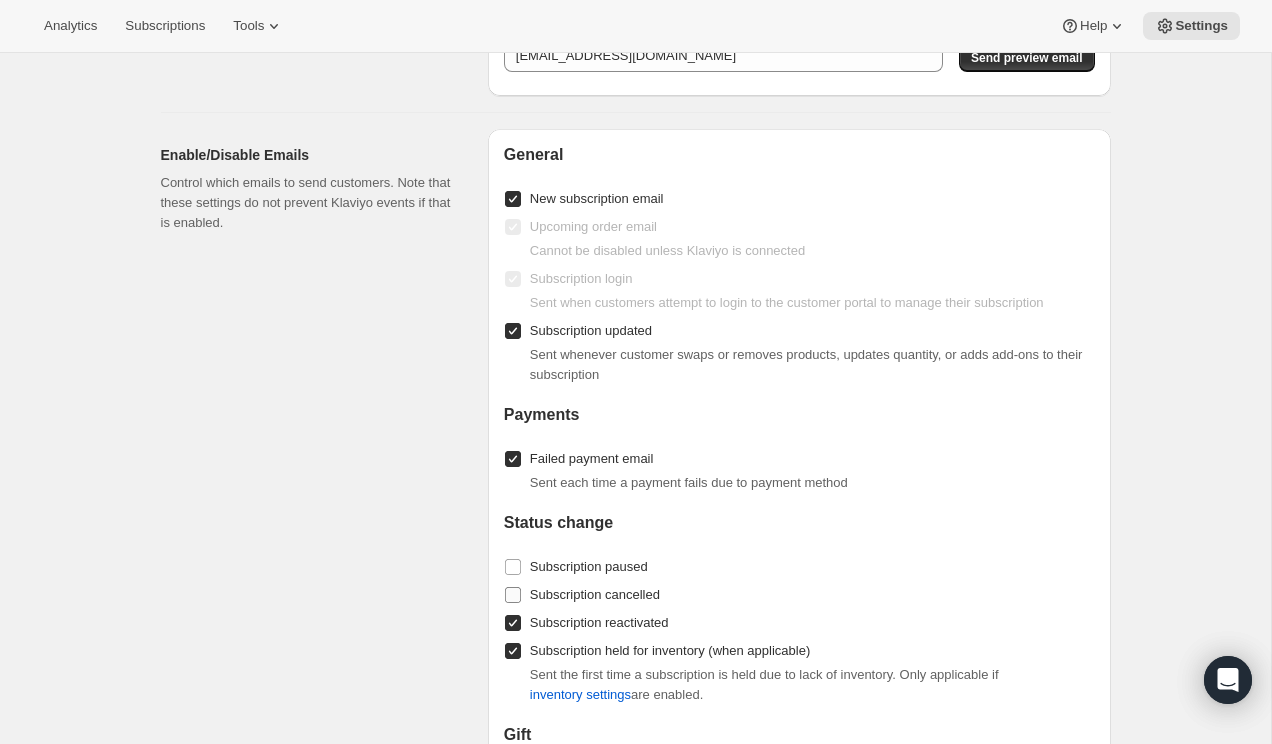 checkbox on "false" 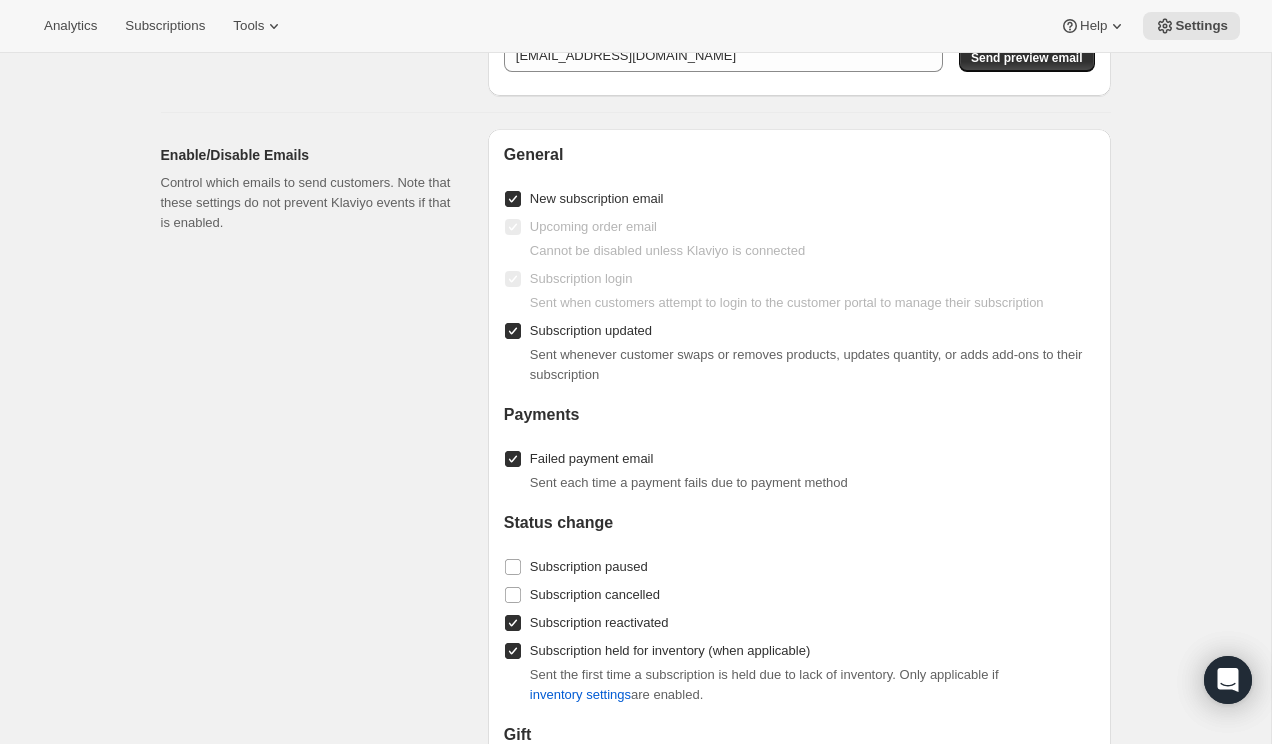 click on "Subscription reactivated" at bounding box center (513, 623) 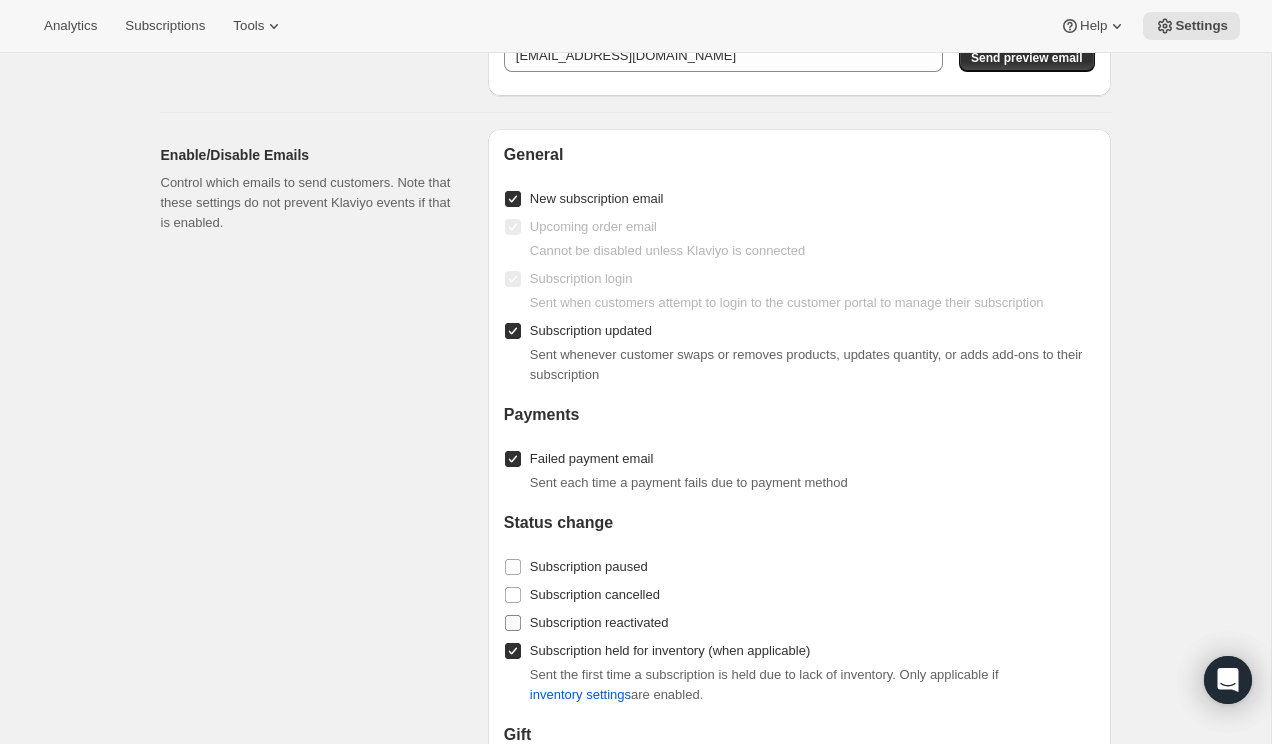 checkbox on "false" 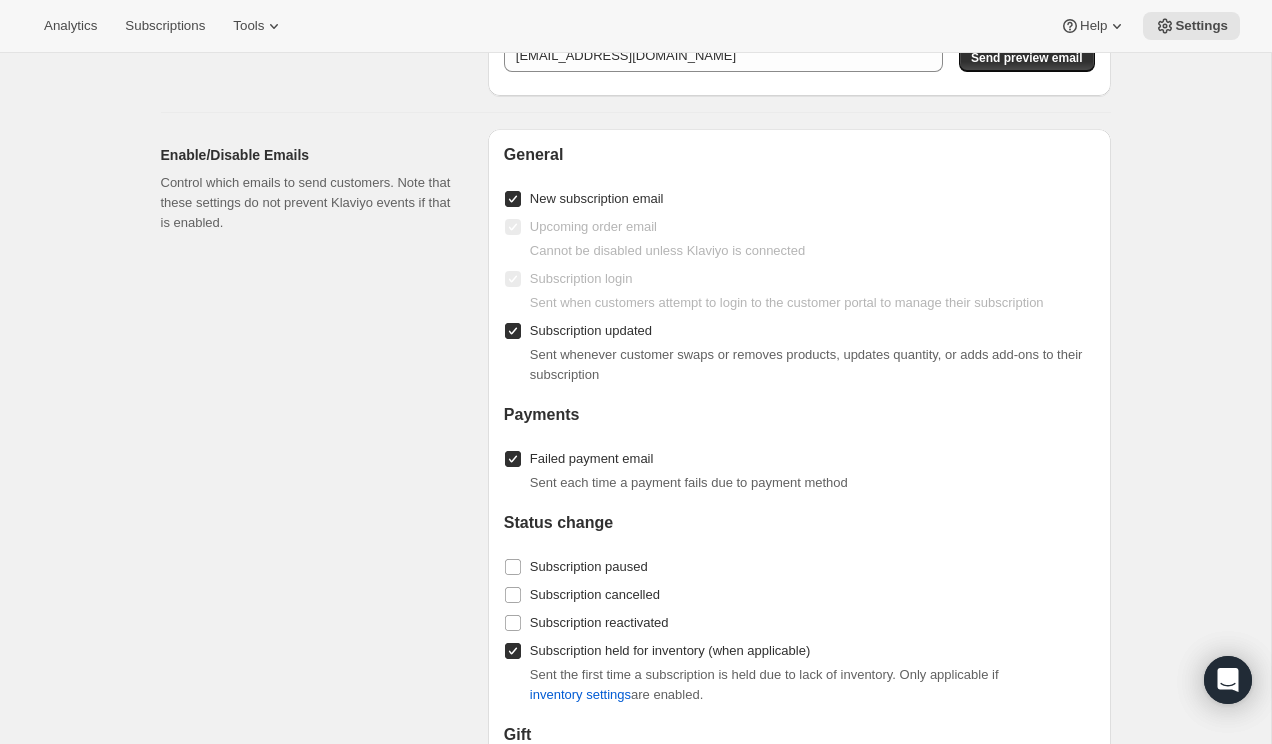 click on "Subscription held for inventory (when applicable)" at bounding box center [513, 651] 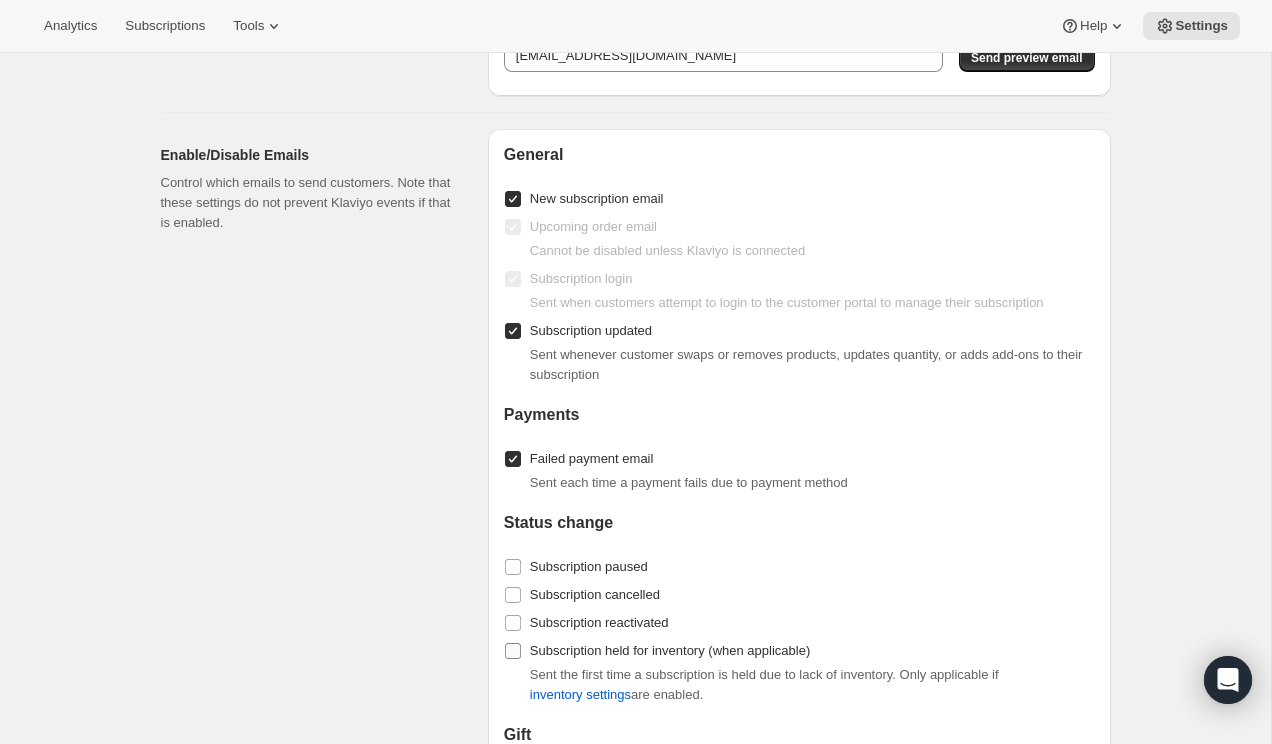 checkbox on "false" 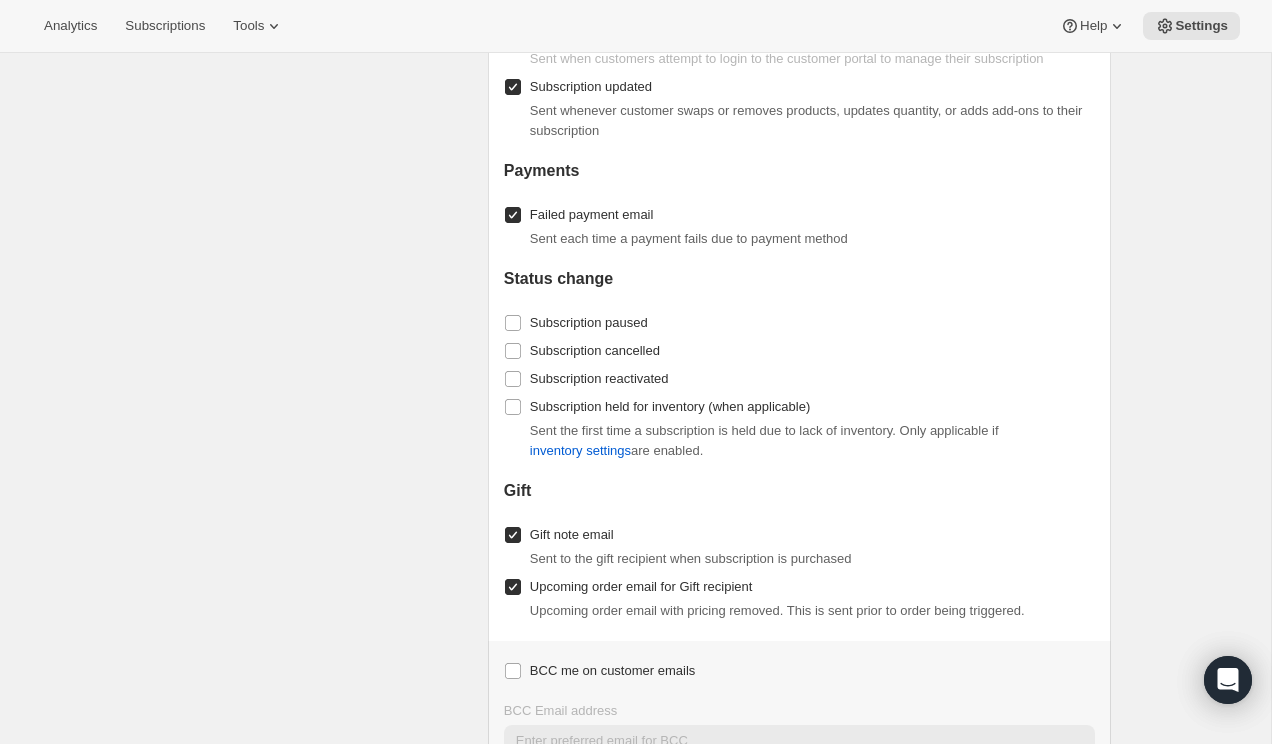 scroll, scrollTop: 2159, scrollLeft: 0, axis: vertical 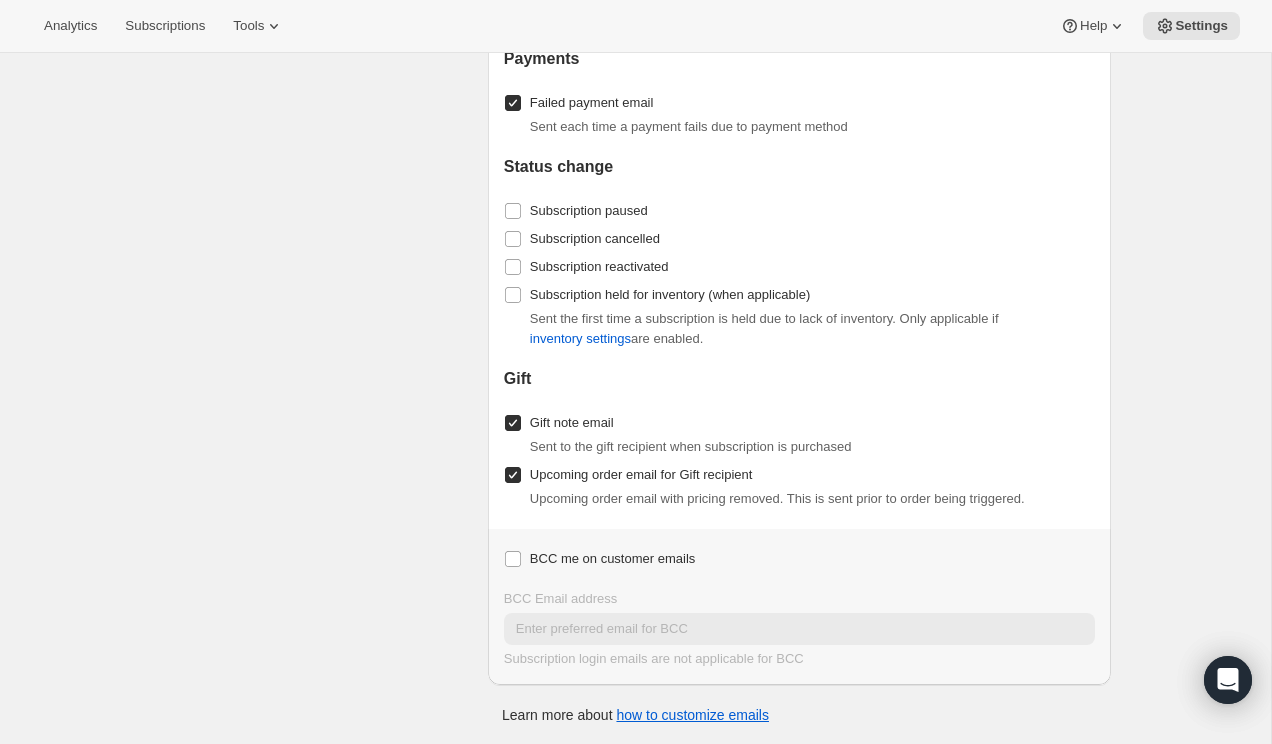 click on "Gift note email" at bounding box center [513, 423] 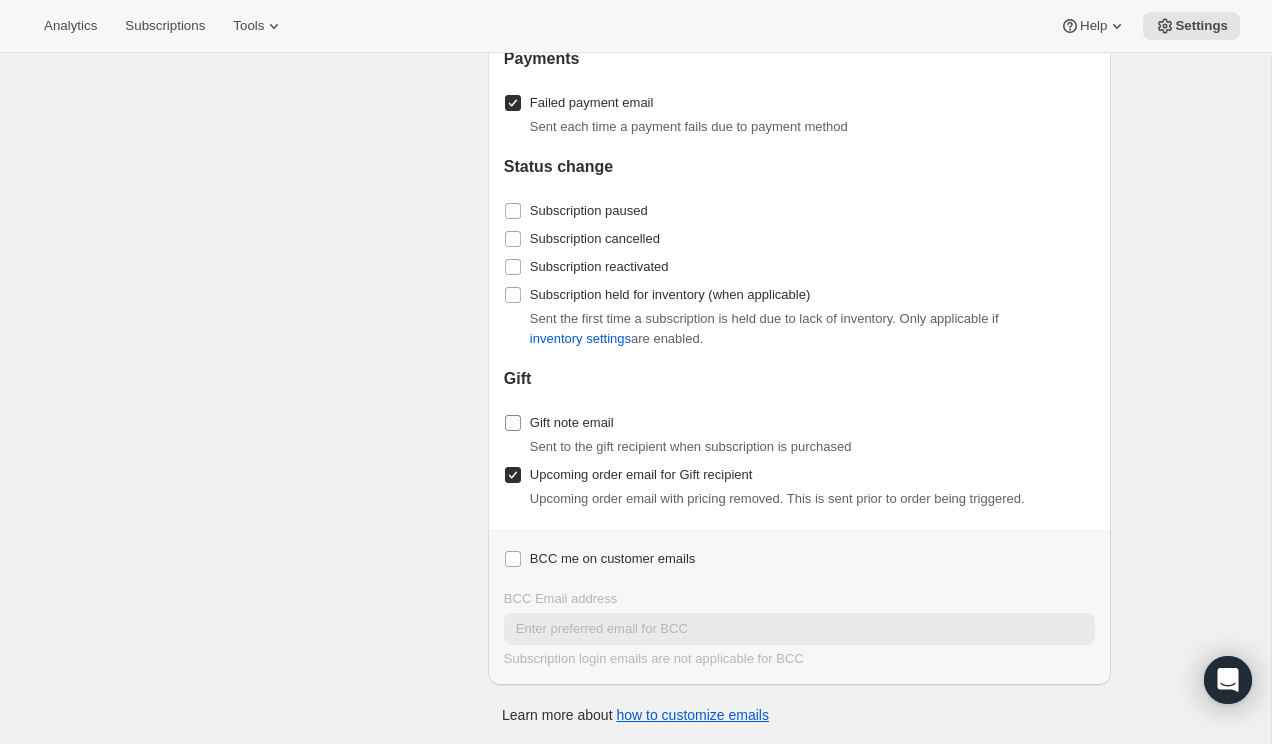 checkbox on "false" 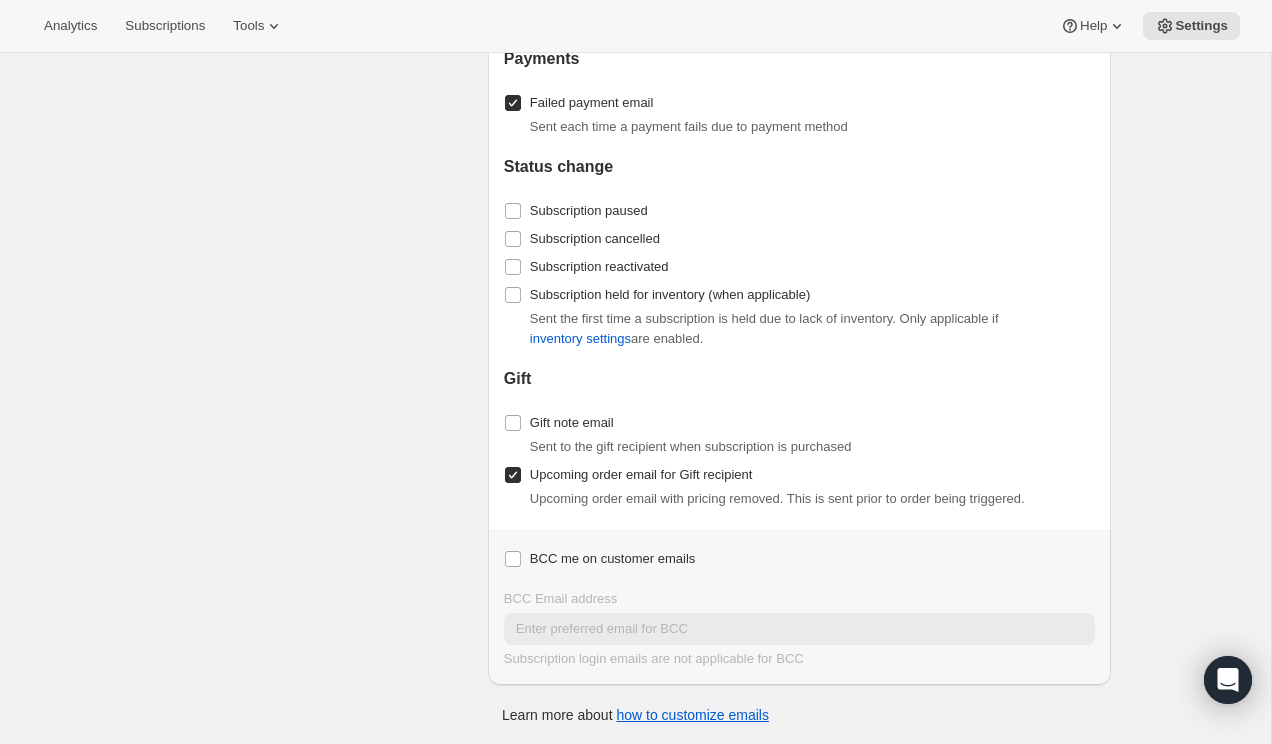 click at bounding box center (513, 475) 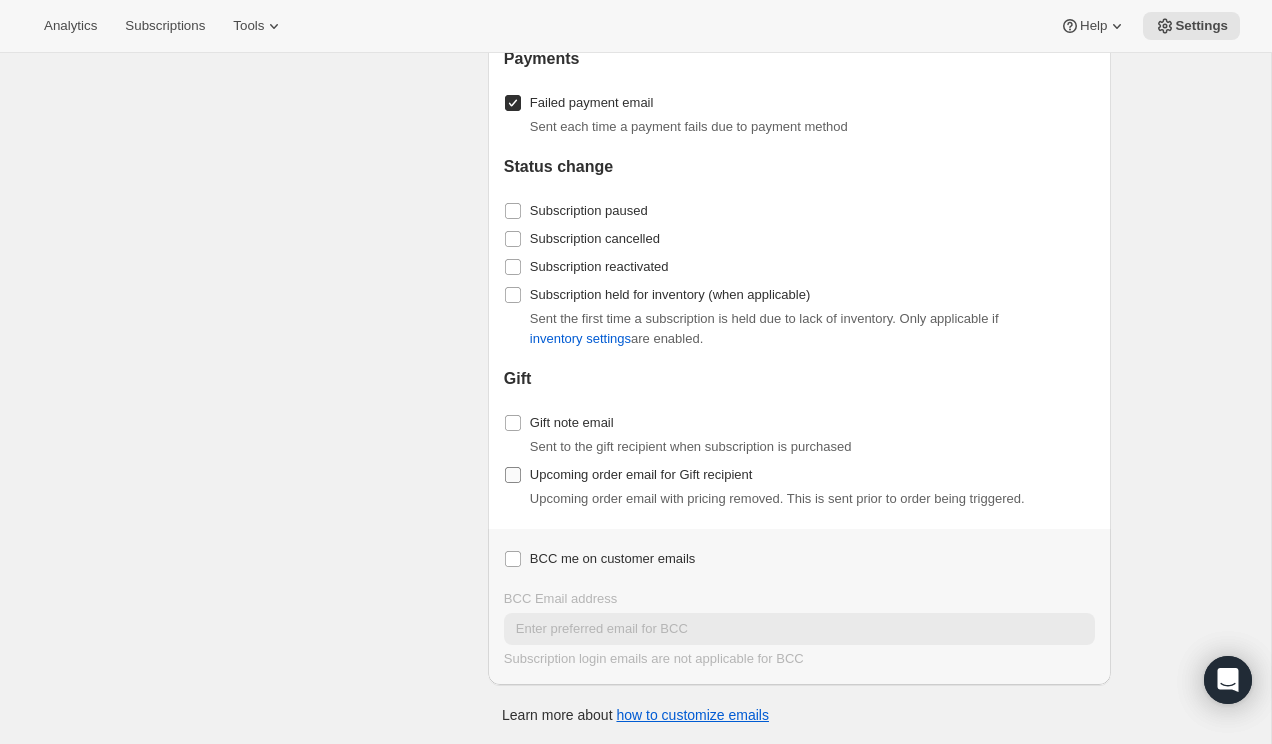 checkbox on "false" 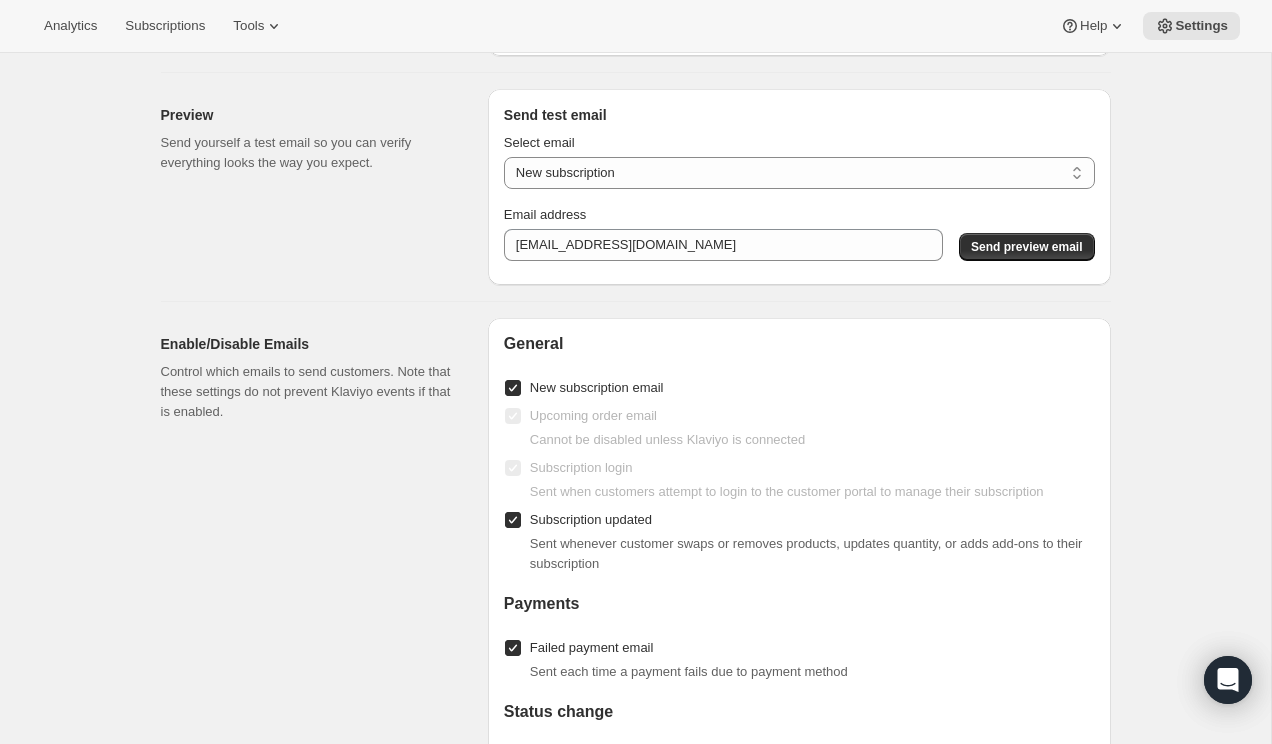 scroll, scrollTop: 1675, scrollLeft: 0, axis: vertical 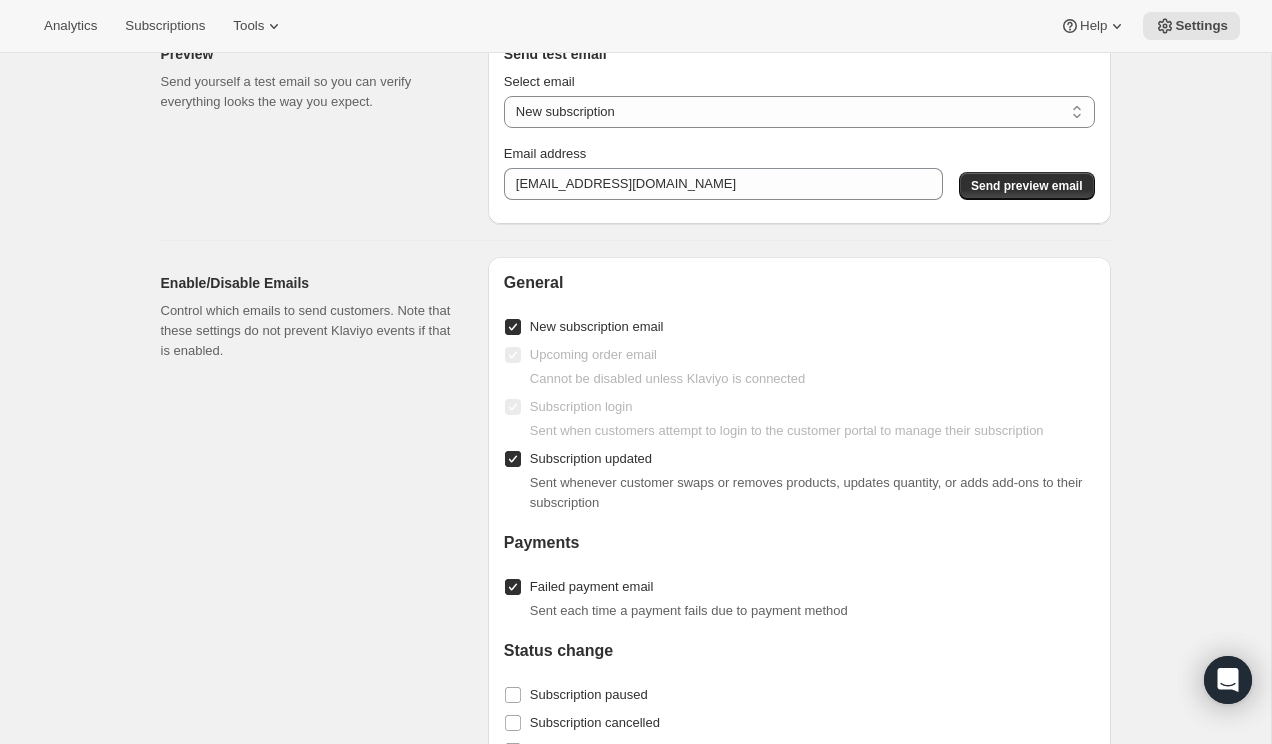 click on "Subscription updated" at bounding box center [513, 459] 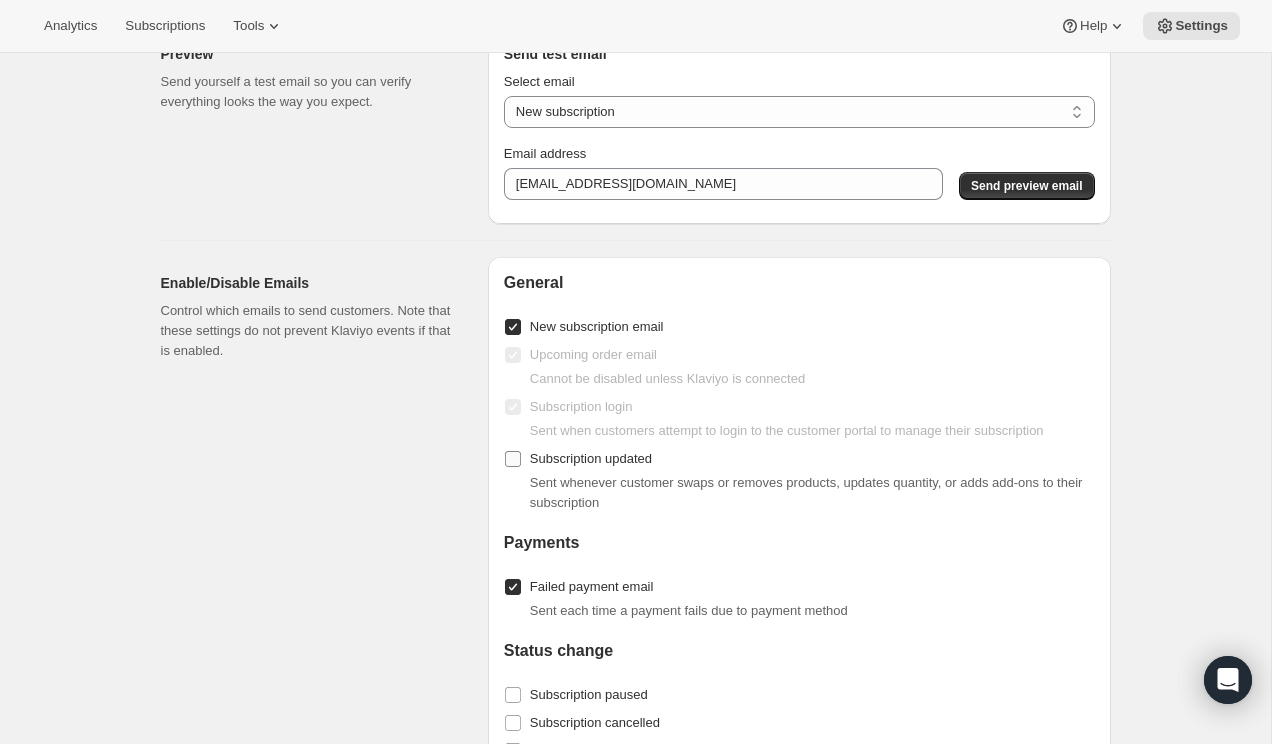 checkbox on "false" 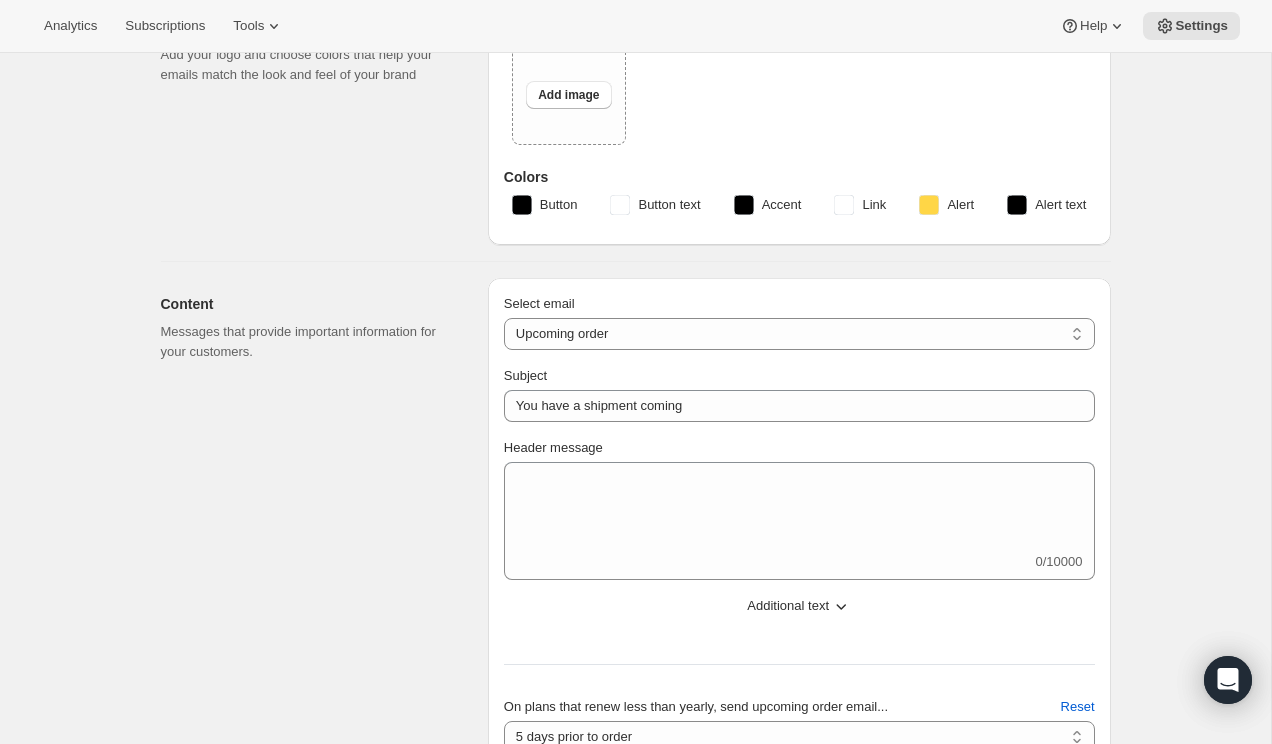 scroll, scrollTop: 0, scrollLeft: 0, axis: both 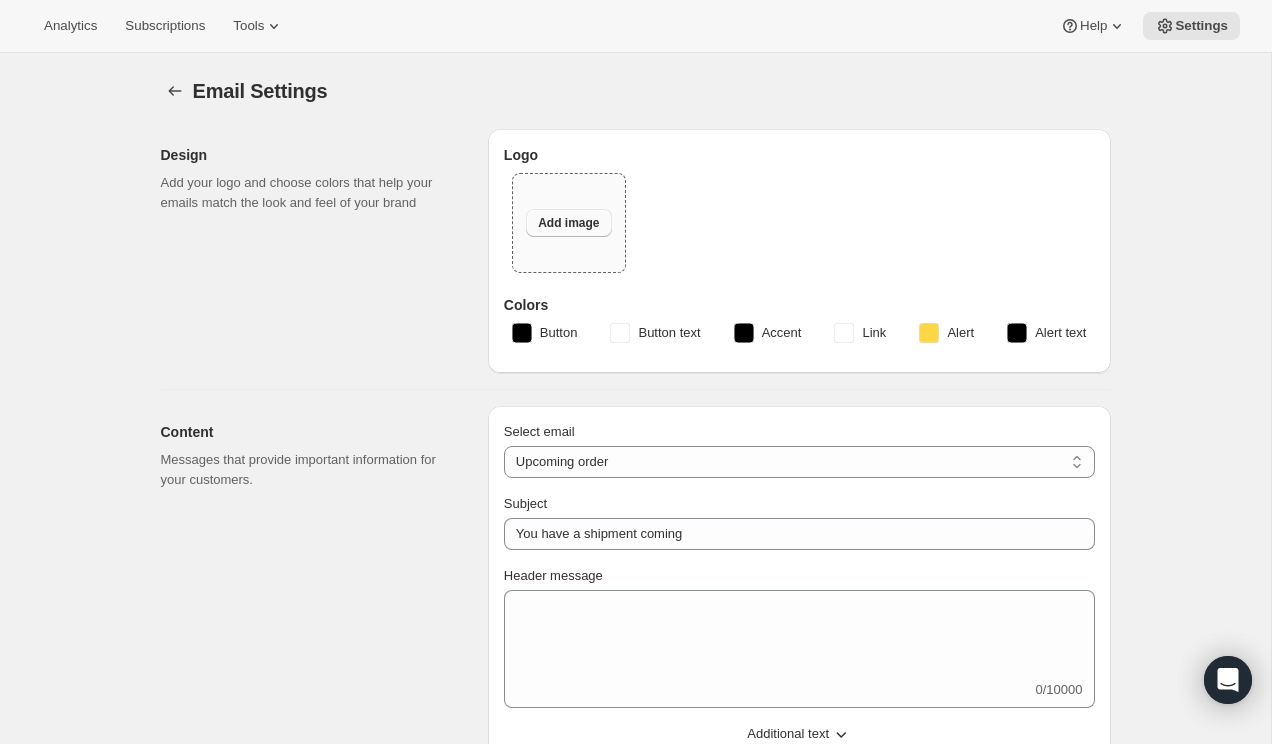 click on "Add image" at bounding box center (568, 223) 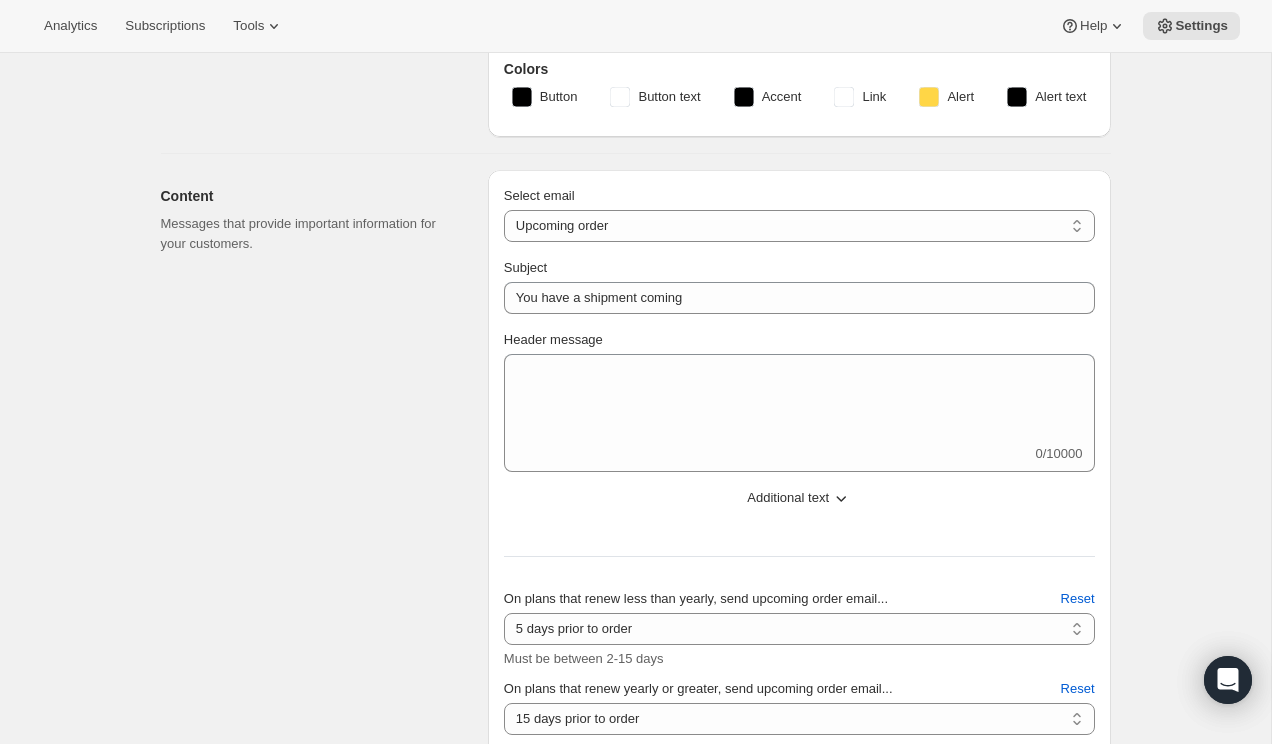 scroll, scrollTop: 246, scrollLeft: 0, axis: vertical 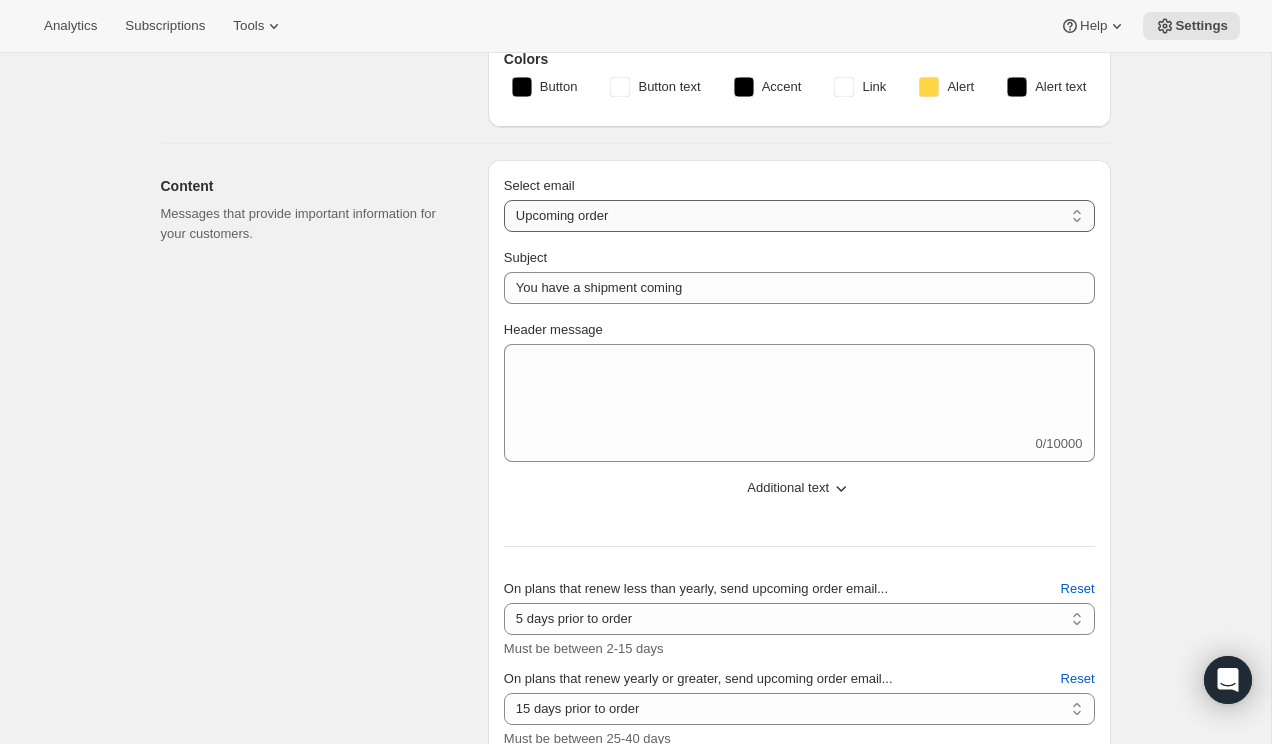 click on "New subscription Upcoming order Failed payment Delayed subscription (inventory sold-out) Subscription updated Subscription paused Subscription cancelled Subscription reactivated Gift message" at bounding box center (799, 216) 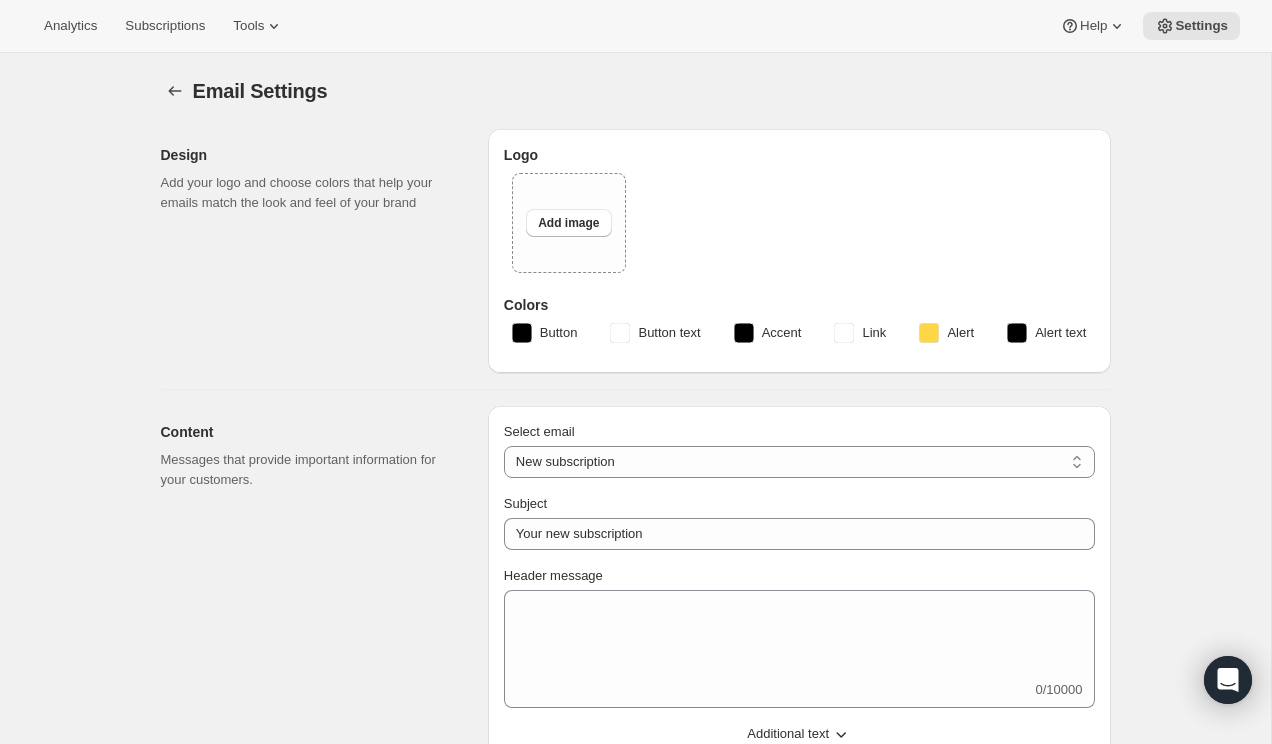 scroll, scrollTop: 31, scrollLeft: 0, axis: vertical 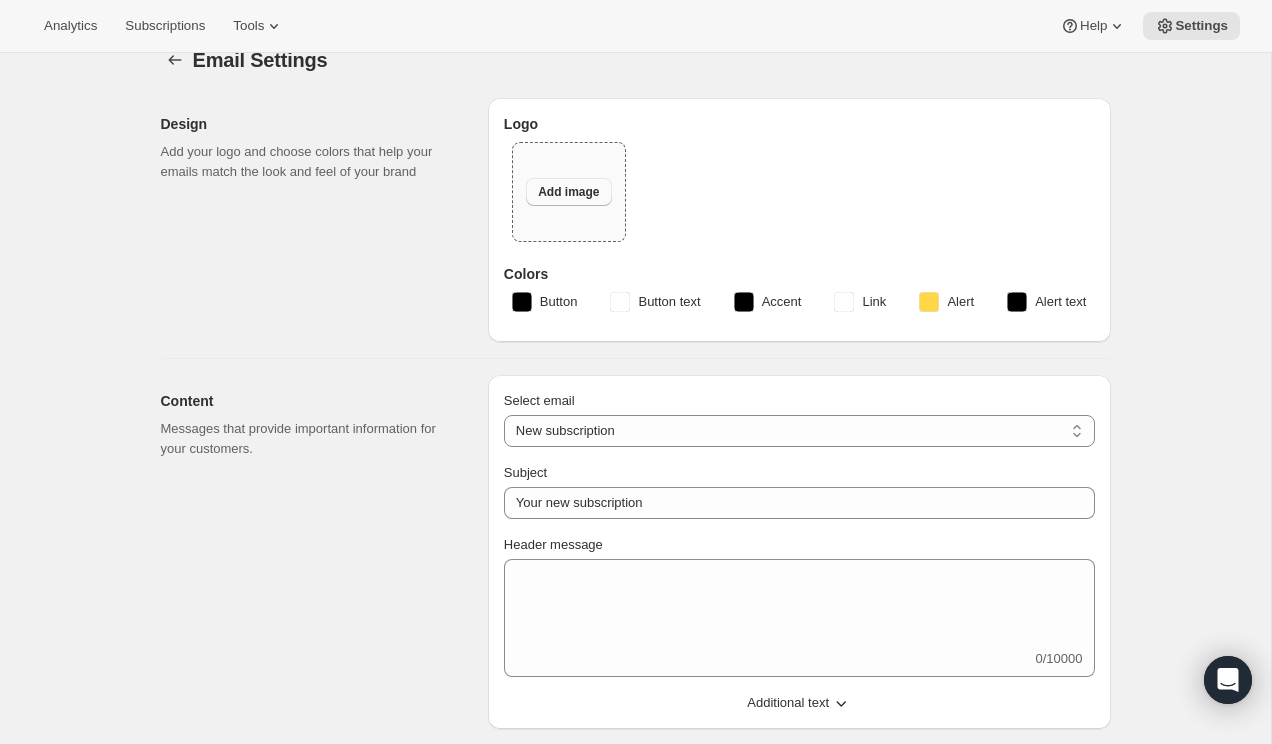click on "Add image" at bounding box center [568, 192] 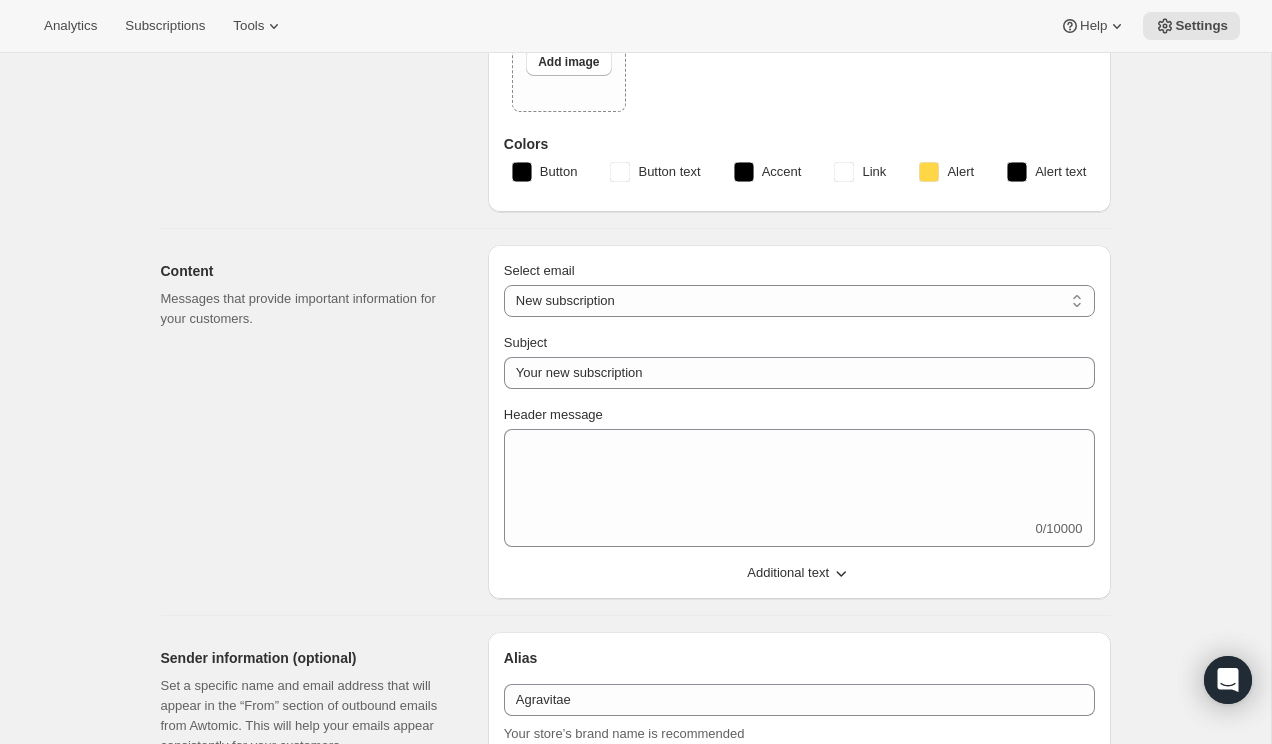 scroll, scrollTop: 165, scrollLeft: 0, axis: vertical 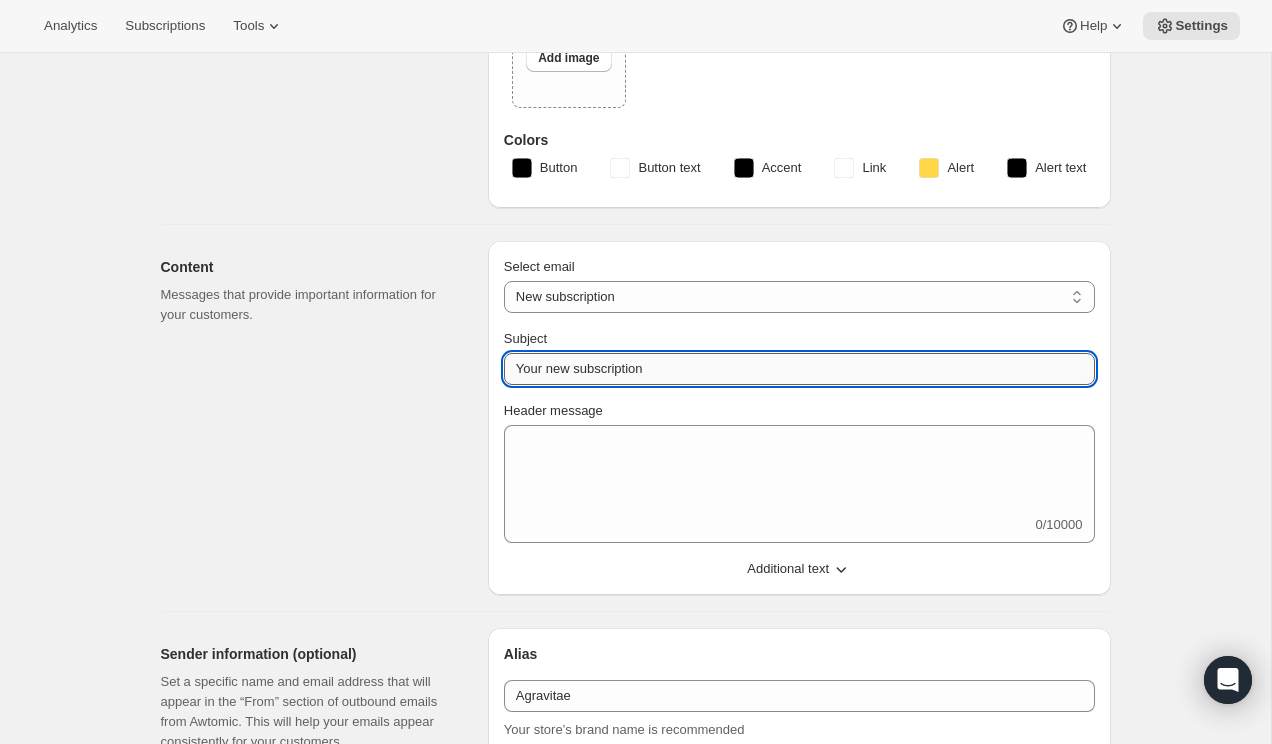 click on "Your new subscription" at bounding box center (799, 369) 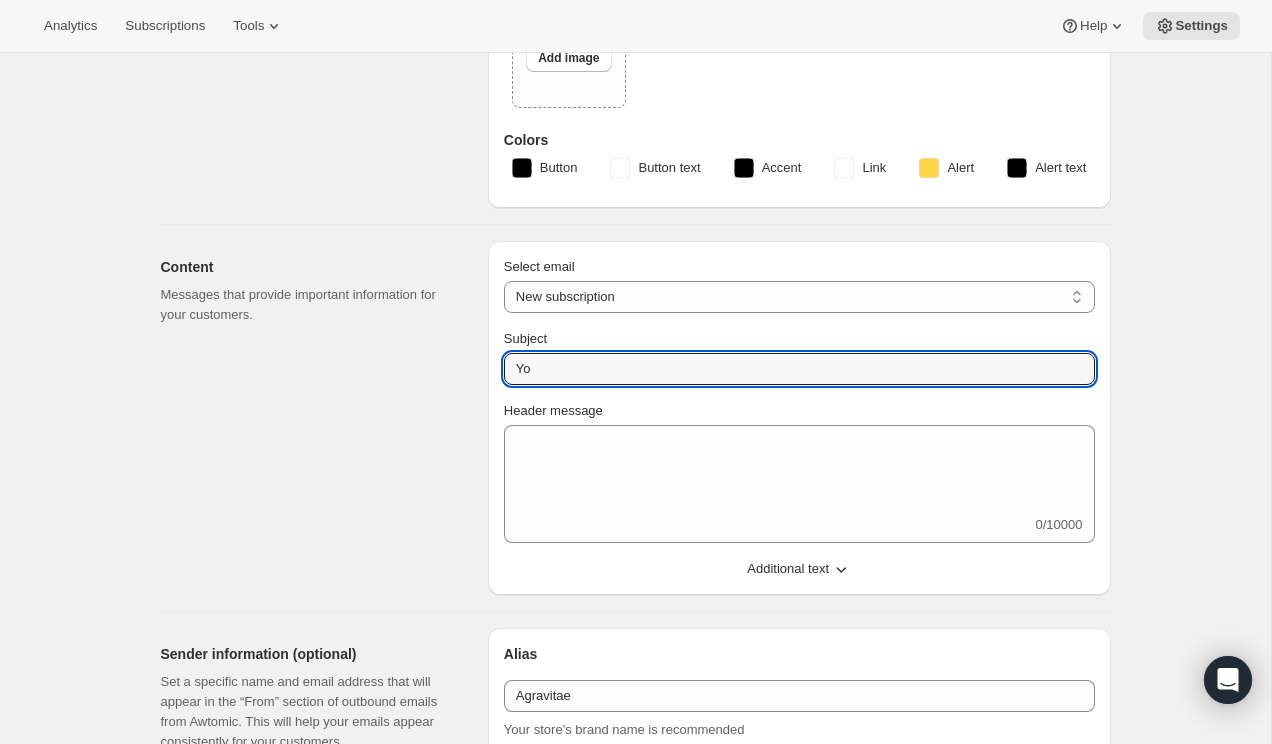 type on "Y" 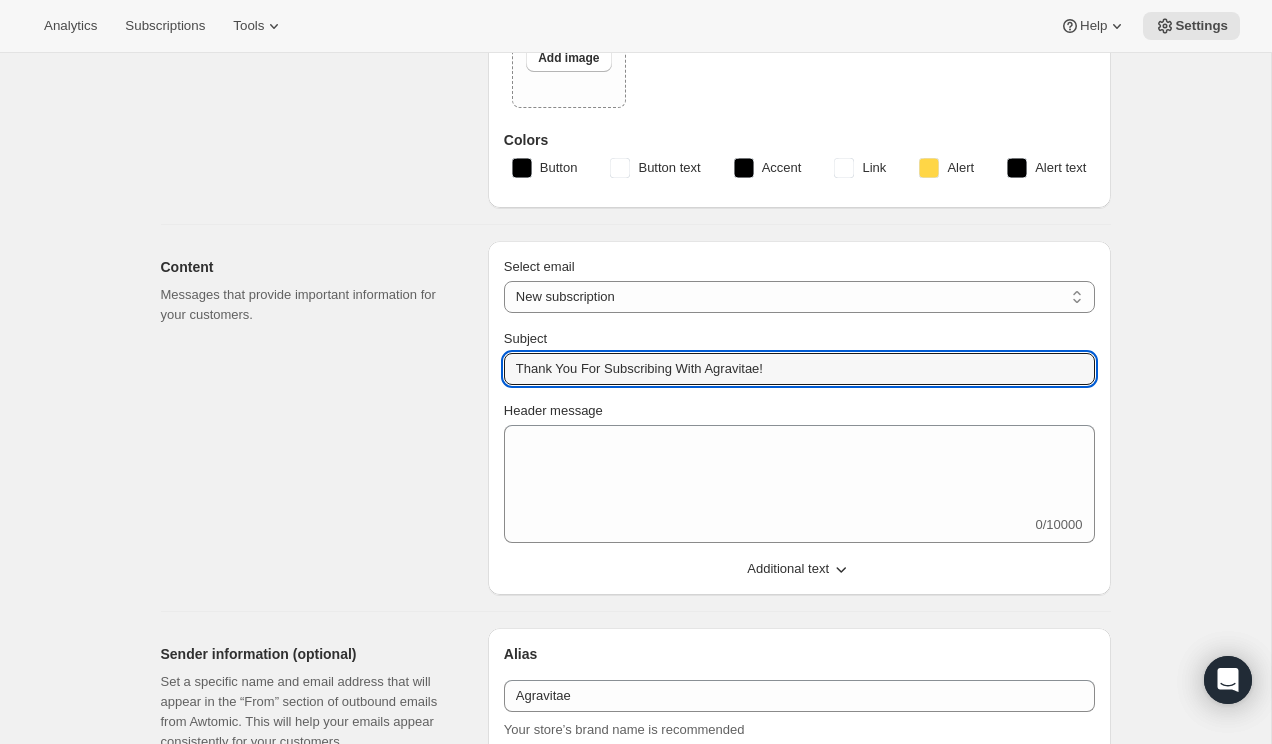 click on "Content Messages that provide important information for your customers." at bounding box center [316, 418] 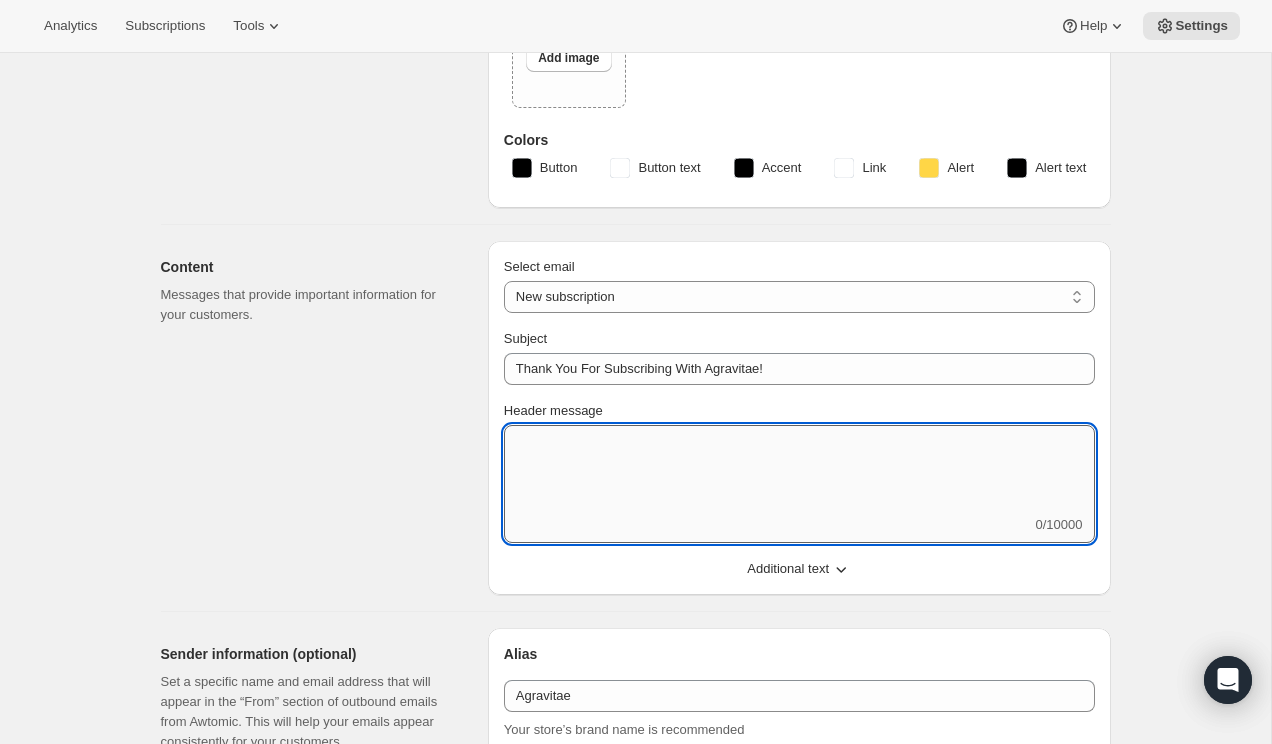 click on "Header message" at bounding box center (799, 470) 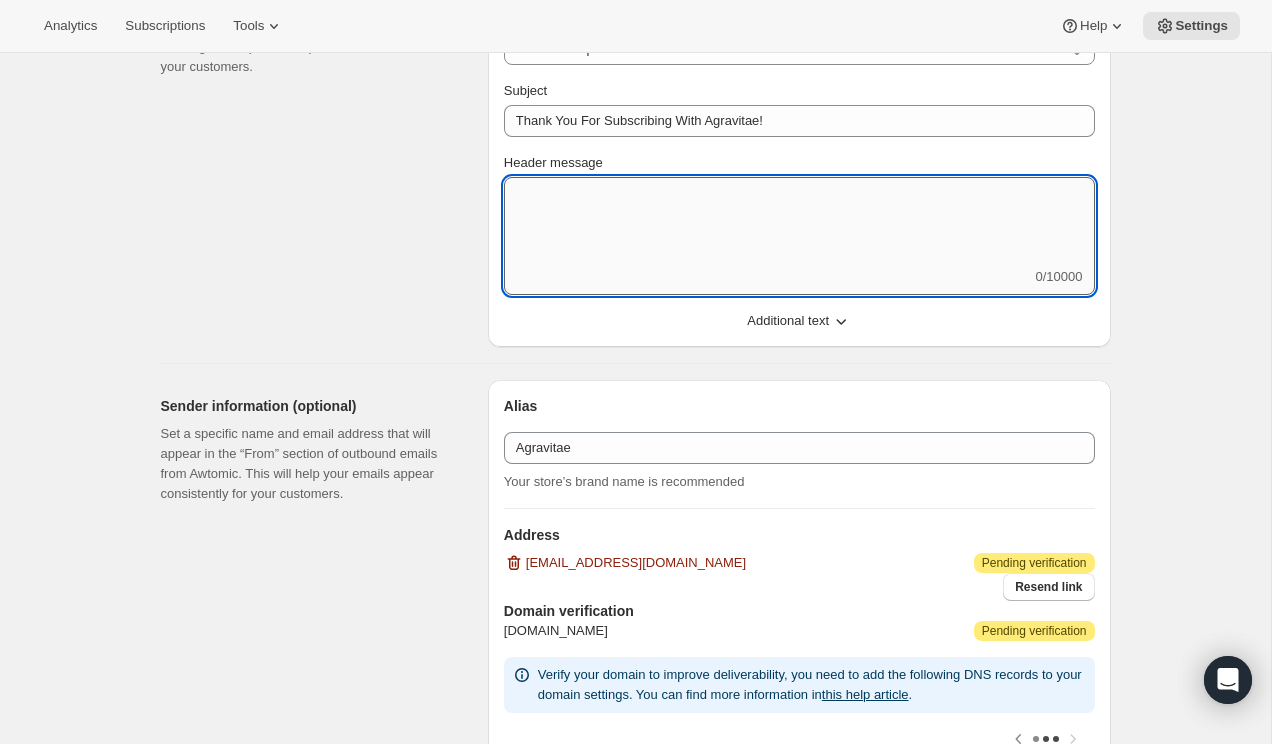 scroll, scrollTop: 415, scrollLeft: 0, axis: vertical 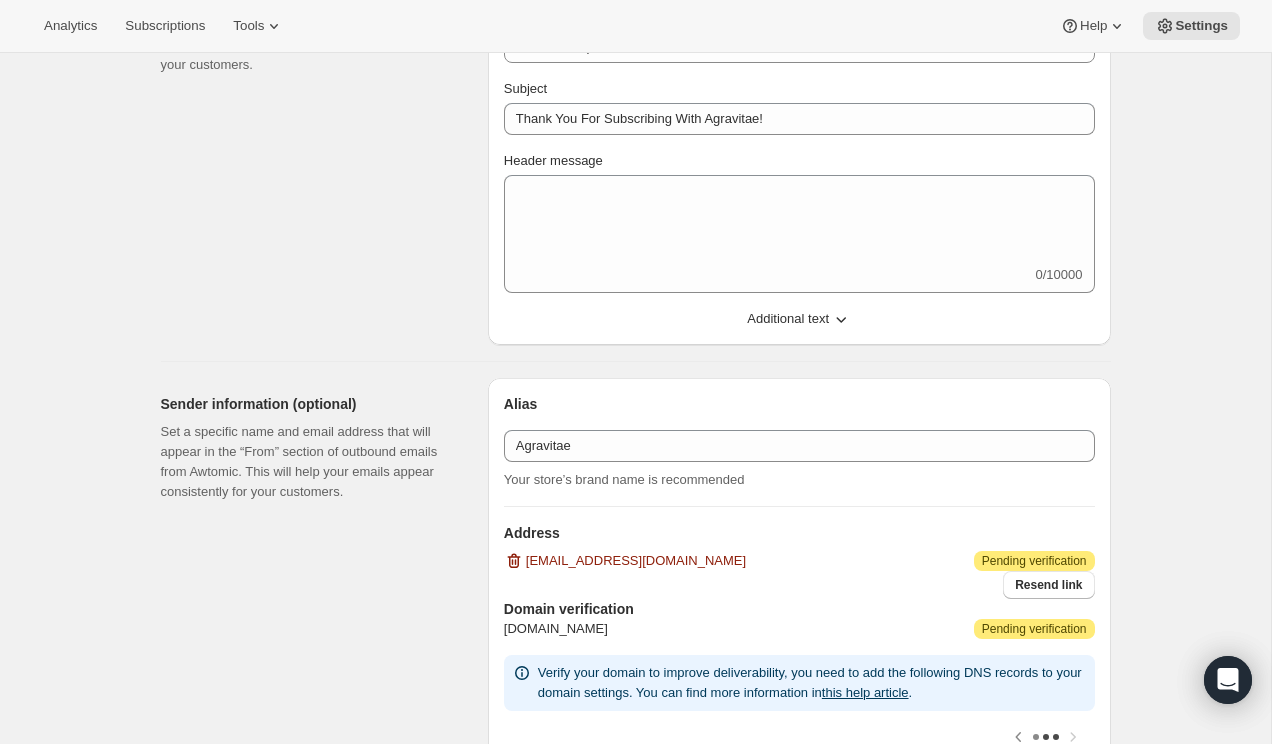 click on "Additional text" at bounding box center (788, 319) 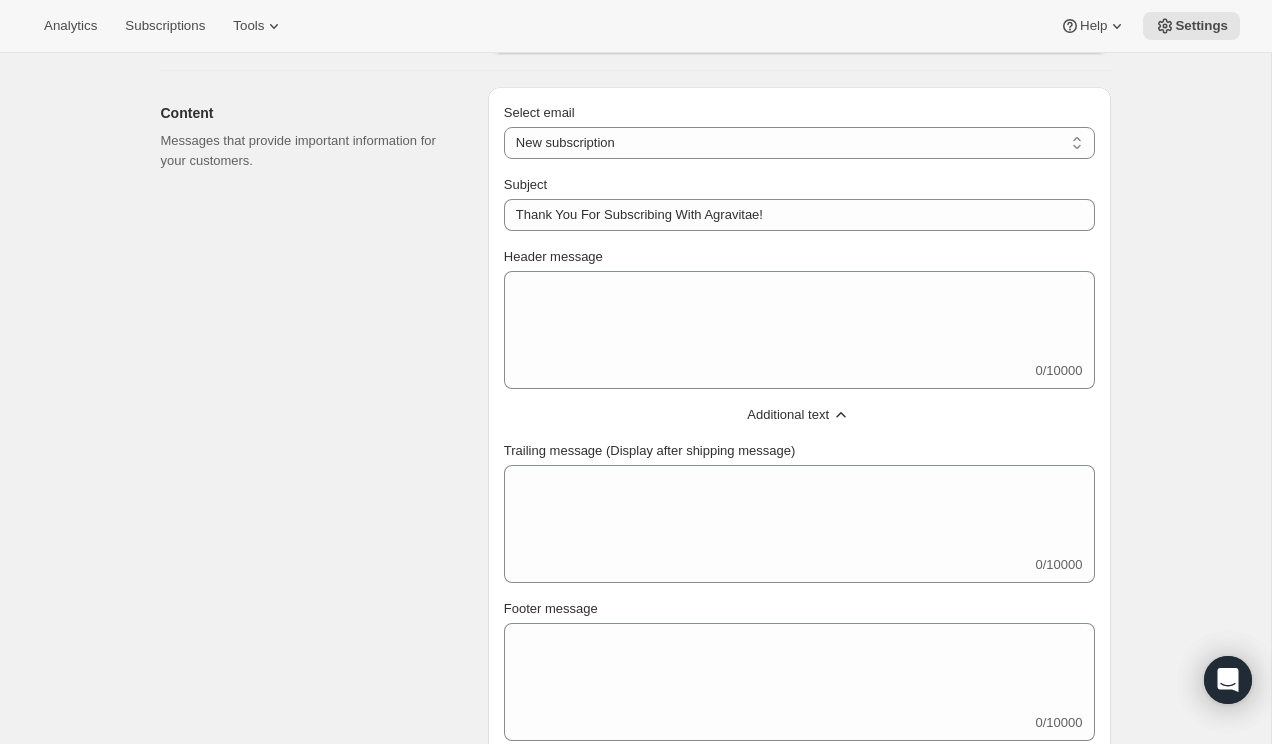 scroll, scrollTop: 316, scrollLeft: 0, axis: vertical 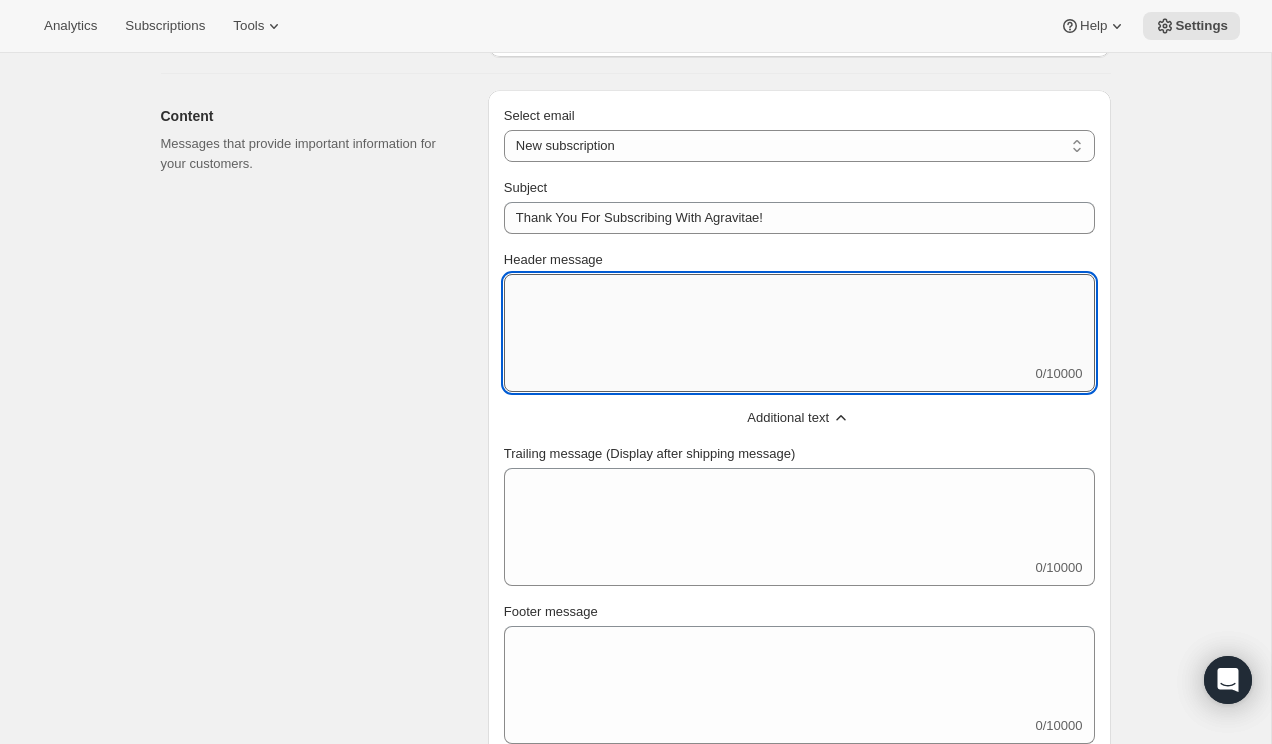 click on "Header message" at bounding box center [799, 319] 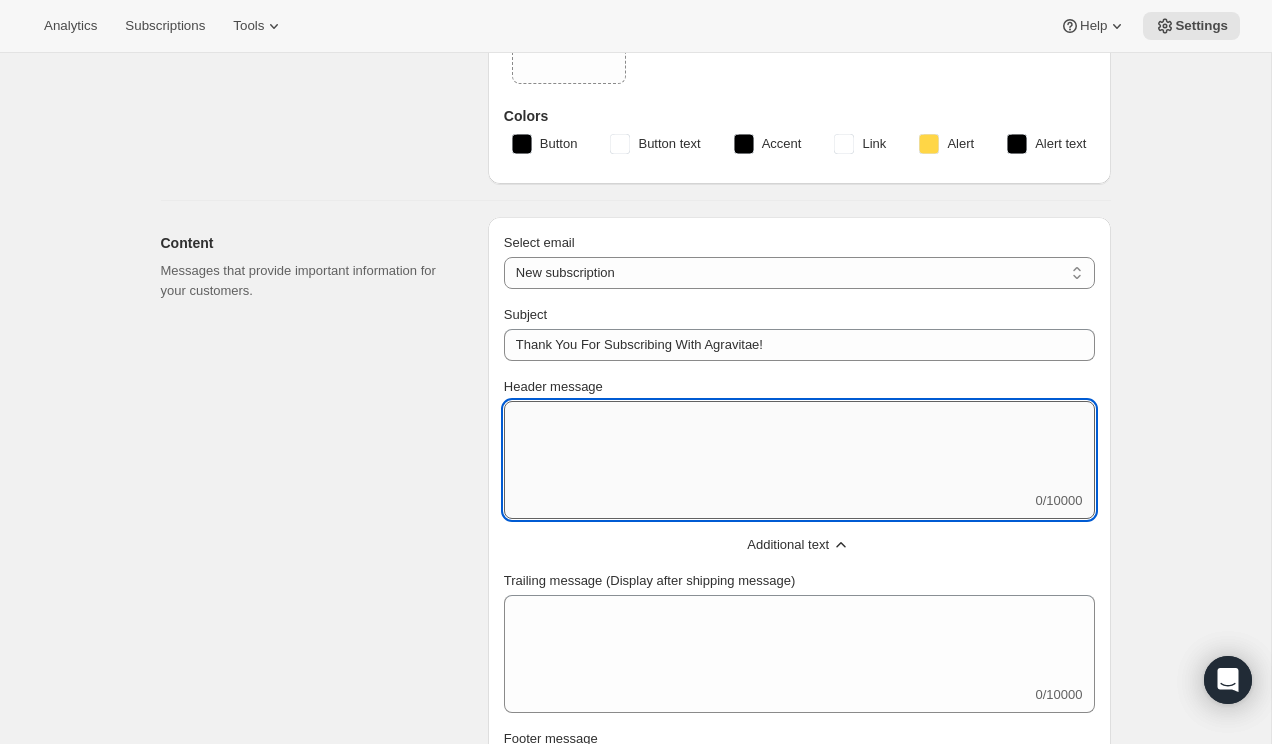 scroll, scrollTop: 0, scrollLeft: 0, axis: both 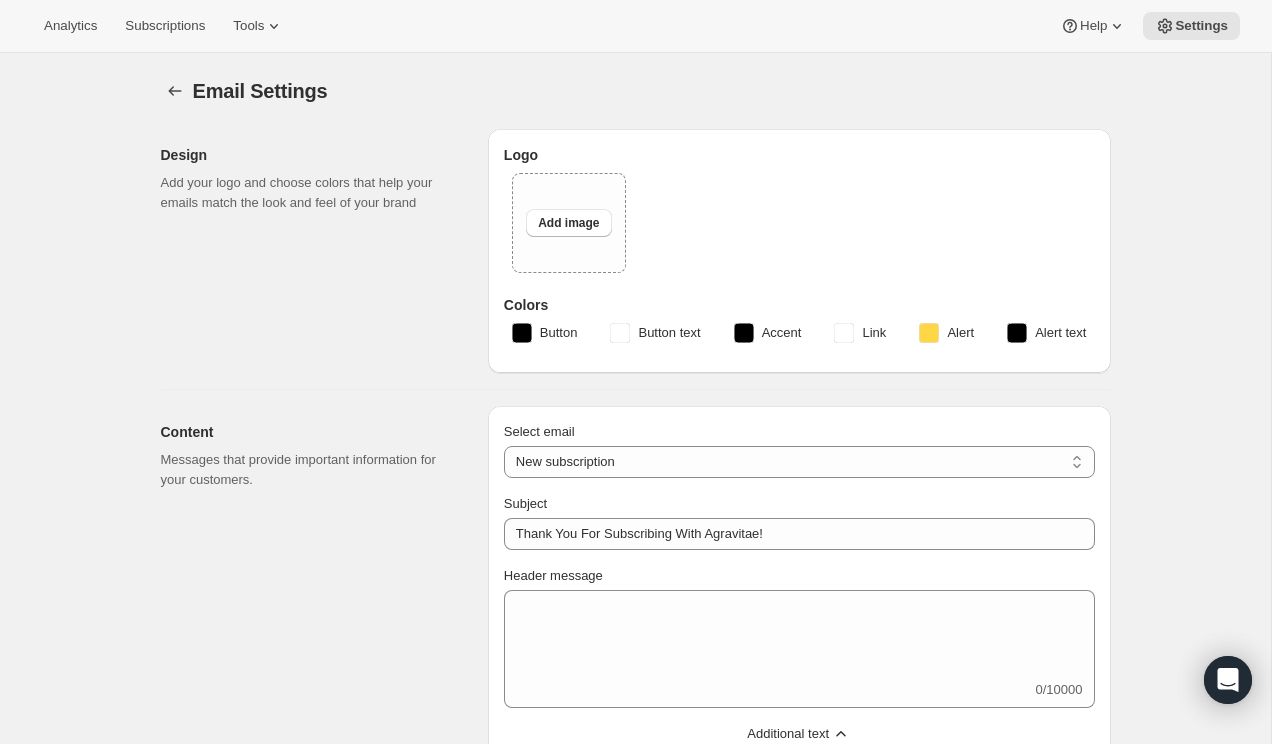 click on "Logo Upload image Add image Colors Button Button text Accent Link Alert Alert text" at bounding box center (799, 251) 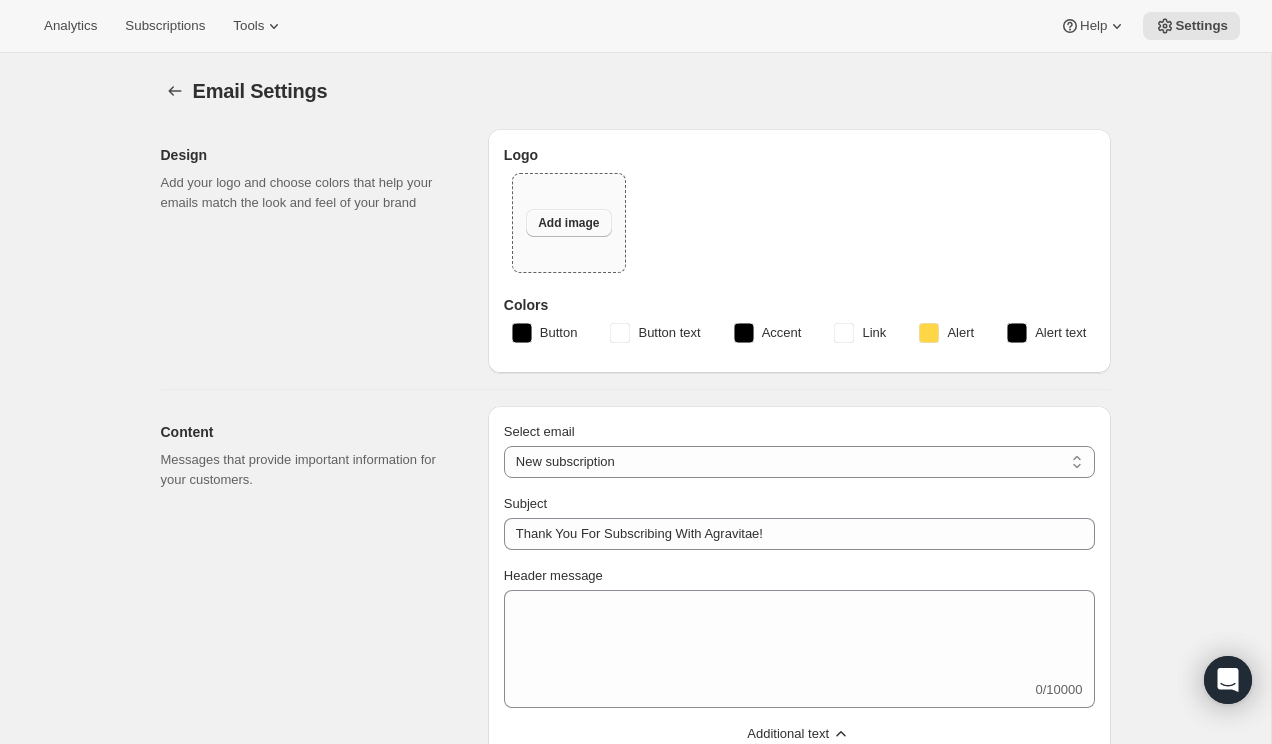 click on "Add image" at bounding box center [568, 223] 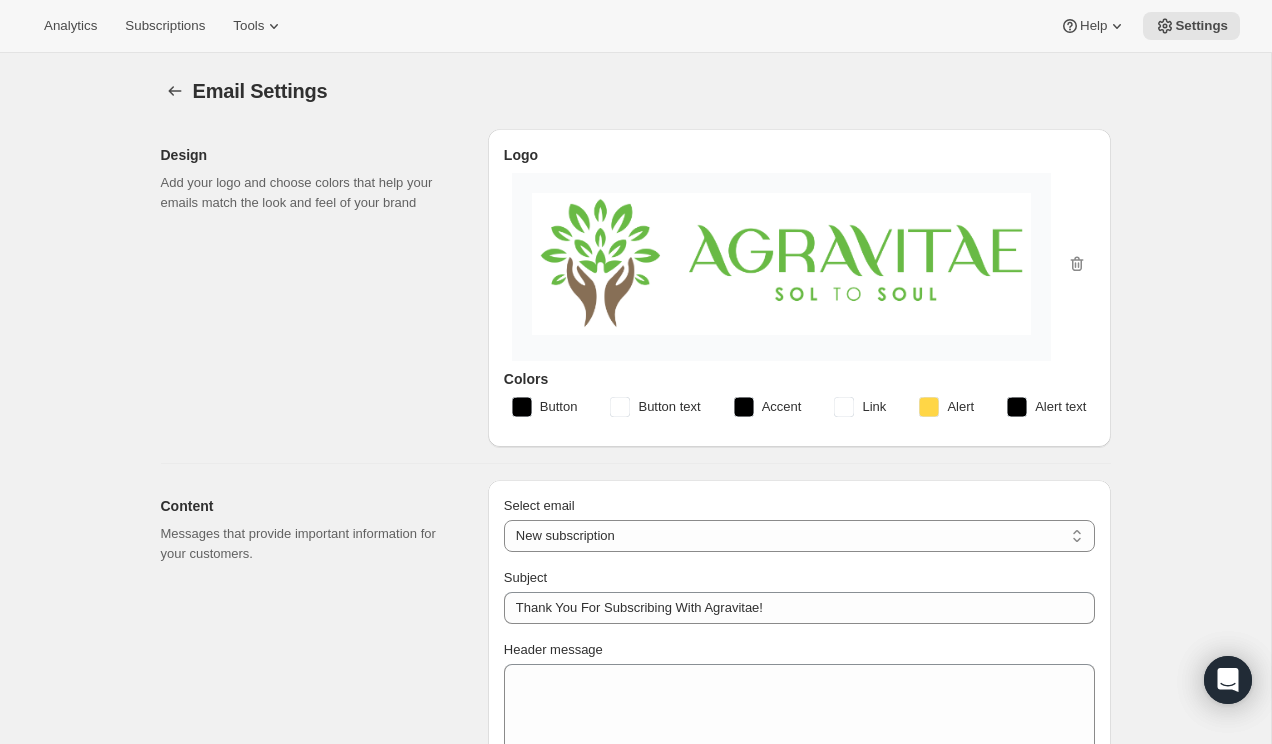 click on "Design Add your logo and choose colors that help your emails match the look and feel of your brand" at bounding box center [316, 288] 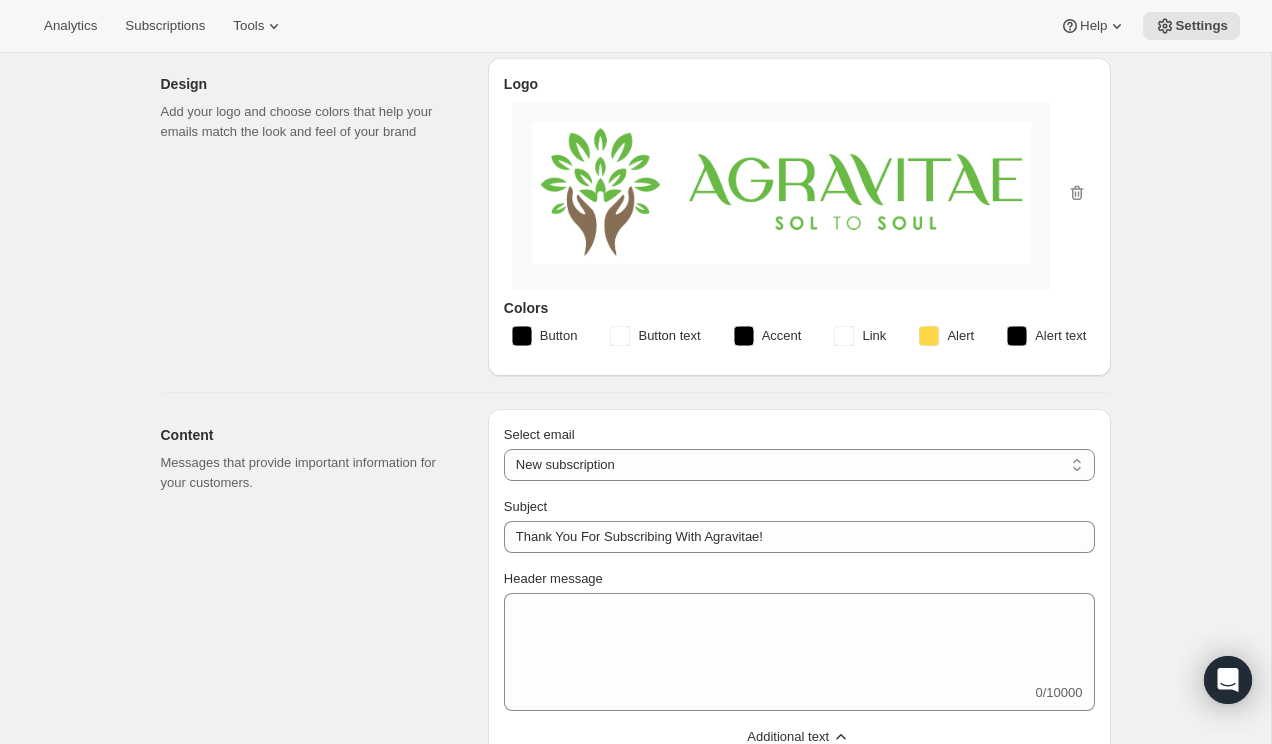 scroll, scrollTop: 189, scrollLeft: 0, axis: vertical 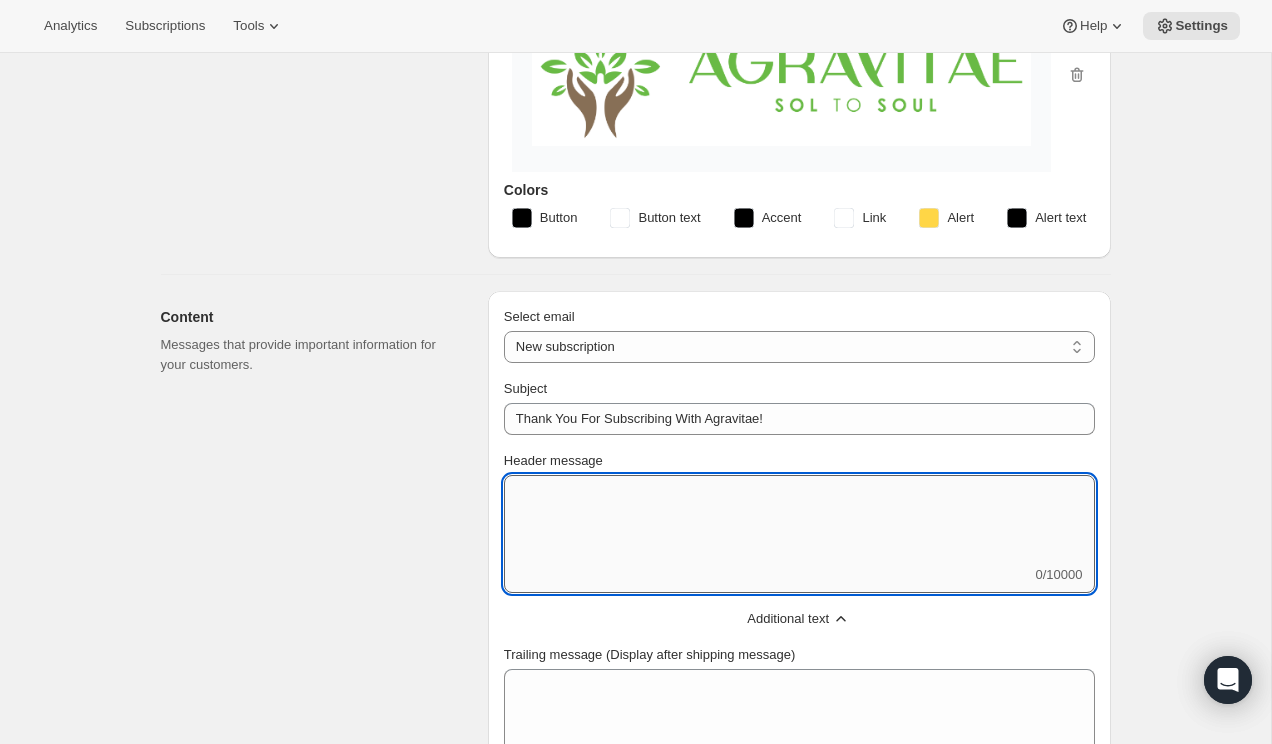 click on "Header message" at bounding box center [799, 520] 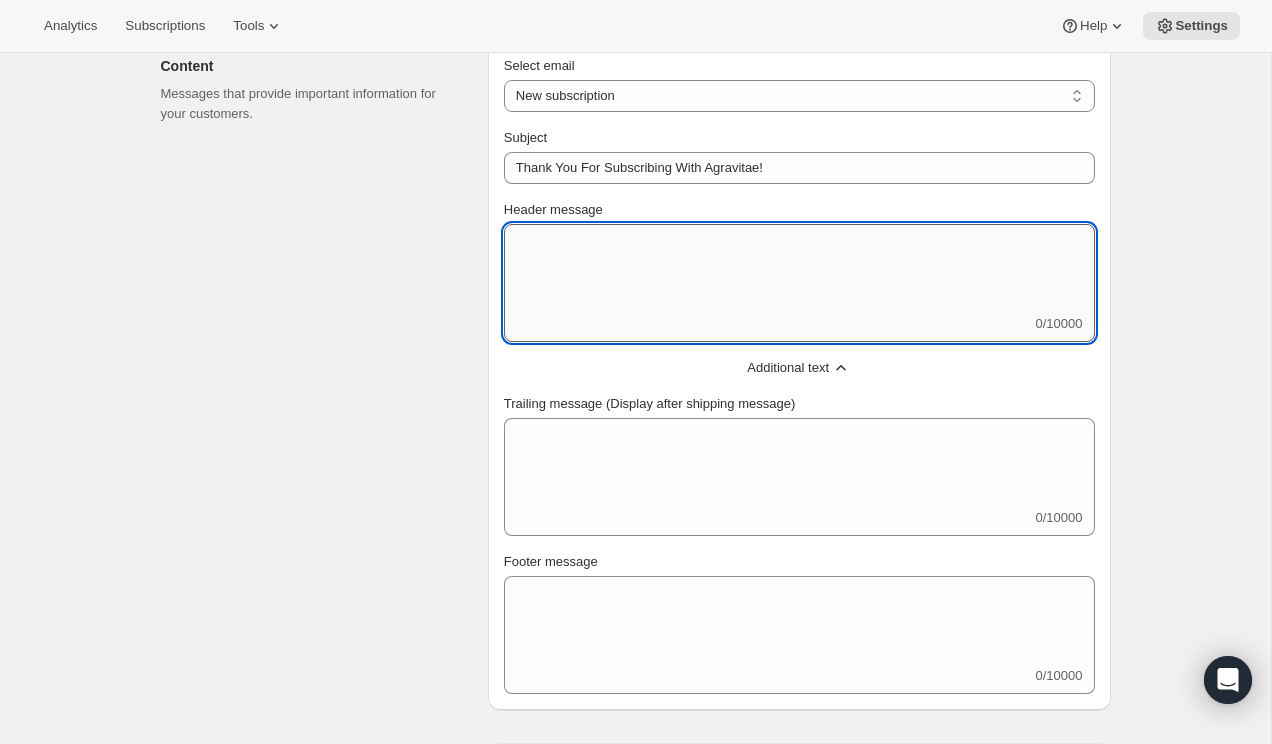 scroll, scrollTop: 441, scrollLeft: 0, axis: vertical 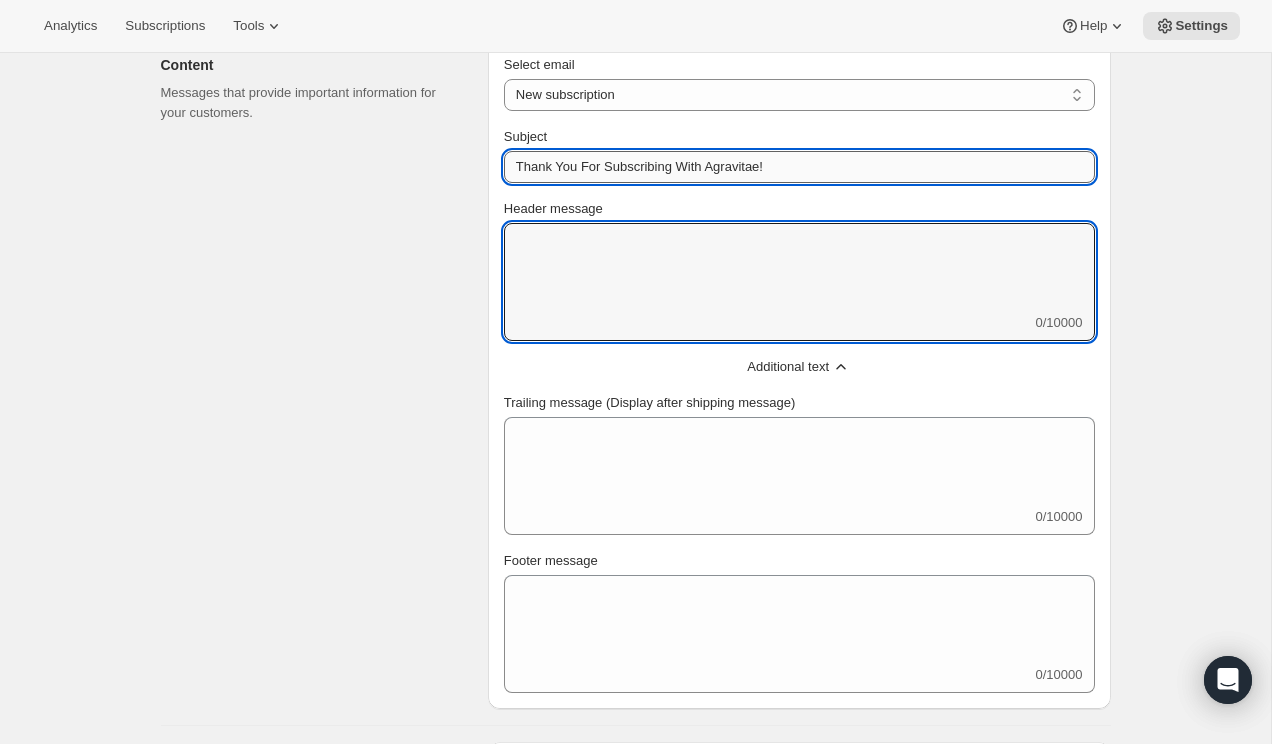 click on "Thank You For Subscribing With Agravitae!" at bounding box center [799, 167] 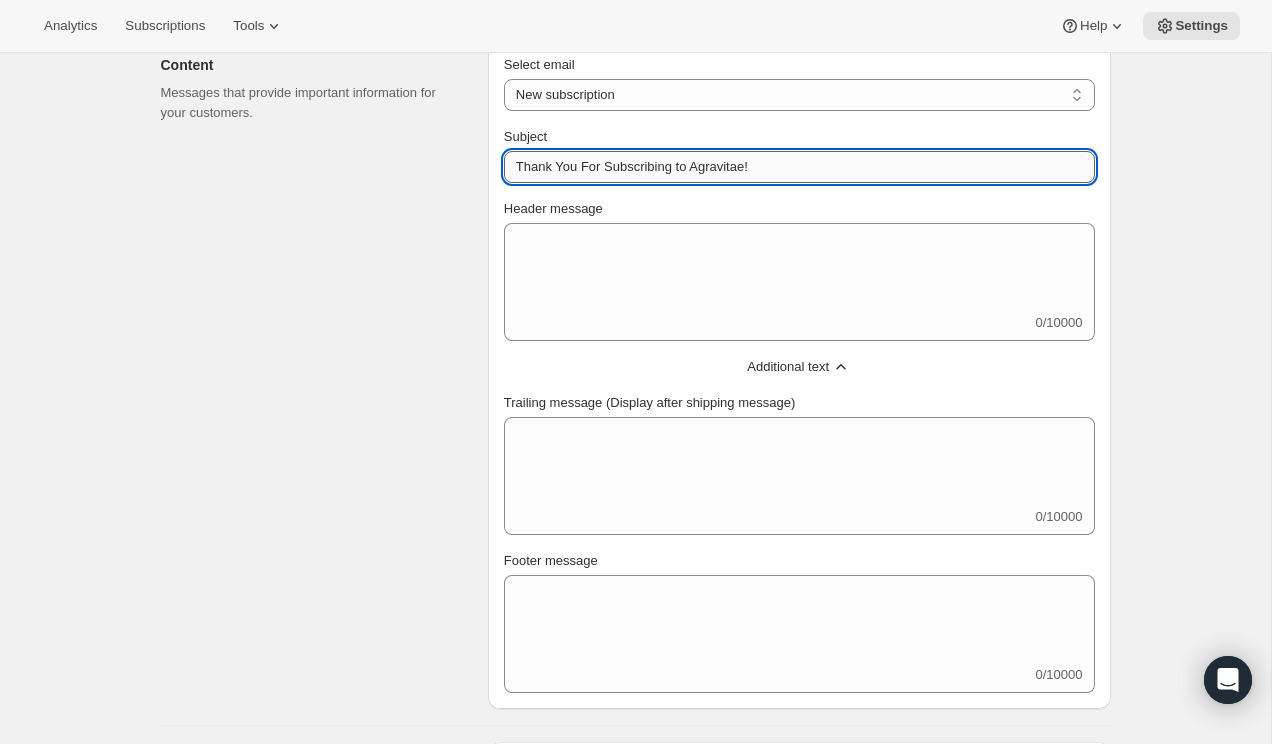 click on "Thank You For Subscribing to Agravitae!" at bounding box center [799, 167] 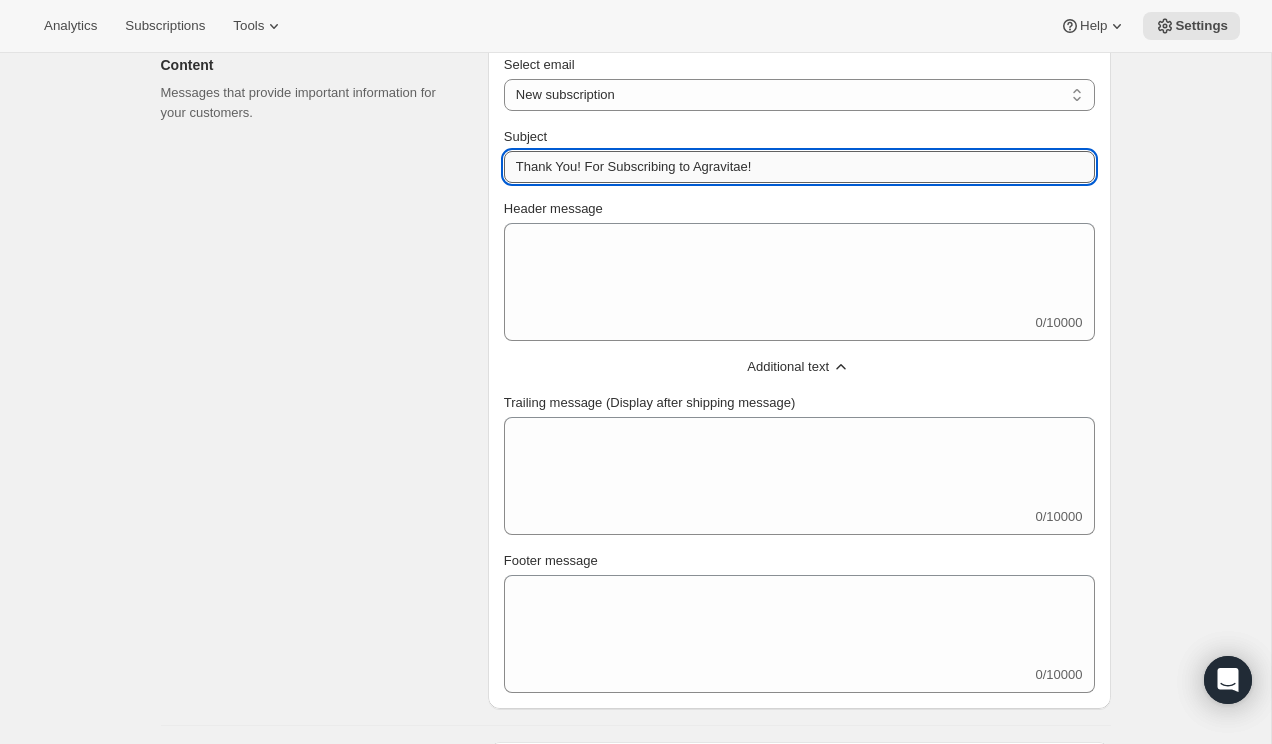 click on "Thank You! For Subscribing to Agravitae!" at bounding box center (799, 167) 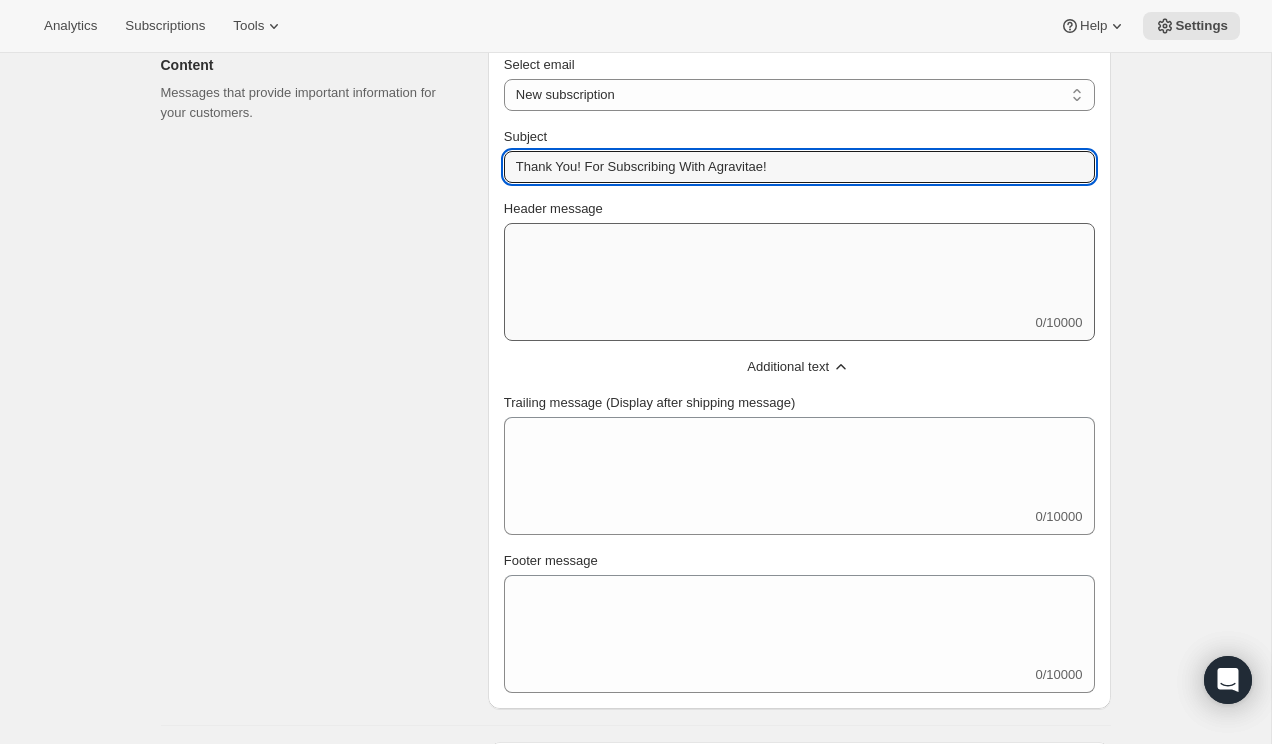 type on "Thank You! For Subscribing With Agravitae!" 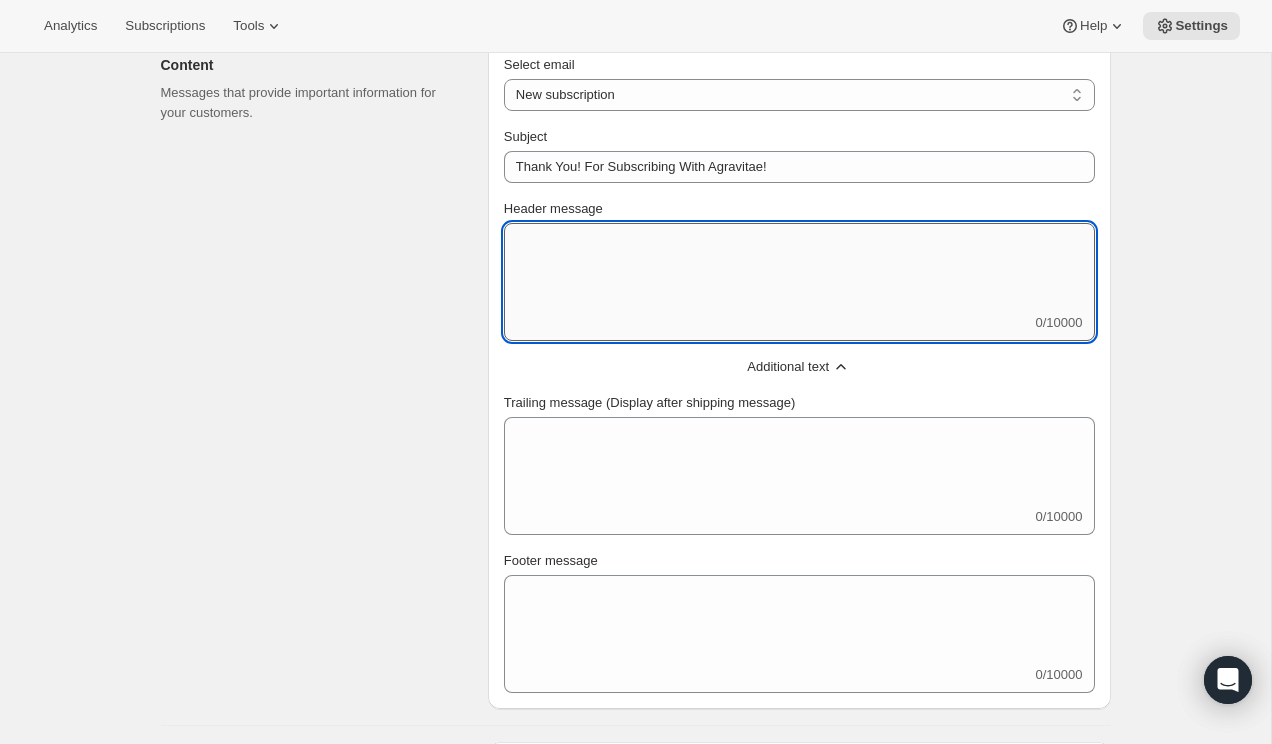 click on "Header message" at bounding box center (799, 268) 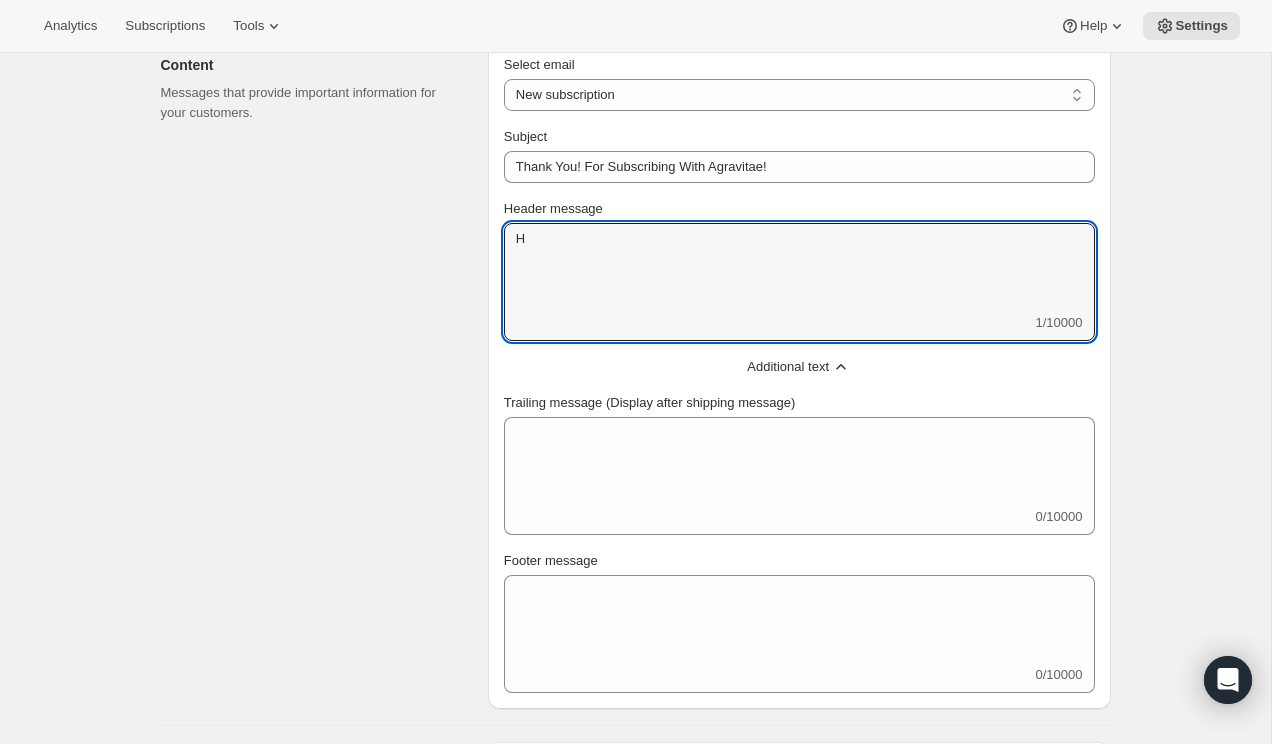 type on "H" 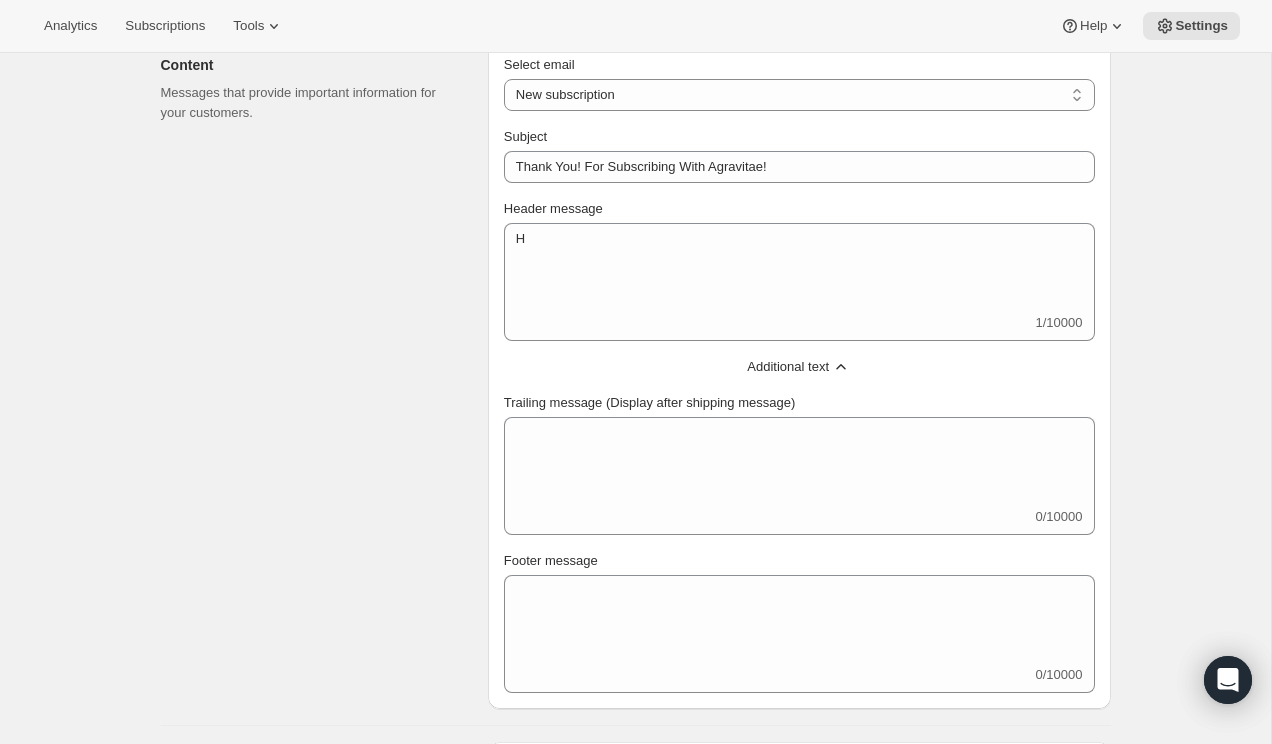 click on "H 1/10000 H" at bounding box center (799, 282) 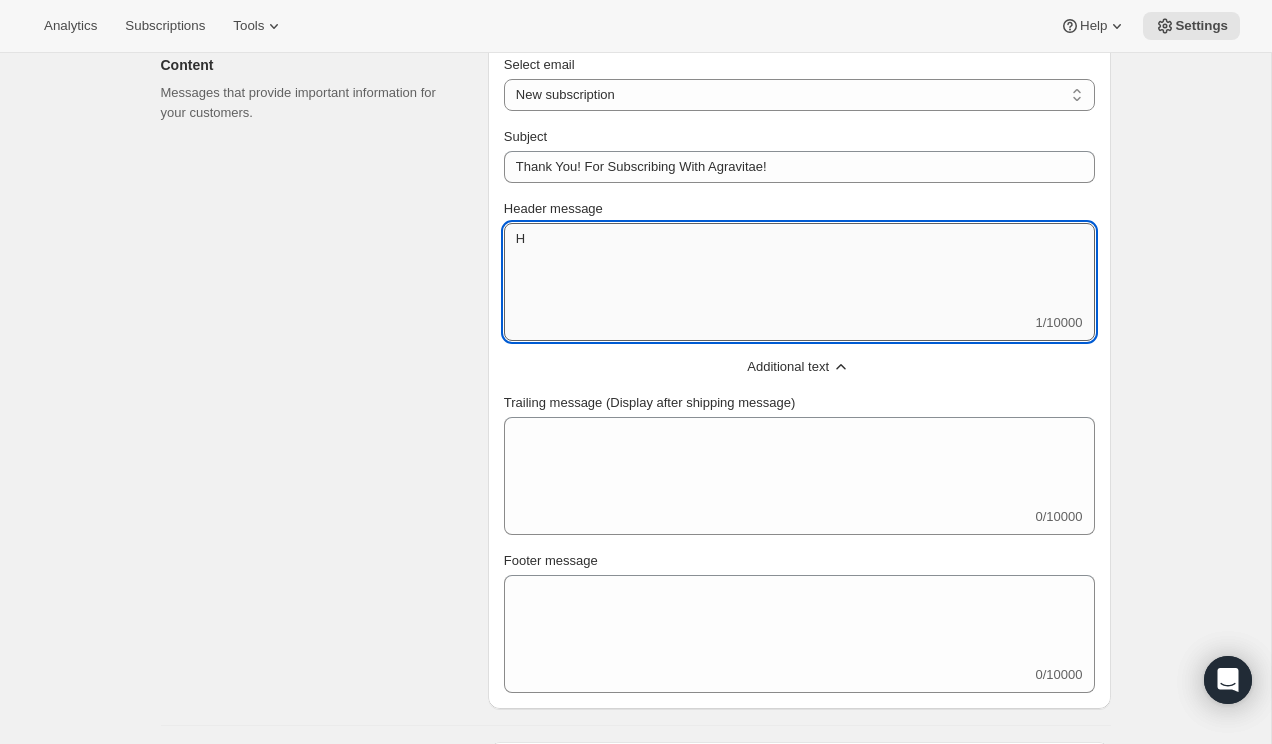 click on "H" at bounding box center [799, 268] 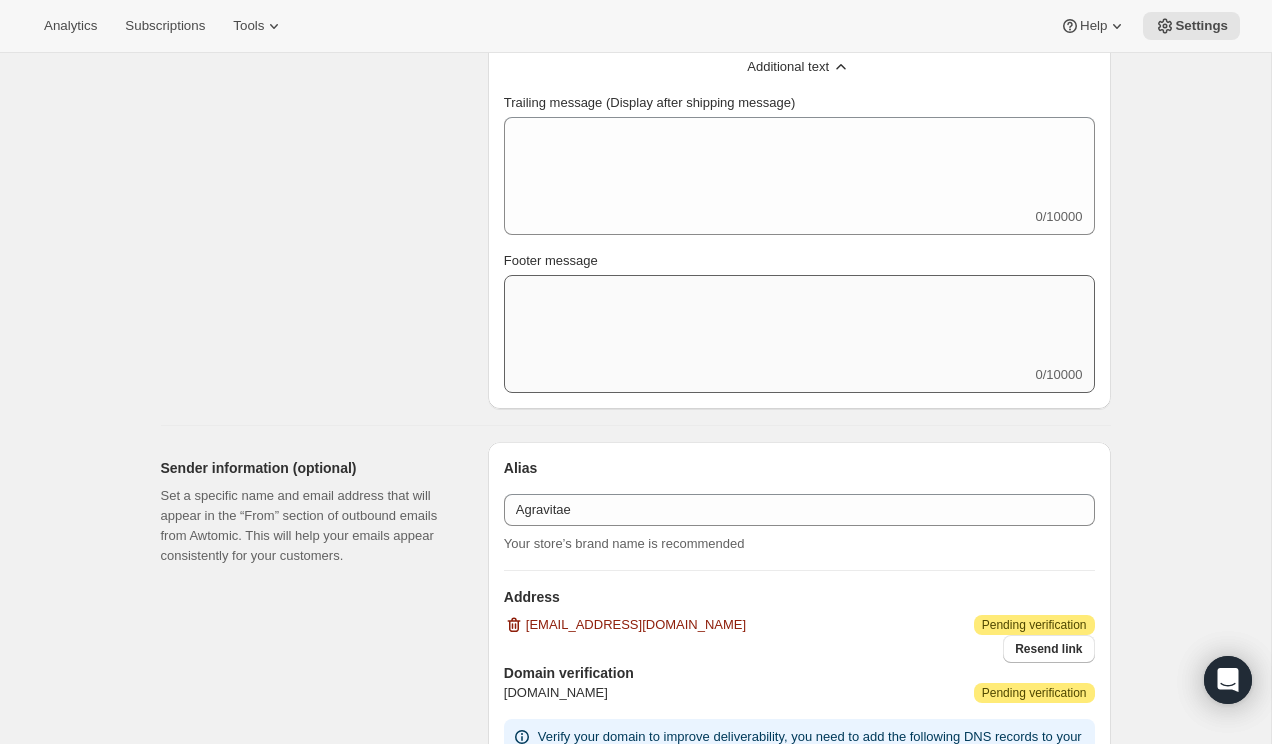 scroll, scrollTop: 739, scrollLeft: 0, axis: vertical 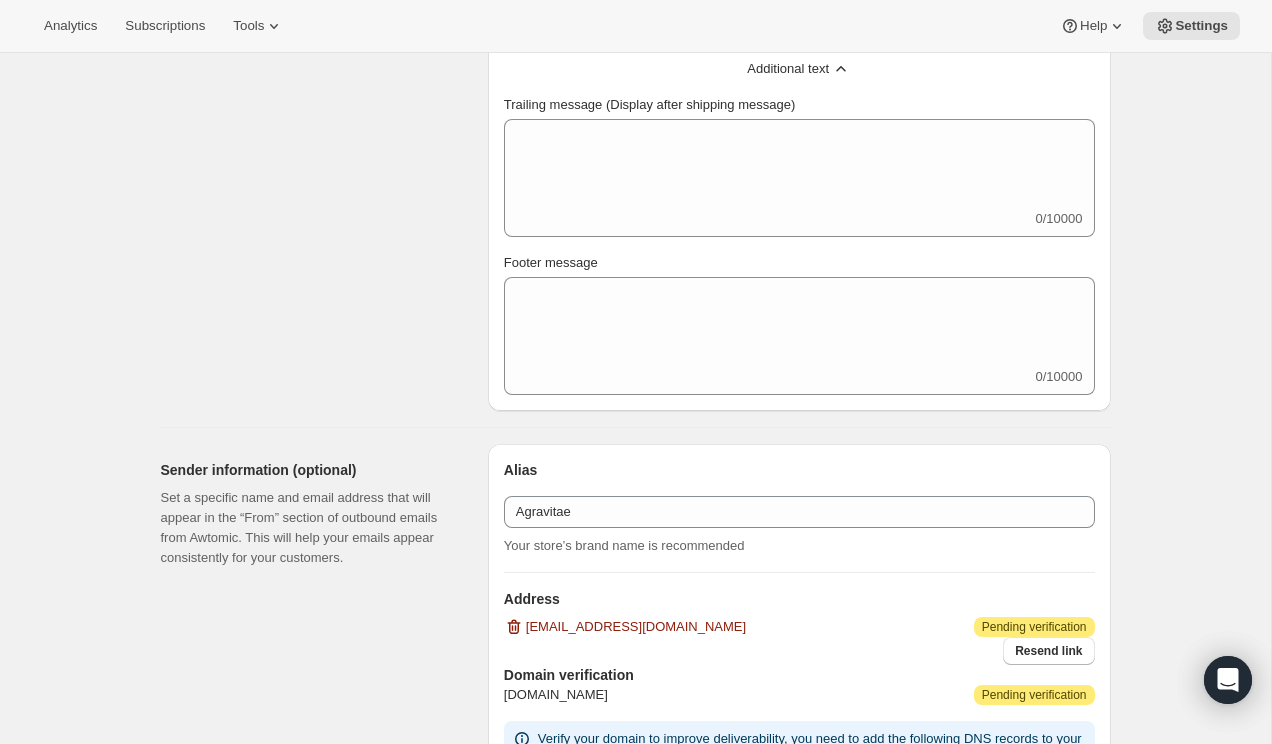 type 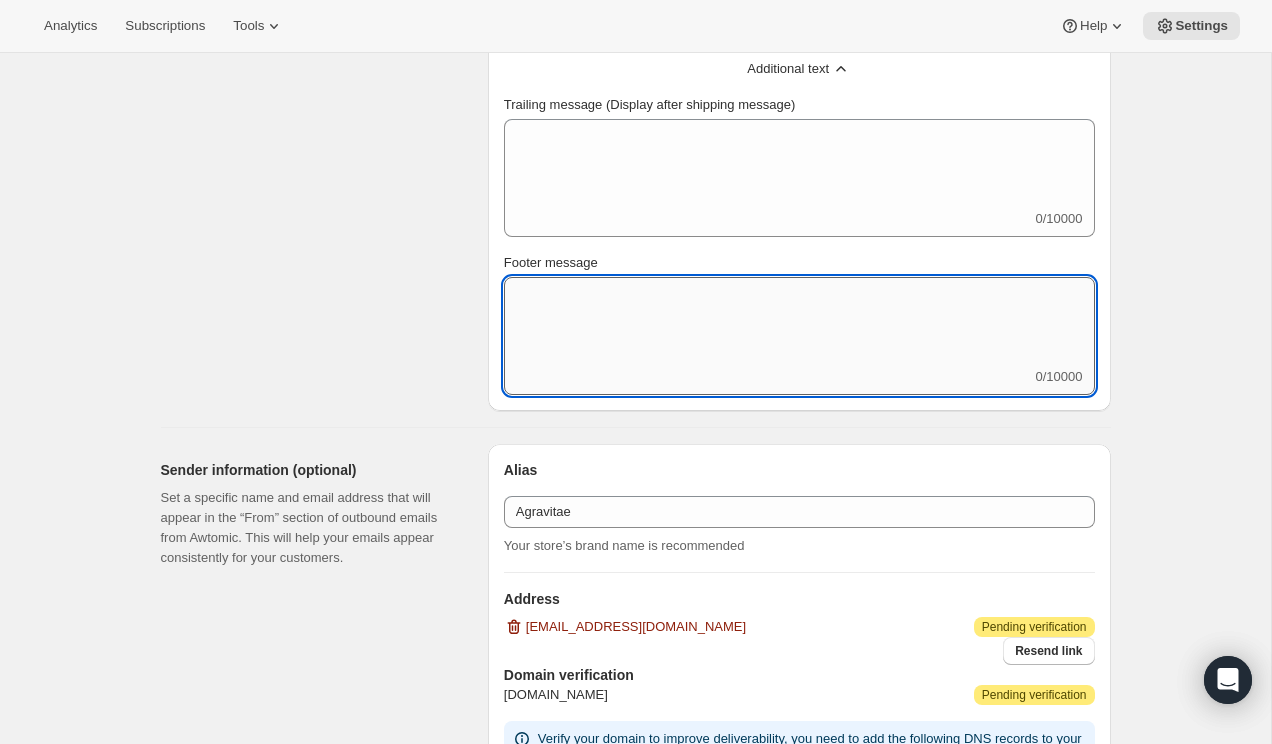 click on "Footer message" at bounding box center (799, 322) 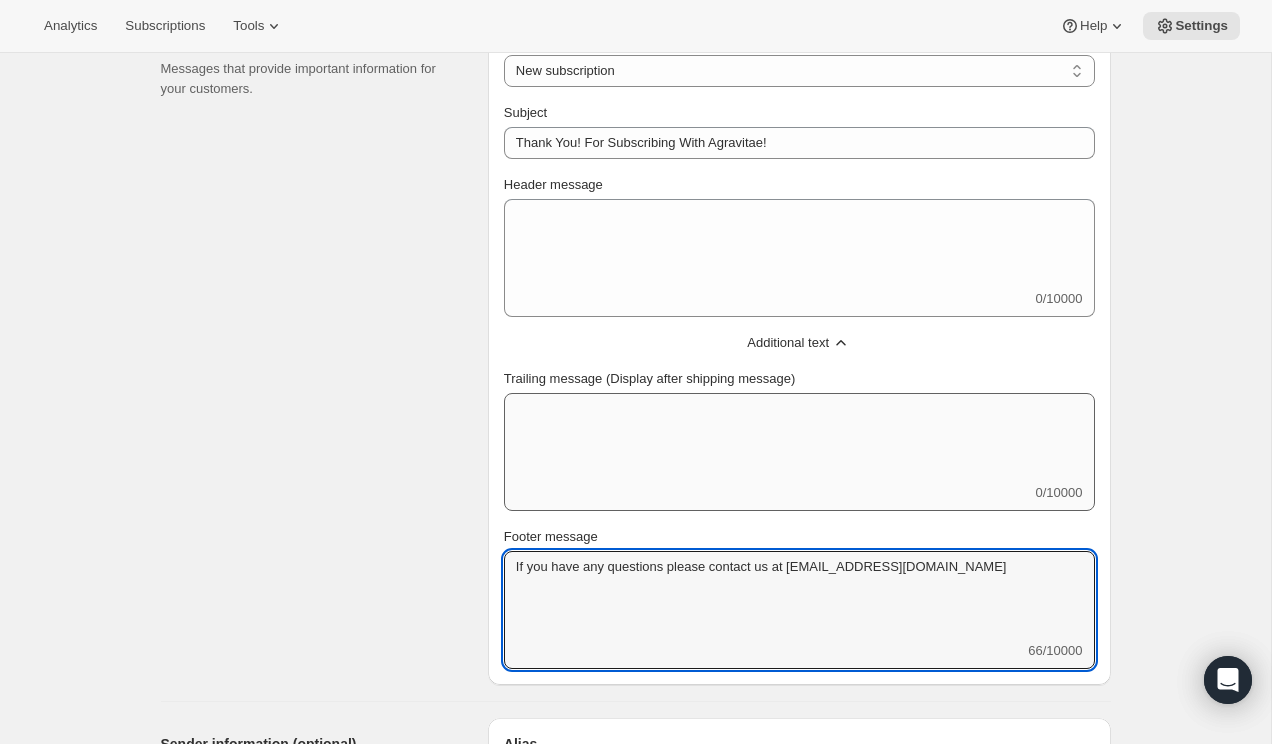 scroll, scrollTop: 468, scrollLeft: 0, axis: vertical 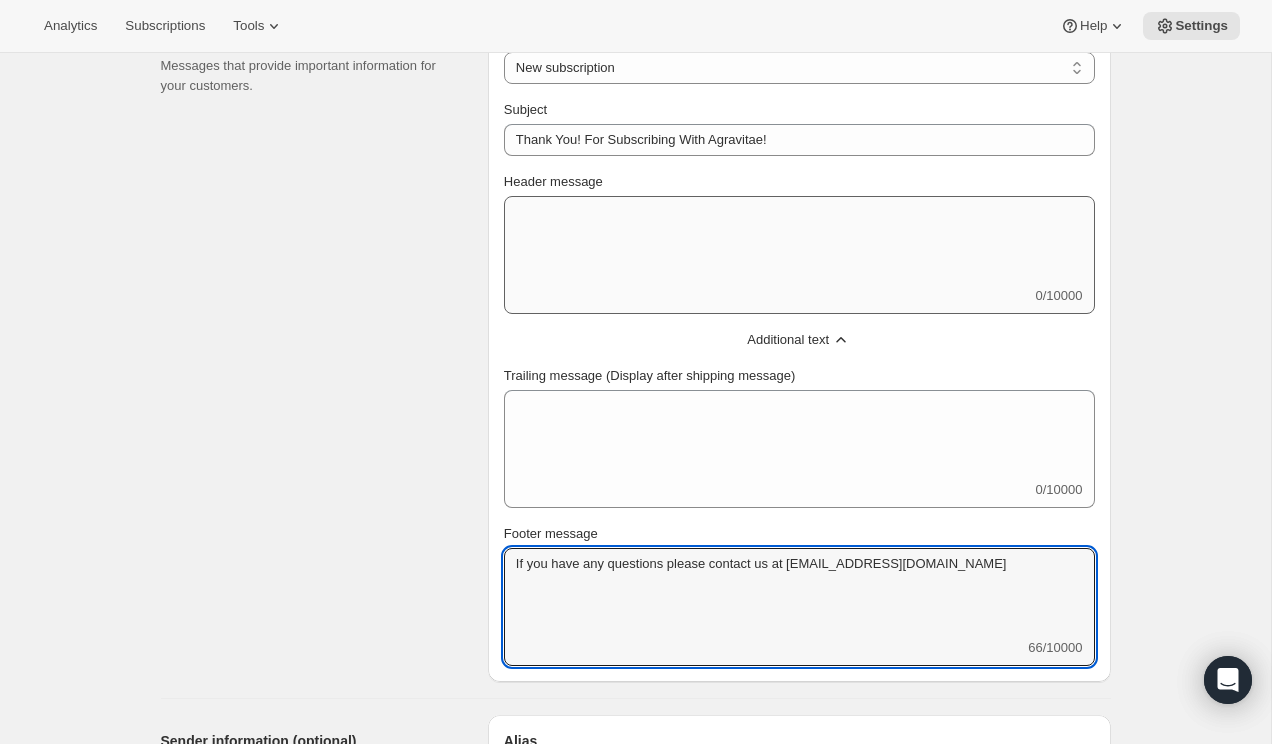 type on "If you have any questions please contact us at [EMAIL_ADDRESS][DOMAIN_NAME]" 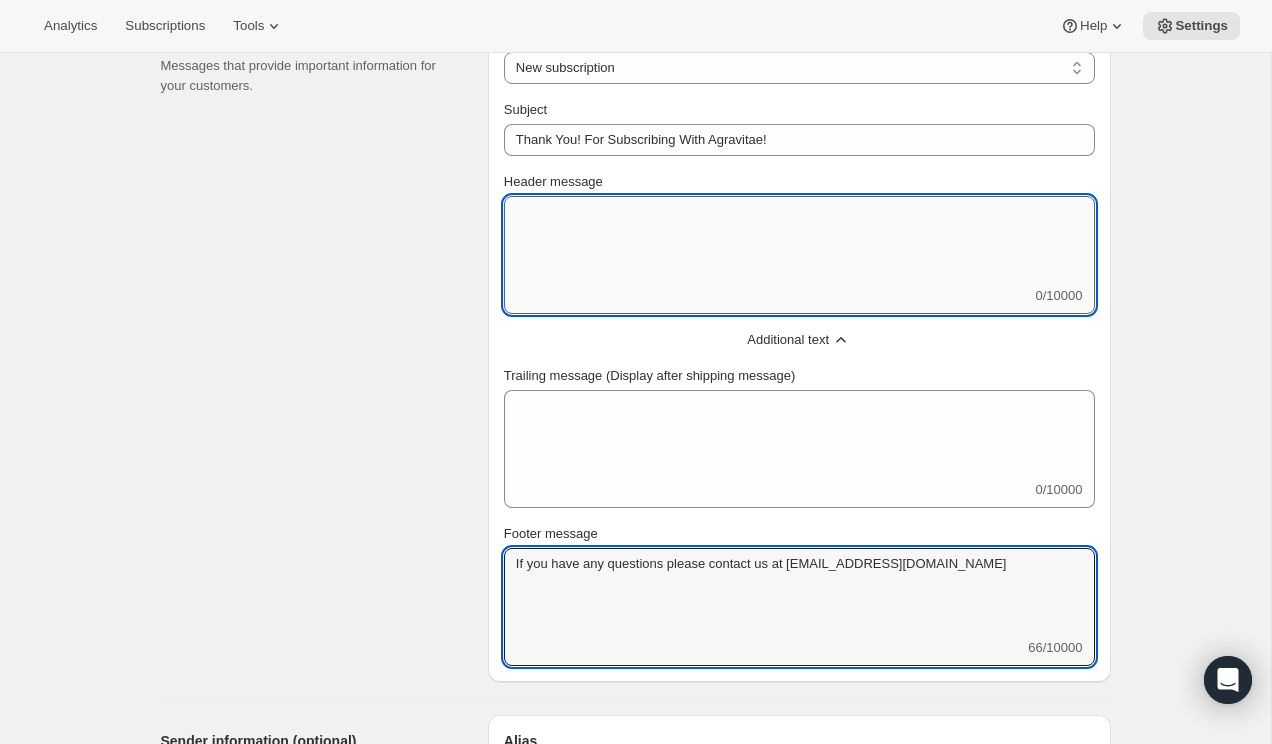 click on "Header message" at bounding box center [799, 241] 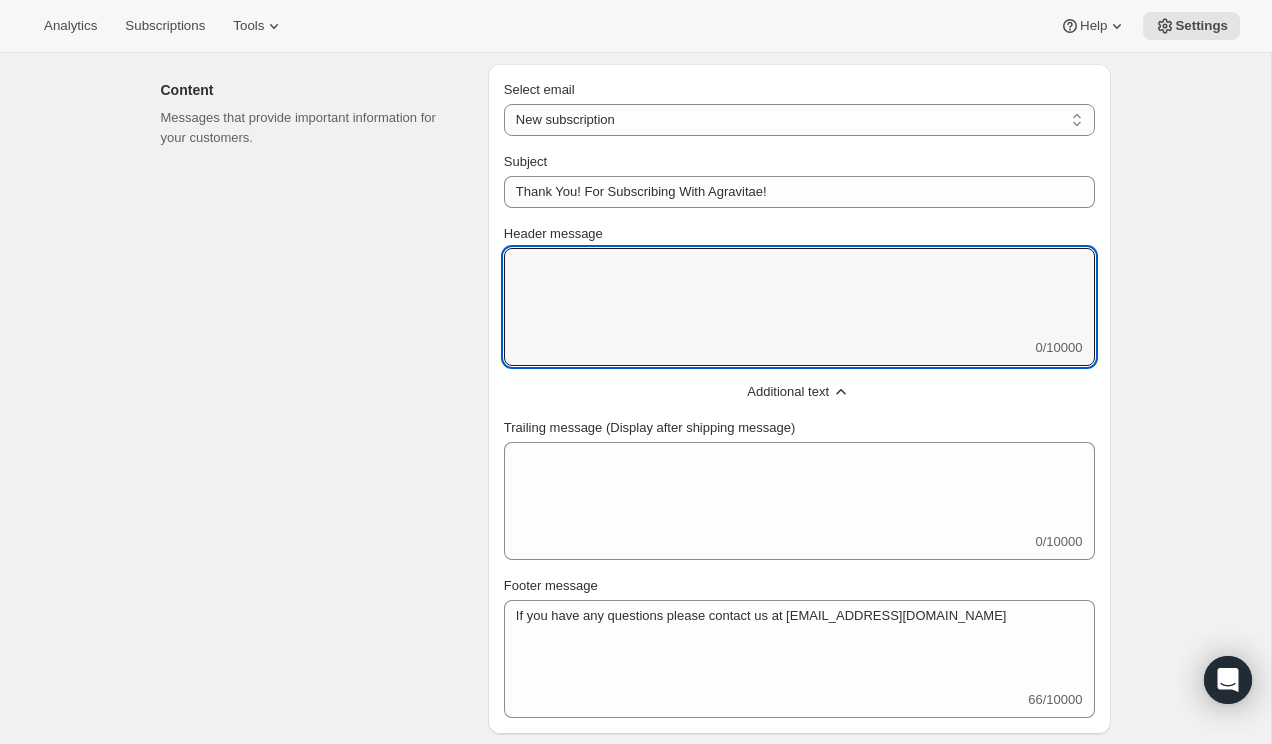 scroll, scrollTop: 417, scrollLeft: 0, axis: vertical 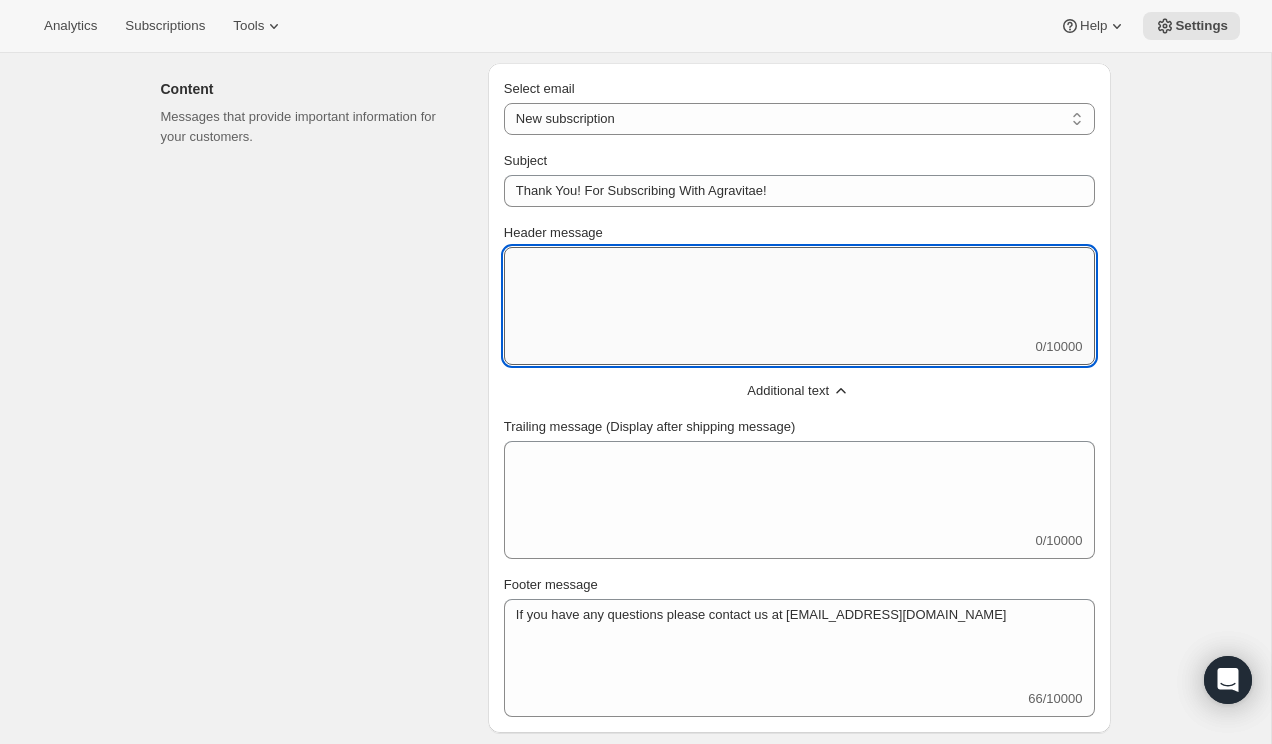 paste on "Hi [First Name],
We’re thrilled to have you as part of the Agravitae family!
Your subscription has been successfully activated and will renew automatically based on the interval you selected. Whether it’s monthly, every two months, or quarterly — your favorite wellness products will always arrive right on schedule.
Need to make changes or cancel your subscription? No problem. You can cancel at any time — simply email us at [EMAIL_ADDRESS][DOMAIN_NAME] and our support team will take care of the rest.
Thank you for choosing Agravitae. Here’s to your health, healing, and happiness — straight from the heart of [GEOGRAPHIC_DATA] 🌱
Warm regards,
The Agravitae Team
[DOMAIN_NAME]
Support: [EMAIL_ADDRESS][DOMAIN_NAME]" 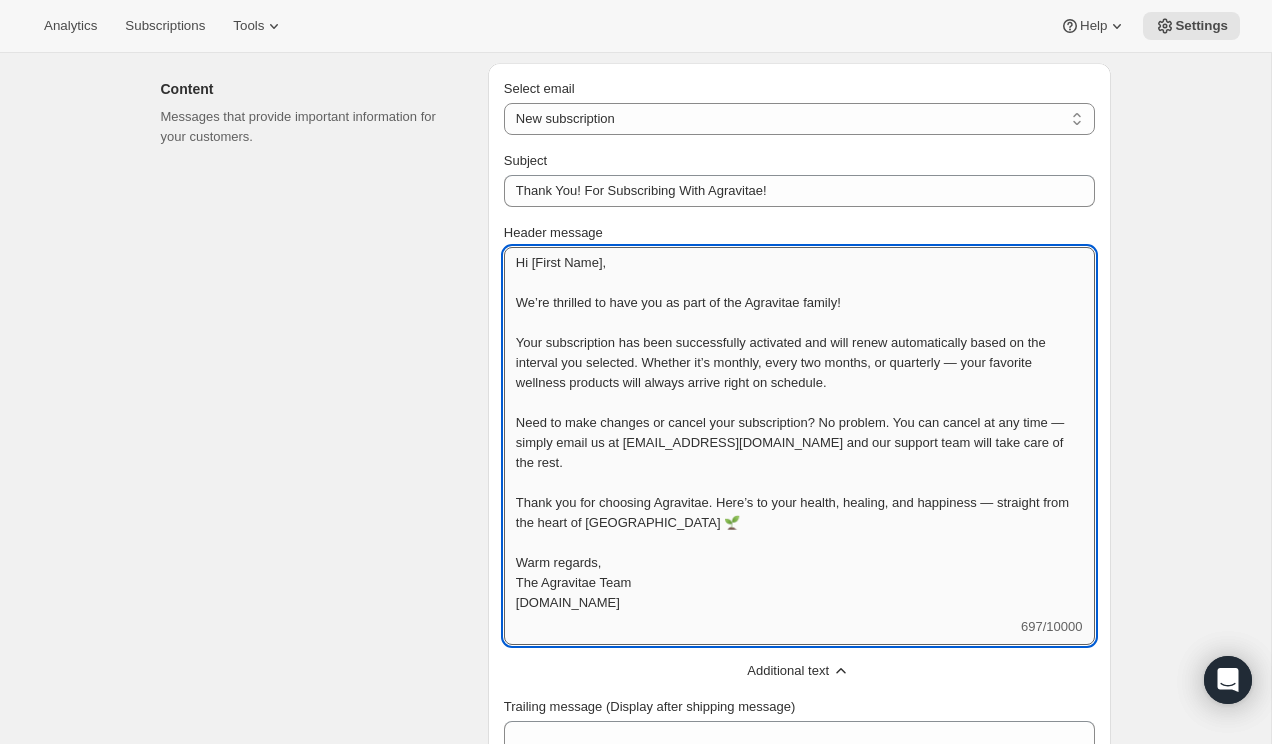 scroll, scrollTop: 2, scrollLeft: 0, axis: vertical 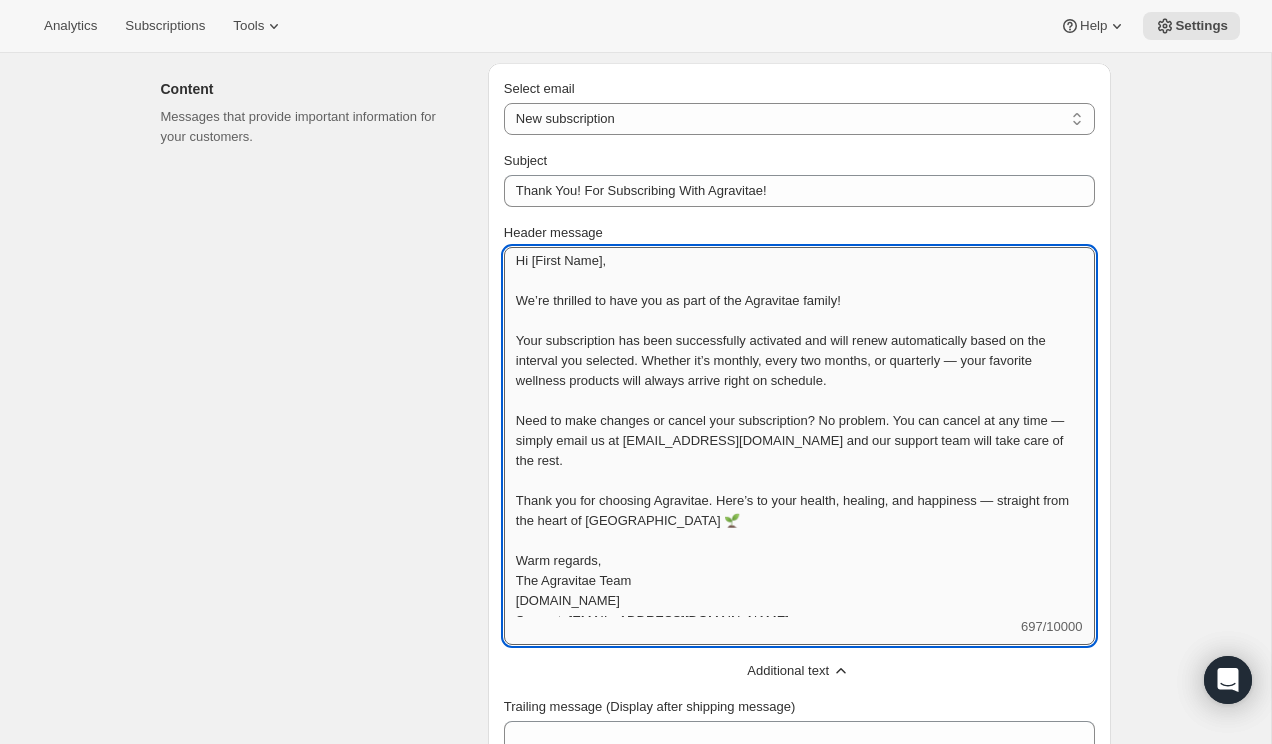 drag, startPoint x: 629, startPoint y: 259, endPoint x: 530, endPoint y: 258, distance: 99.00505 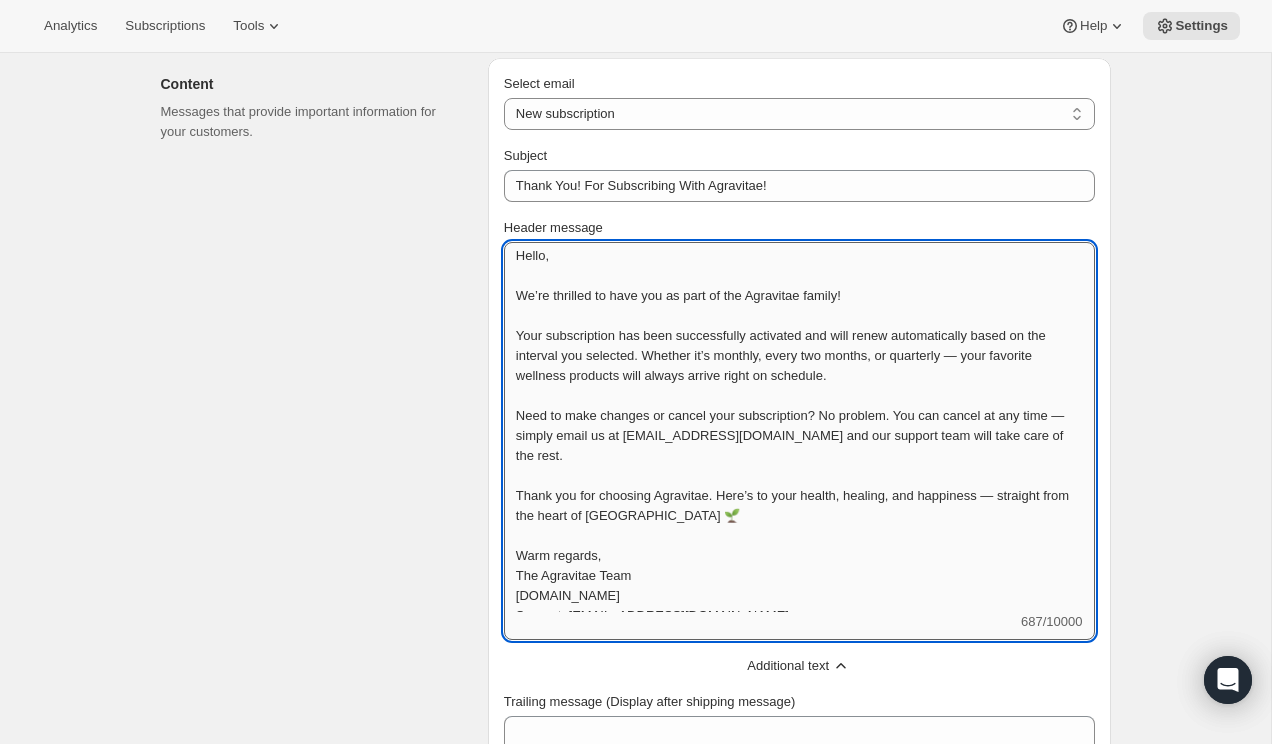 scroll, scrollTop: 426, scrollLeft: 0, axis: vertical 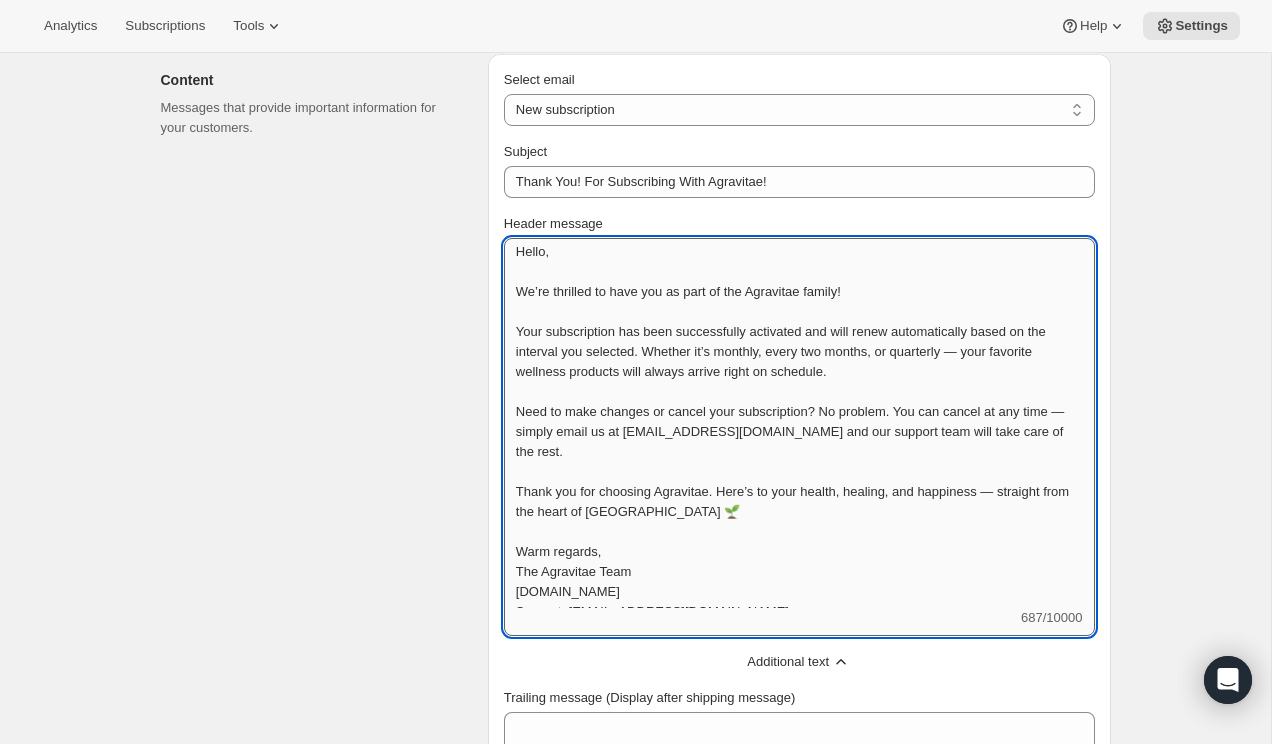 drag, startPoint x: 787, startPoint y: 354, endPoint x: 809, endPoint y: 355, distance: 22.022715 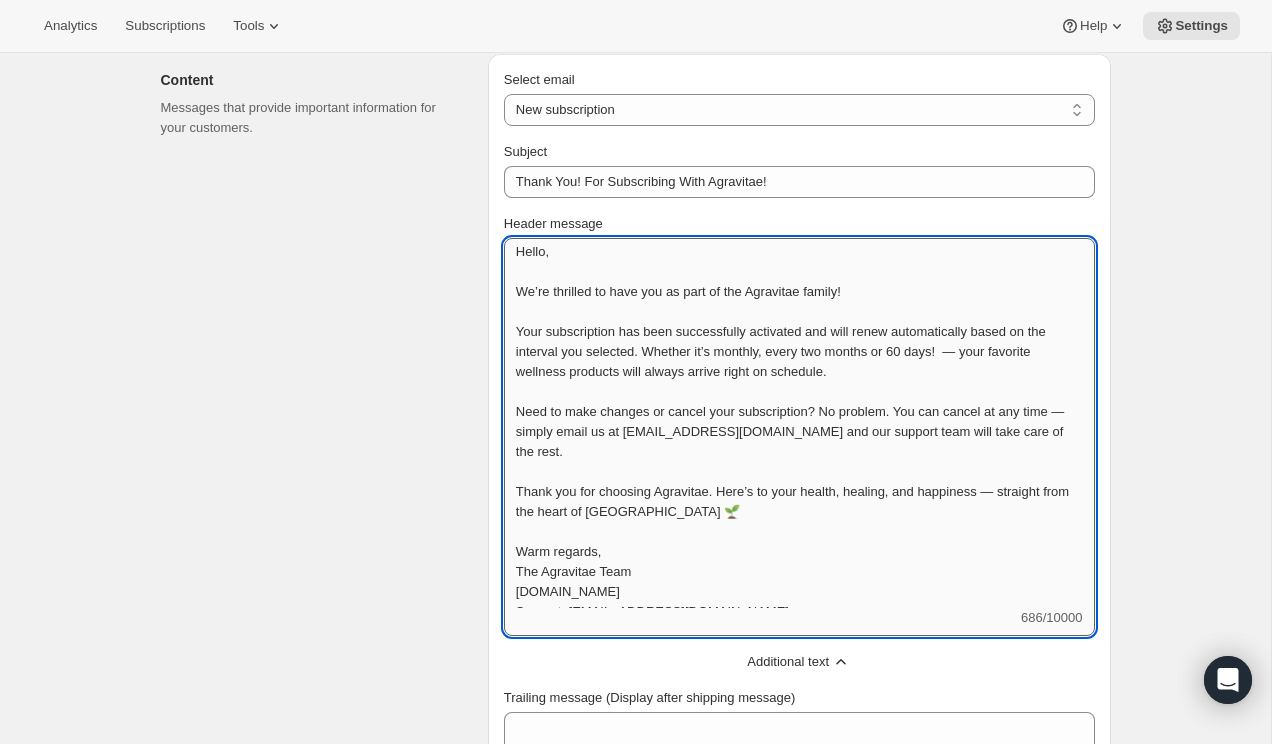 click on "Hello,
We’re thrilled to have you as part of the Agravitae family!
Your subscription has been successfully activated and will renew automatically based on the interval you selected. Whether it’s monthly, every two months or 60 days!  — your favorite wellness products will always arrive right on schedule.
Need to make changes or cancel your subscription? No problem. You can cancel at any time — simply email us at [EMAIL_ADDRESS][DOMAIN_NAME] and our support team will take care of the rest.
Thank you for choosing Agravitae. Here’s to your health, healing, and happiness — straight from the heart of [GEOGRAPHIC_DATA] 🌱
Warm regards,
The Agravitae Team
[DOMAIN_NAME]
Support: [EMAIL_ADDRESS][DOMAIN_NAME]" at bounding box center (799, 423) 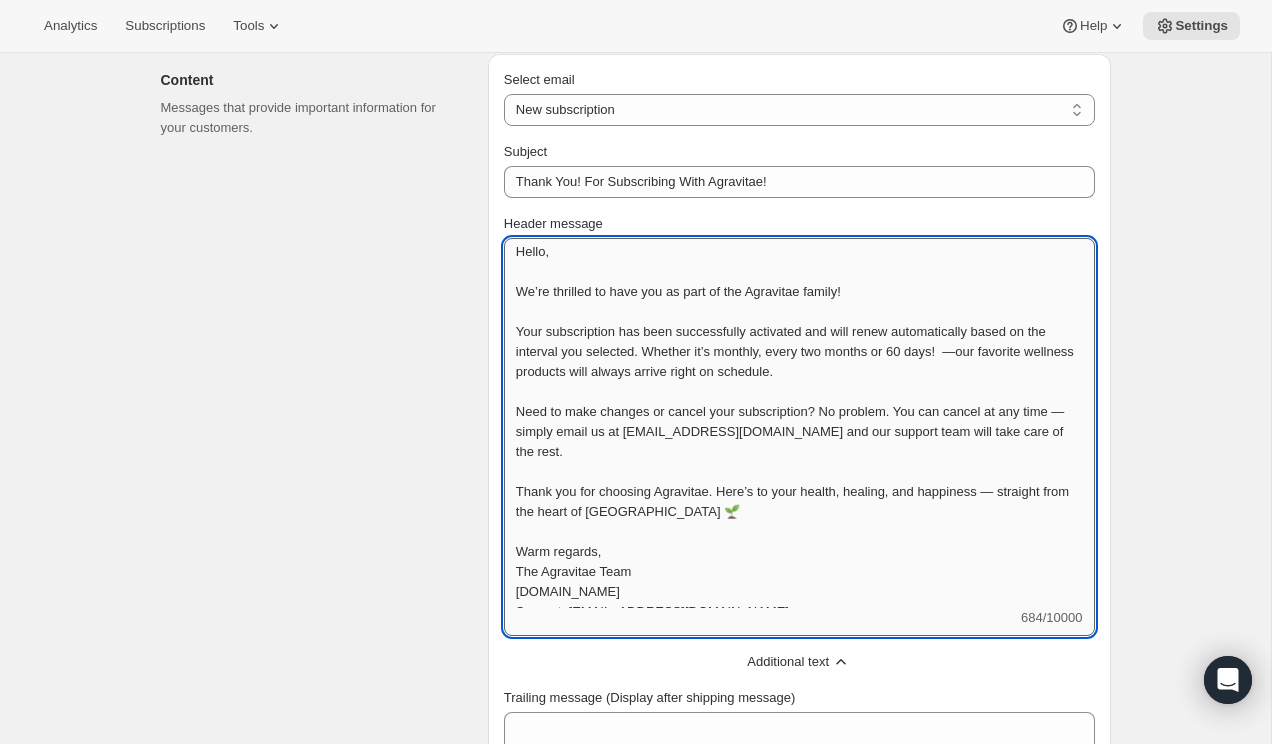 click on "Hello,
We’re thrilled to have you as part of the Agravitae family!
Your subscription has been successfully activated and will renew automatically based on the interval you selected. Whether it’s monthly, every two months or 60 days!  —our favorite wellness products will always arrive right on schedule.
Need to make changes or cancel your subscription? No problem. You can cancel at any time — simply email us at [EMAIL_ADDRESS][DOMAIN_NAME] and our support team will take care of the rest.
Thank you for choosing Agravitae. Here’s to your health, healing, and happiness — straight from the heart of [GEOGRAPHIC_DATA] 🌱
Warm regards,
The Agravitae Team
[DOMAIN_NAME]
Support: [EMAIL_ADDRESS][DOMAIN_NAME]" at bounding box center [799, 423] 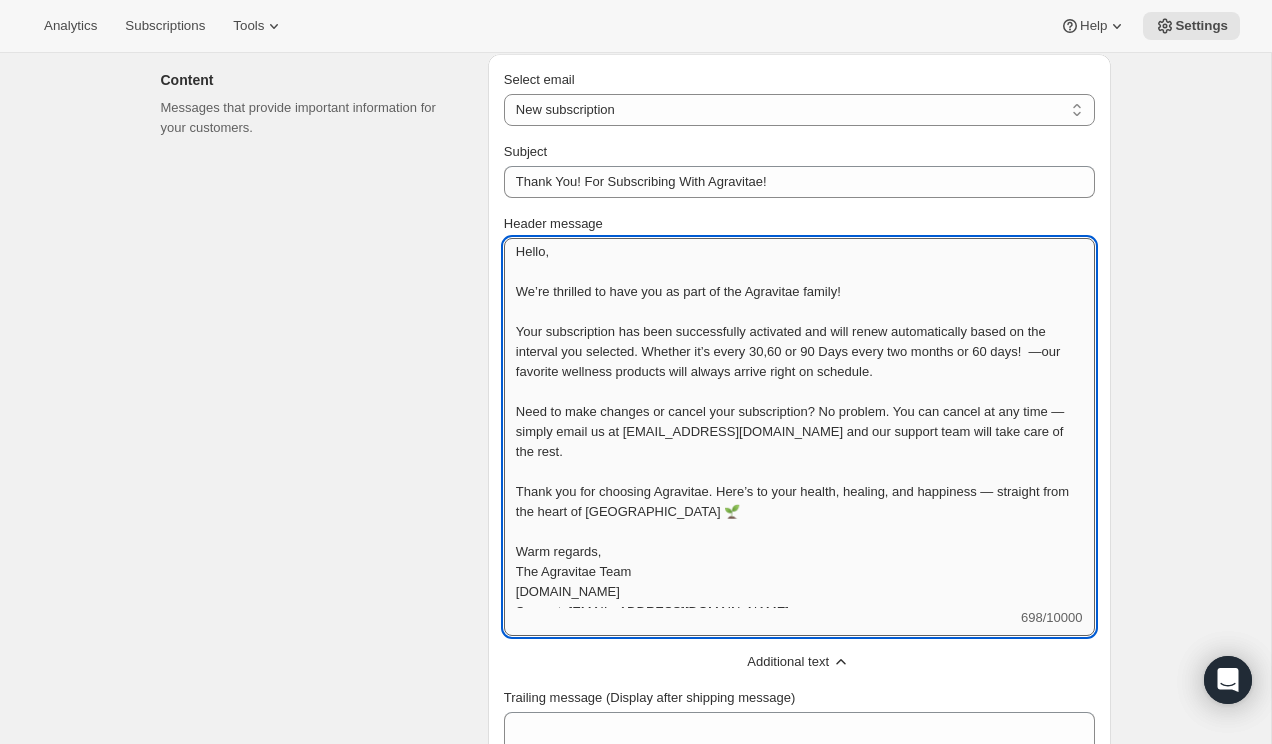 drag, startPoint x: 877, startPoint y: 350, endPoint x: 1054, endPoint y: 352, distance: 177.01129 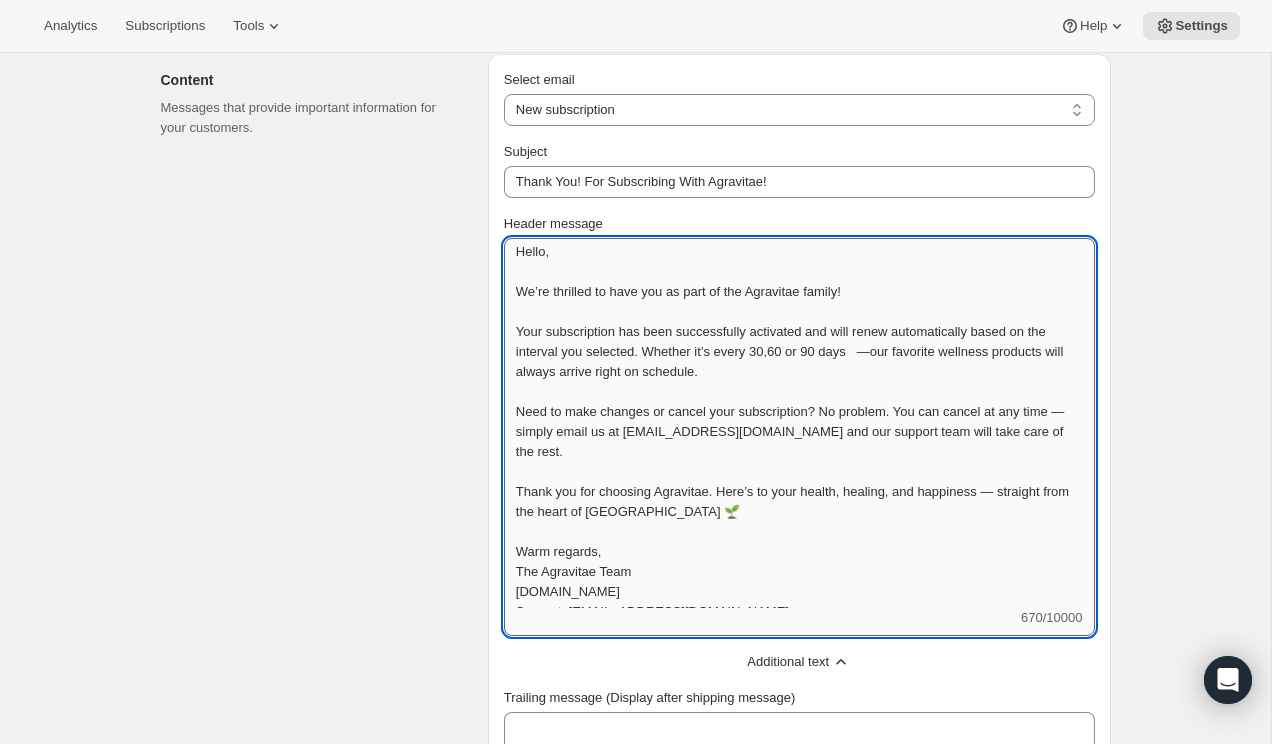click on "Hello,
We’re thrilled to have you as part of the Agravitae family!
Your subscription has been successfully activated and will renew automatically based on the interval you selected. Whether it’s every 30,60 or 90 days   —our favorite wellness products will always arrive right on schedule.
Need to make changes or cancel your subscription? No problem. You can cancel at any time — simply email us at [EMAIL_ADDRESS][DOMAIN_NAME] and our support team will take care of the rest.
Thank you for choosing Agravitae. Here’s to your health, healing, and happiness — straight from the heart of [GEOGRAPHIC_DATA] 🌱
Warm regards,
The Agravitae Team
[DOMAIN_NAME]
Support: [EMAIL_ADDRESS][DOMAIN_NAME]" at bounding box center (799, 423) 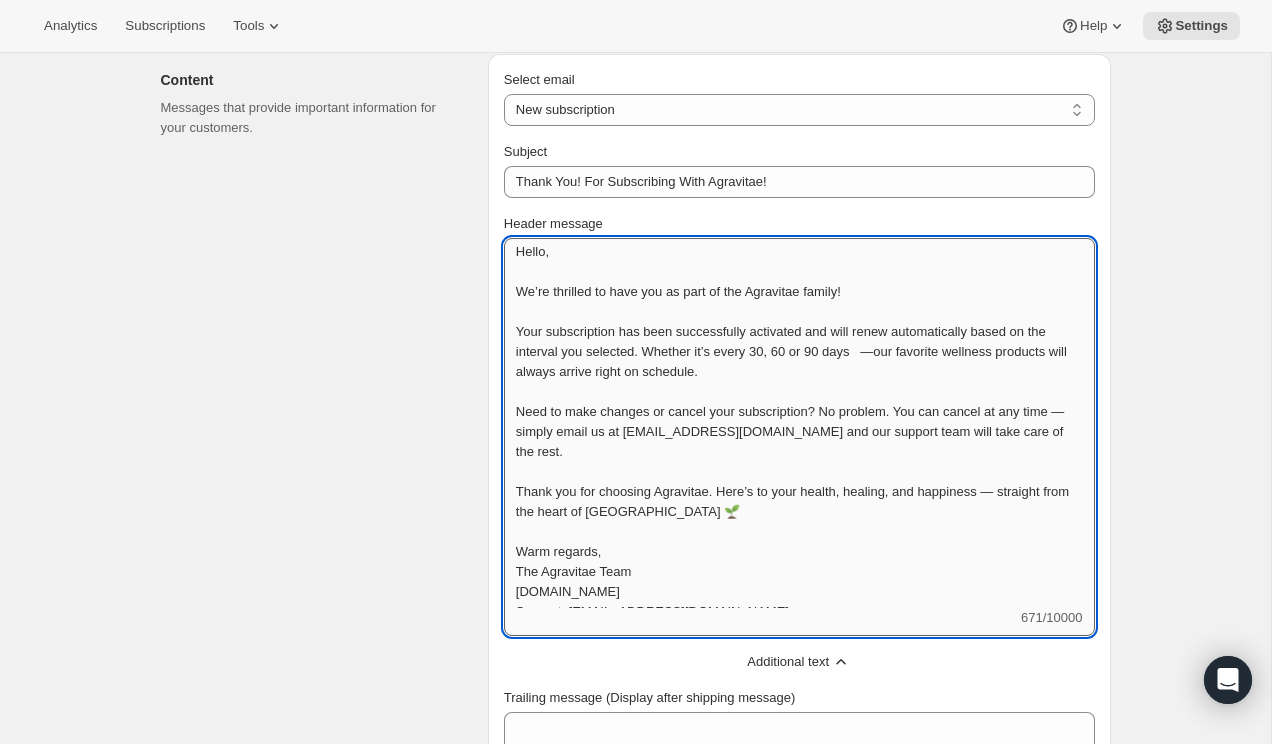 click on "Hello,
We’re thrilled to have you as part of the Agravitae family!
Your subscription has been successfully activated and will renew automatically based on the interval you selected. Whether it’s every 30, 60 or 90 days   —our favorite wellness products will always arrive right on schedule.
Need to make changes or cancel your subscription? No problem. You can cancel at any time — simply email us at [EMAIL_ADDRESS][DOMAIN_NAME] and our support team will take care of the rest.
Thank you for choosing Agravitae. Here’s to your health, healing, and happiness — straight from the heart of [GEOGRAPHIC_DATA] 🌱
Warm regards,
The Agravitae Team
[DOMAIN_NAME]
Support: [EMAIL_ADDRESS][DOMAIN_NAME]" at bounding box center [799, 423] 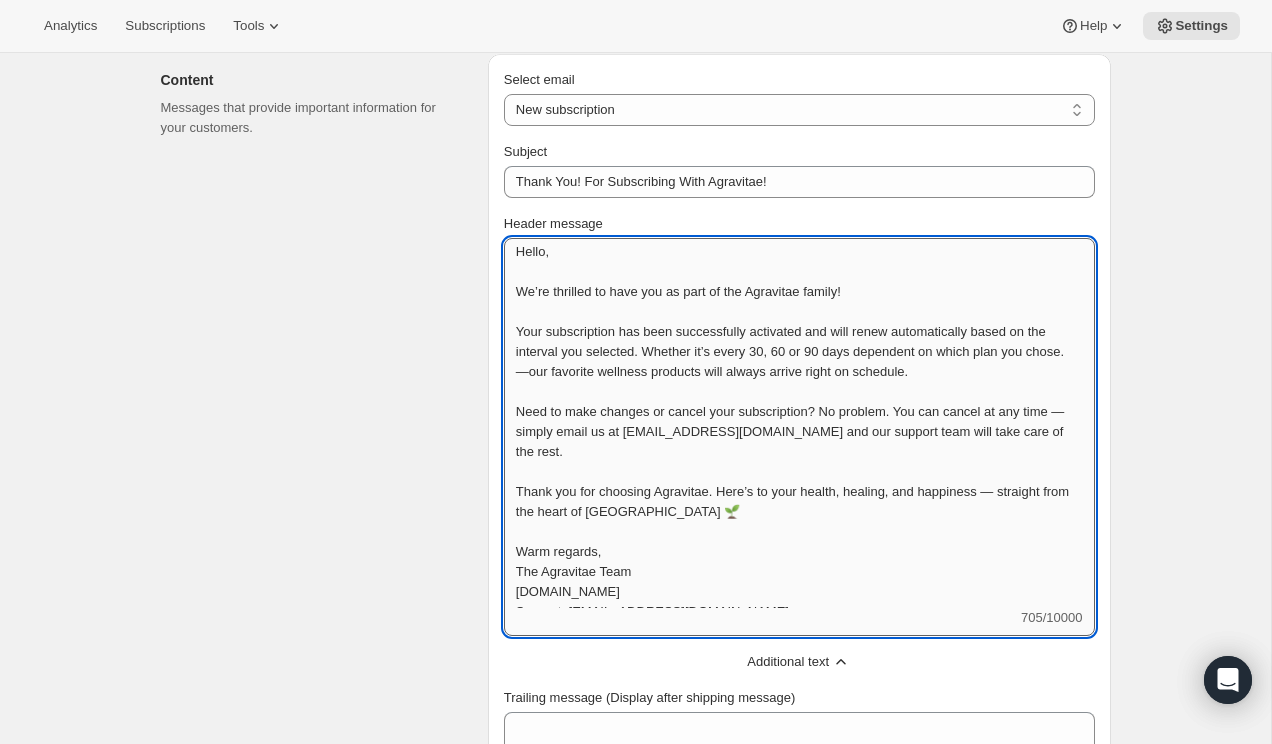 click on "Hello,
We’re thrilled to have you as part of the Agravitae family!
Your subscription has been successfully activated and will renew automatically based on the interval you selected. Whether it’s every 30, 60 or 90 days dependent on which plan you chose.  —our favorite wellness products will always arrive right on schedule.
Need to make changes or cancel your subscription? No problem. You can cancel at any time — simply email us at [EMAIL_ADDRESS][DOMAIN_NAME] and our support team will take care of the rest.
Thank you for choosing Agravitae. Here’s to your health, healing, and happiness — straight from the heart of [GEOGRAPHIC_DATA] 🌱
Warm regards,
The Agravitae Team
[DOMAIN_NAME]
Support: [EMAIL_ADDRESS][DOMAIN_NAME]" at bounding box center (799, 423) 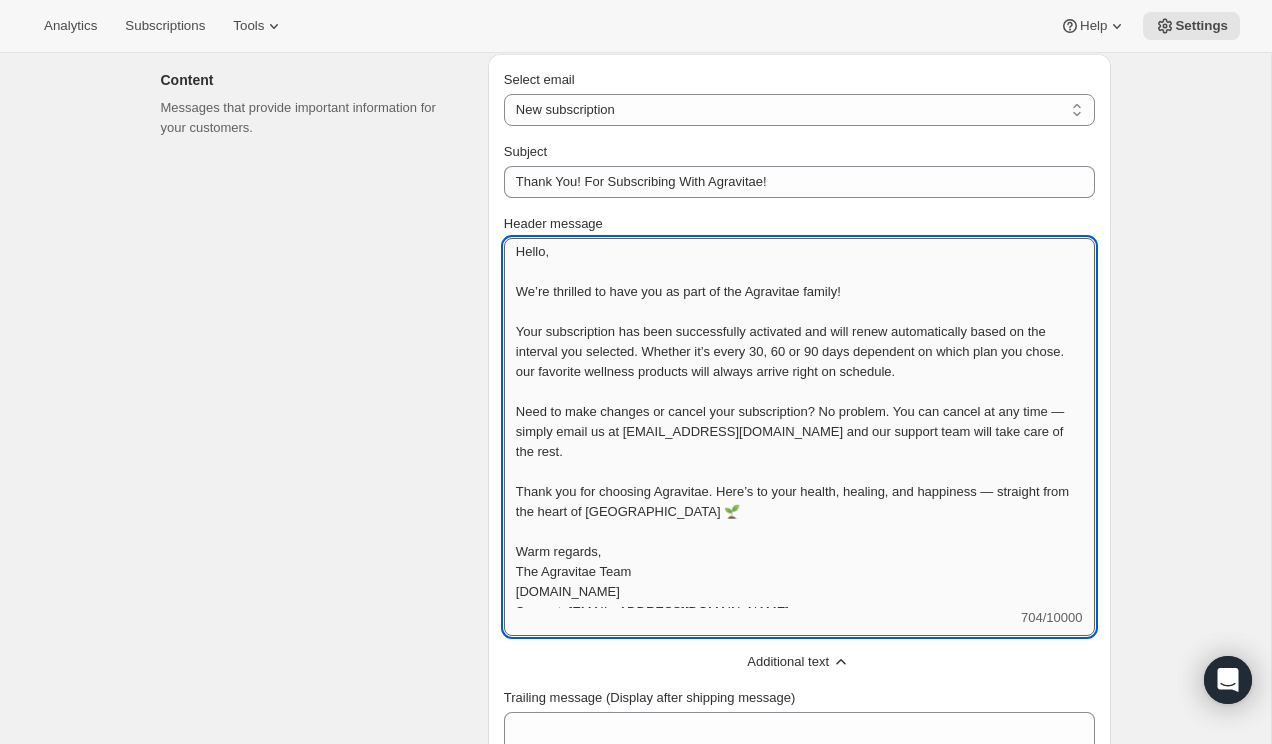 click on "Hello,
We’re thrilled to have you as part of the Agravitae family!
Your subscription has been successfully activated and will renew automatically based on the interval you selected. Whether it’s every 30, 60 or 90 days dependent on which plan you chose.  our favorite wellness products will always arrive right on schedule.
Need to make changes or cancel your subscription? No problem. You can cancel at any time — simply email us at [EMAIL_ADDRESS][DOMAIN_NAME] and our support team will take care of the rest.
Thank you for choosing Agravitae. Here’s to your health, healing, and happiness — straight from the heart of [GEOGRAPHIC_DATA] 🌱
Warm regards,
The Agravitae Team
[DOMAIN_NAME]
Support: [EMAIL_ADDRESS][DOMAIN_NAME]" at bounding box center [799, 423] 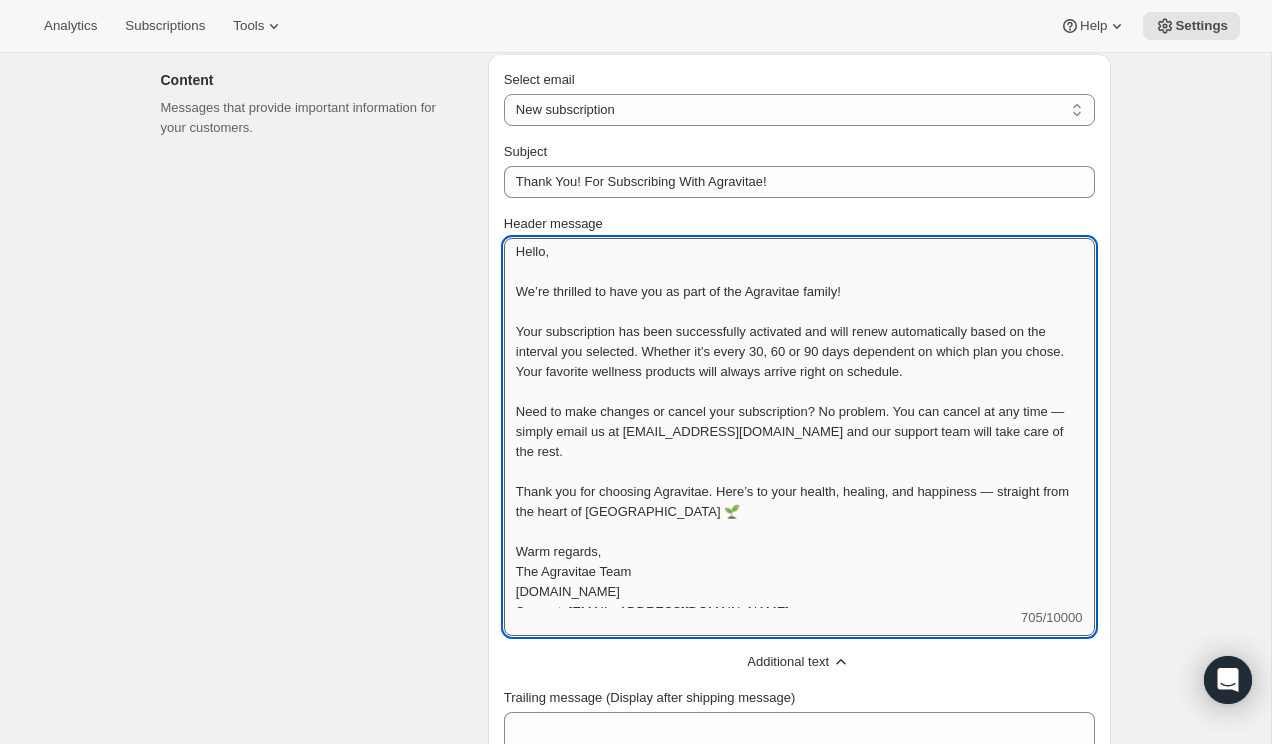 click on "Hello,
We’re thrilled to have you as part of the Agravitae family!
Your subscription has been successfully activated and will renew automatically based on the interval you selected. Whether it’s every 30, 60 or 90 days dependent on which plan you chose.  Your favorite wellness products will always arrive right on schedule.
Need to make changes or cancel your subscription? No problem. You can cancel at any time — simply email us at [EMAIL_ADDRESS][DOMAIN_NAME] and our support team will take care of the rest.
Thank you for choosing Agravitae. Here’s to your health, healing, and happiness — straight from the heart of [GEOGRAPHIC_DATA] 🌱
Warm regards,
The Agravitae Team
[DOMAIN_NAME]
Support: [EMAIL_ADDRESS][DOMAIN_NAME]" at bounding box center (799, 423) 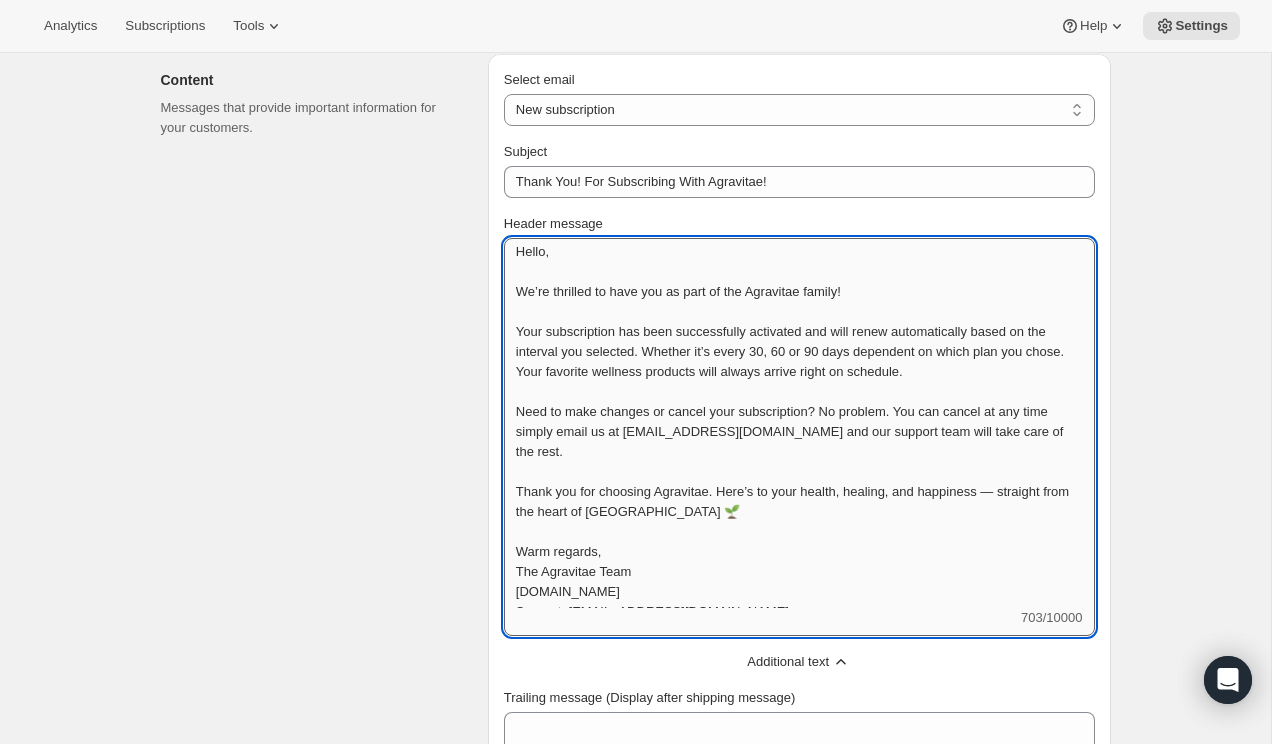click on "Hello,
We’re thrilled to have you as part of the Agravitae family!
Your subscription has been successfully activated and will renew automatically based on the interval you selected. Whether it’s every 30, 60 or 90 days dependent on which plan you chose.  Your favorite wellness products will always arrive right on schedule.
Need to make changes or cancel your subscription? No problem. You can cancel at any time simply email us at [EMAIL_ADDRESS][DOMAIN_NAME] and our support team will take care of the rest.
Thank you for choosing Agravitae. Here’s to your health, healing, and happiness — straight from the heart of [GEOGRAPHIC_DATA] 🌱
Warm regards,
The Agravitae Team
[DOMAIN_NAME]
Support: [EMAIL_ADDRESS][DOMAIN_NAME]" at bounding box center (799, 423) 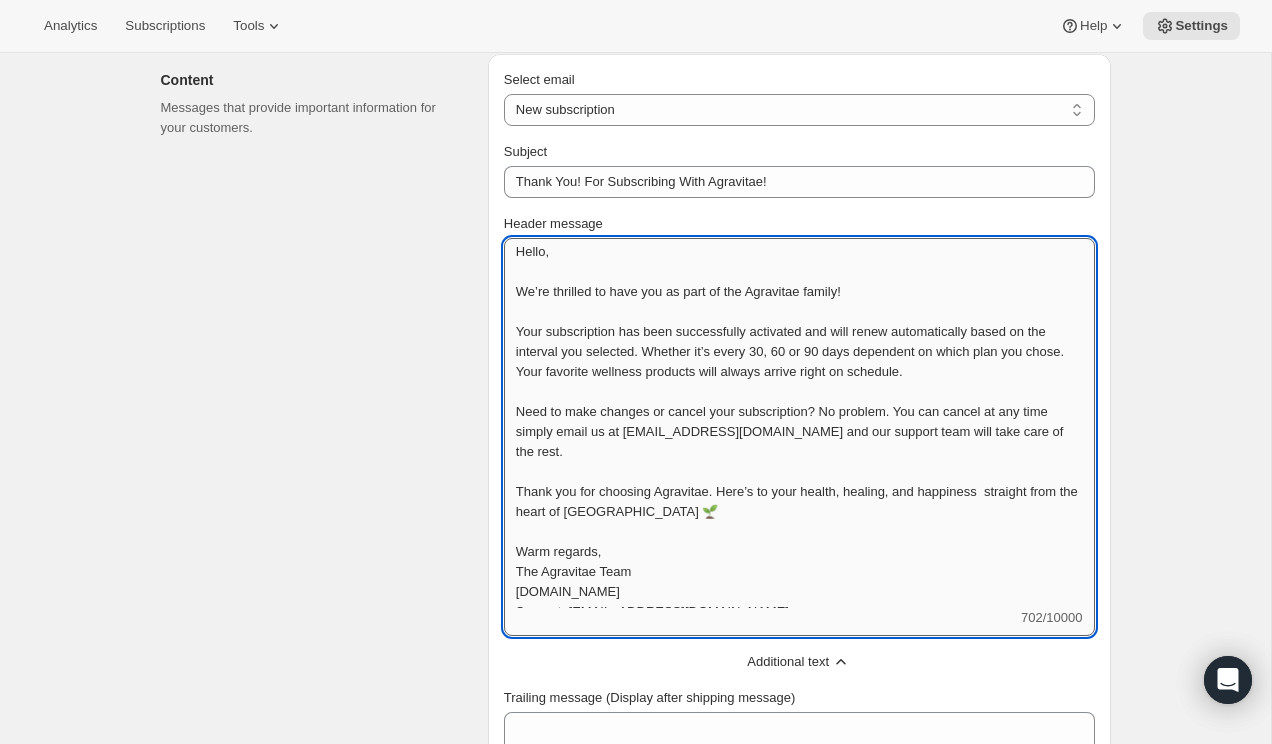 click on "Hello,
We’re thrilled to have you as part of the Agravitae family!
Your subscription has been successfully activated and will renew automatically based on the interval you selected. Whether it’s every 30, 60 or 90 days dependent on which plan you chose.  Your favorite wellness products will always arrive right on schedule.
Need to make changes or cancel your subscription? No problem. You can cancel at any time simply email us at [EMAIL_ADDRESS][DOMAIN_NAME] and our support team will take care of the rest.
Thank you for choosing Agravitae. Here’s to your health, healing, and happiness  straight from the heart of [GEOGRAPHIC_DATA] 🌱
Warm regards,
The Agravitae Team
[DOMAIN_NAME]
Support: [EMAIL_ADDRESS][DOMAIN_NAME]" at bounding box center (799, 423) 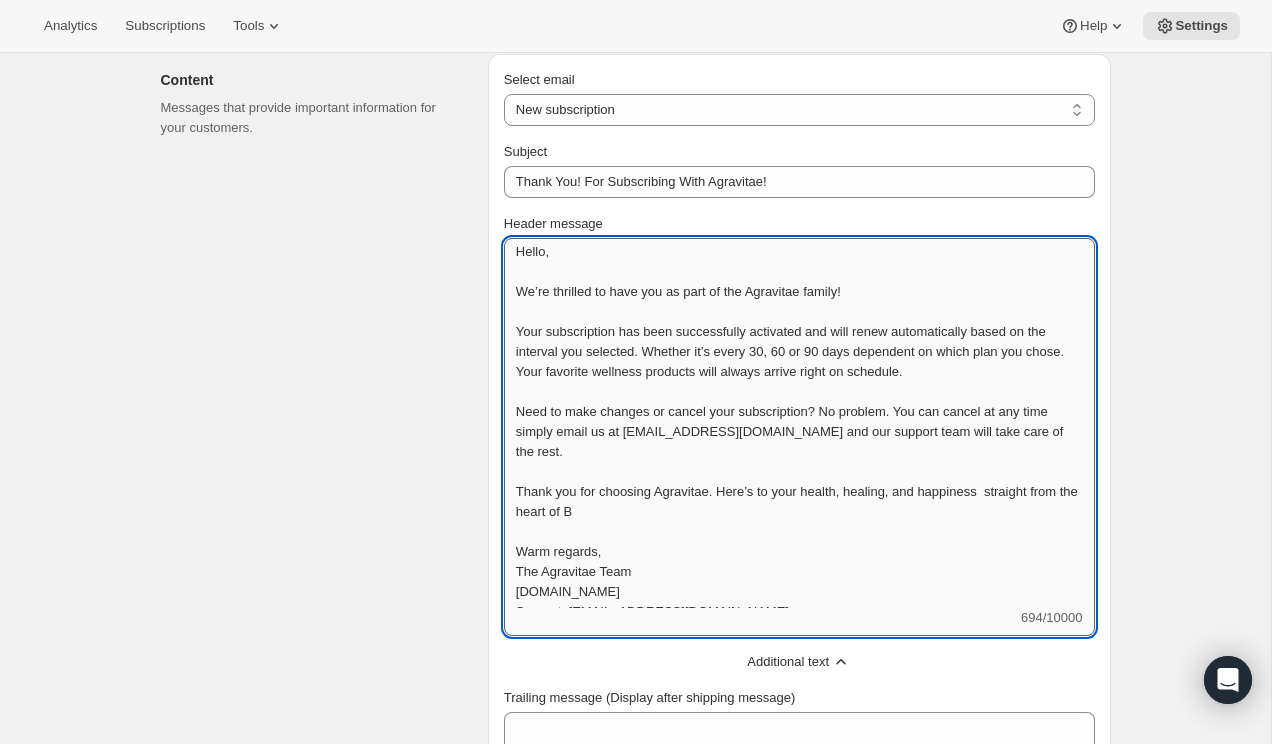 click on "Hello,
We’re thrilled to have you as part of the Agravitae family!
Your subscription has been successfully activated and will renew automatically based on the interval you selected. Whether it’s every 30, 60 or 90 days dependent on which plan you chose.  Your favorite wellness products will always arrive right on schedule.
Need to make changes or cancel your subscription? No problem. You can cancel at any time simply email us at [EMAIL_ADDRESS][DOMAIN_NAME] and our support team will take care of the rest.
Thank you for choosing Agravitae. Here’s to your health, healing, and happiness  straight from the heart of B
Warm regards,
The Agravitae Team
[DOMAIN_NAME]
Support: [EMAIL_ADDRESS][DOMAIN_NAME]" at bounding box center (799, 423) 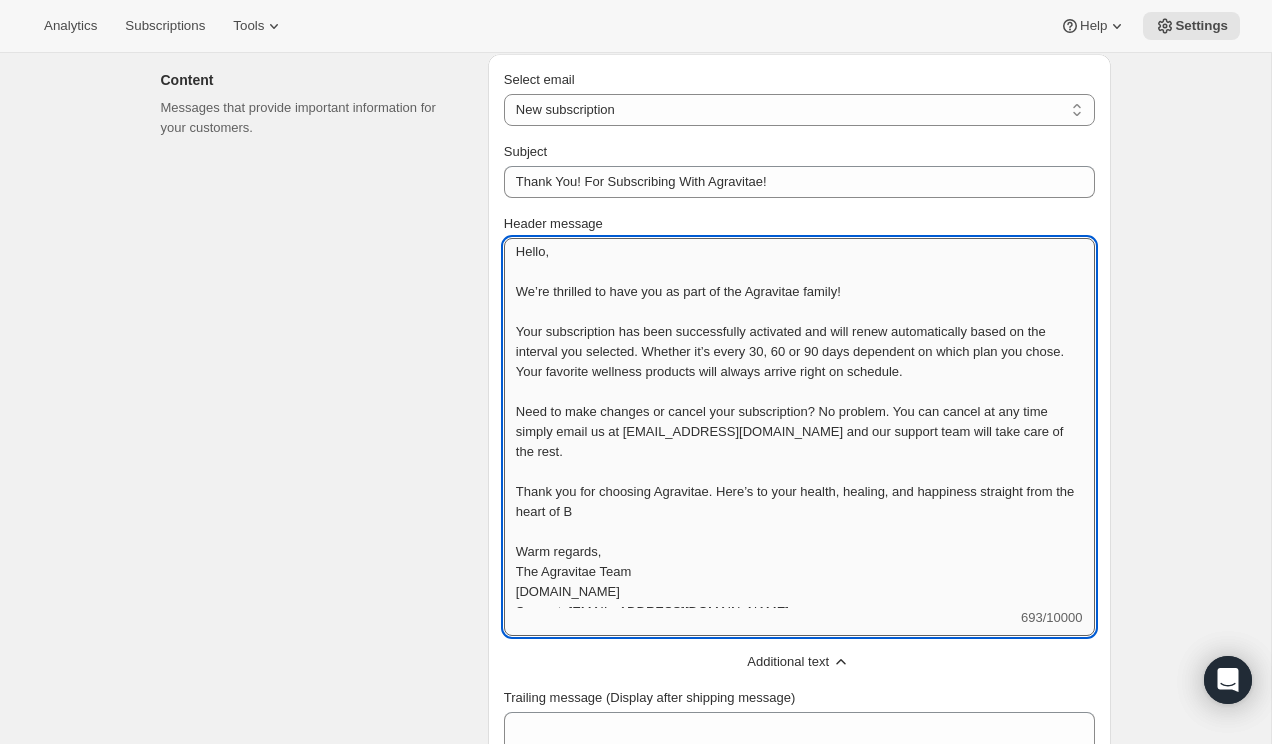 drag, startPoint x: 646, startPoint y: 490, endPoint x: 509, endPoint y: 495, distance: 137.09122 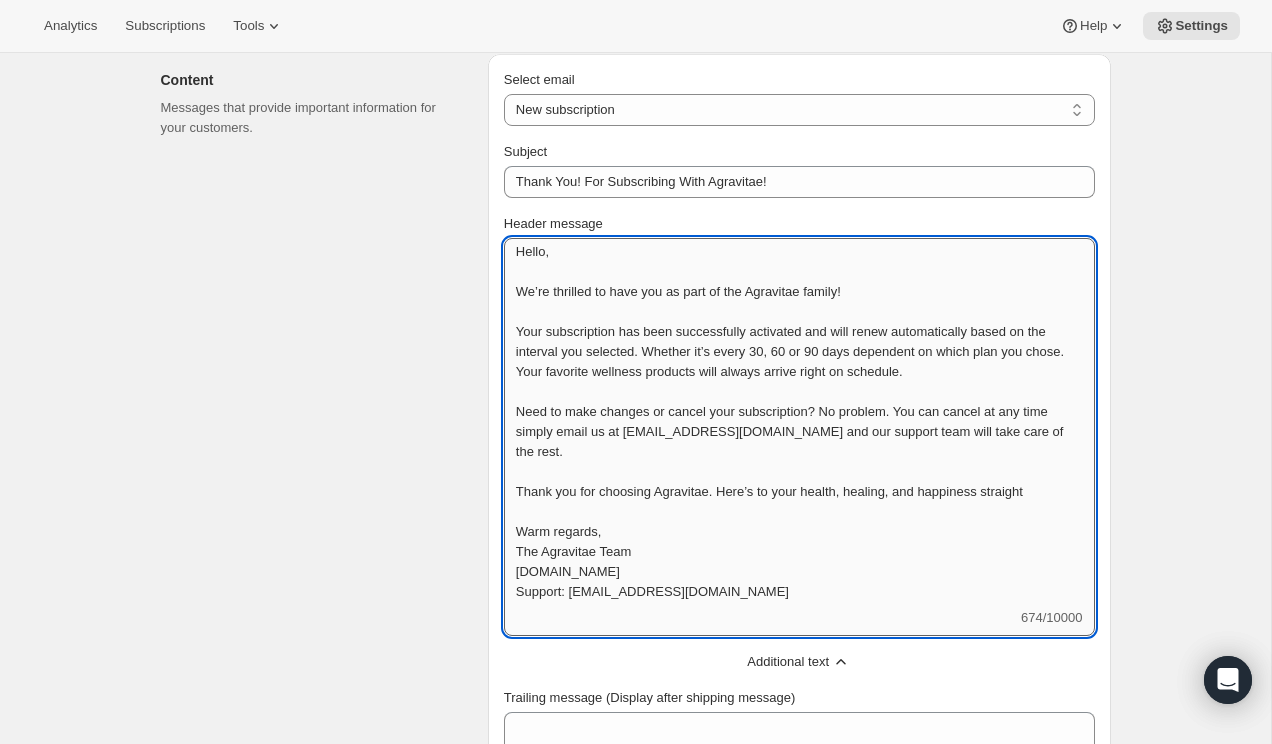 scroll, scrollTop: 0, scrollLeft: 0, axis: both 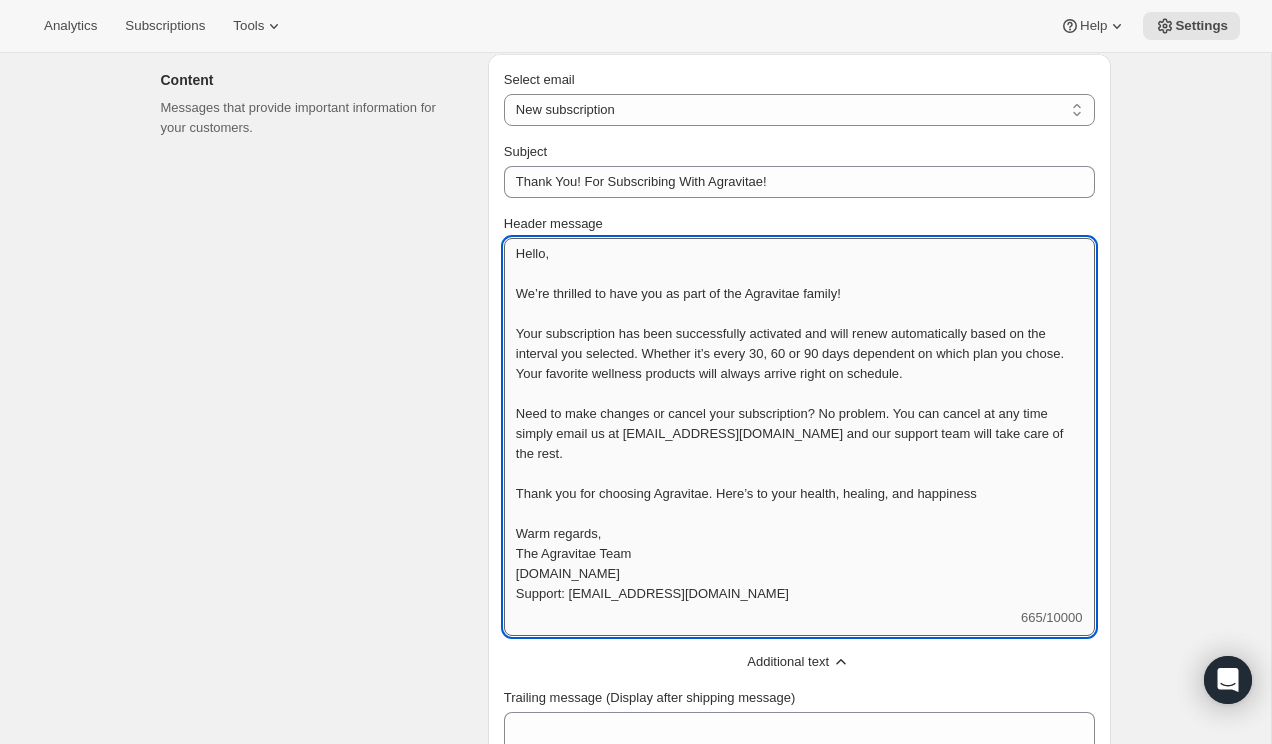 click on "Hello,
We’re thrilled to have you as part of the Agravitae family!
Your subscription has been successfully activated and will renew automatically based on the interval you selected. Whether it’s every 30, 60 or 90 days dependent on which plan you chose.  Your favorite wellness products will always arrive right on schedule.
Need to make changes or cancel your subscription? No problem. You can cancel at any time simply email us at [EMAIL_ADDRESS][DOMAIN_NAME] and our support team will take care of the rest.
Thank you for choosing Agravitae. Here’s to your health, healing, and happiness
Warm regards,
The Agravitae Team
[DOMAIN_NAME]
Support: [EMAIL_ADDRESS][DOMAIN_NAME]" at bounding box center (799, 423) 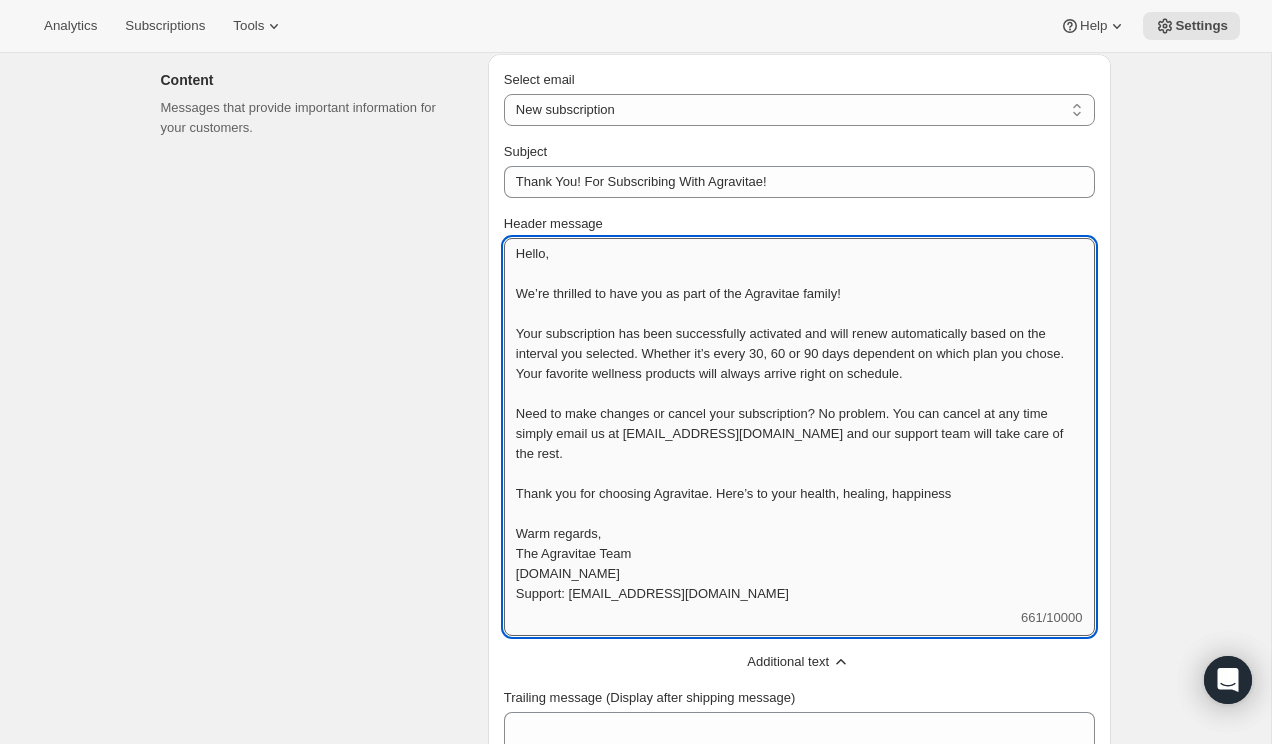 click on "Hello,
We’re thrilled to have you as part of the Agravitae family!
Your subscription has been successfully activated and will renew automatically based on the interval you selected. Whether it’s every 30, 60 or 90 days dependent on which plan you chose.  Your favorite wellness products will always arrive right on schedule.
Need to make changes or cancel your subscription? No problem. You can cancel at any time simply email us at [EMAIL_ADDRESS][DOMAIN_NAME] and our support team will take care of the rest.
Thank you for choosing Agravitae. Here’s to your health, healing, happiness
Warm regards,
The Agravitae Team
[DOMAIN_NAME]
Support: [EMAIL_ADDRESS][DOMAIN_NAME]" at bounding box center [799, 423] 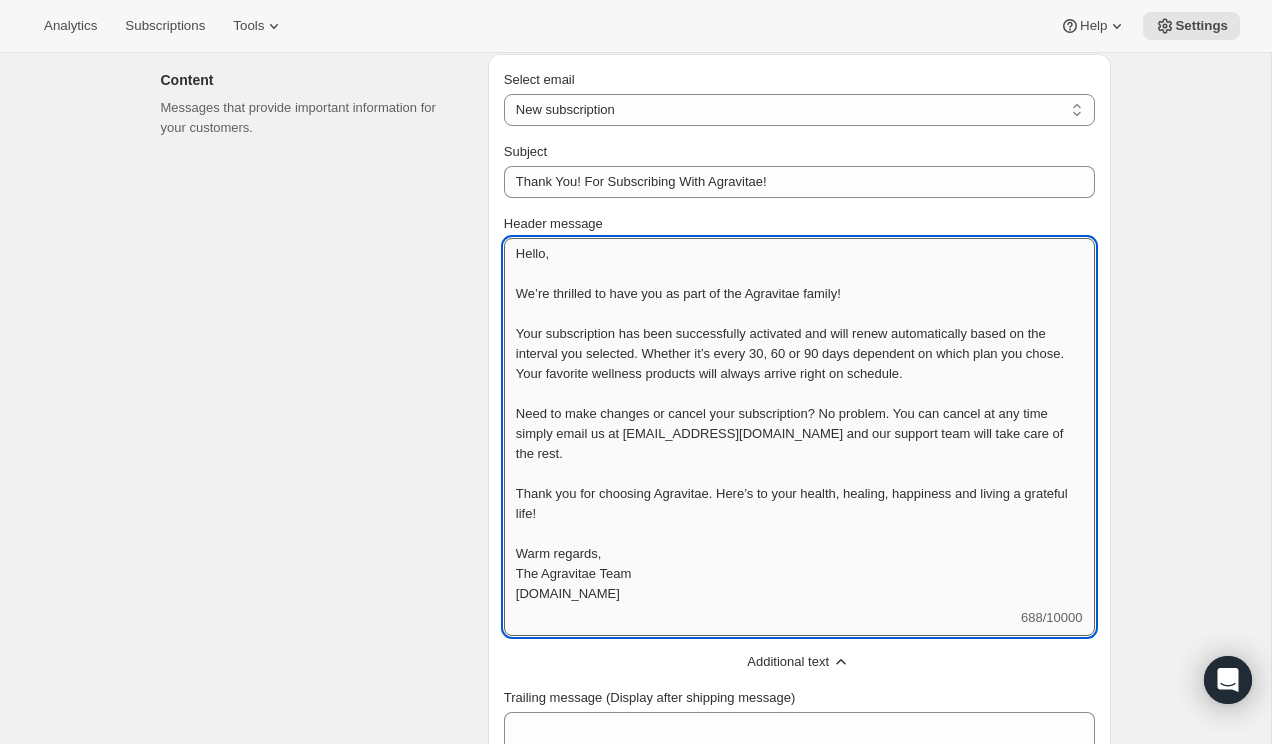 scroll, scrollTop: 2, scrollLeft: 0, axis: vertical 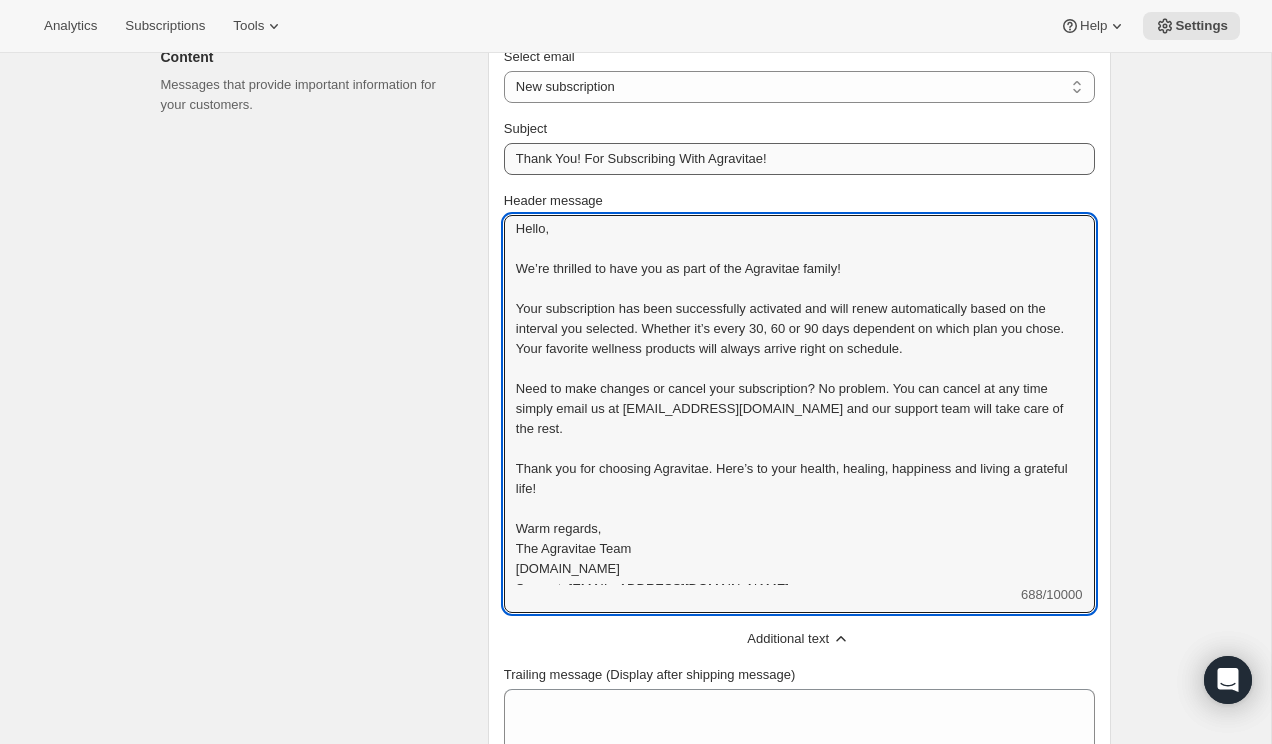 type on "Hello,
We’re thrilled to have you as part of the Agravitae family!
Your subscription has been successfully activated and will renew automatically based on the interval you selected. Whether it’s every 30, 60 or 90 days dependent on which plan you chose.  Your favorite wellness products will always arrive right on schedule.
Need to make changes or cancel your subscription? No problem. You can cancel at any time simply email us at [EMAIL_ADDRESS][DOMAIN_NAME] and our support team will take care of the rest.
Thank you for choosing Agravitae. Here’s to your health, healing, happiness and living a grateful life!
Warm regards,
The Agravitae Team
[DOMAIN_NAME]
Support: [EMAIL_ADDRESS][DOMAIN_NAME]" 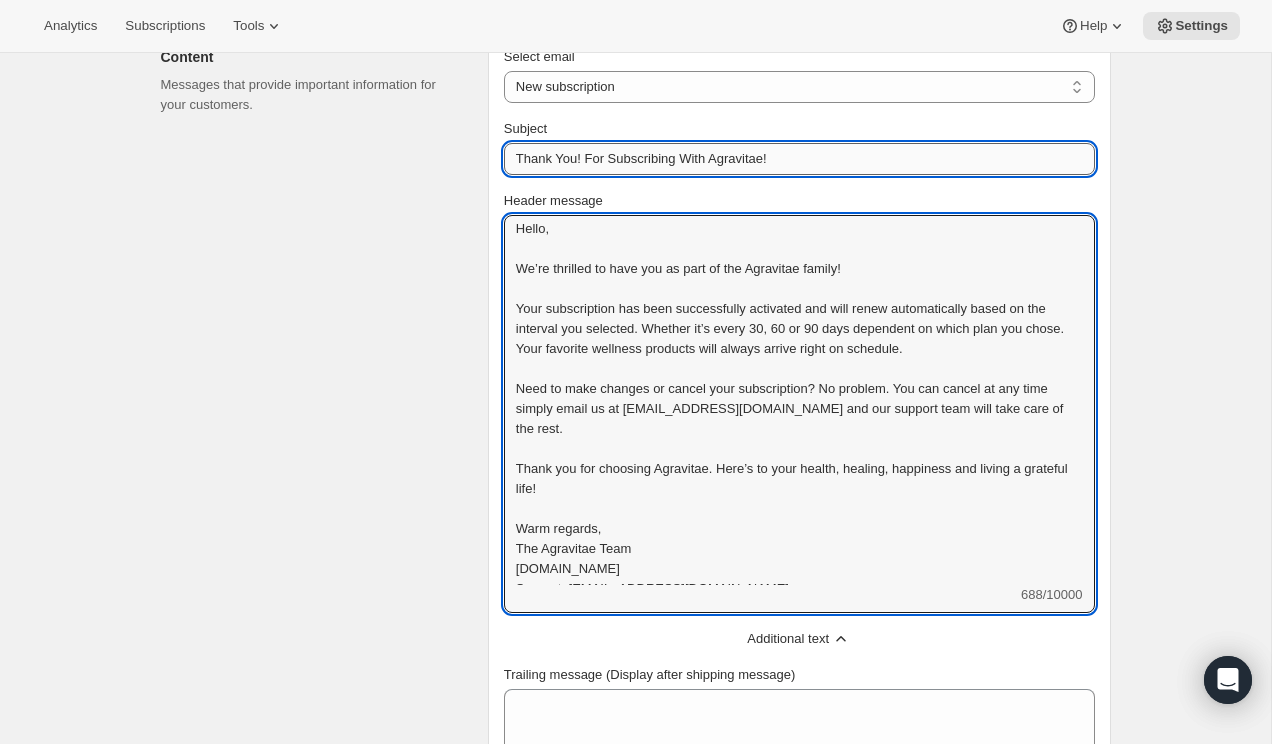 click on "Thank You! For Subscribing With Agravitae!" at bounding box center [799, 159] 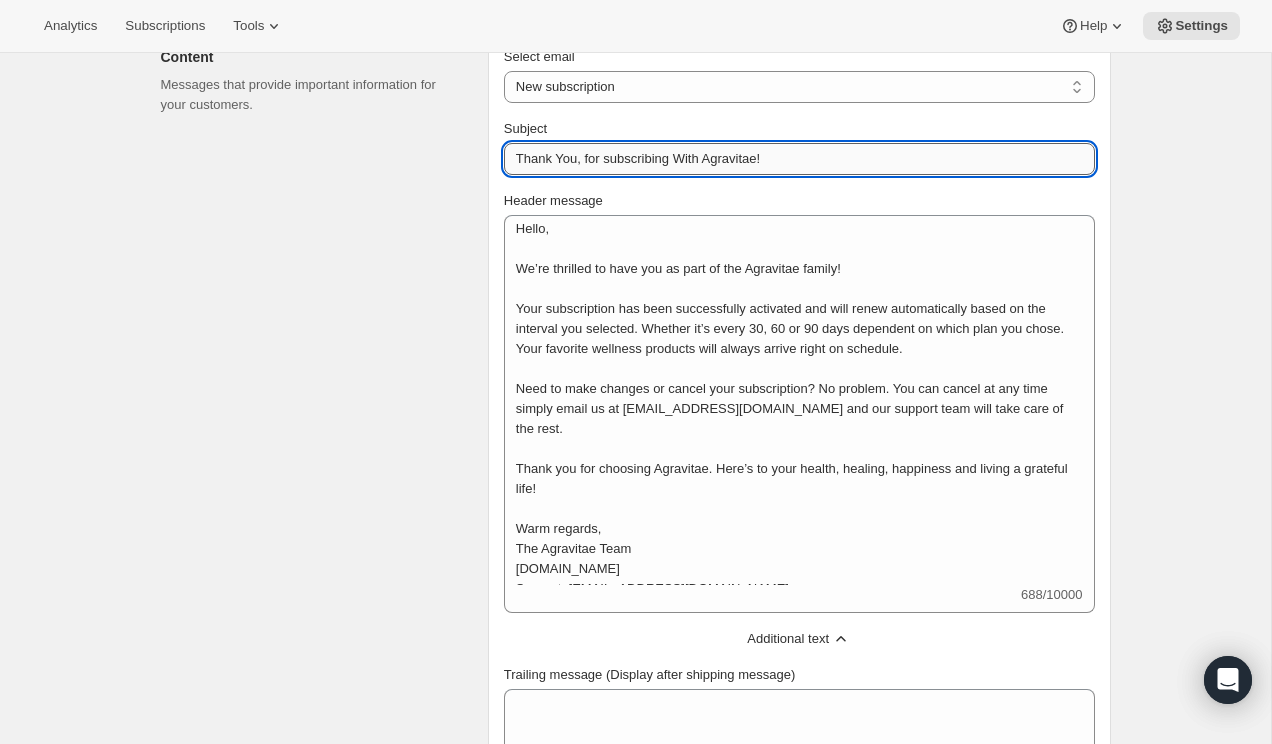 click on "Thank You, for subscribing With Agravitae!" at bounding box center [799, 159] 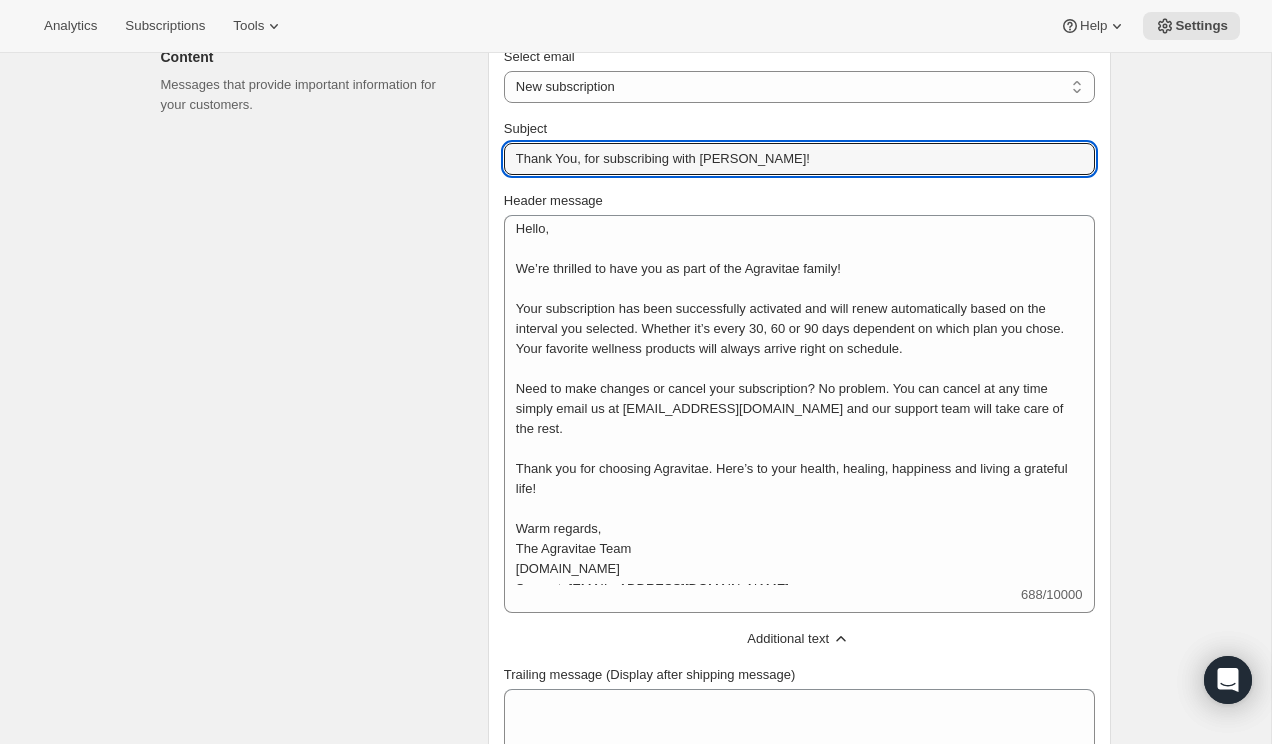 type on "Thank You, for subscribing with [PERSON_NAME]!" 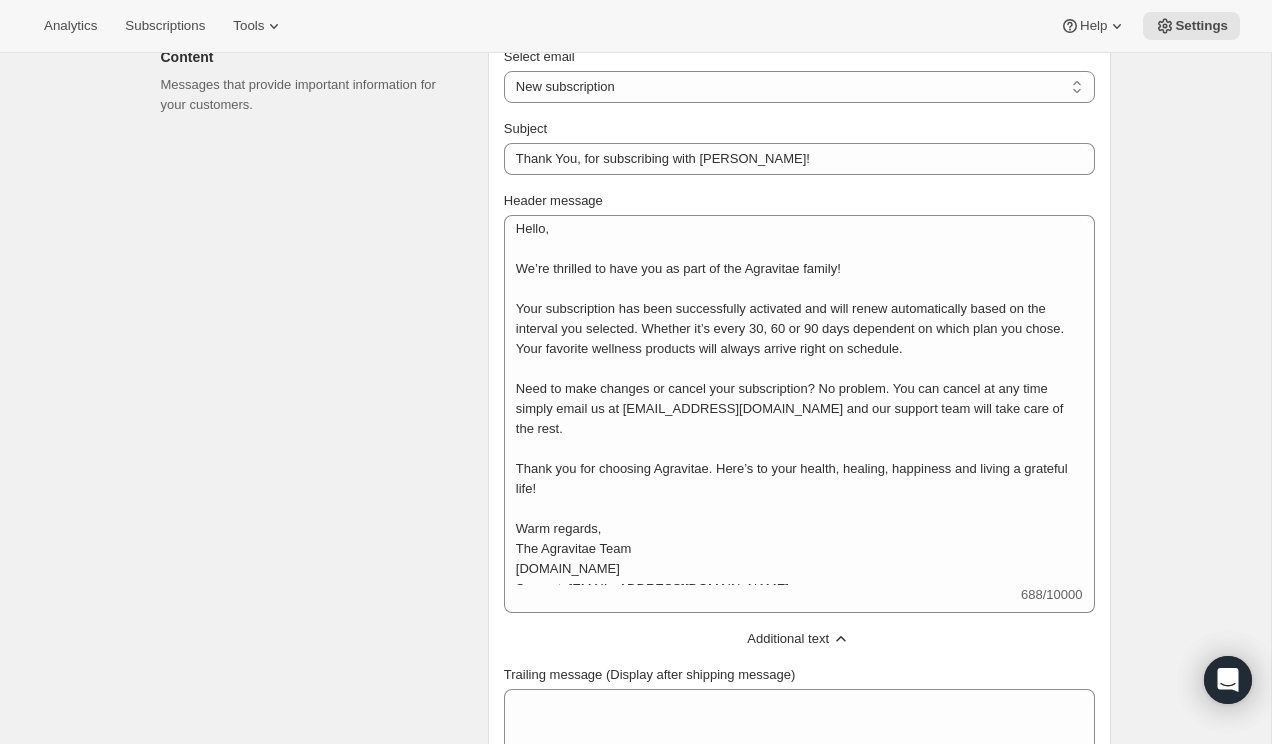 click on "Content Messages that provide important information for your customers." at bounding box center (316, 506) 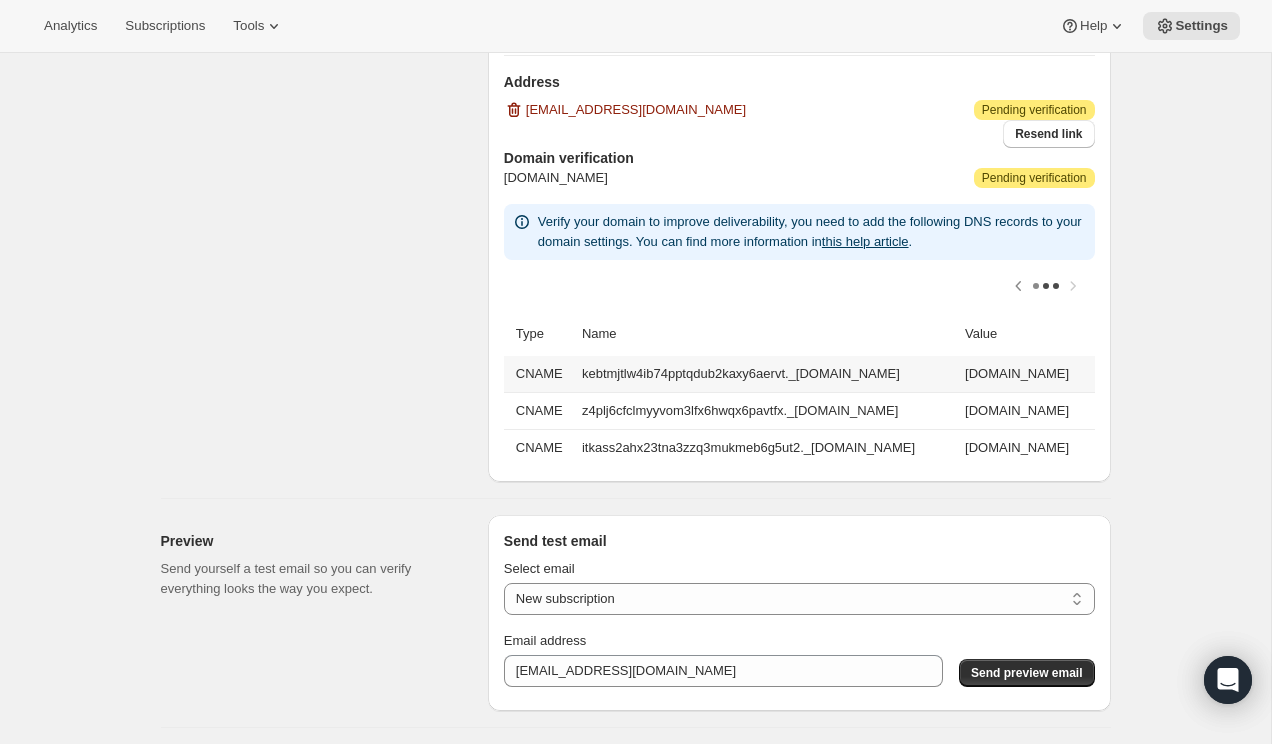 scroll, scrollTop: 1537, scrollLeft: 0, axis: vertical 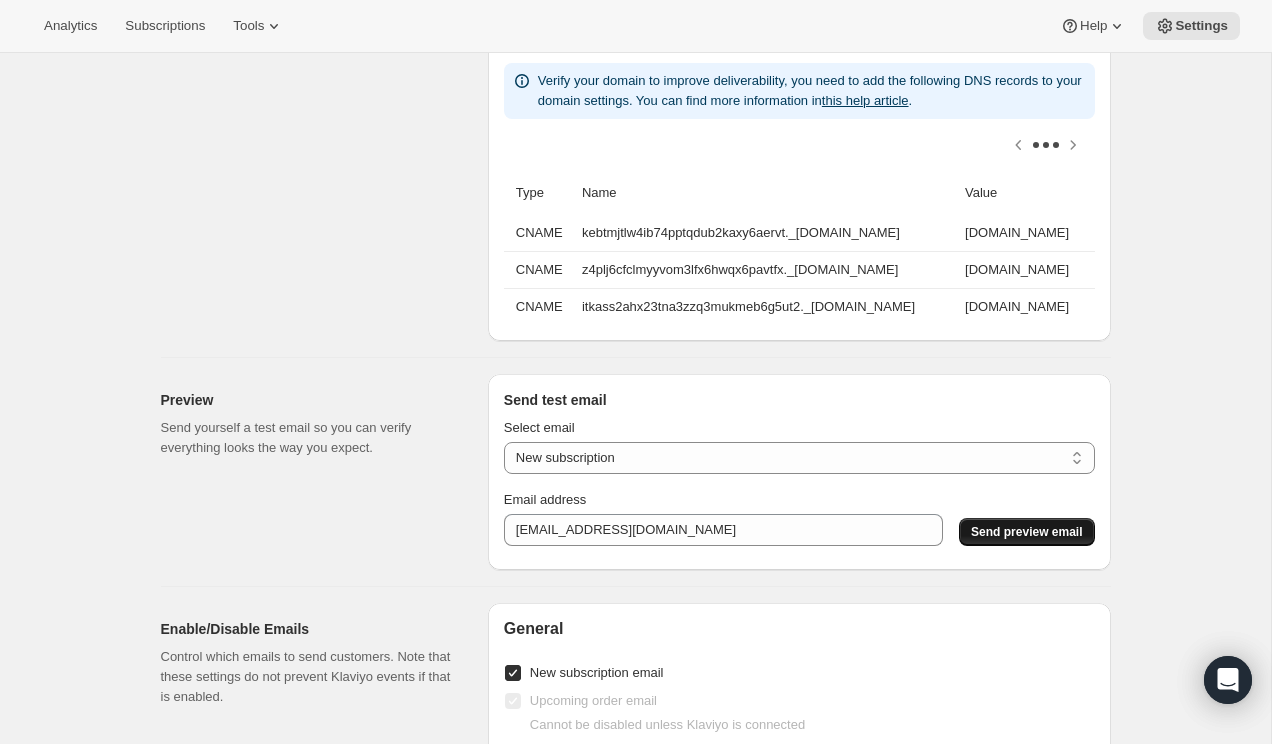 click on "Send preview email" at bounding box center (1026, 532) 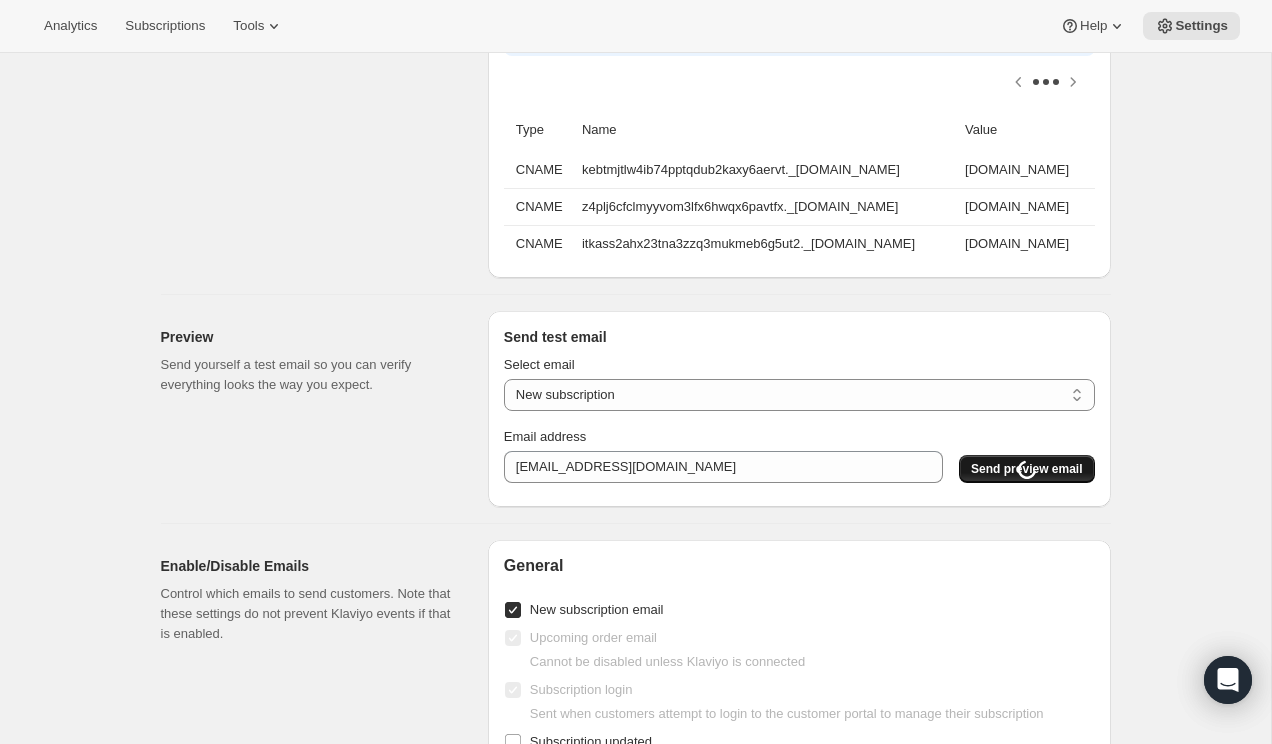 scroll, scrollTop: 1743, scrollLeft: 0, axis: vertical 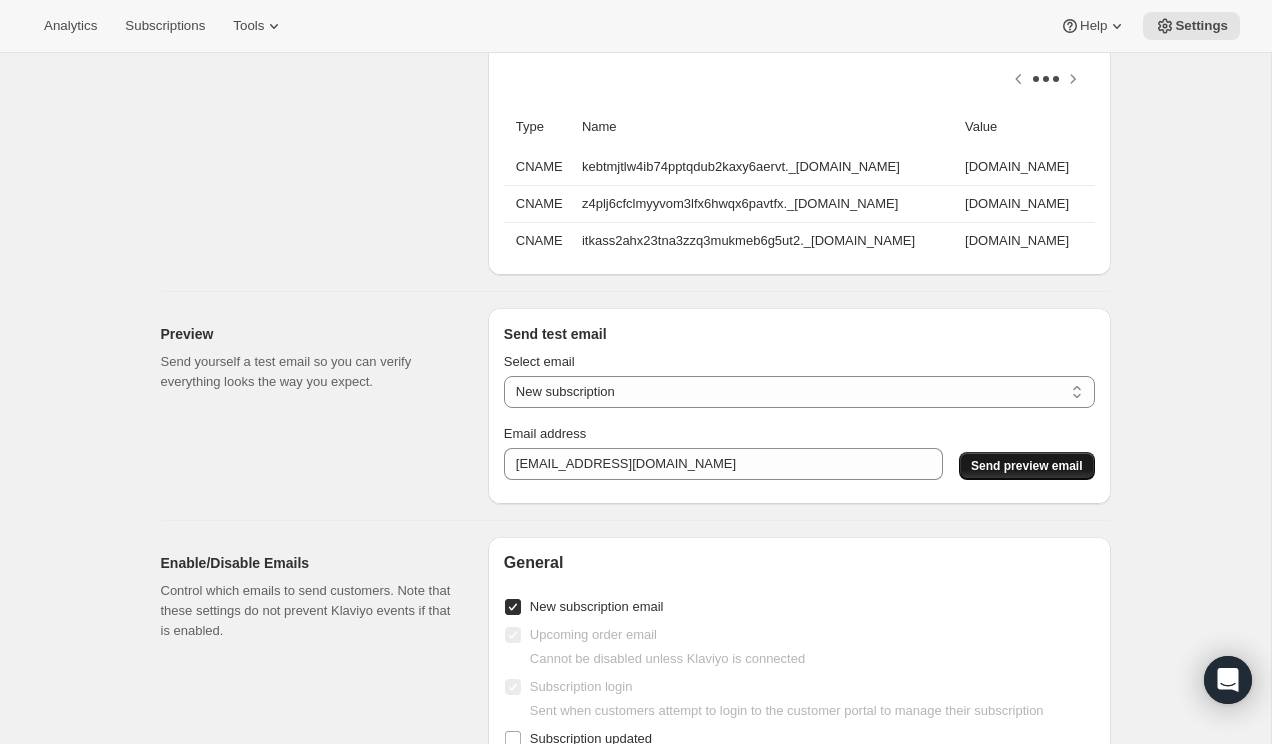 type on "If you have any questions please contact us at [EMAIL_ADDRESS][DOMAIN_NAME]" 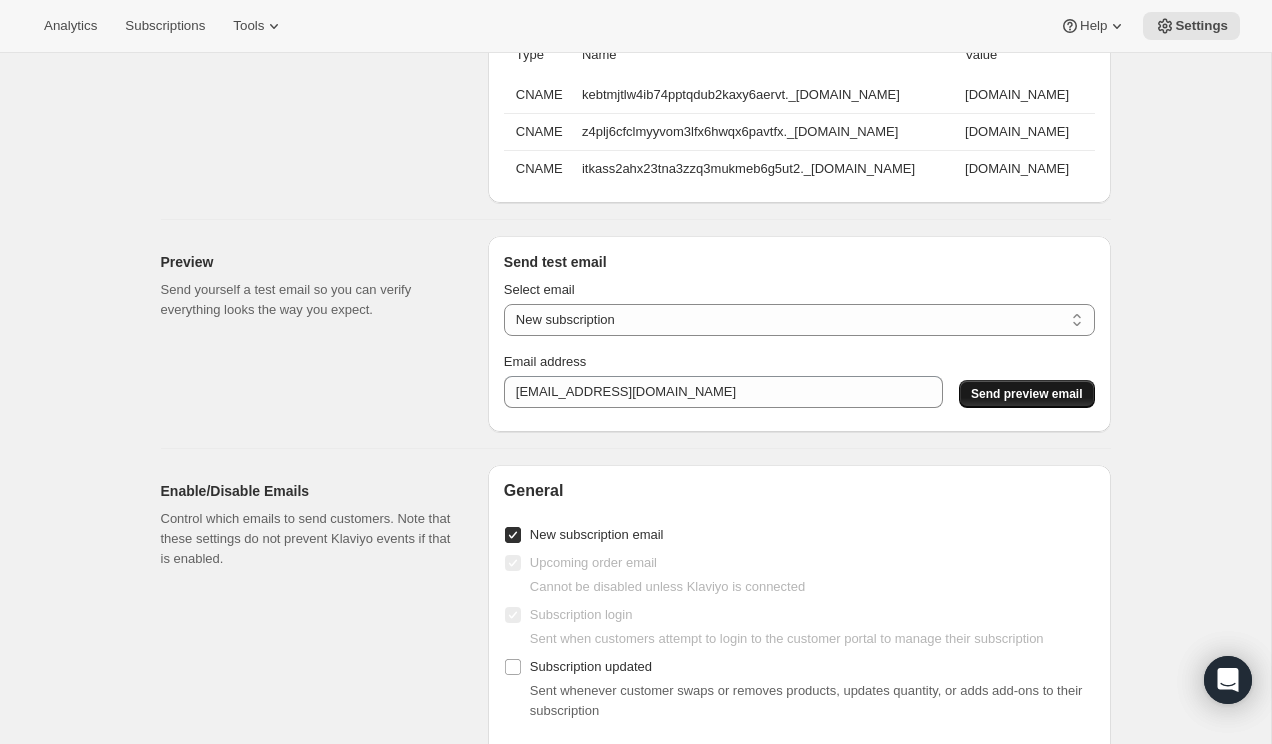 scroll, scrollTop: 1814, scrollLeft: 0, axis: vertical 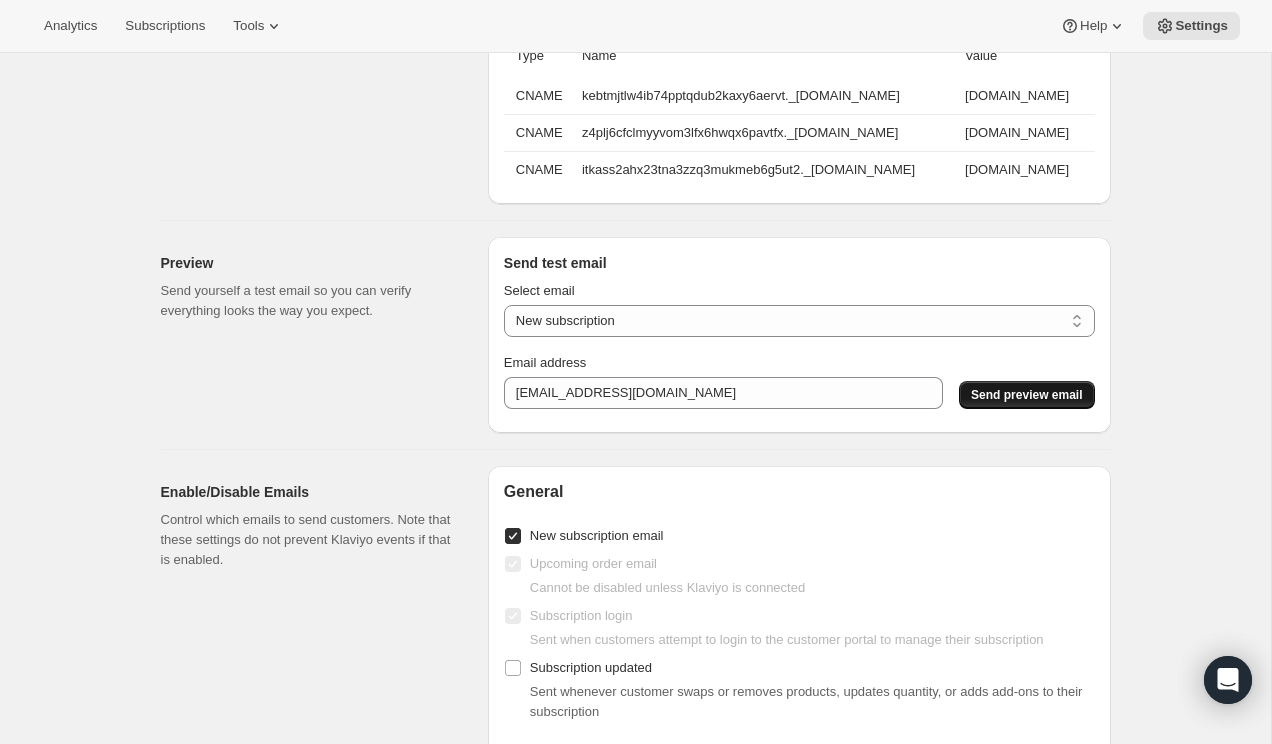 click on "Send preview email" at bounding box center [1026, 395] 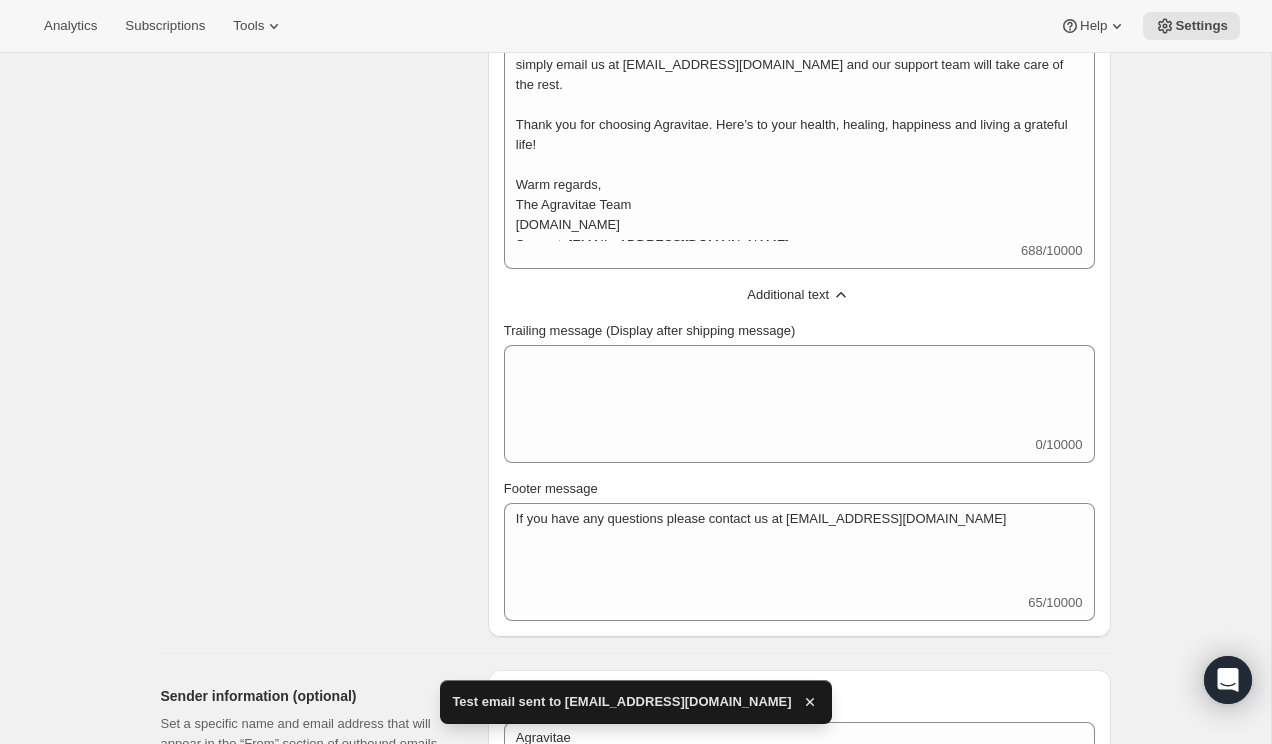 scroll, scrollTop: 585, scrollLeft: 0, axis: vertical 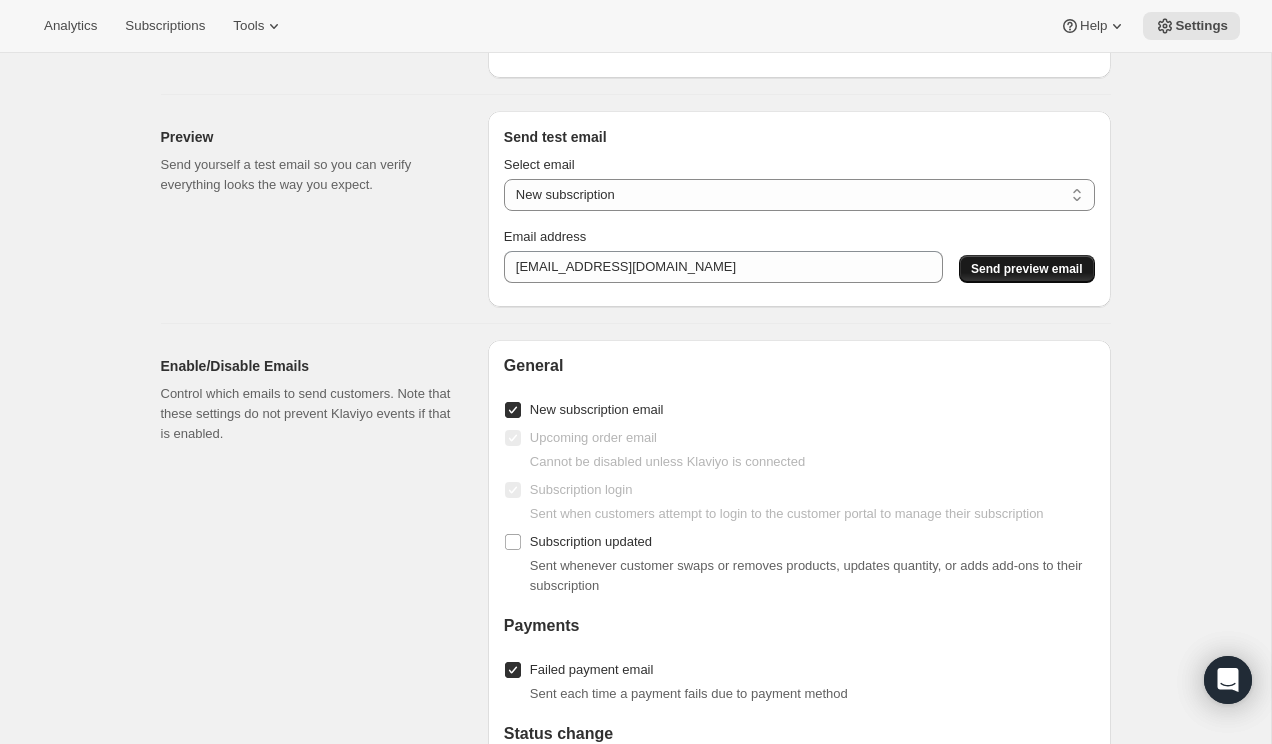 click on "Email Settings. This page is ready Email Settings Design Add your logo and choose colors that help your emails match the look and feel of your brand Logo Colors Button Button text Accent Link Alert Alert text Content Messages that provide important information for your customers. Select email New subscription Upcoming order Failed payment Delayed subscription (inventory sold-out) Subscription updated Subscription paused Subscription cancelled Subscription reactivated Gift message New subscription Subject Thank You, for subscribing with Agravitae! Header message 688/10000 Helloundefined We’re thrilled to have you as part of the Agravitae family! Your subscription has been successfully activated and will renew automatically based on the interval you selected. Whether it’s every 30undefined 60 or 90 days dependent on which plan you chose.  Your favorite wellness products will always arrive right on schedule. Warm regardsundefined The Agravitae Team [DOMAIN_NAME] Support: [EMAIL_ADDRESS][DOMAIN_NAME] 0/10000 Alias" at bounding box center [635, -288] 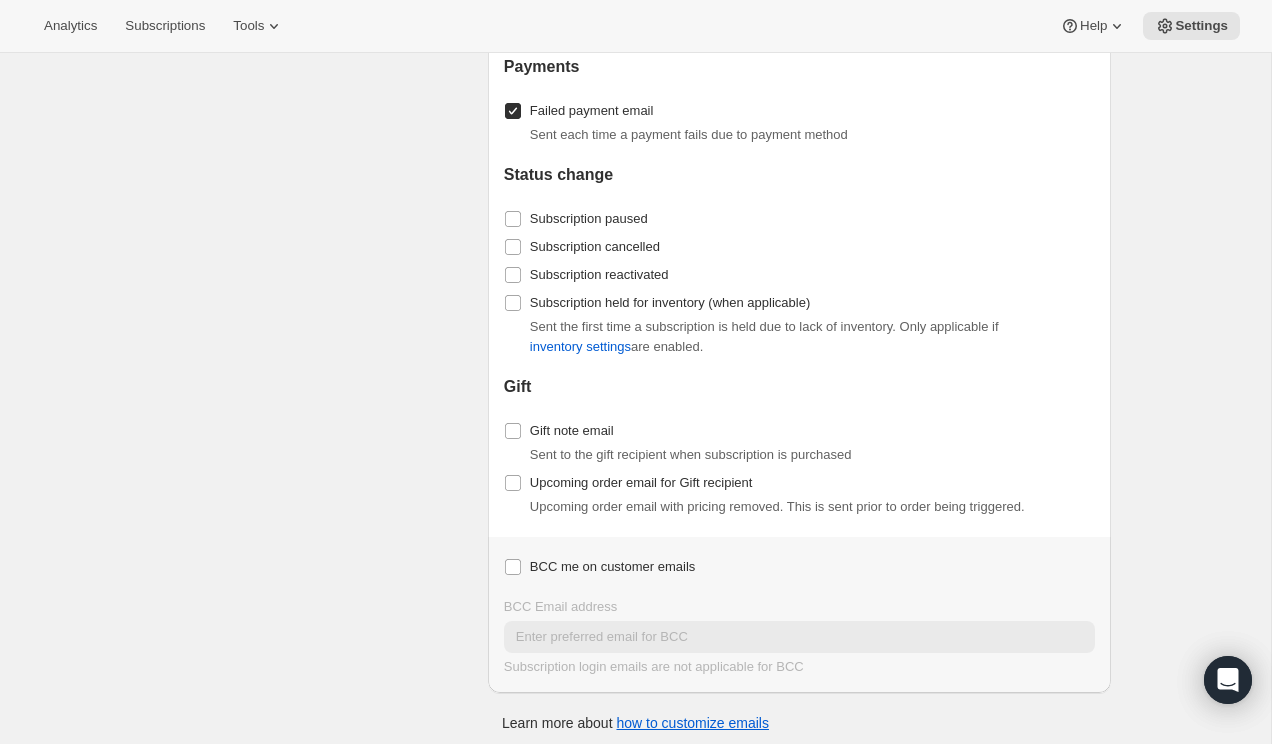 scroll, scrollTop: 2506, scrollLeft: 0, axis: vertical 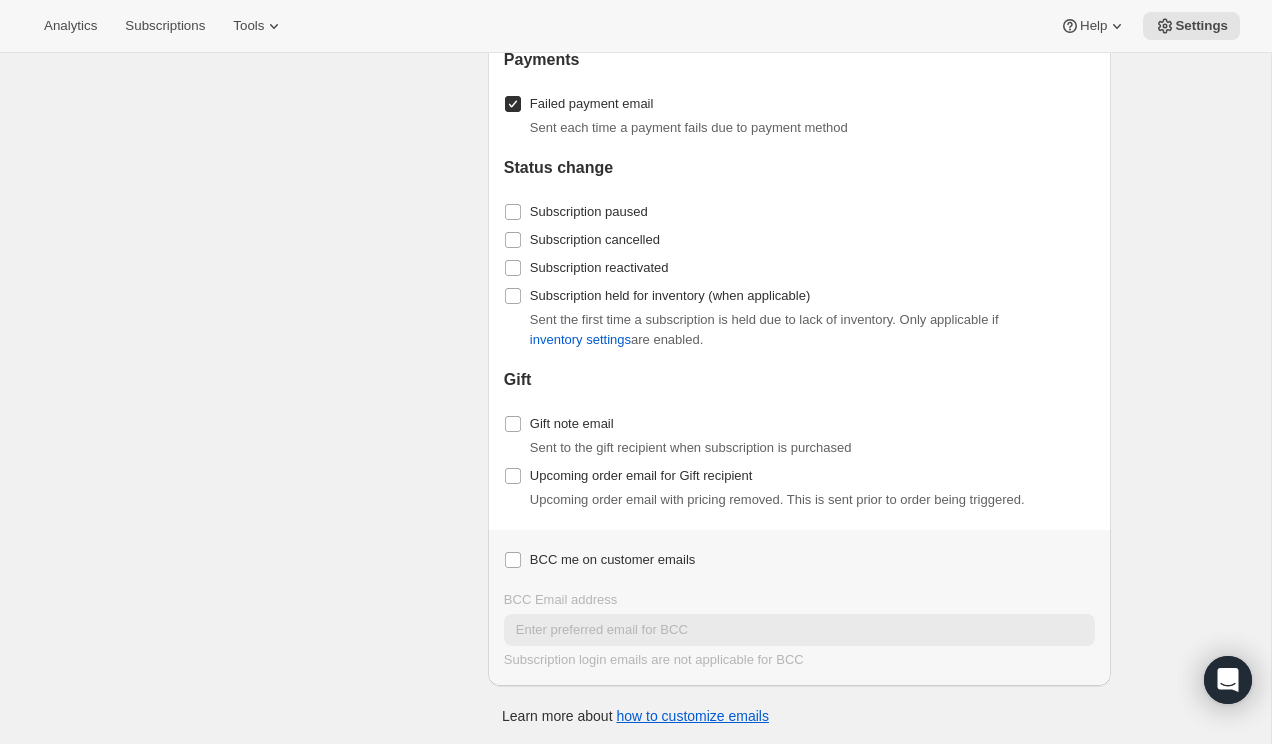 click on "Enable/Disable Emails Control which emails to send customers. Note that these settings do not prevent Klaviyo events if that is enabled." at bounding box center (316, 230) 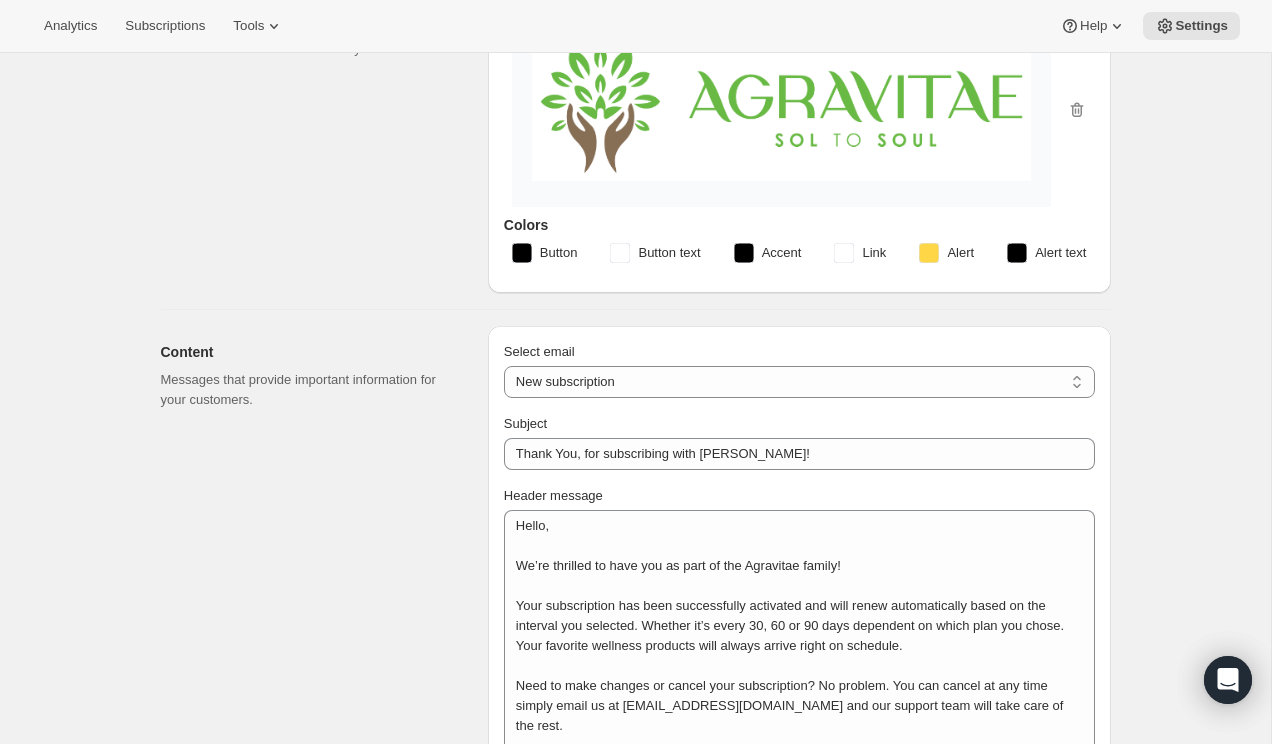 scroll, scrollTop: 0, scrollLeft: 0, axis: both 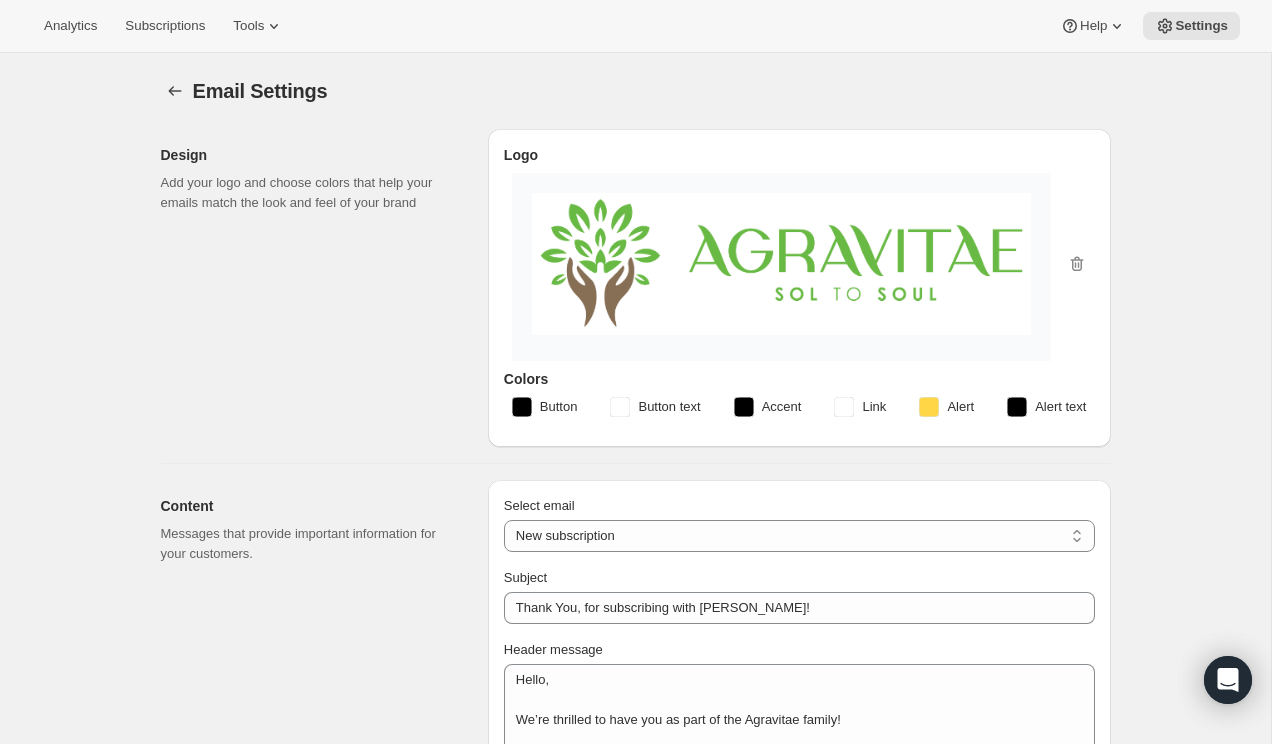 click on "Design" at bounding box center (308, 155) 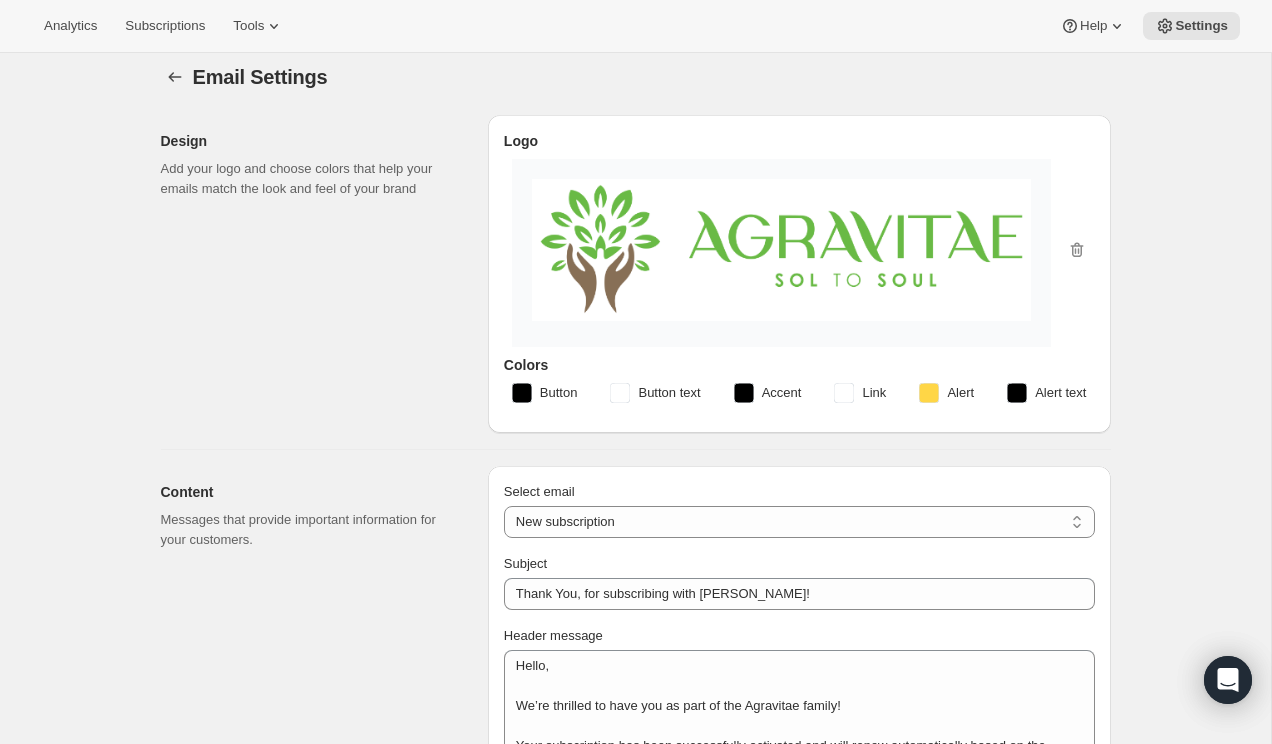 scroll, scrollTop: 0, scrollLeft: 0, axis: both 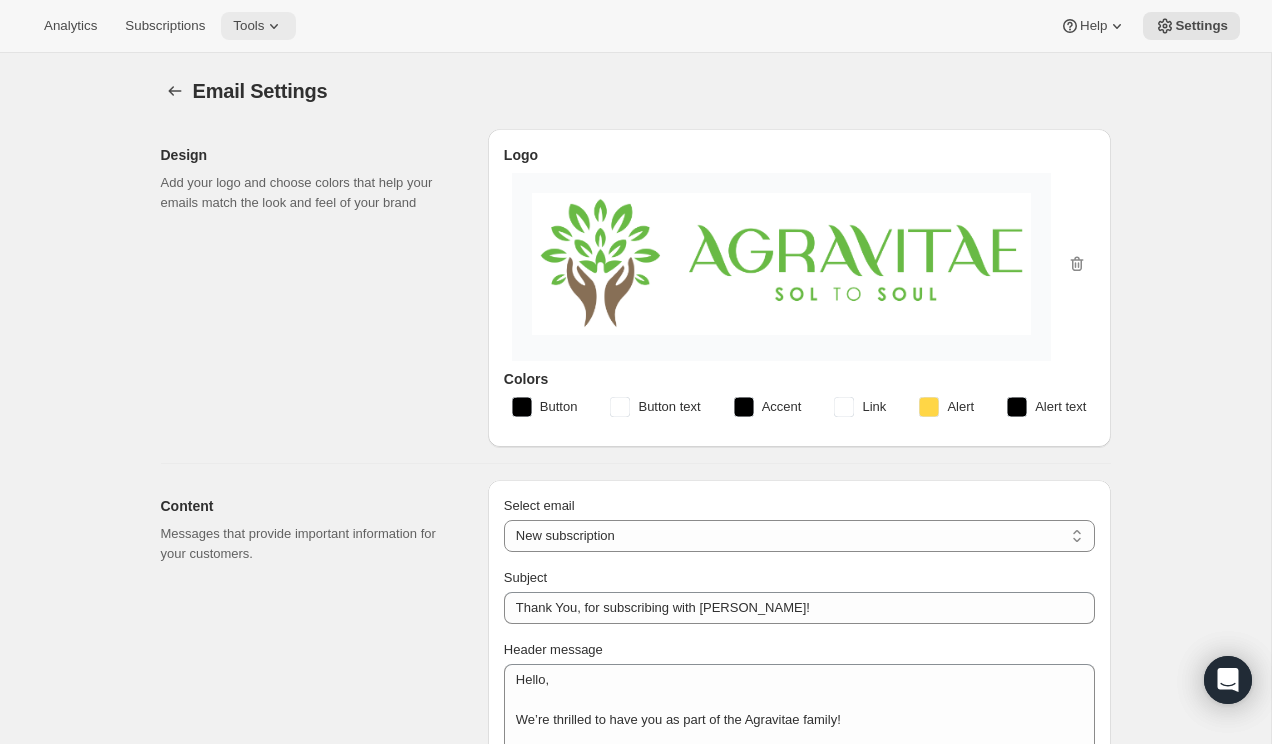 click 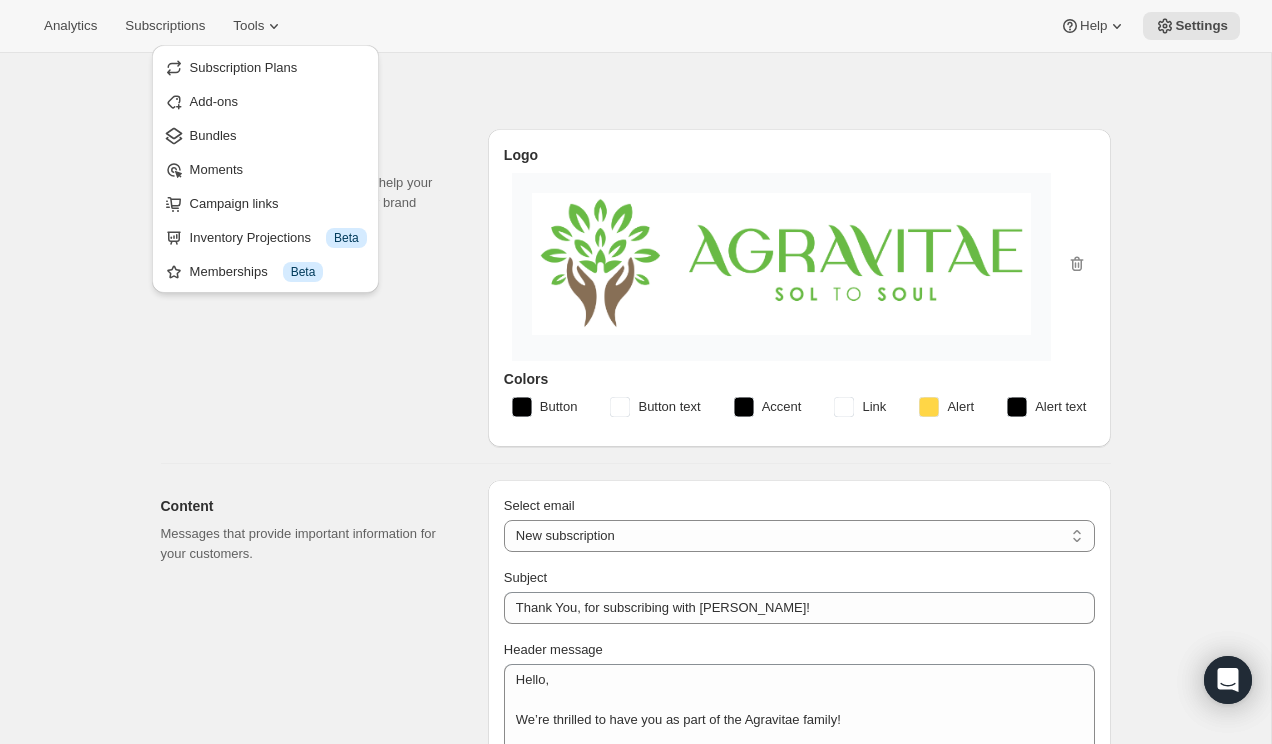 click on "Email Settings. This page is ready Email Settings Design Add your logo and choose colors that help your emails match the look and feel of your brand Logo Colors Button Button text Accent Link Alert Alert text Content Messages that provide important information for your customers. Select email New subscription Upcoming order Failed payment Delayed subscription (inventory sold-out) Subscription updated Subscription paused Subscription cancelled Subscription reactivated Gift message New subscription Subject Thank You, for subscribing with Agravitae! Header message 688/10000 Helloundefined We’re thrilled to have you as part of the Agravitae family! Your subscription has been successfully activated and will renew automatically based on the interval you selected. Whether it’s every 30undefined 60 or 90 days dependent on which plan you chose.  Your favorite wellness products will always arrive right on schedule. Warm regardsundefined The Agravitae Team [DOMAIN_NAME] Support: [EMAIL_ADDRESS][DOMAIN_NAME] 0/10000 Alias" at bounding box center [635, 1652] 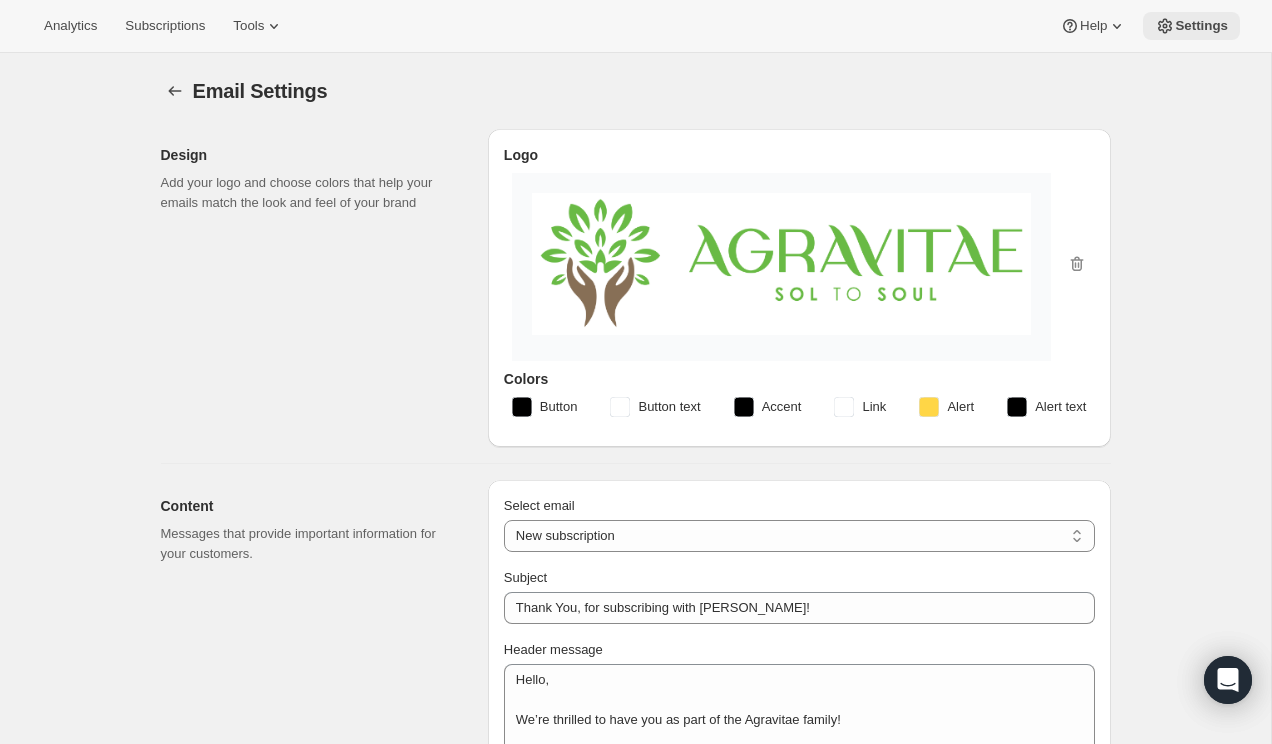 click on "Settings" at bounding box center [1191, 26] 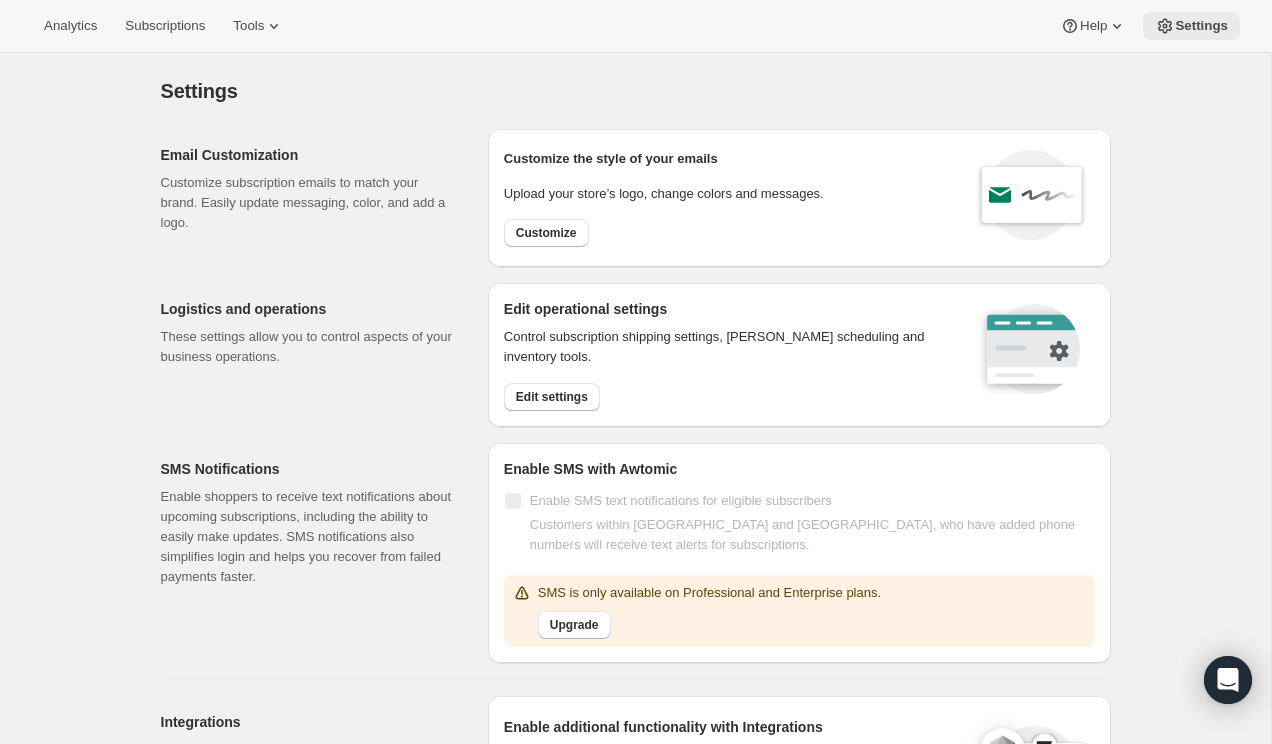 click on "Settings" at bounding box center (1201, 26) 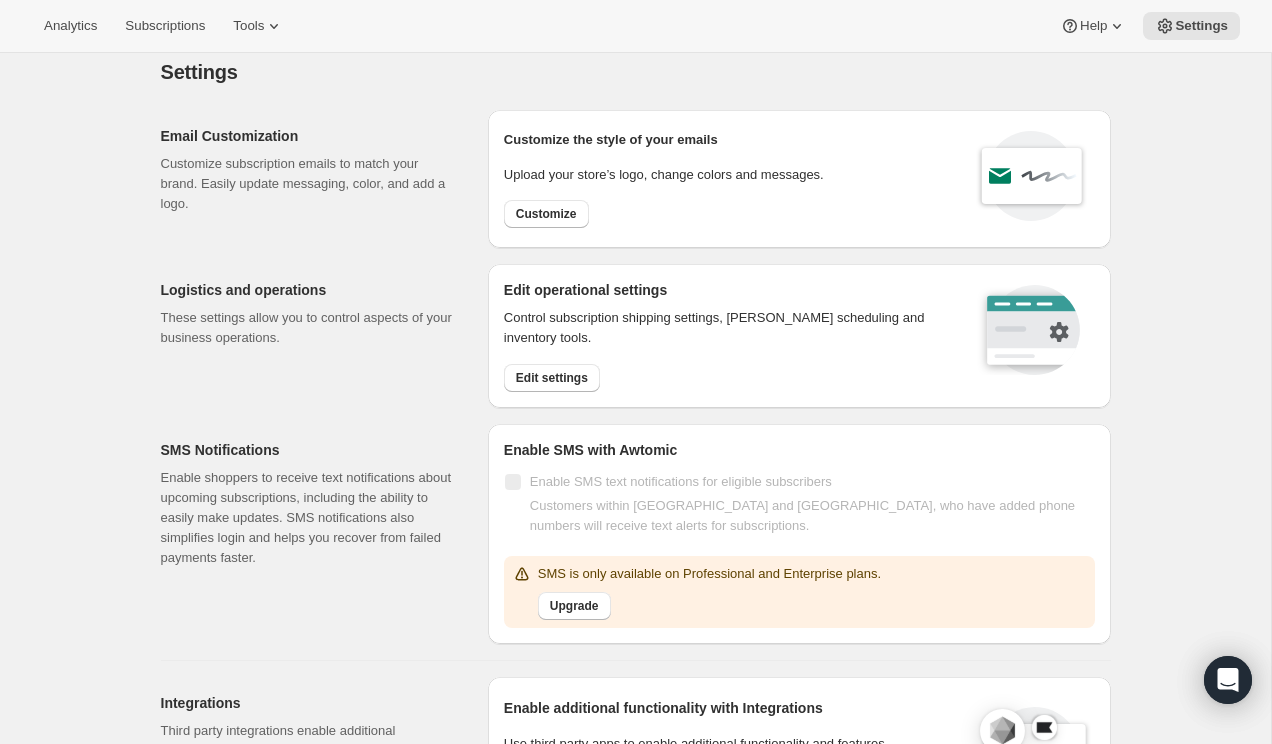 click on "Logistics and operations These settings allow you to control aspects of your business operations." at bounding box center [316, 336] 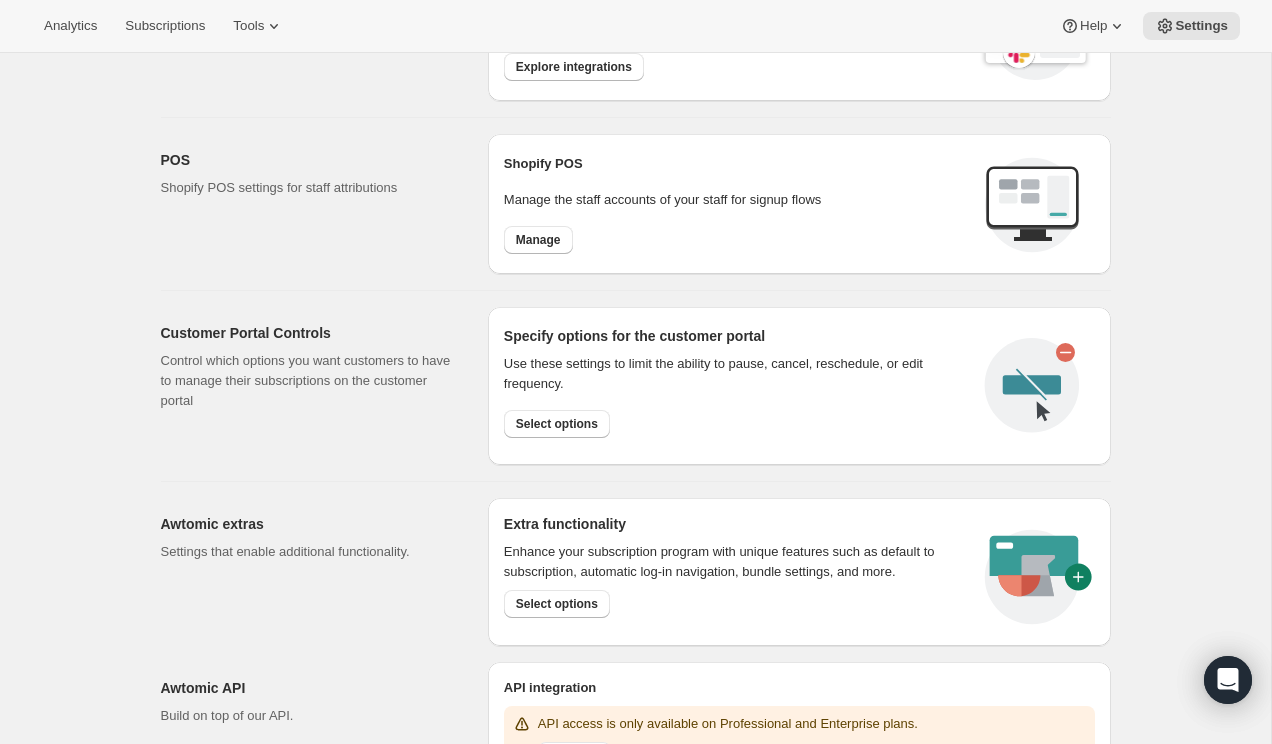 scroll, scrollTop: 738, scrollLeft: 0, axis: vertical 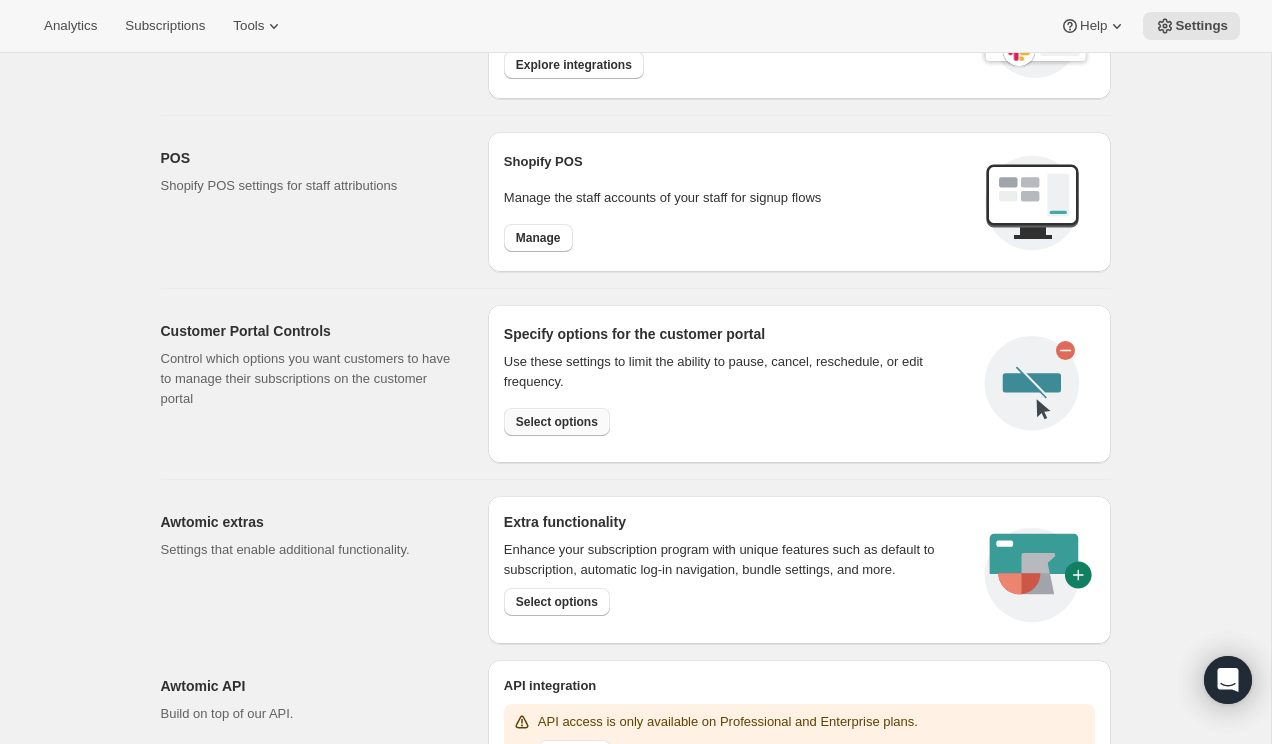 click on "Select options" at bounding box center (557, 422) 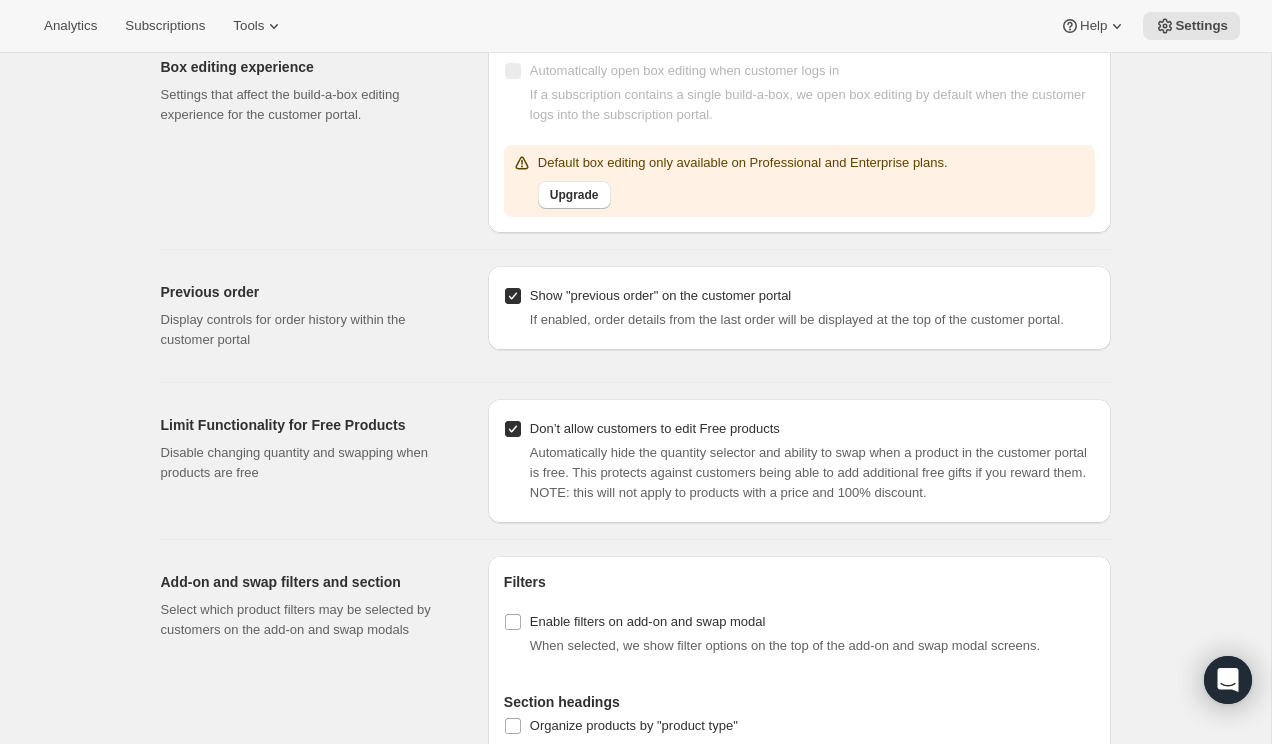 scroll, scrollTop: 2058, scrollLeft: 0, axis: vertical 